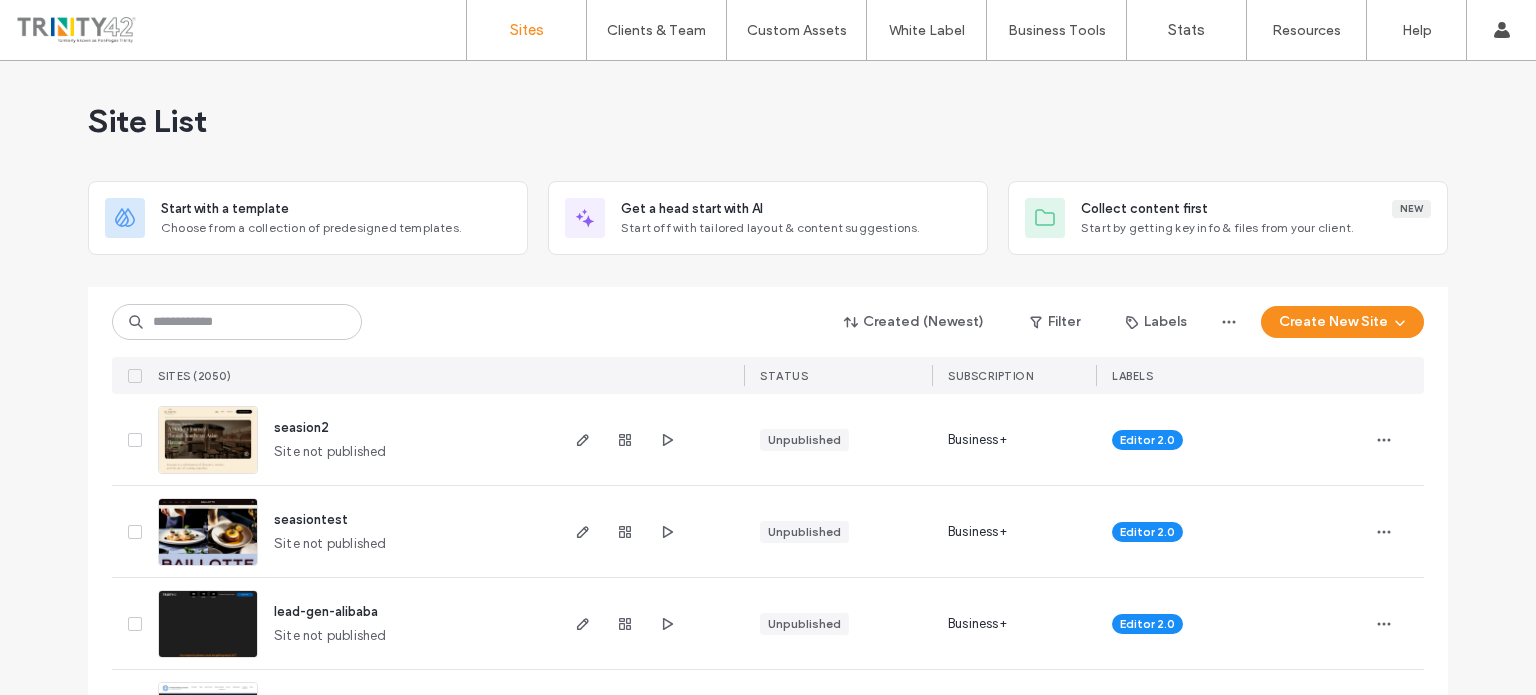 scroll, scrollTop: 0, scrollLeft: 0, axis: both 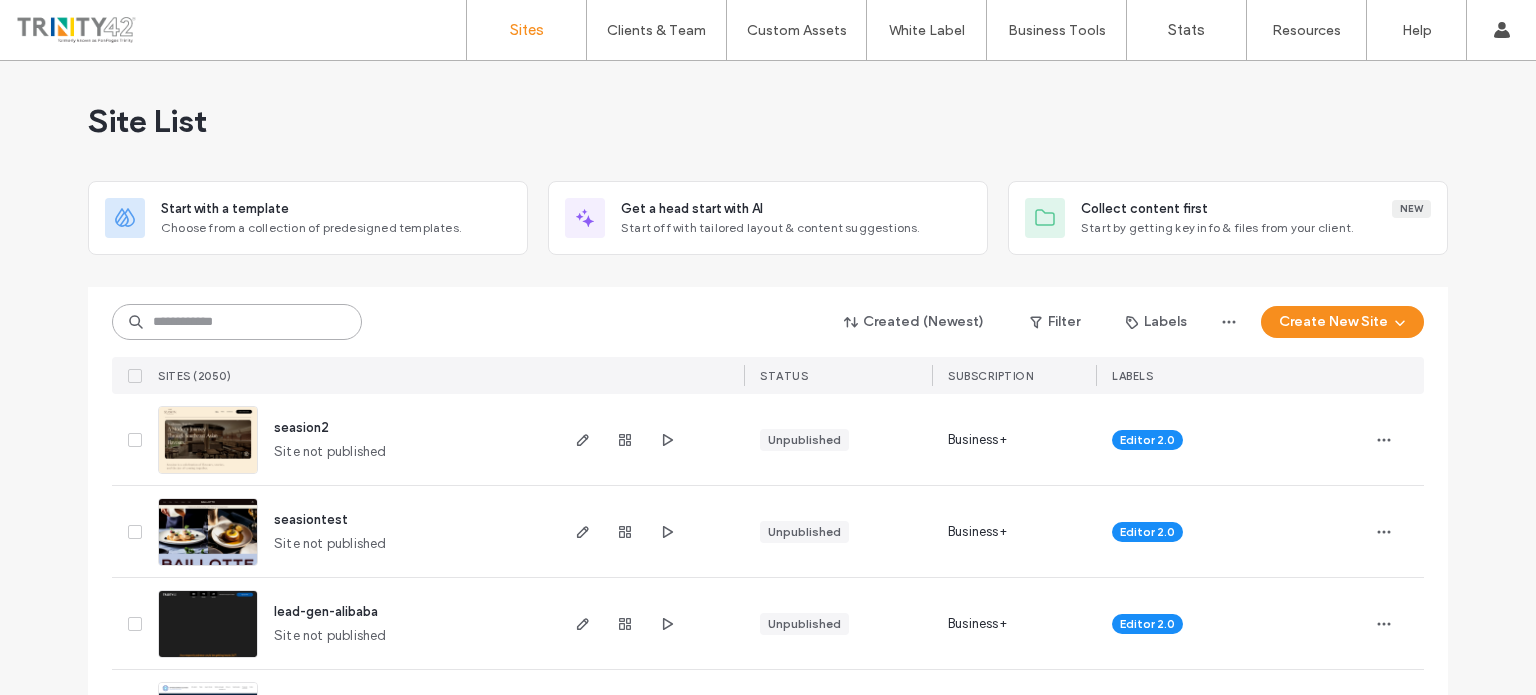 click at bounding box center [237, 322] 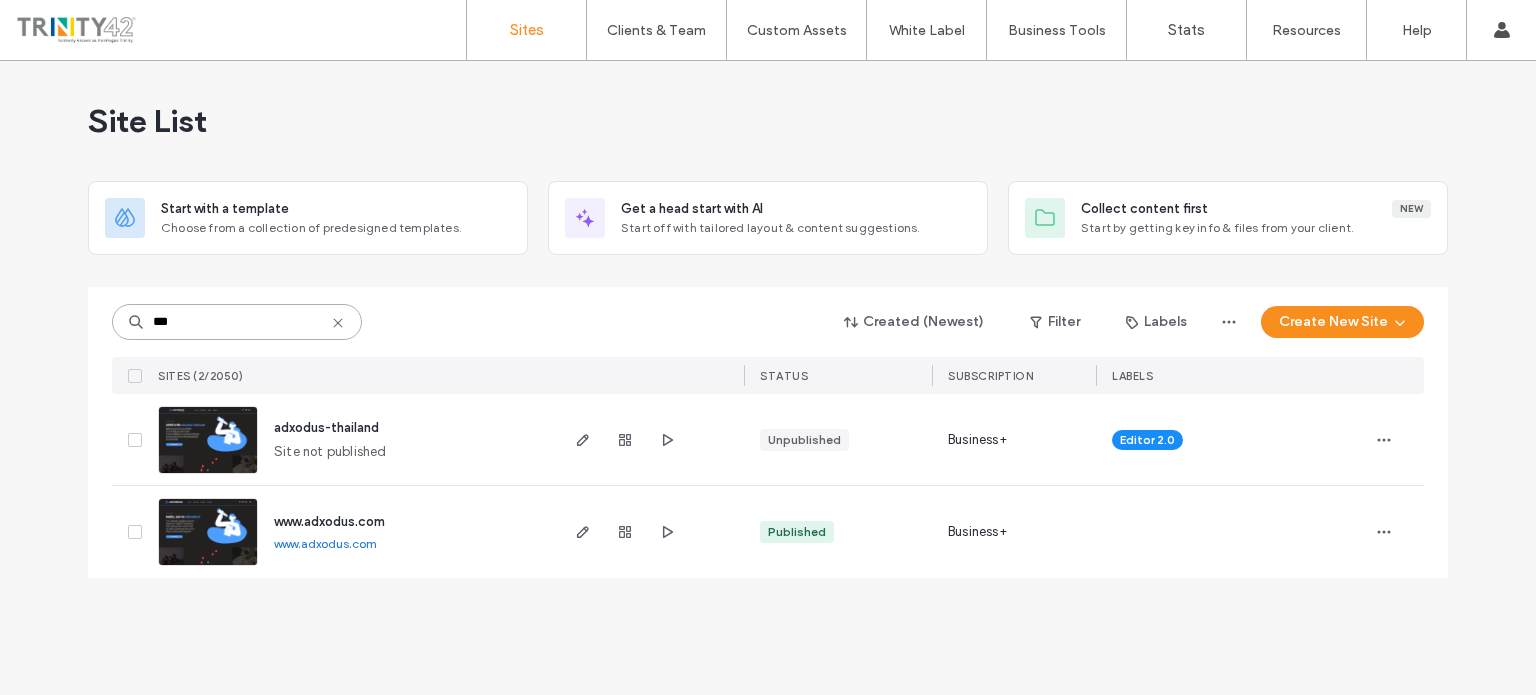 type on "***" 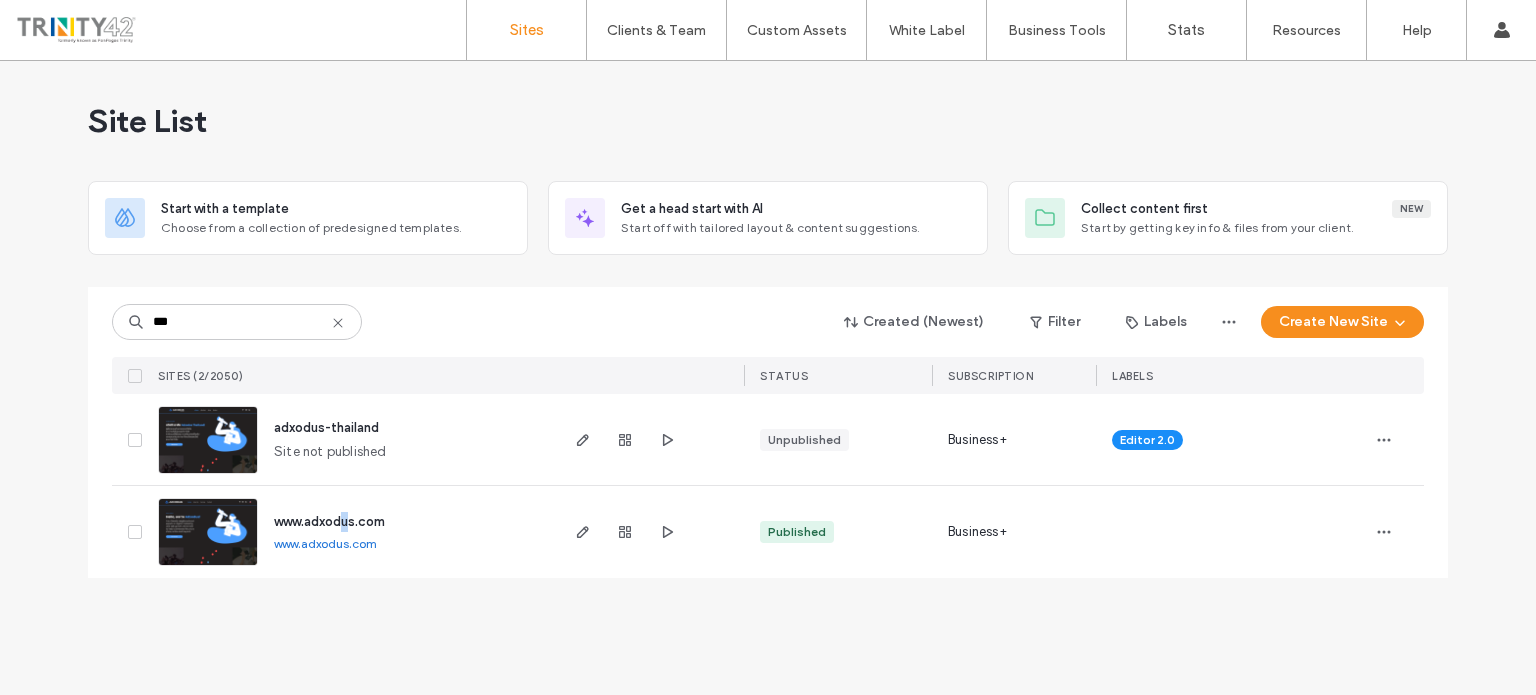 click on "www.adxodus.com www.adxodus.com" at bounding box center (406, 532) 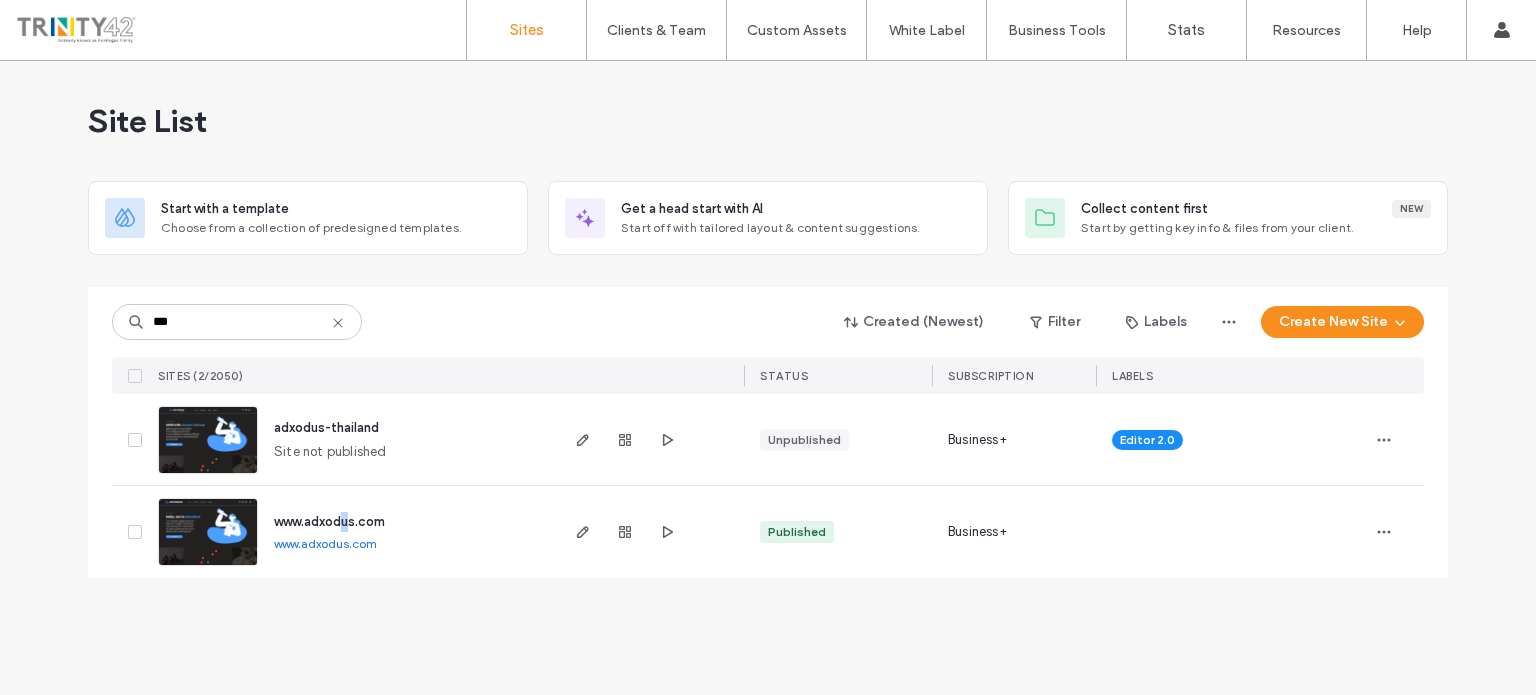 click on "www.adxodus.com www.adxodus.com" at bounding box center [406, 532] 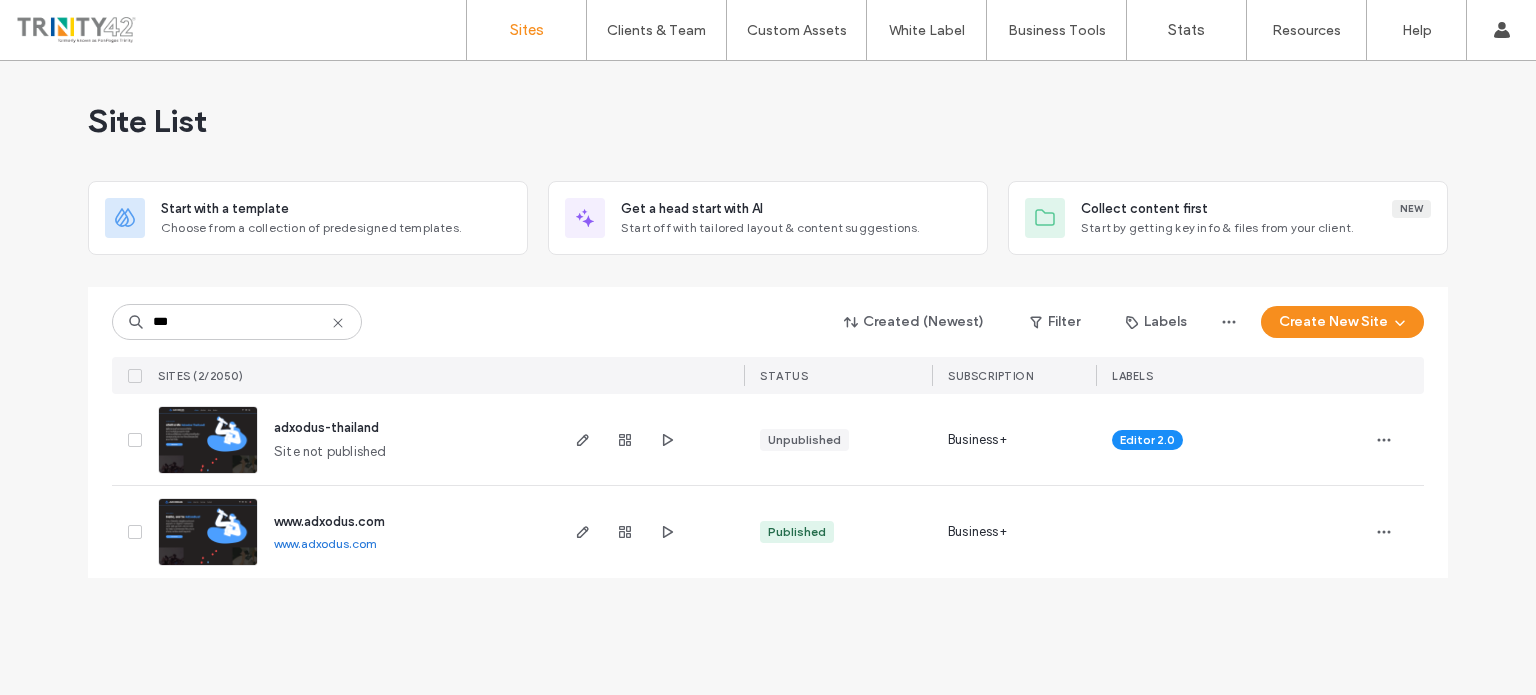 click on "www.adxodus.com" at bounding box center (329, 521) 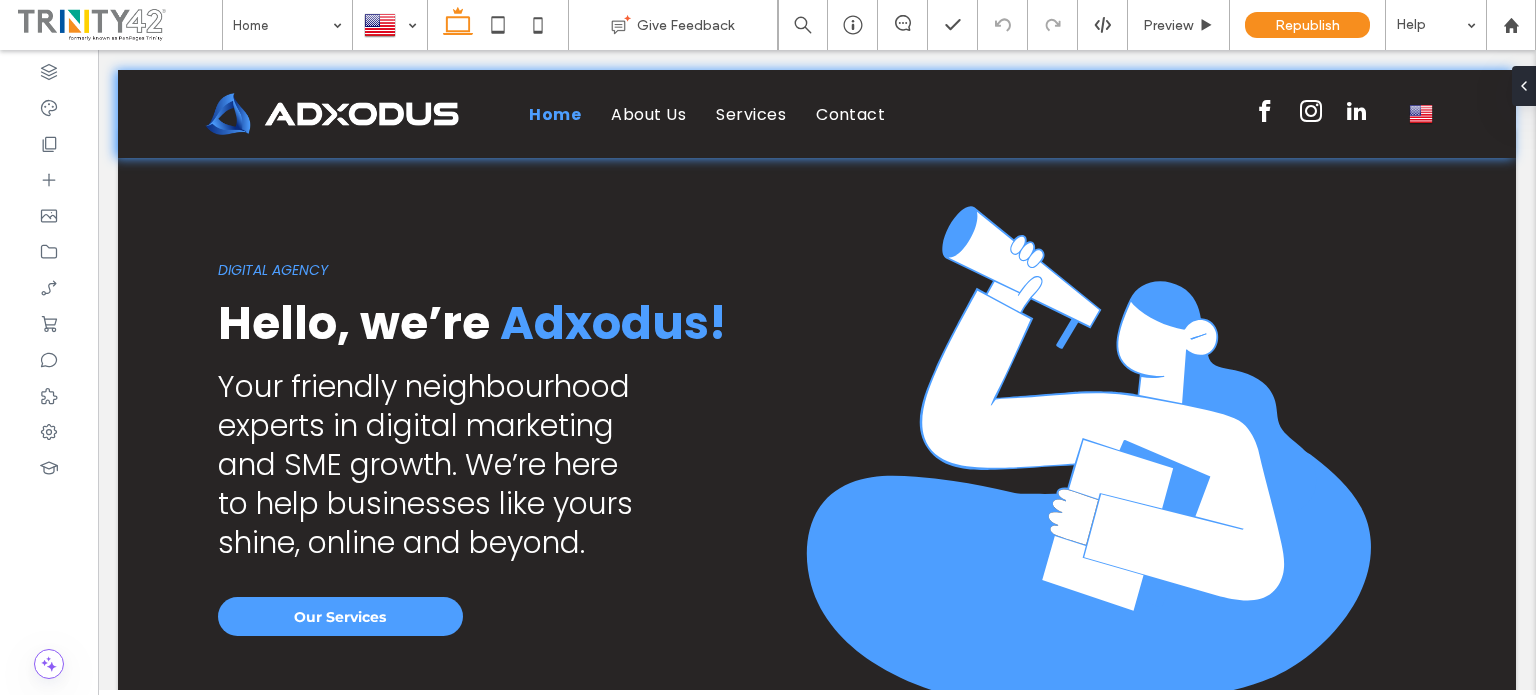 scroll, scrollTop: 0, scrollLeft: 0, axis: both 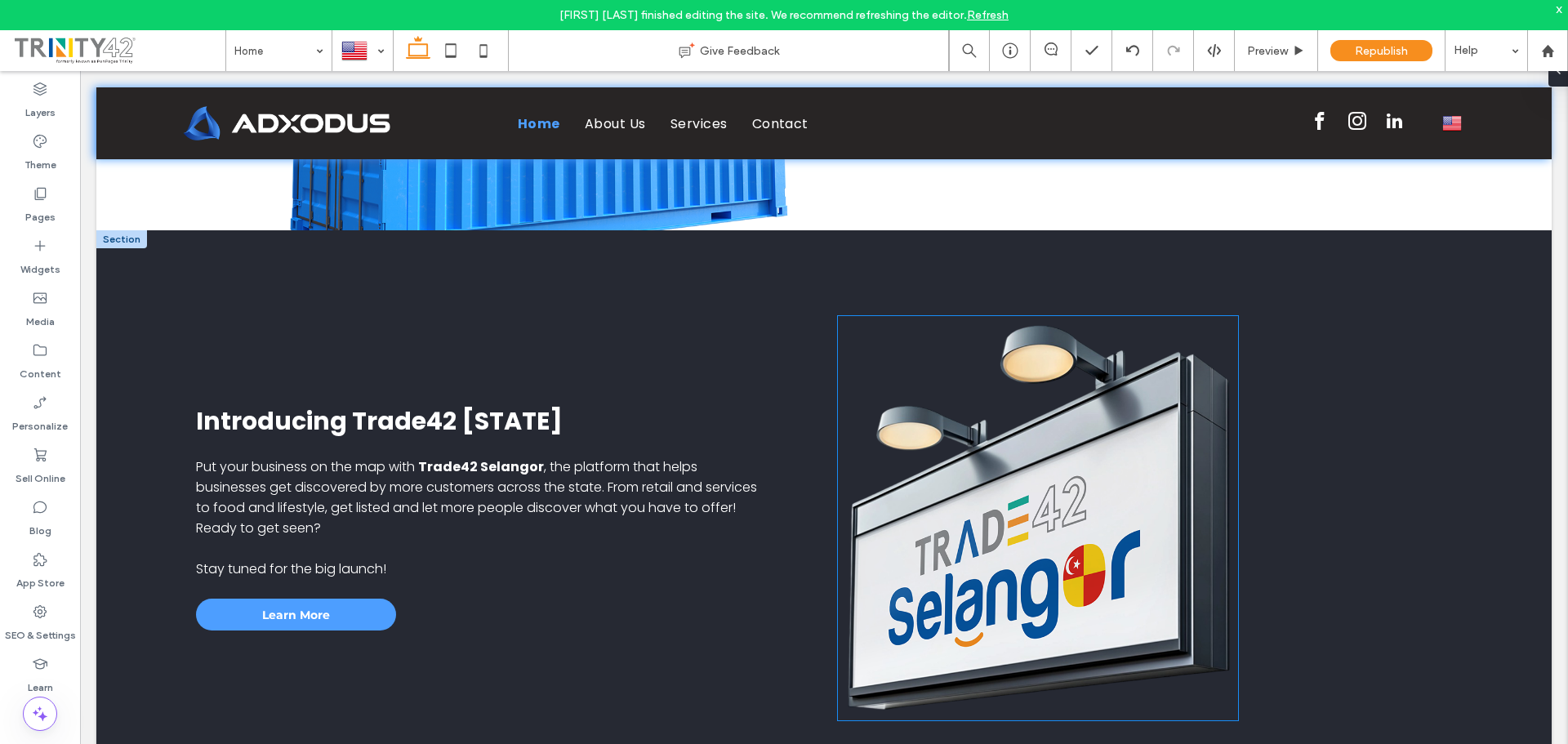 click at bounding box center (1038, 518) 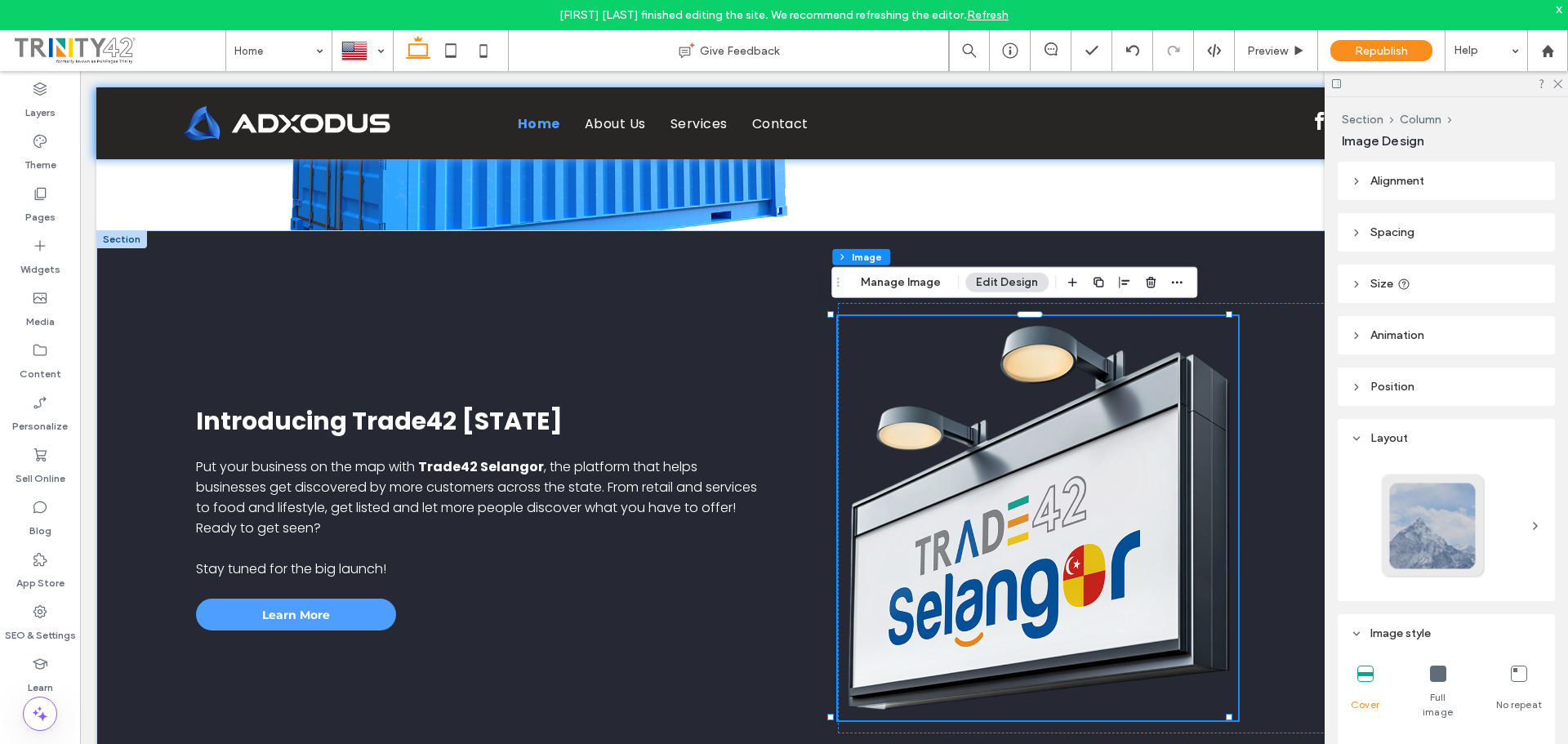click at bounding box center [1038, 518] 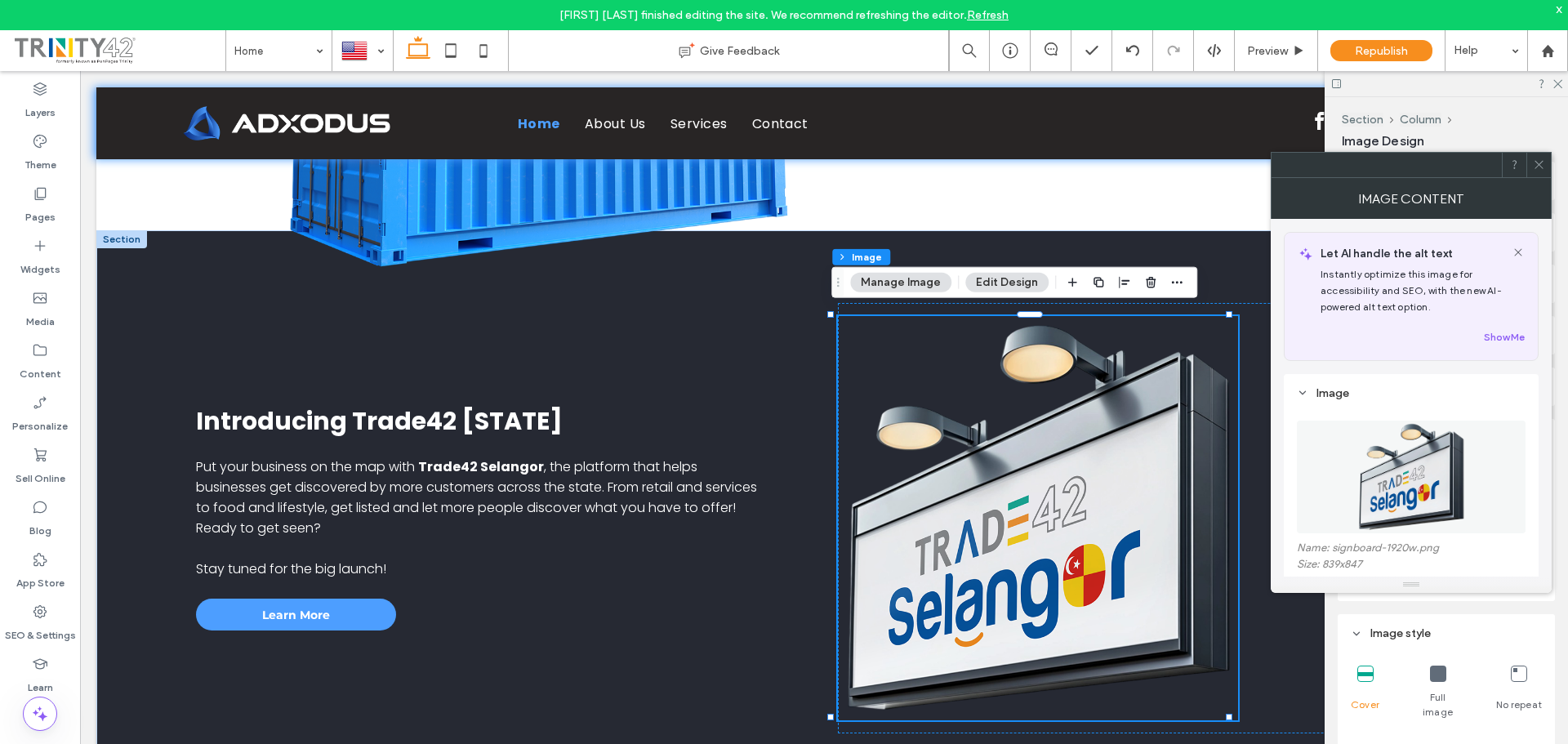 click at bounding box center [1411, 477] 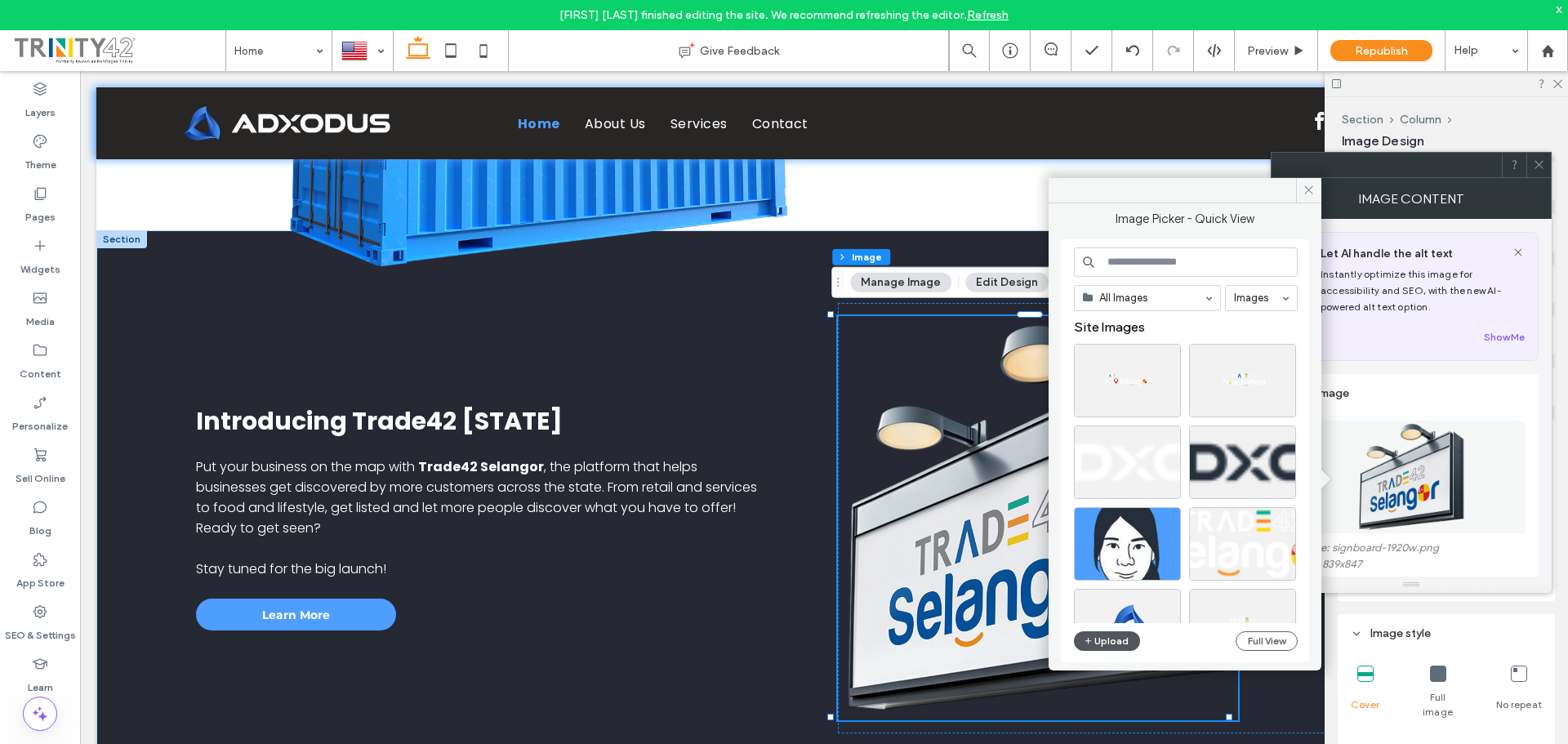 click on "Upload" at bounding box center (1107, 641) 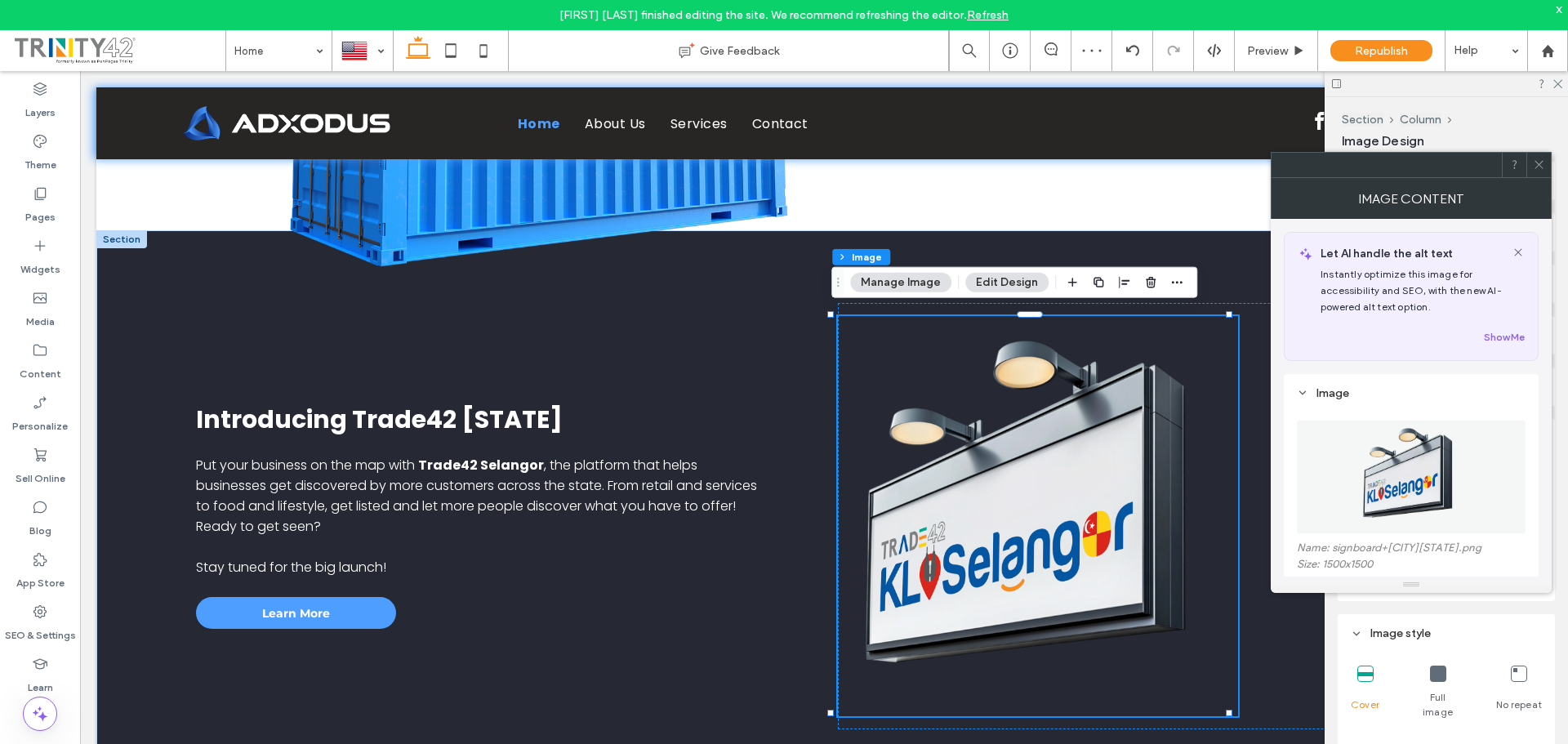 click 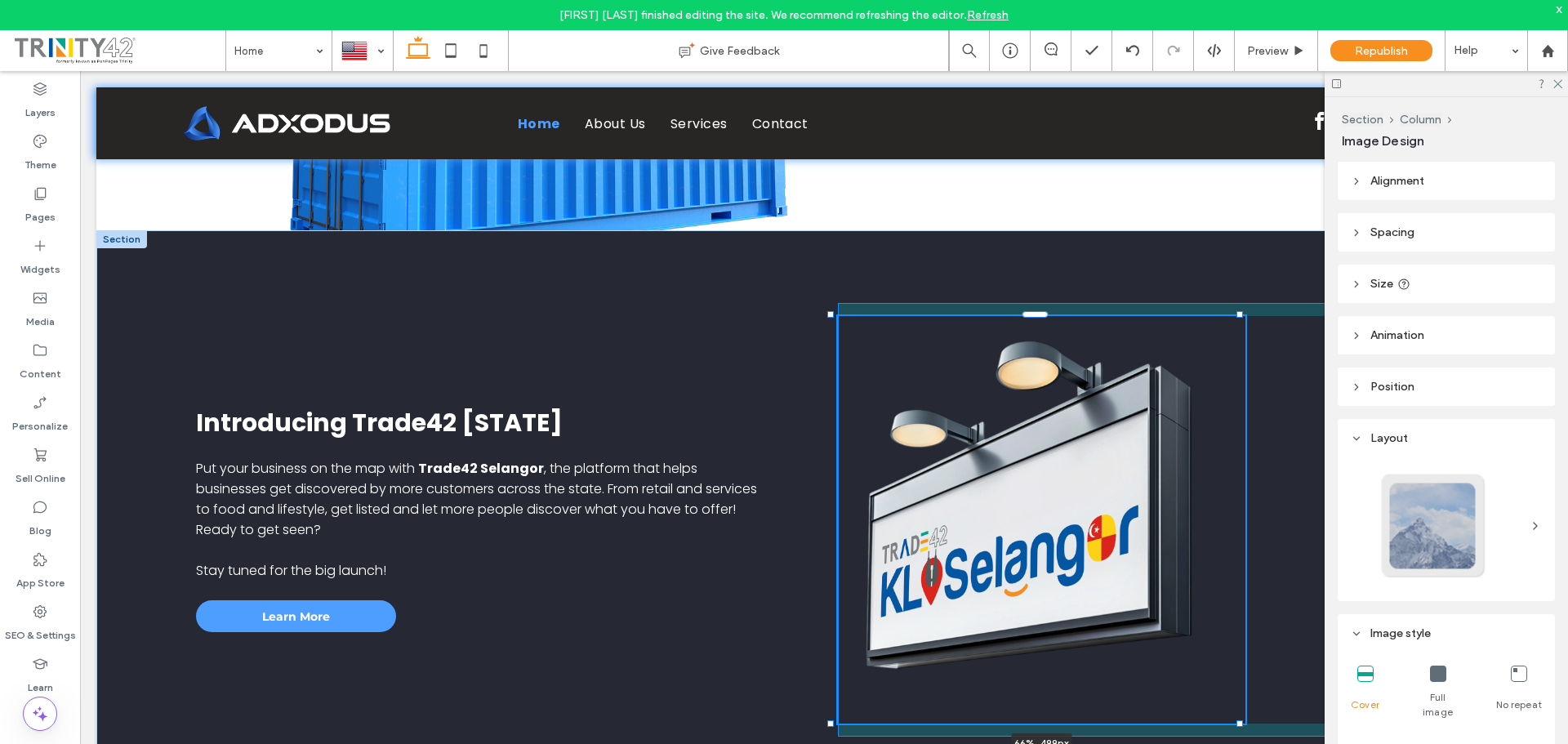 drag, startPoint x: 1229, startPoint y: 703, endPoint x: 1250, endPoint y: 700, distance: 21.213203 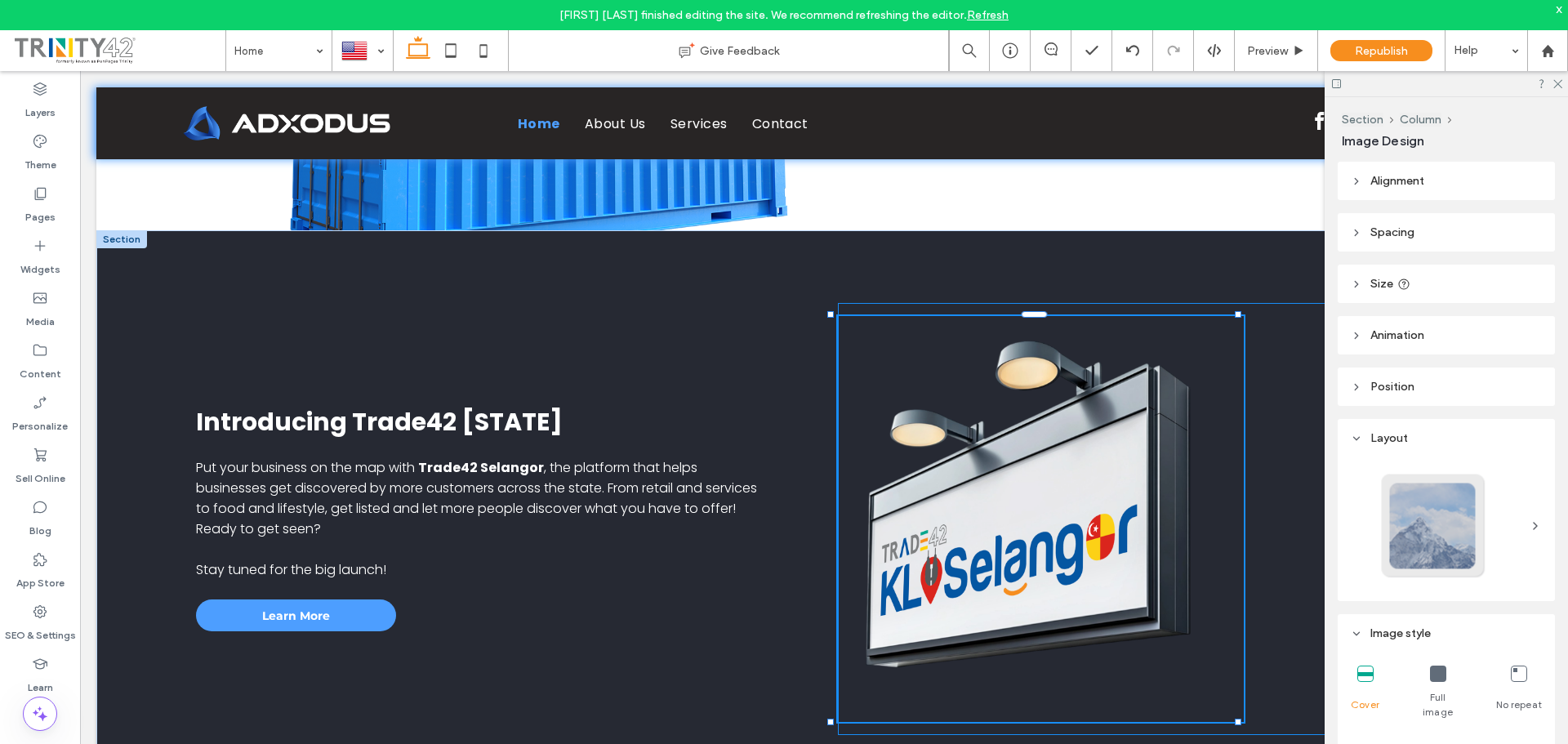 type on "**" 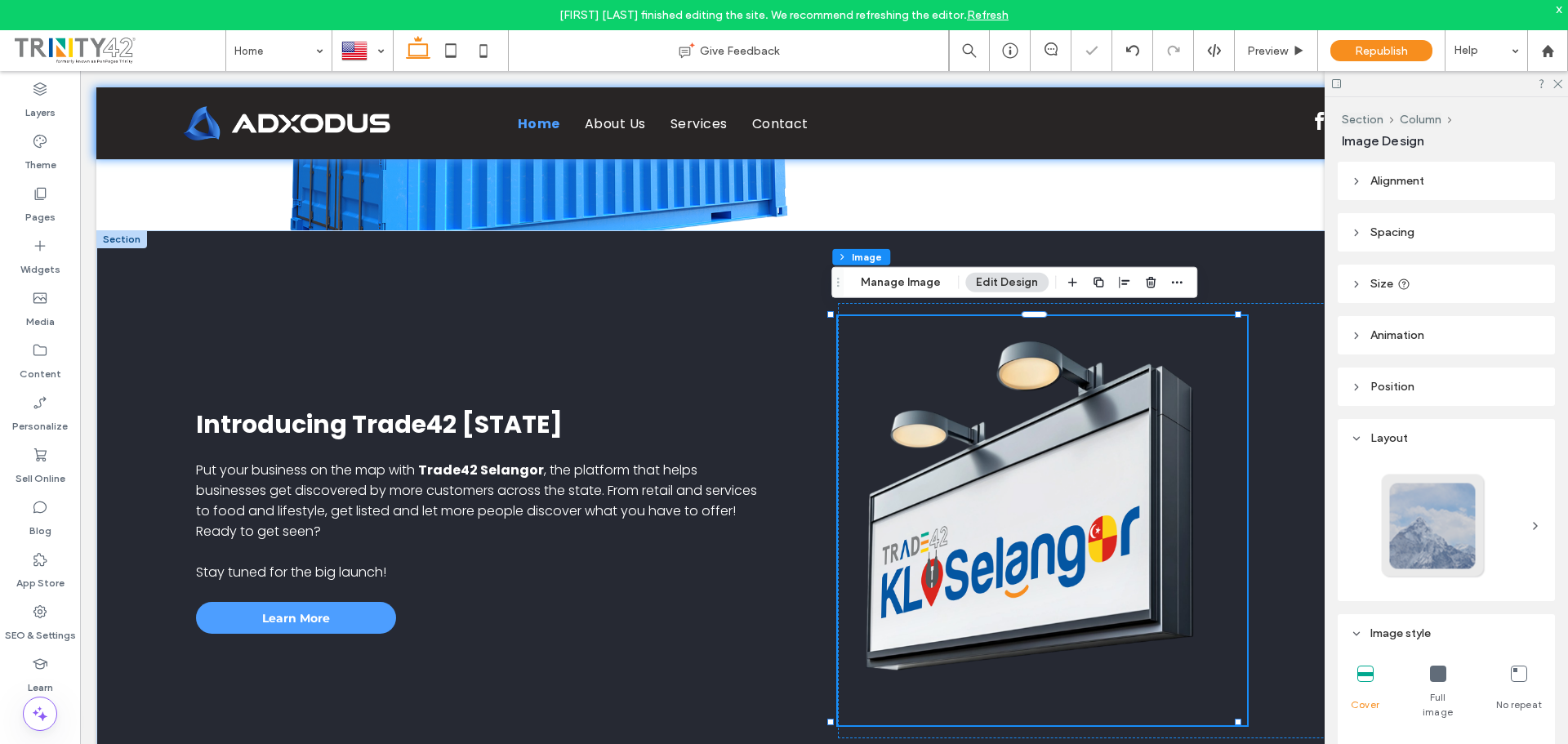 click at bounding box center (1042, 520) 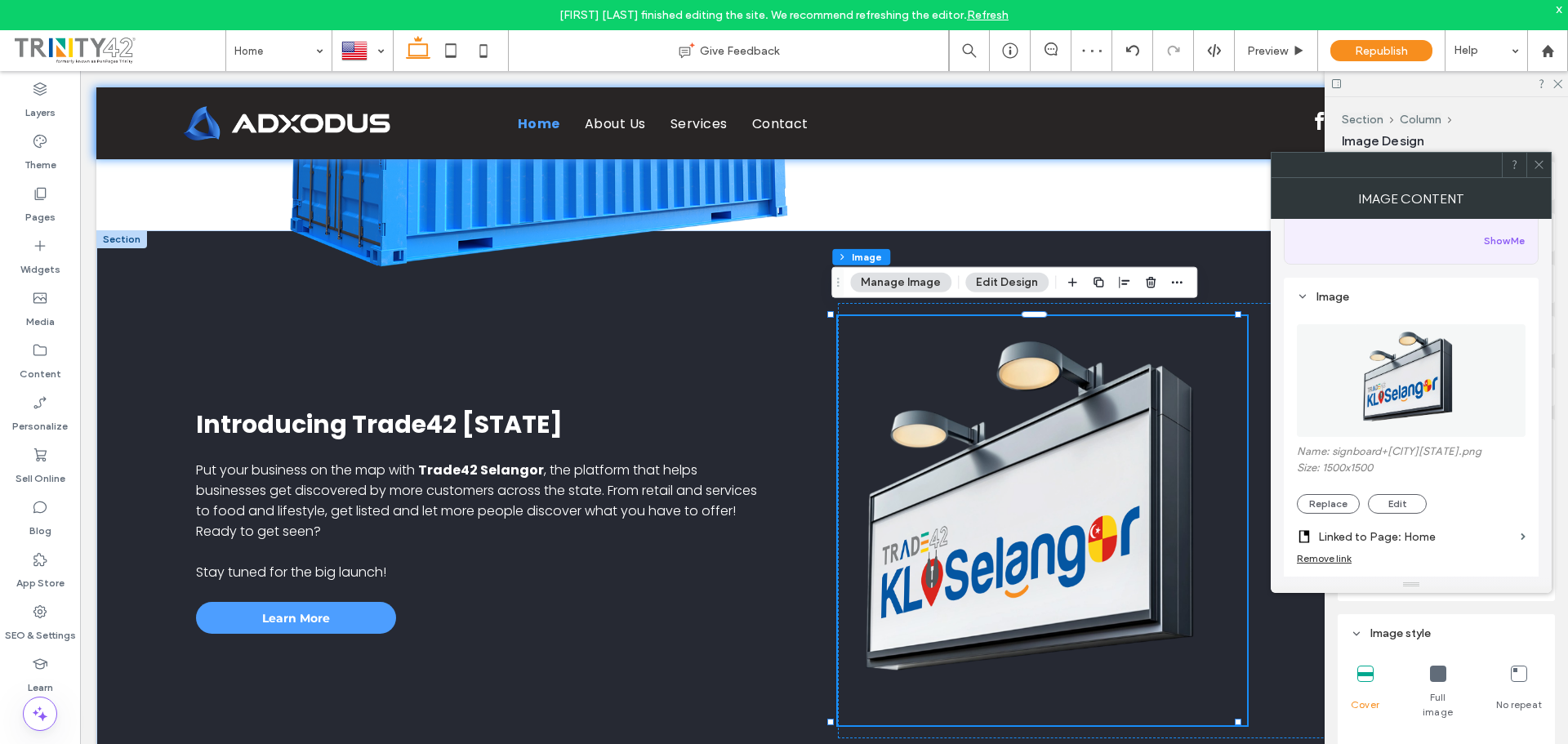 scroll, scrollTop: 163, scrollLeft: 0, axis: vertical 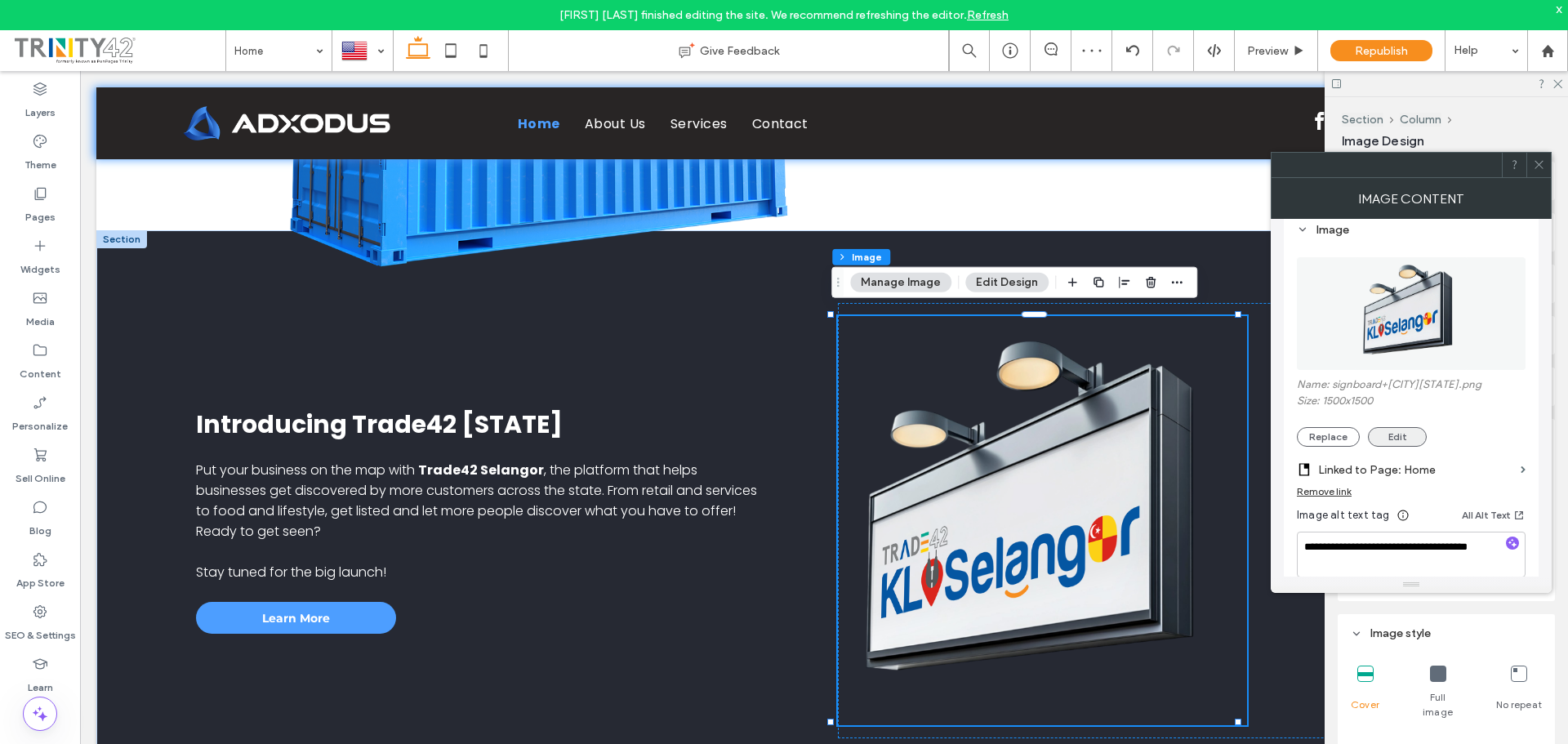 click on "Edit" at bounding box center [1397, 437] 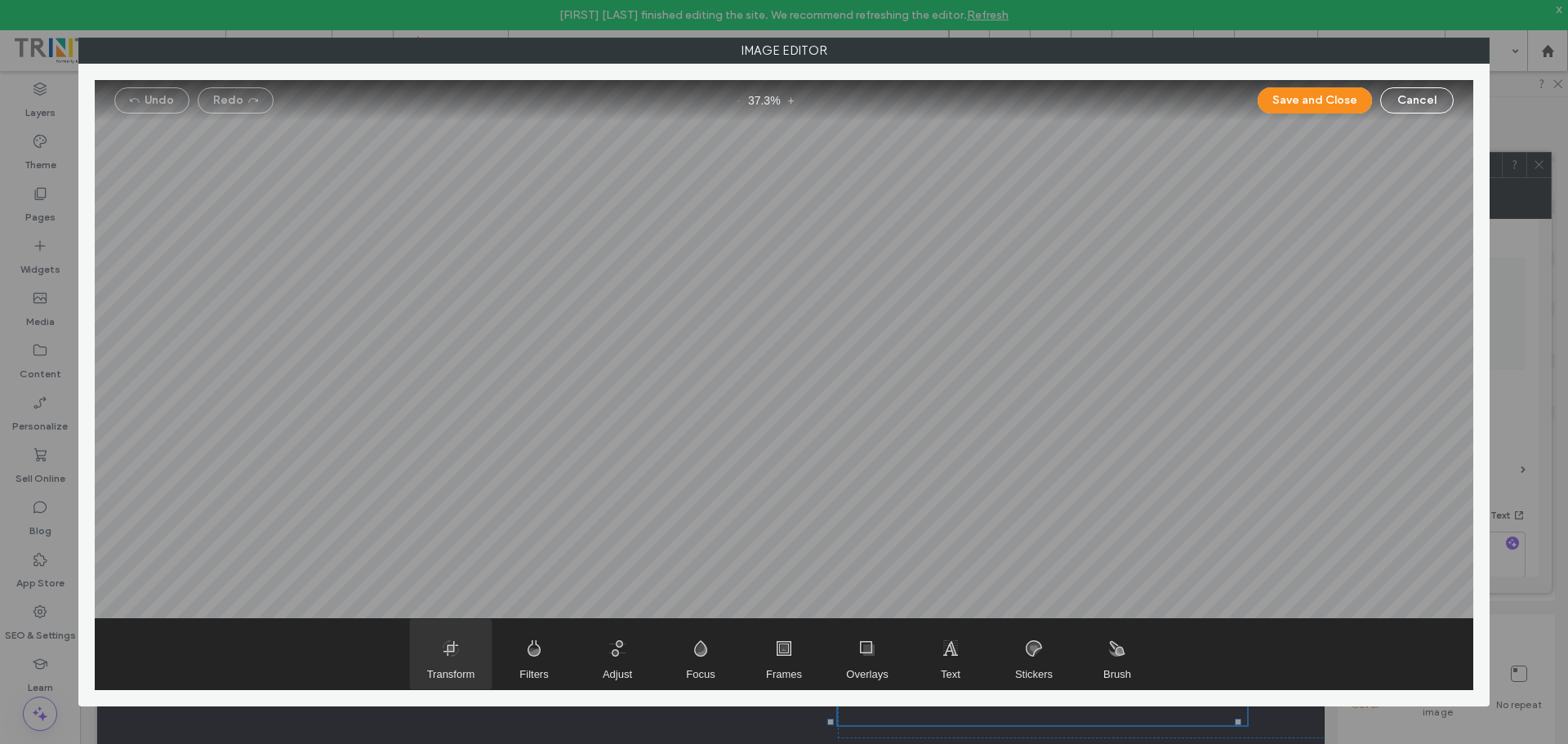 click at bounding box center (451, 654) 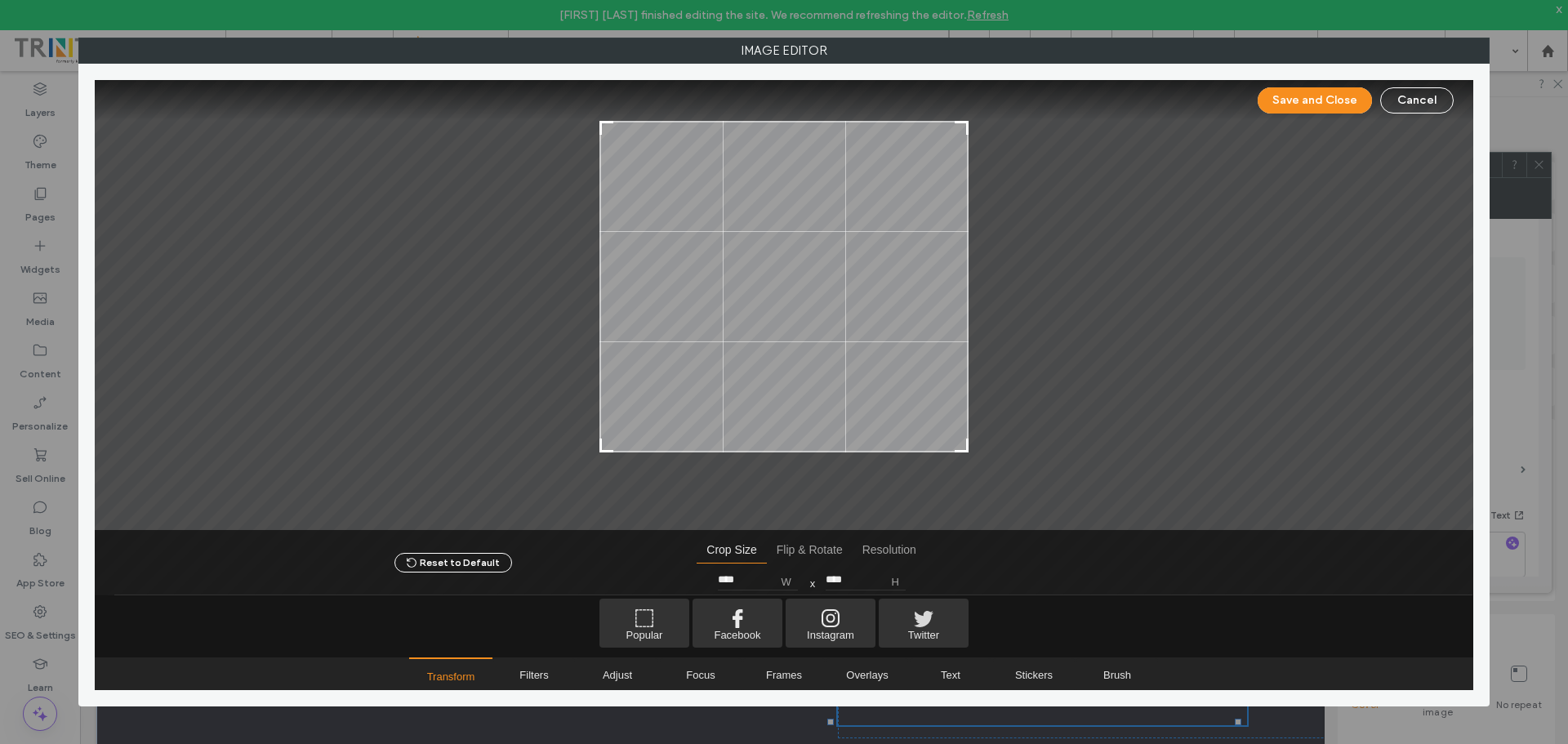 type on "****" 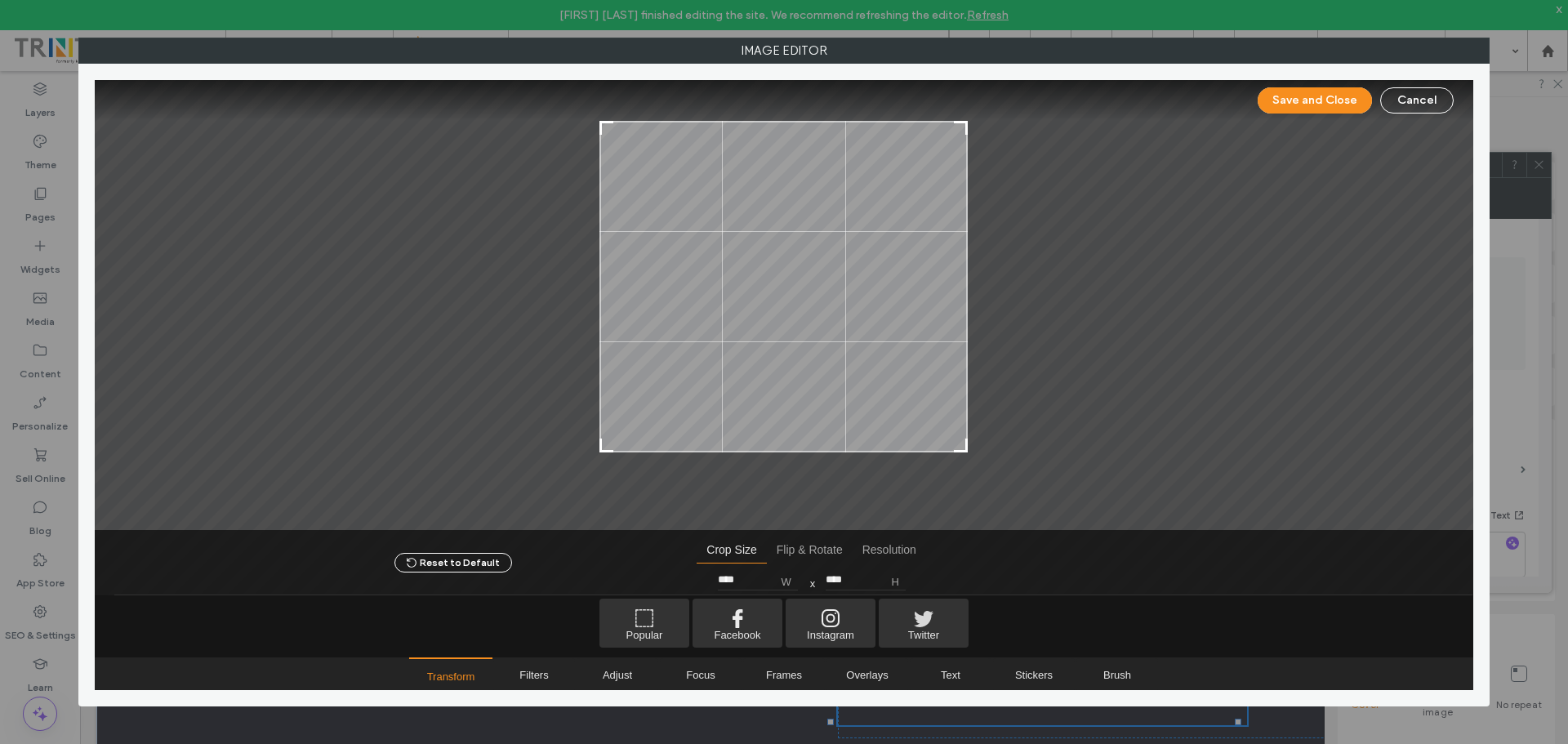 drag, startPoint x: 964, startPoint y: 479, endPoint x: 967, endPoint y: 448, distance: 31.14482 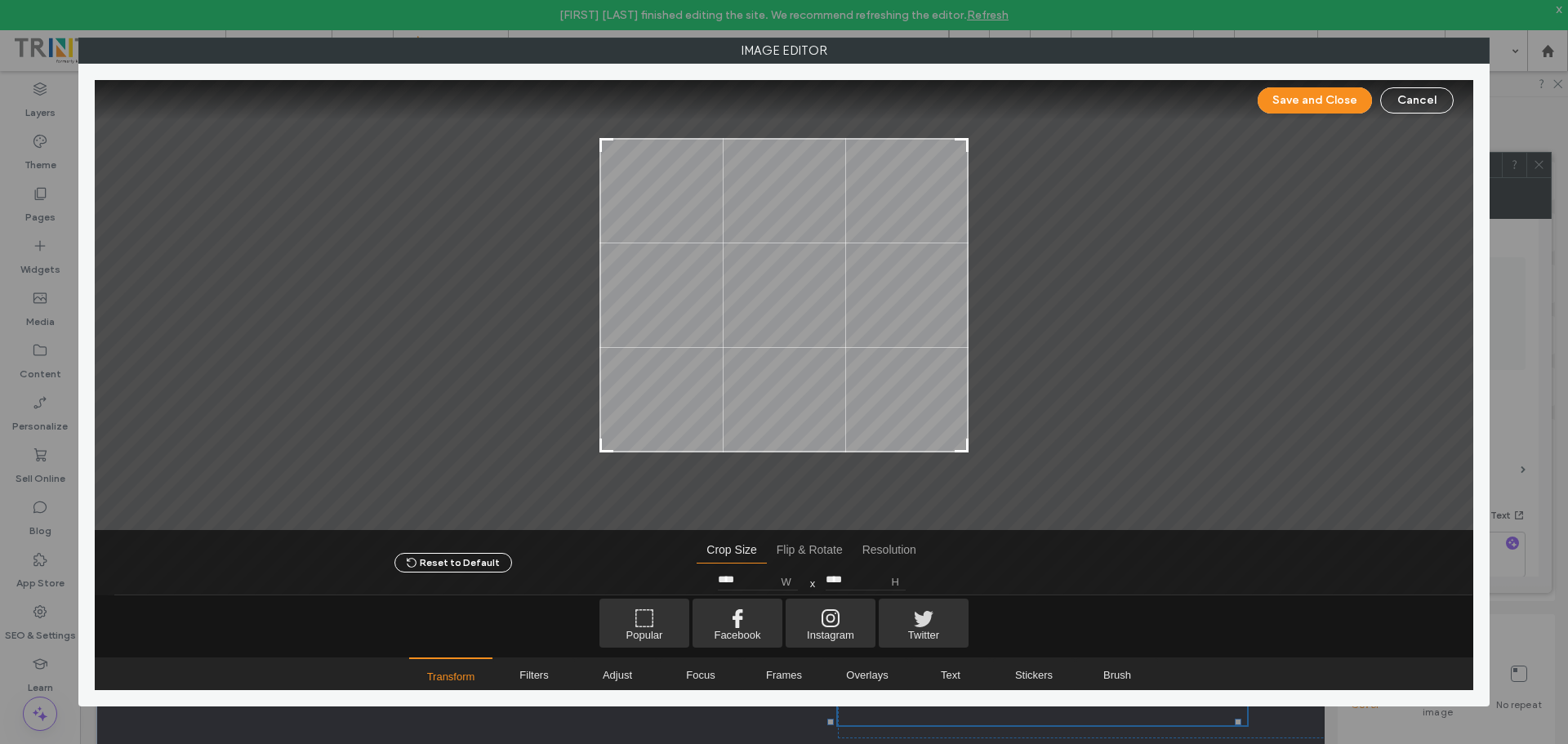 type on "****" 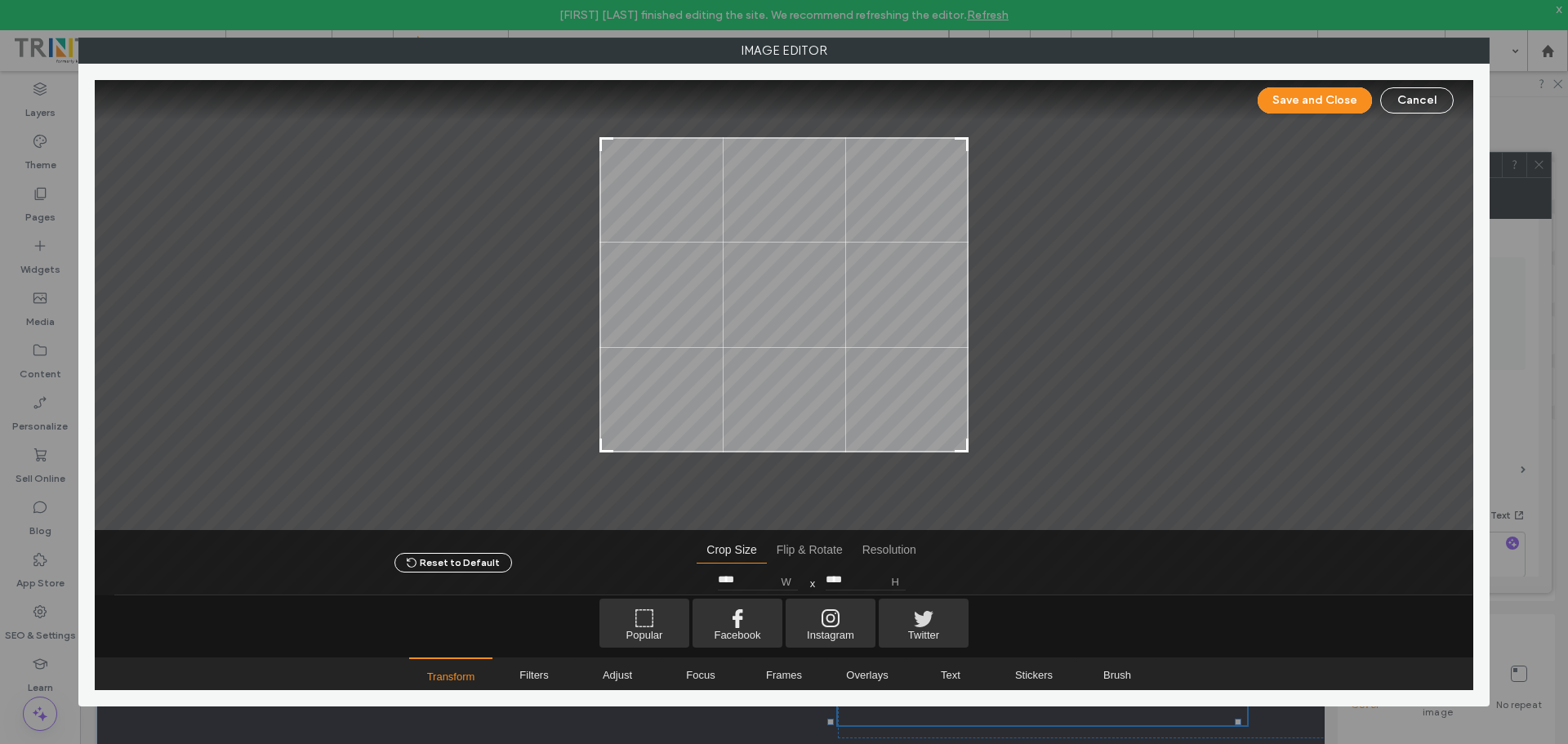 drag, startPoint x: 963, startPoint y: 123, endPoint x: 970, endPoint y: 139, distance: 17.464249 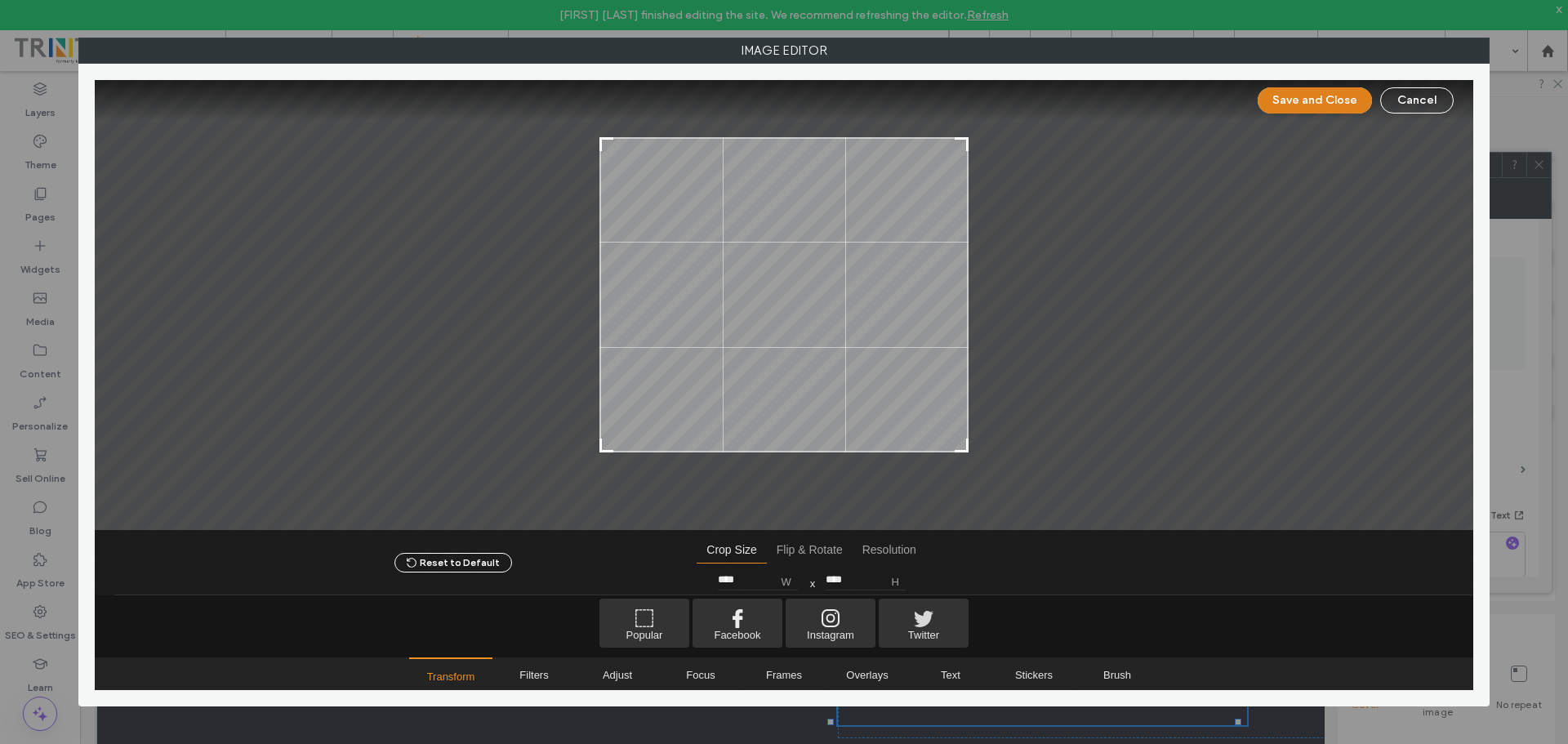 click on "Save and Close" at bounding box center [1315, 100] 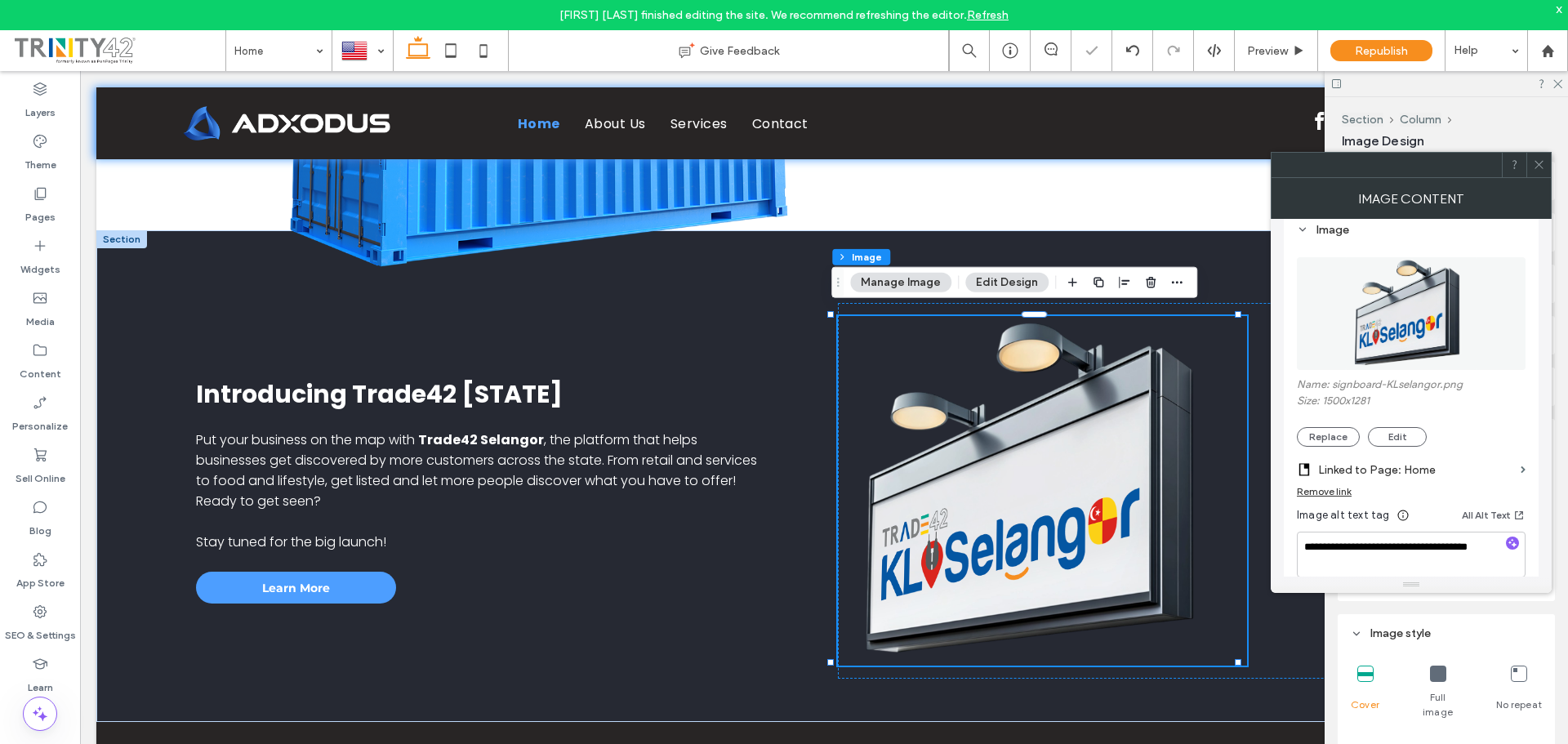 click at bounding box center (1539, 165) 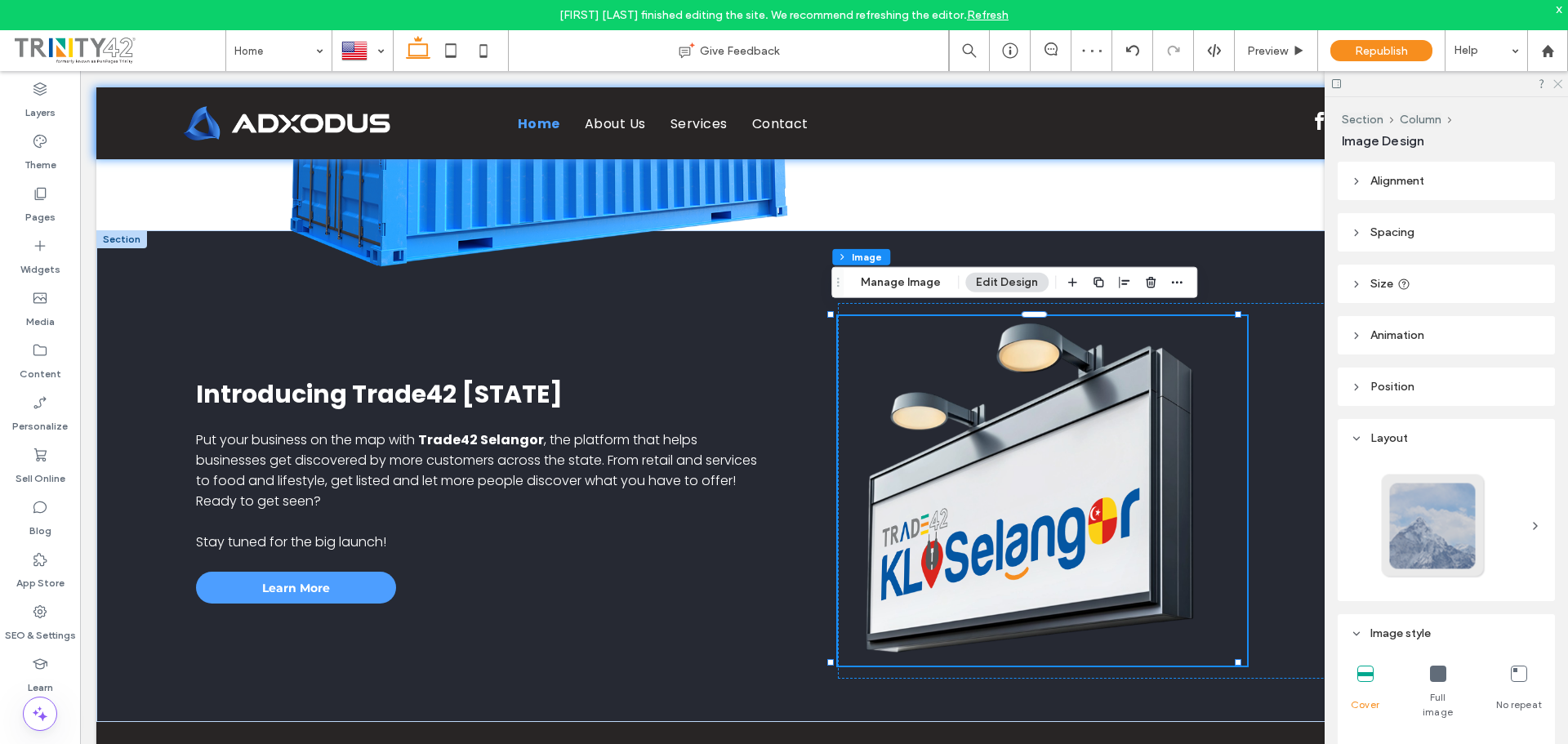 click 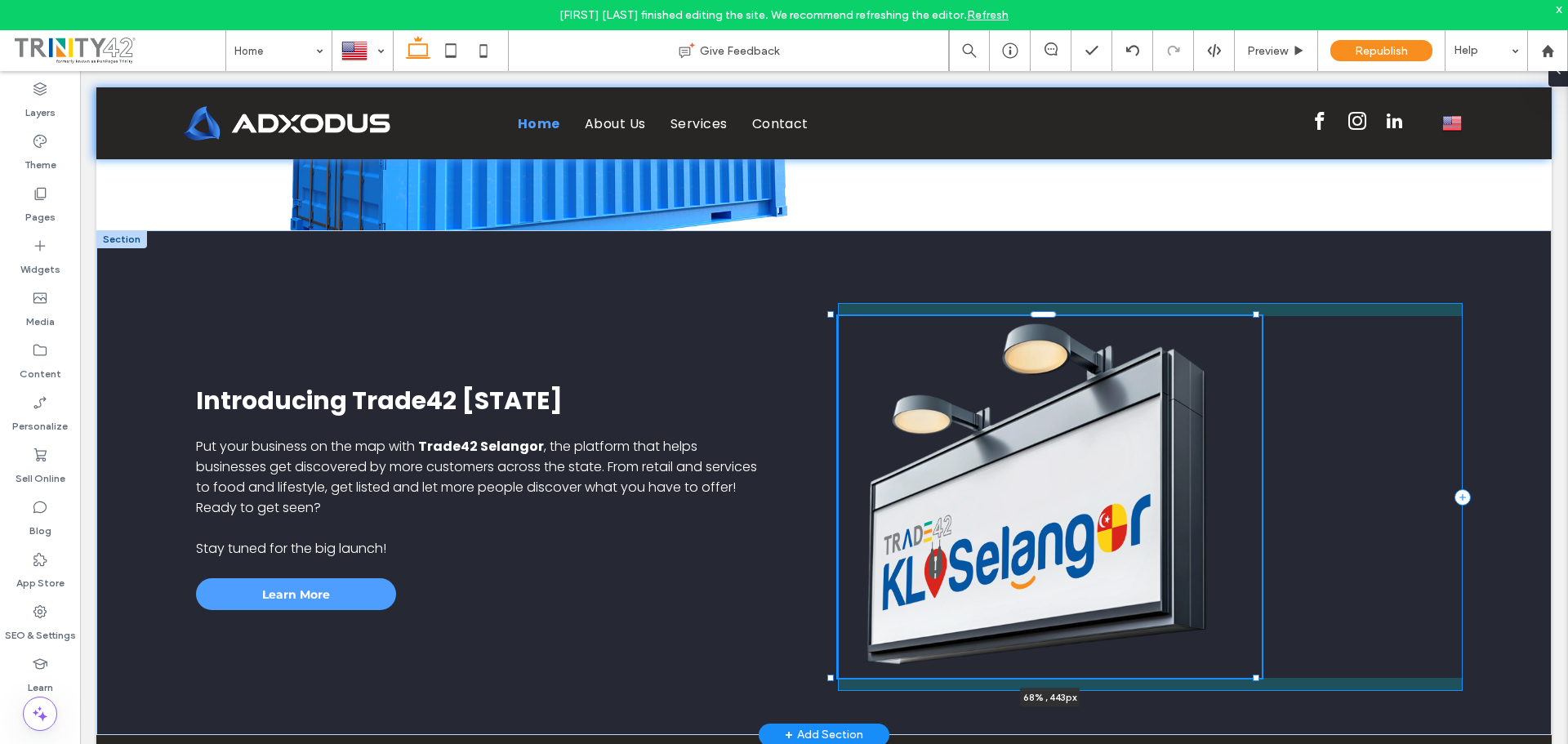 drag, startPoint x: 1241, startPoint y: 656, endPoint x: 1258, endPoint y: 668, distance: 20.808652 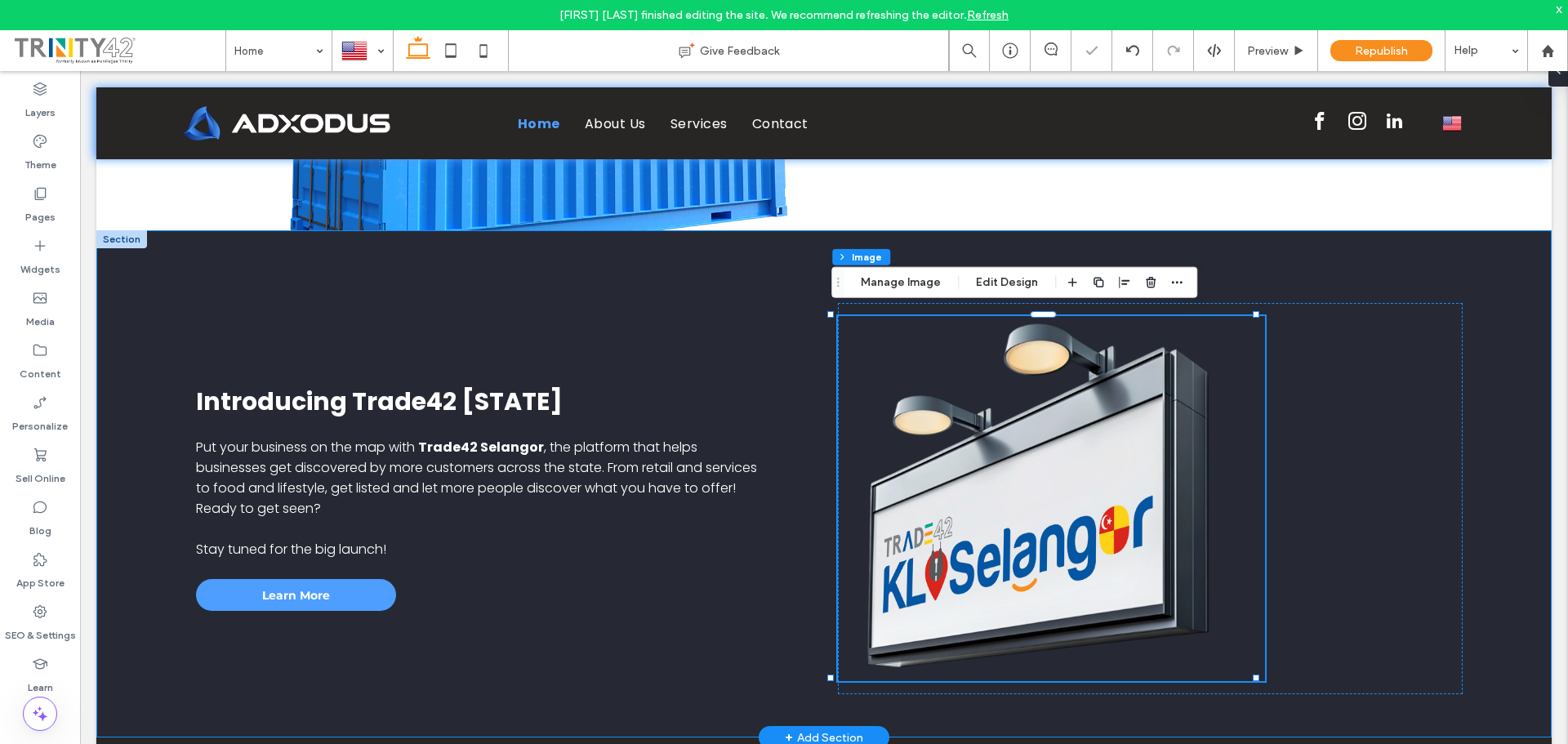 click on "Introducing Trade42 Selangor
Put your business on the map with
Trade42 Selangor , the platform that helps businesses get discovered by more customers across the state. From retail and services to food and lifestyle, get listed and let more people discover what you have to offer! Ready to get seen? Stay tuned for the big launch!
Learn More
68% , 443px" at bounding box center [824, 483] 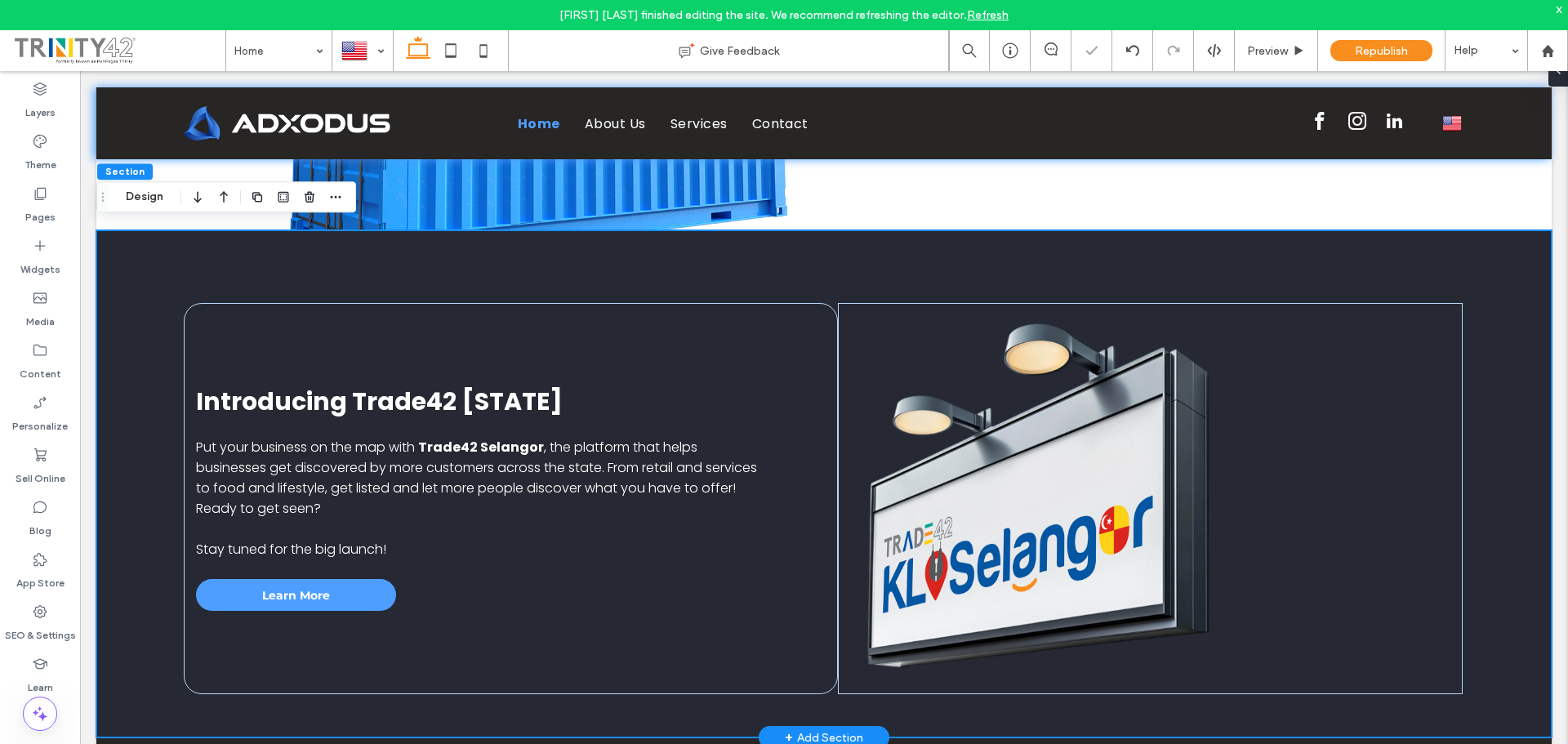 click on "Introducing Trade42 Selangor
Put your business on the map with
Trade42 Selangor , the platform that helps businesses get discovered by more customers across the state. From retail and services to food and lifestyle, get listed and let more people discover what you have to offer! Ready to get seen? Stay tuned for the big launch!
Learn More" at bounding box center [824, 483] 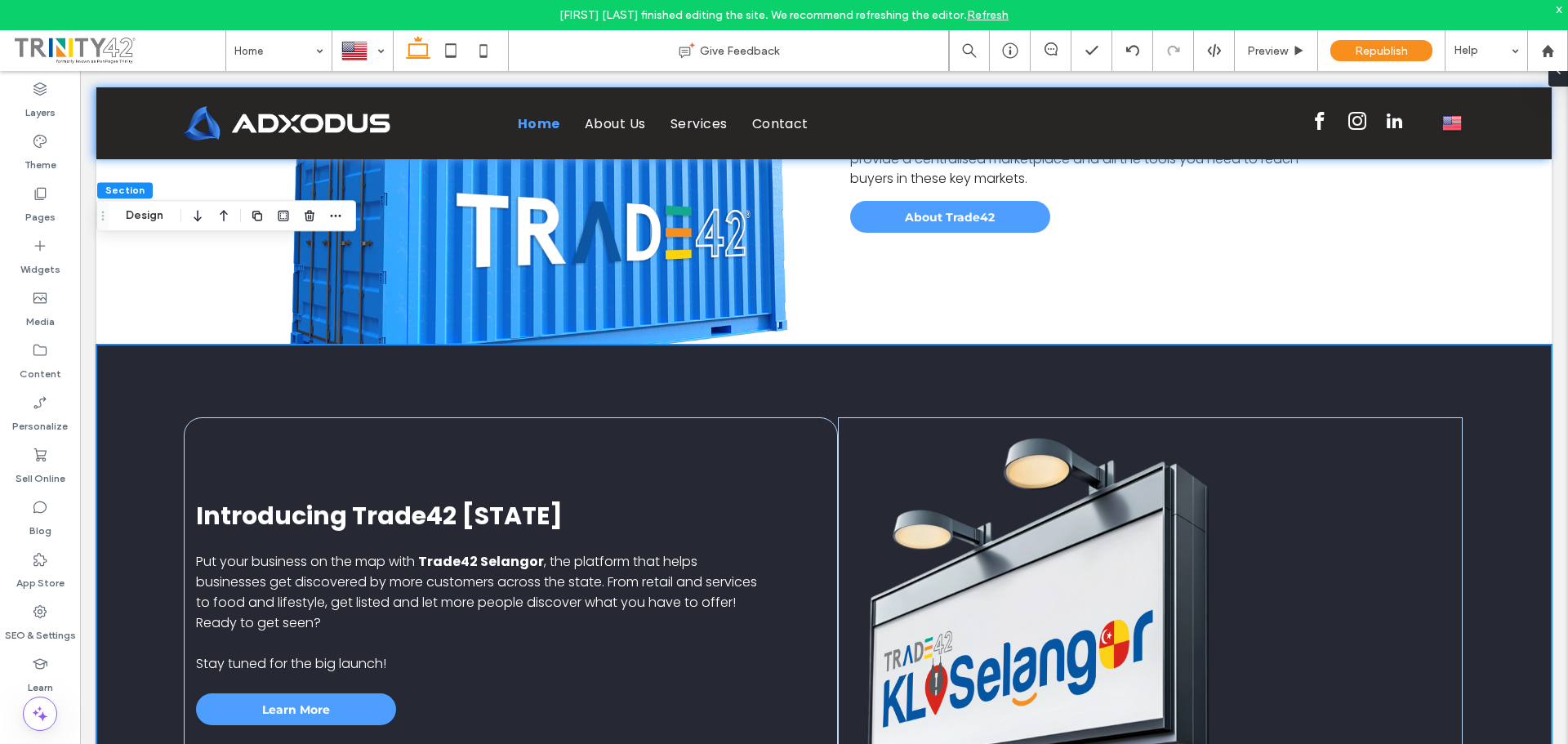scroll, scrollTop: 1633, scrollLeft: 0, axis: vertical 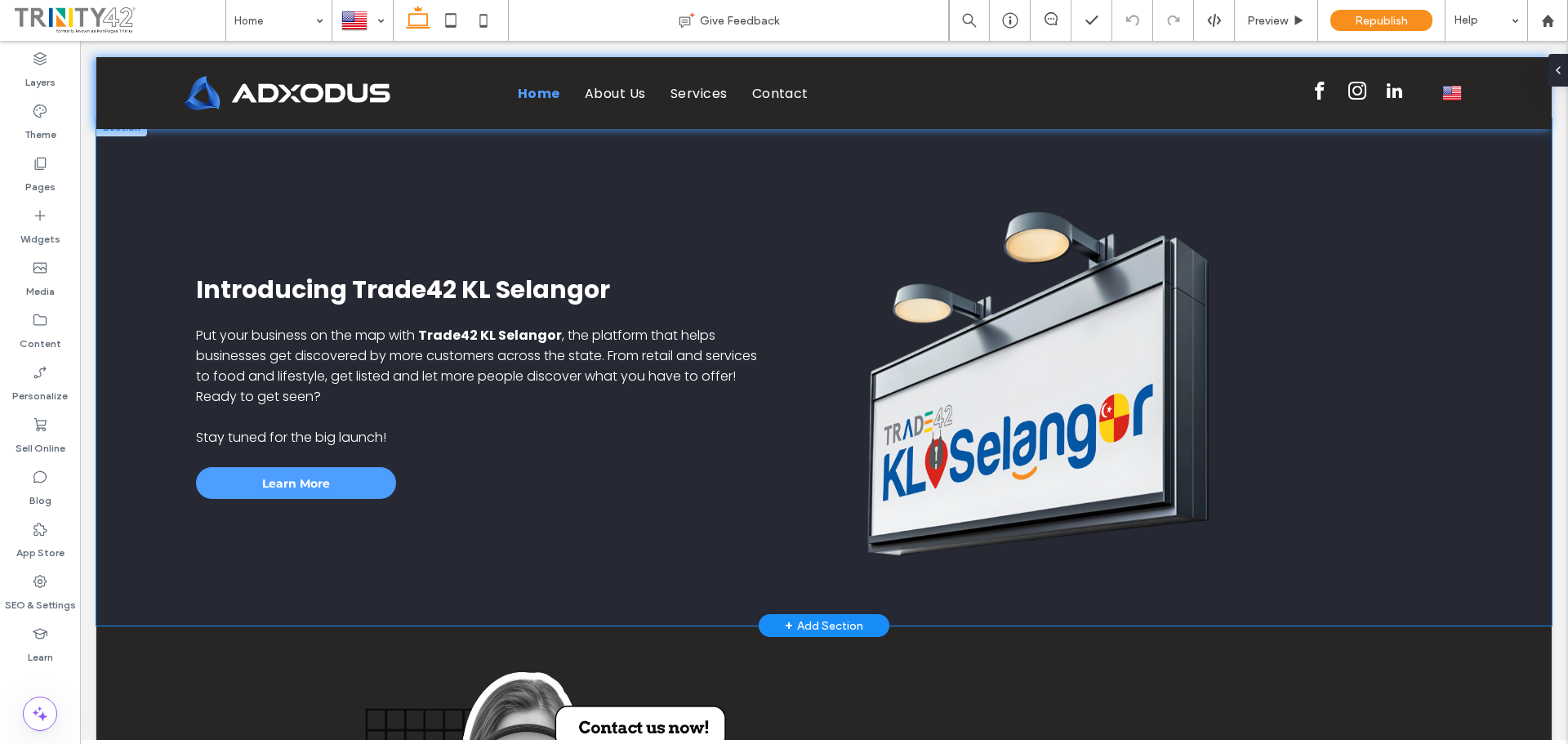 click on "Introducing Trade42 KL Selangor
Put your business on the map with
Trade42 KL Selangor , the platform that helps businesses get discovered by more customers across the state. From retail and services to food and lifestyle, get listed and let more people discover what you have to offer! Ready to get seen? Stay tuned for the big launch!
Learn More" at bounding box center [824, 372] 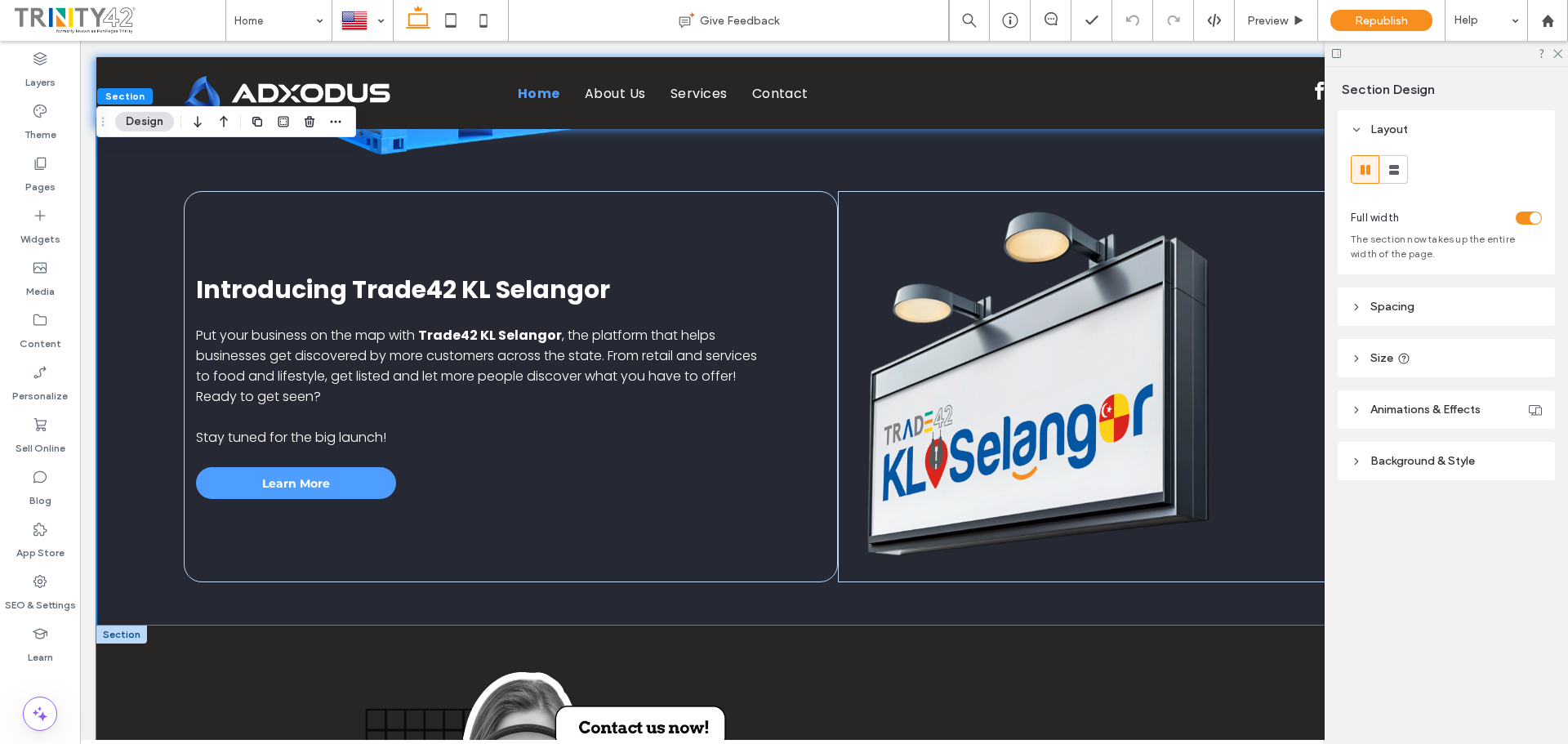click on "DIGITAL MARKETING SOLUTIONS
Your Partner in Digital Growth
Whether you need high-performing ad campaigns, engaging content, or a stunning website, we've got your back. And yes, we promise to keep it fun along the way. We collaborate closely with you to understand your goals and develop a customized digital strategy that delivers real results." at bounding box center (824, 863) 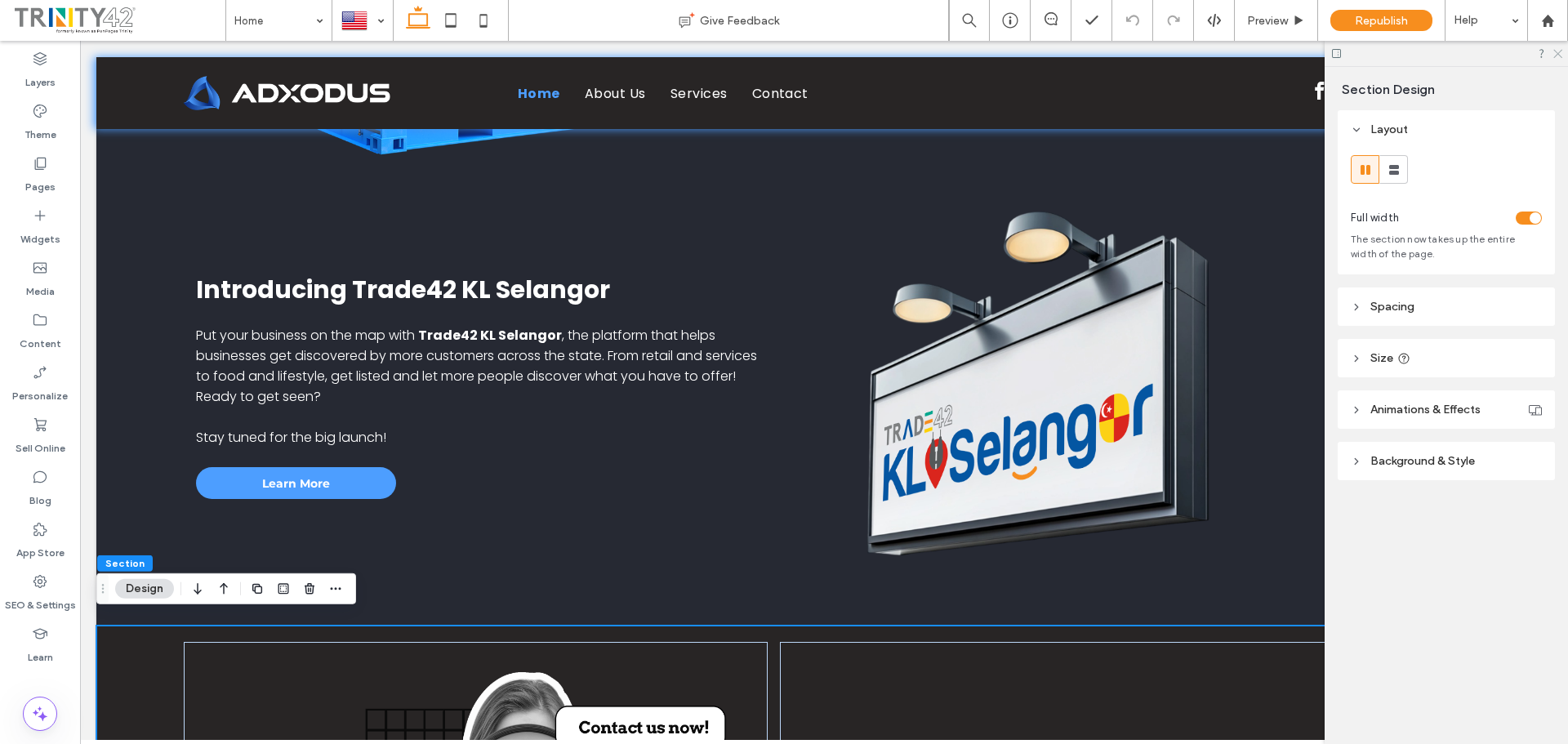 click 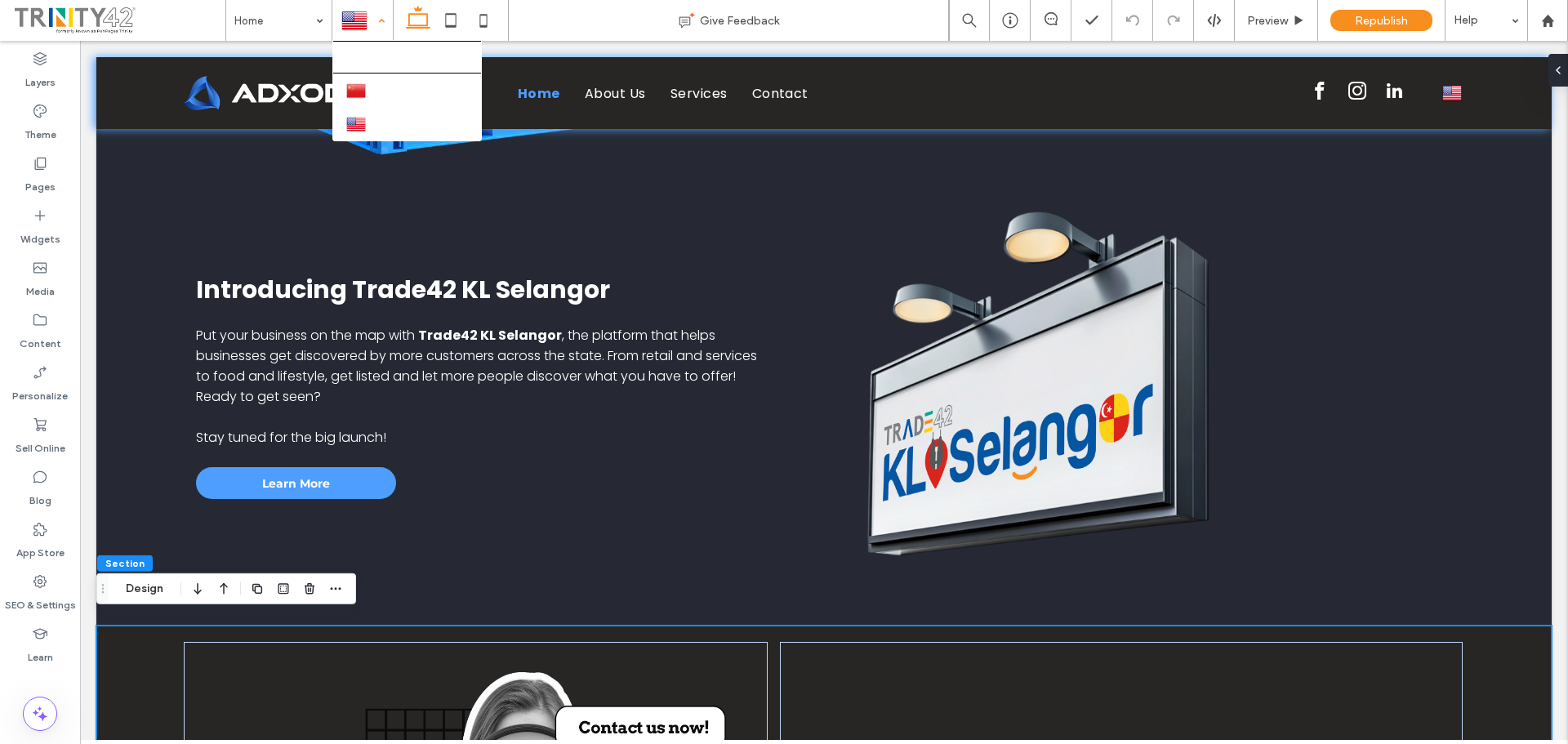 click at bounding box center (363, 20) 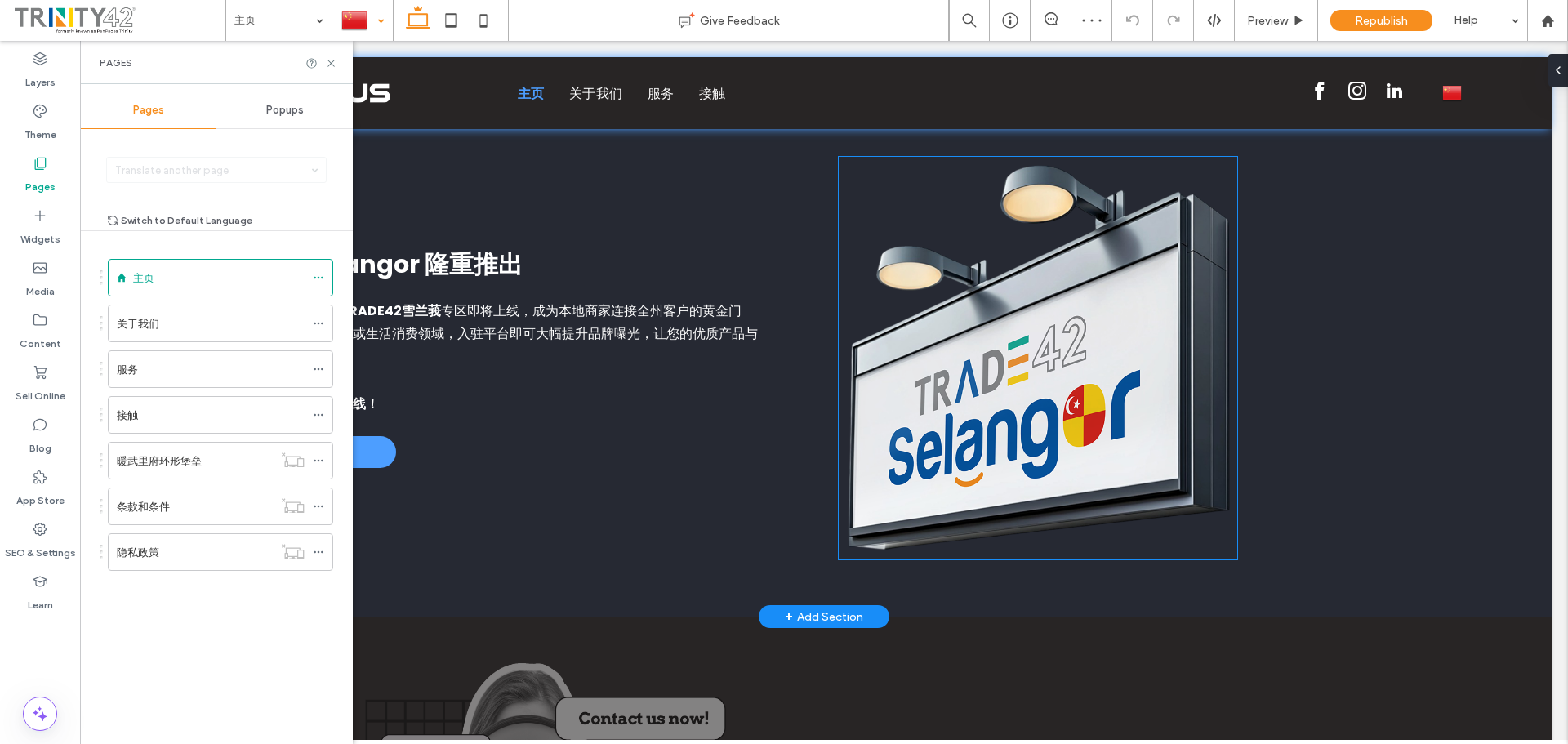 scroll, scrollTop: 1715, scrollLeft: 0, axis: vertical 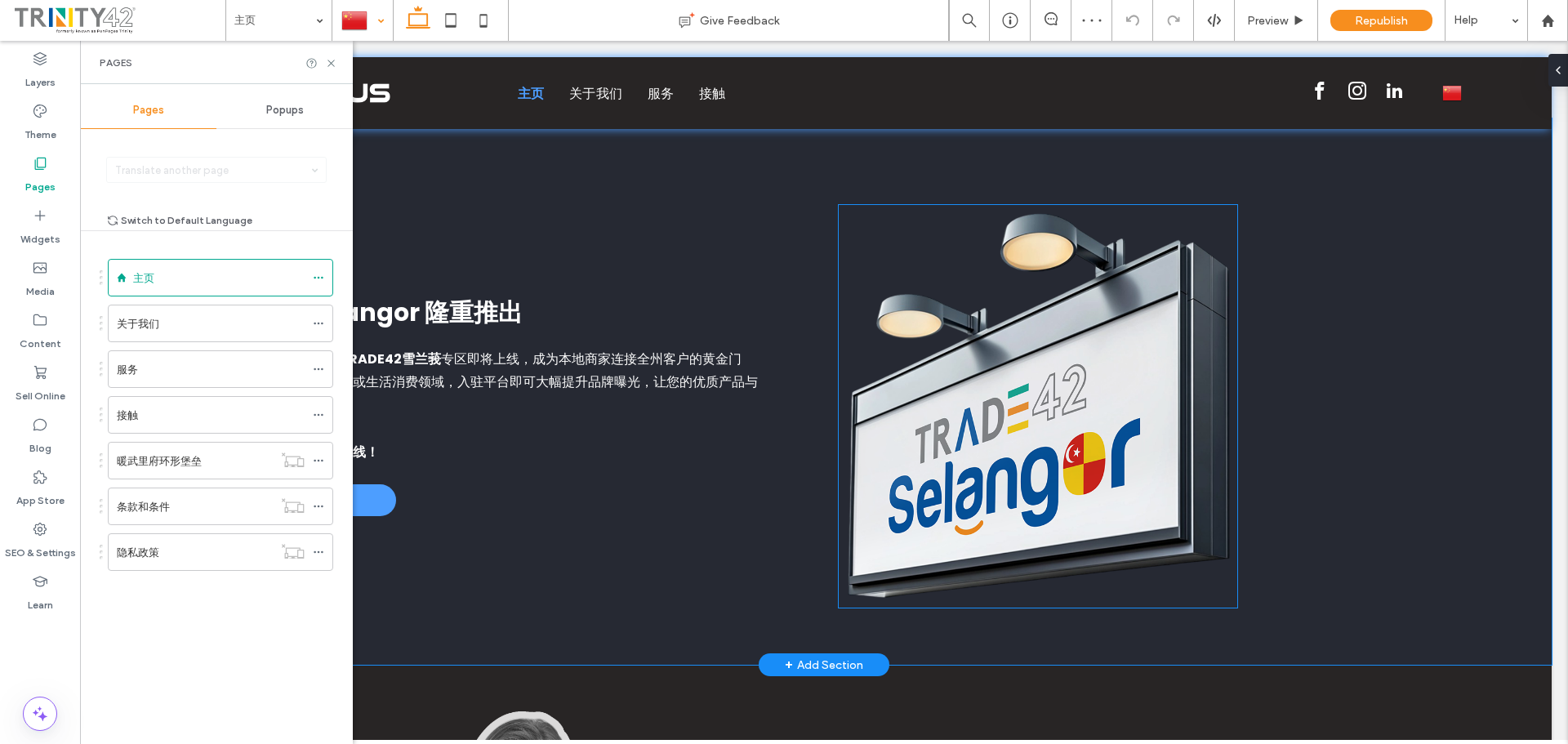 click at bounding box center (1038, 406) 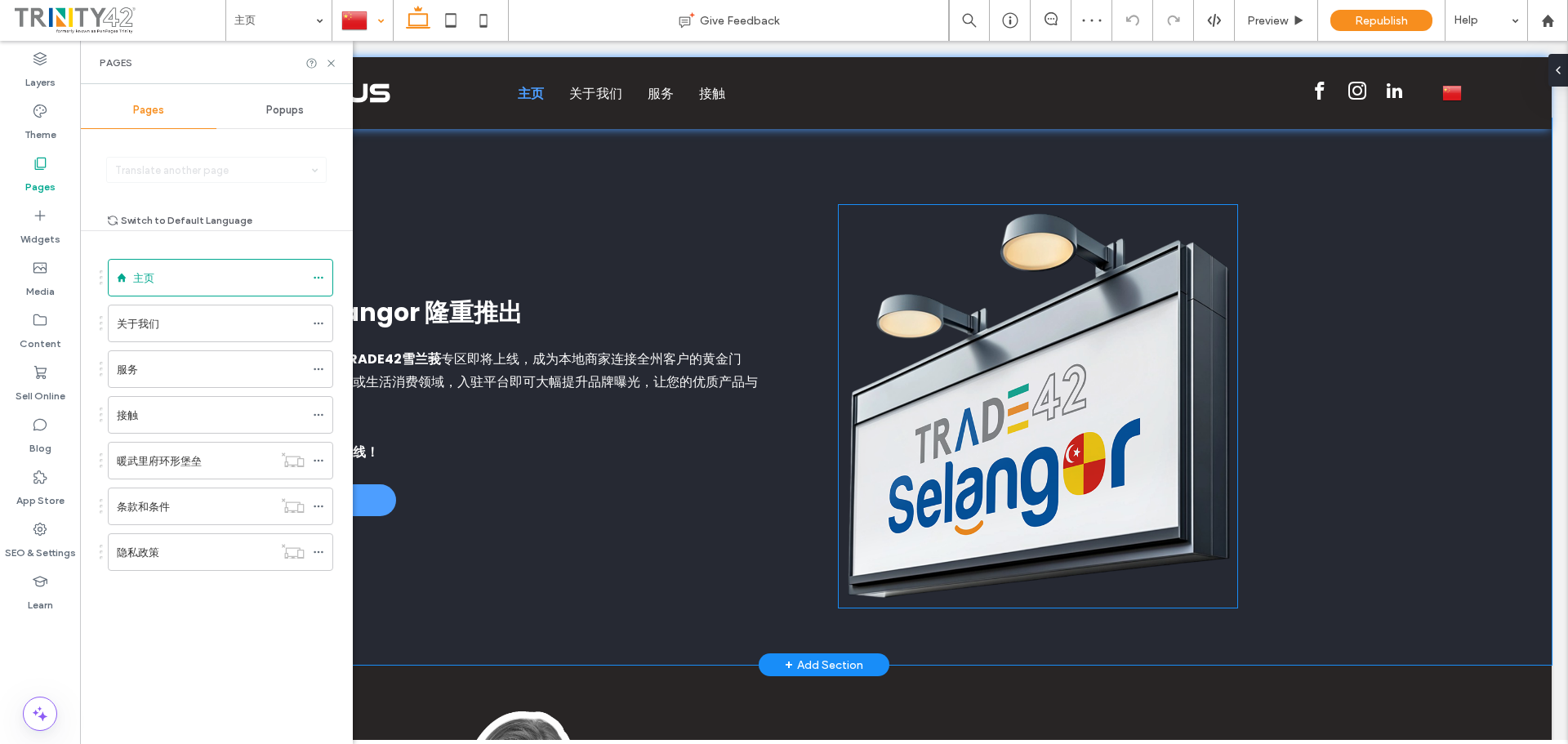 click at bounding box center [1038, 406] 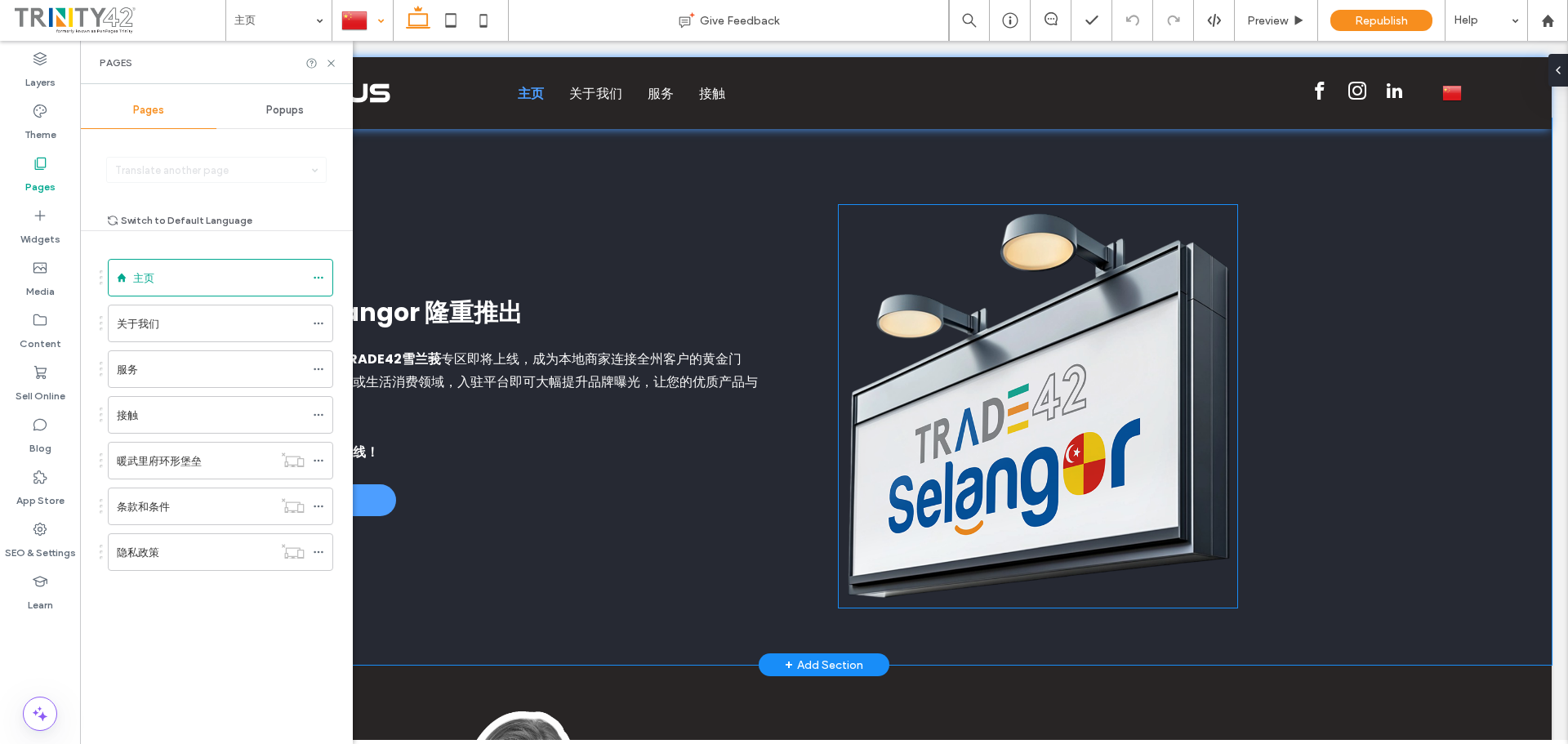 click at bounding box center (1038, 406) 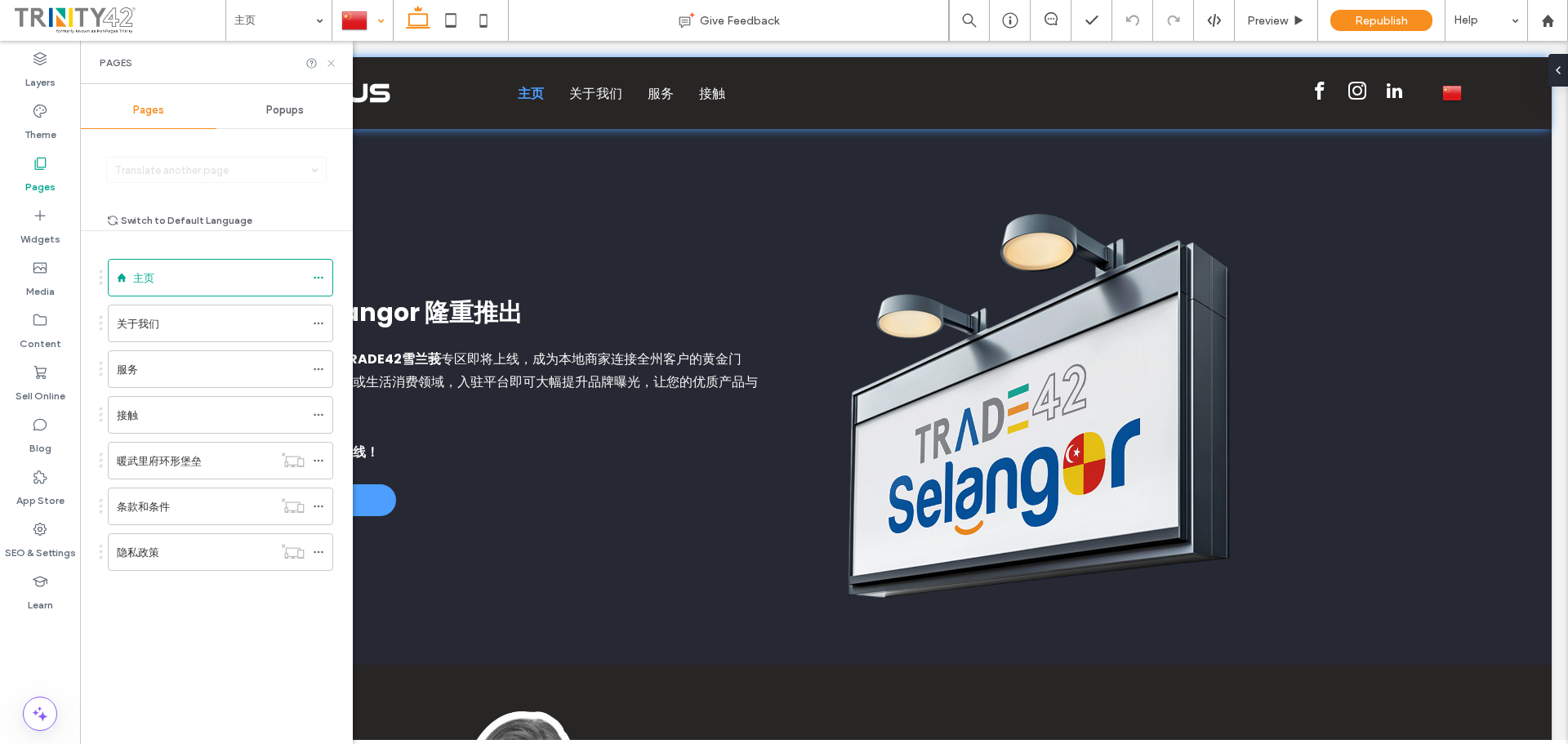 click 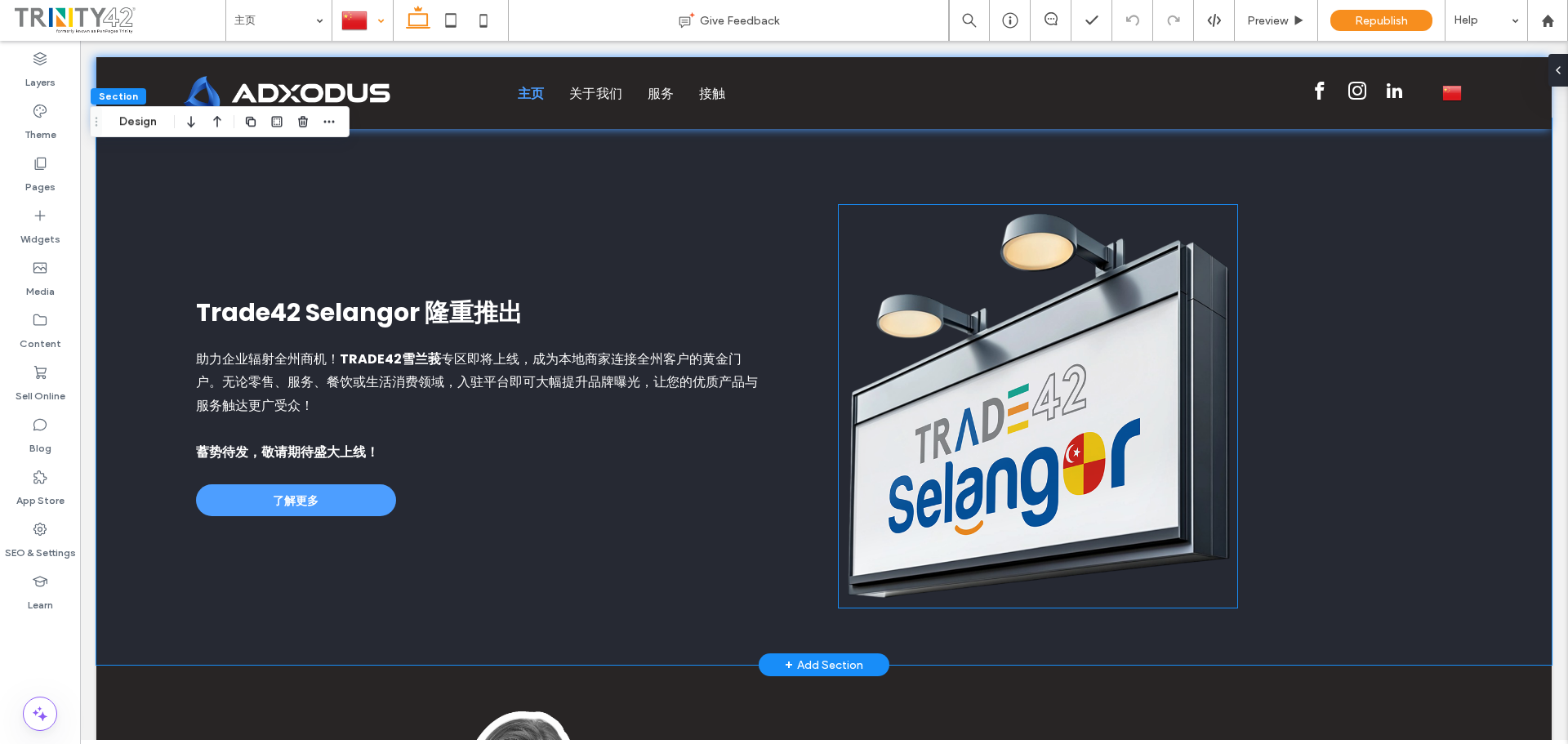 click at bounding box center (1038, 406) 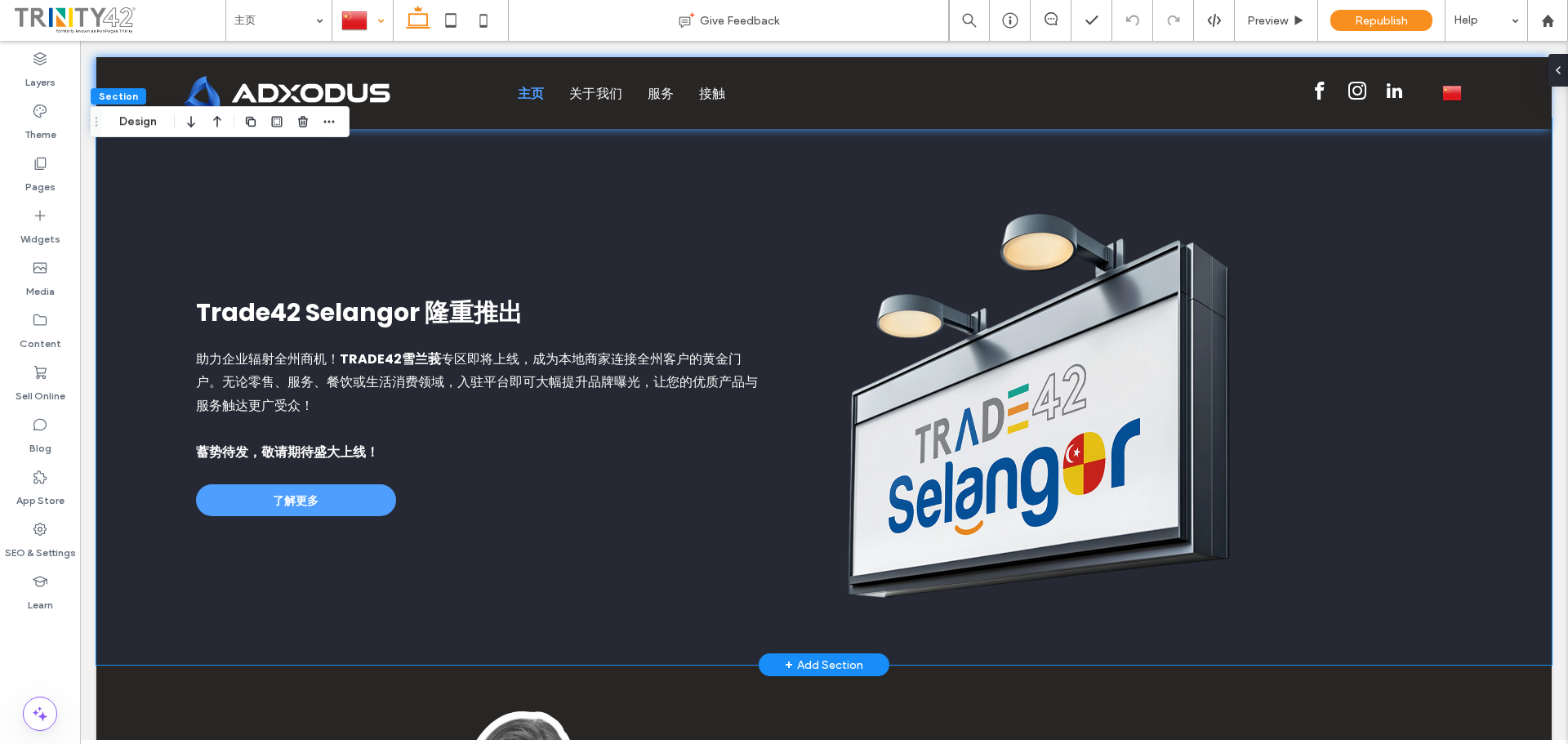 click at bounding box center (1150, 406) 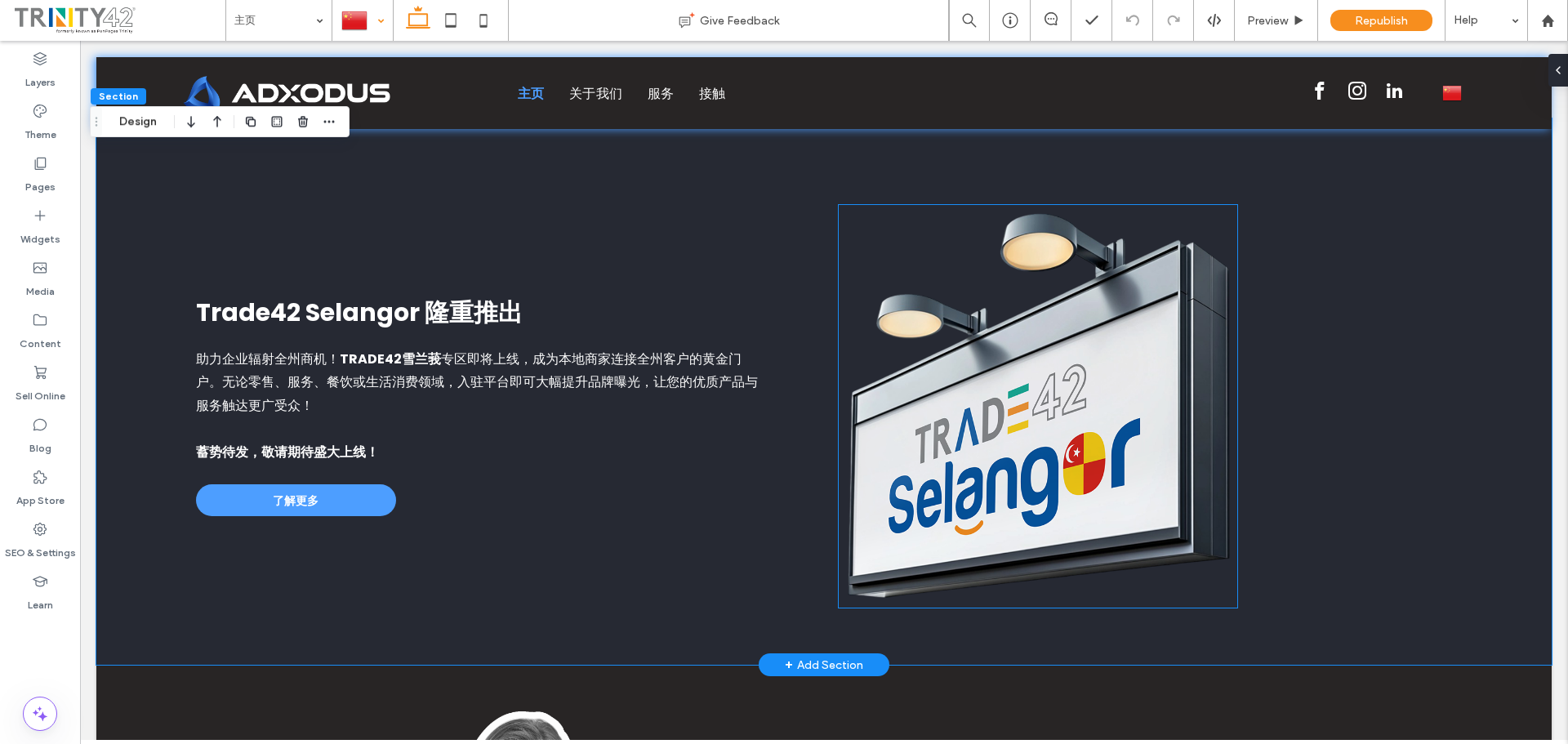 click at bounding box center (1038, 406) 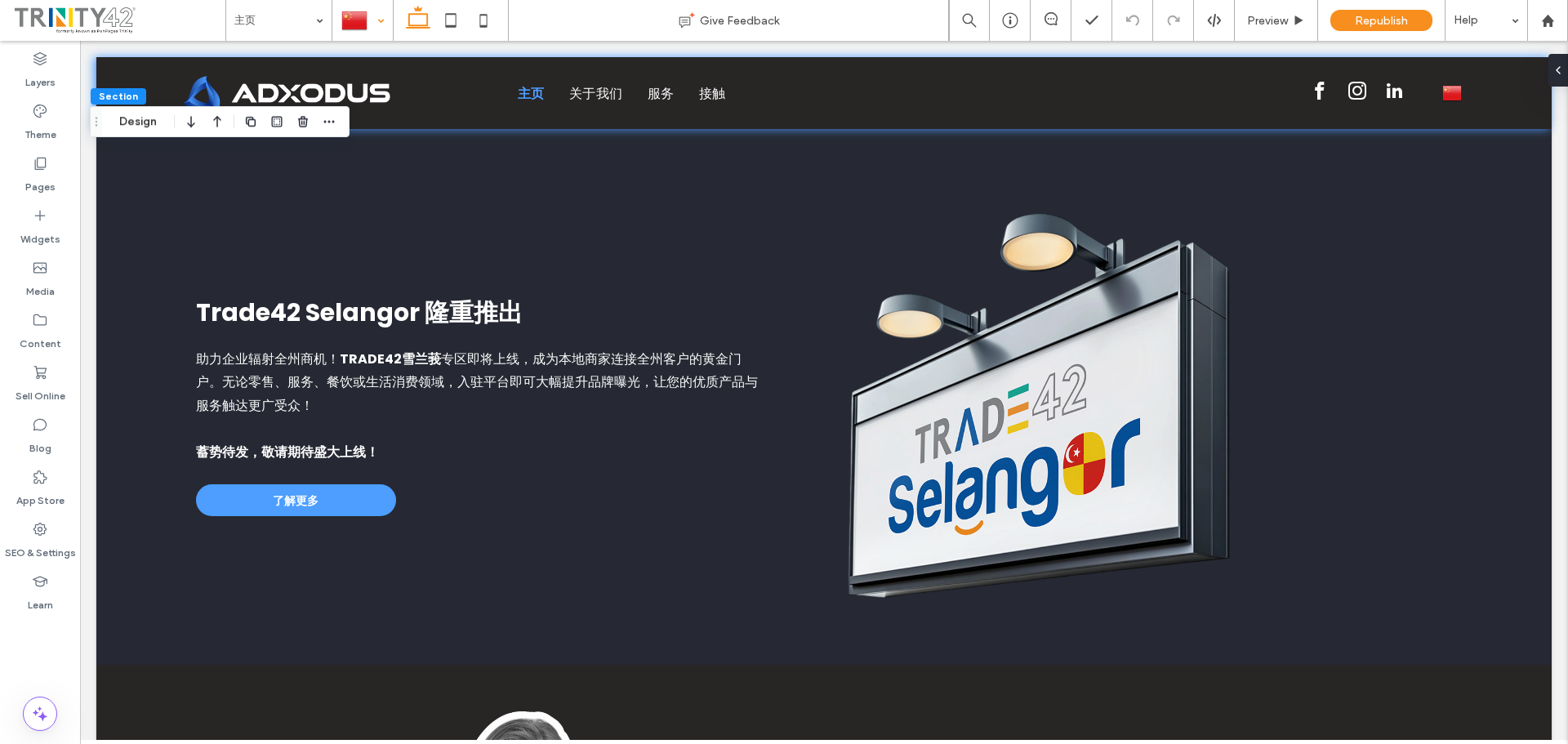 click at bounding box center [1561, 70] 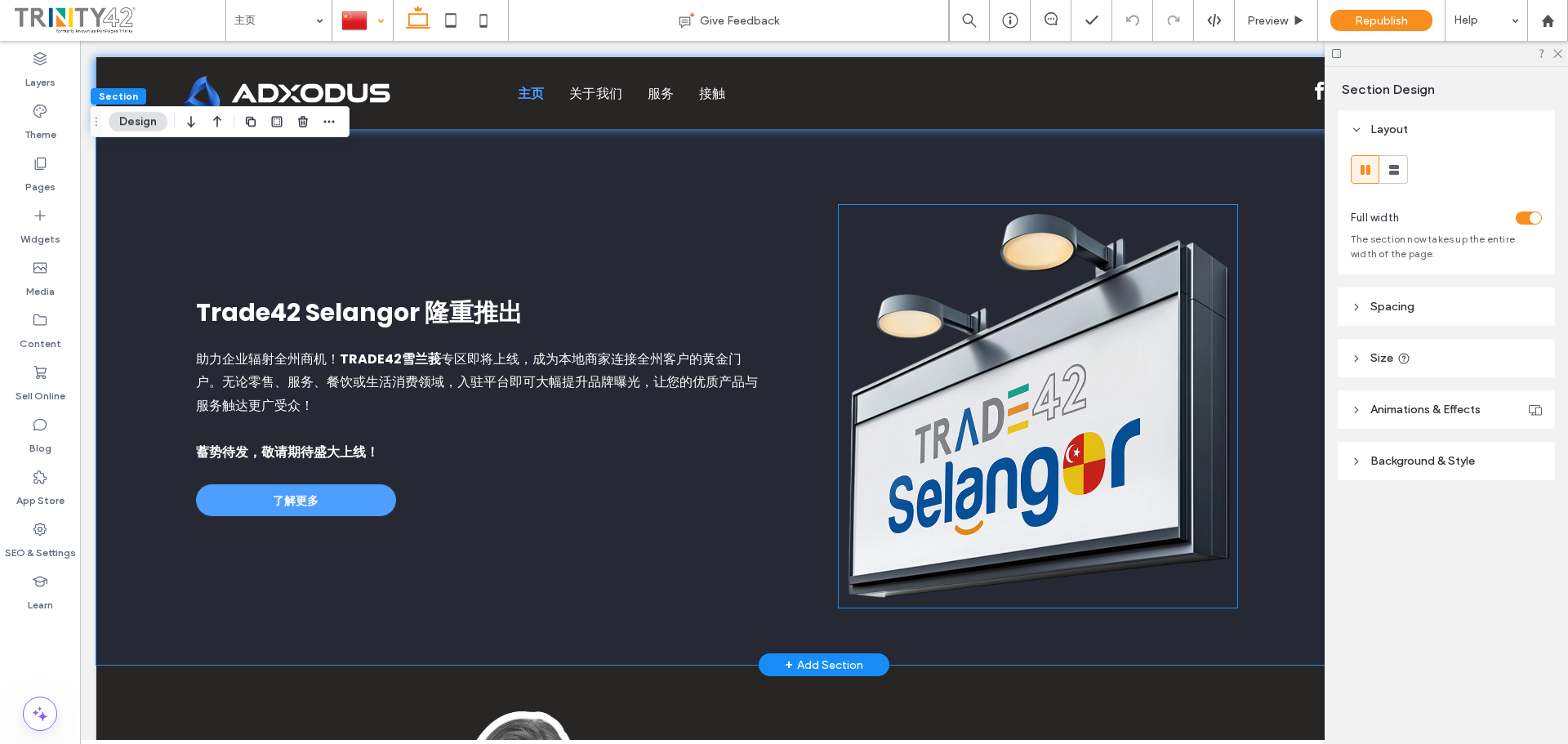 click at bounding box center [1038, 406] 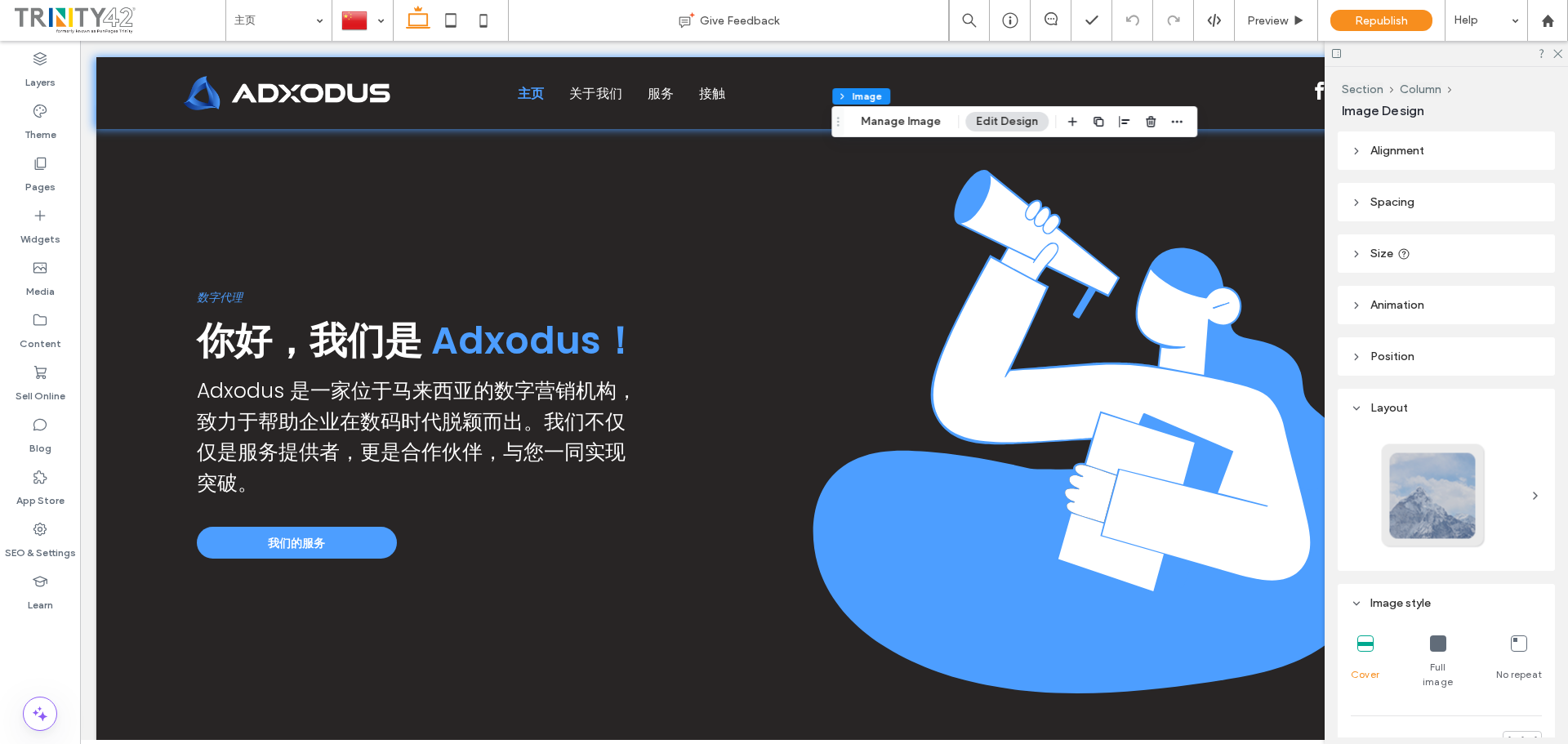 scroll, scrollTop: 1878, scrollLeft: 0, axis: vertical 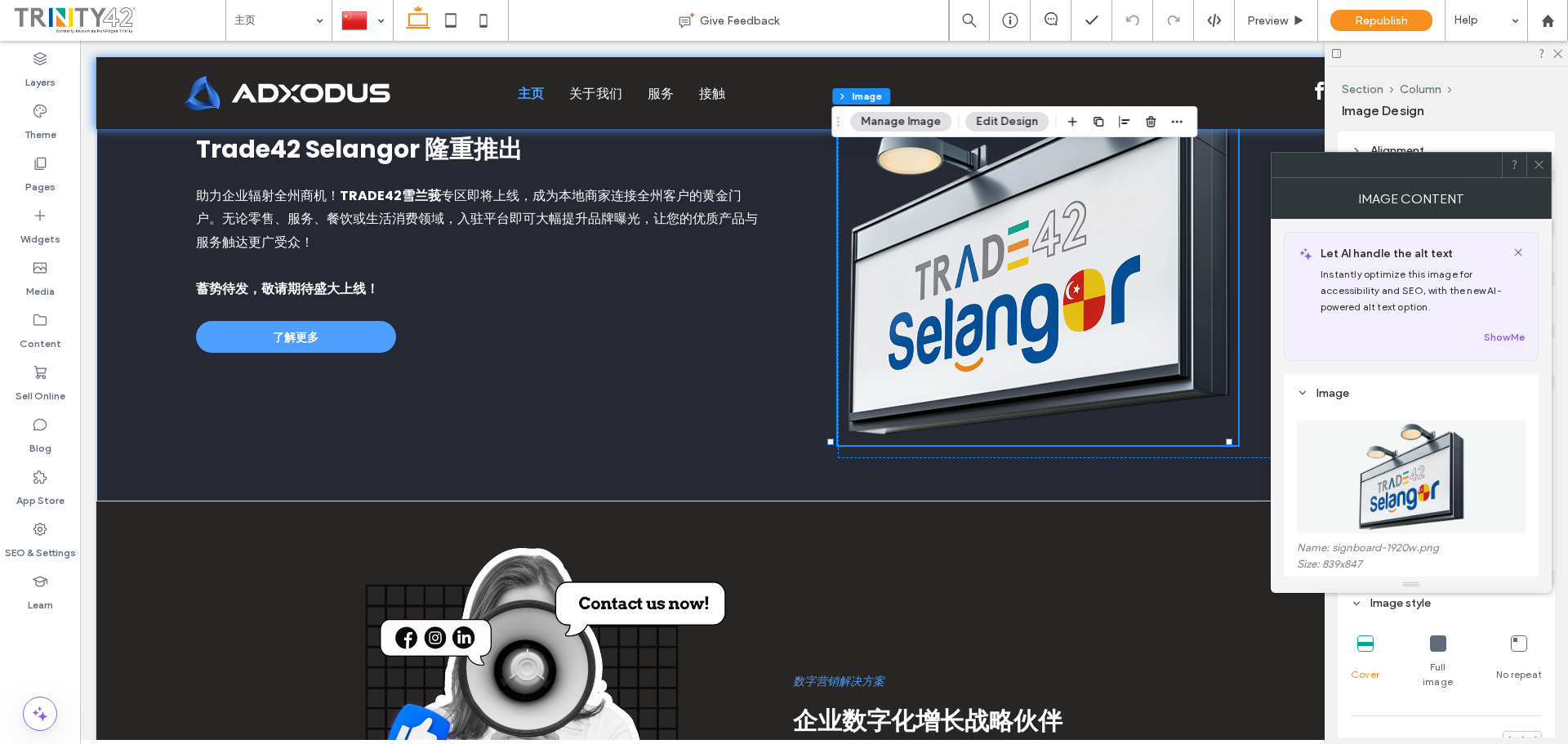 click at bounding box center [1411, 477] 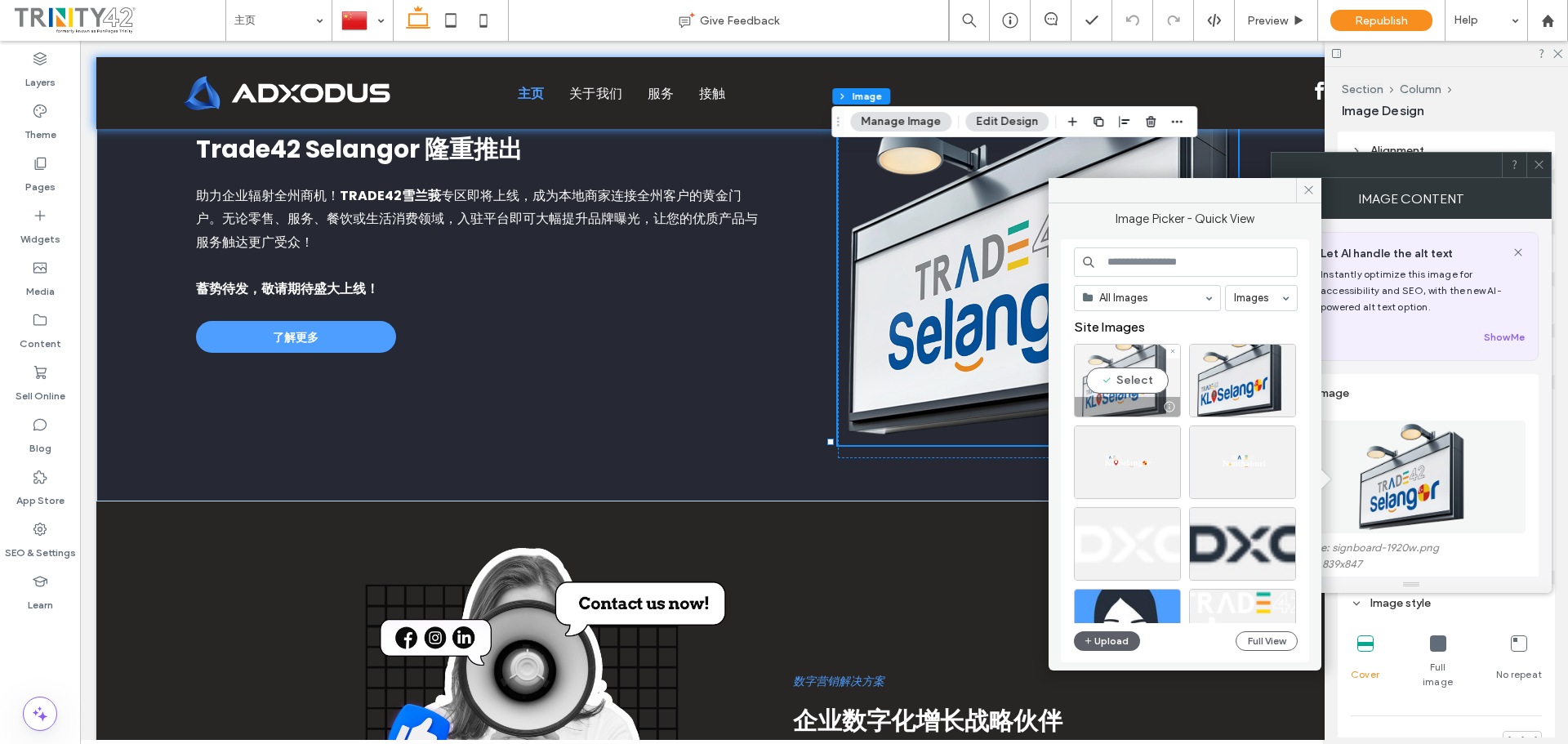 click on "Select" at bounding box center [1127, 381] 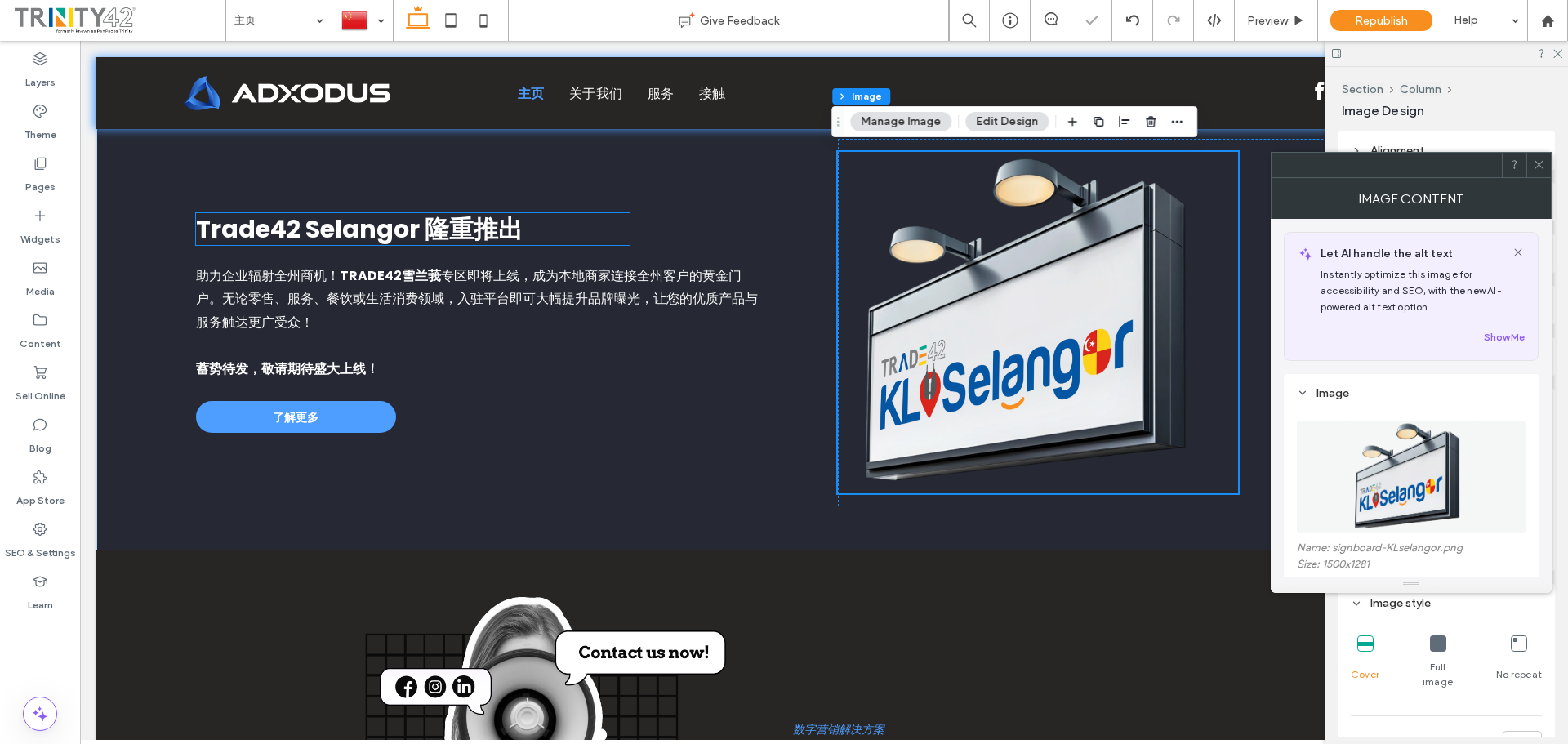 scroll, scrollTop: 1766, scrollLeft: 0, axis: vertical 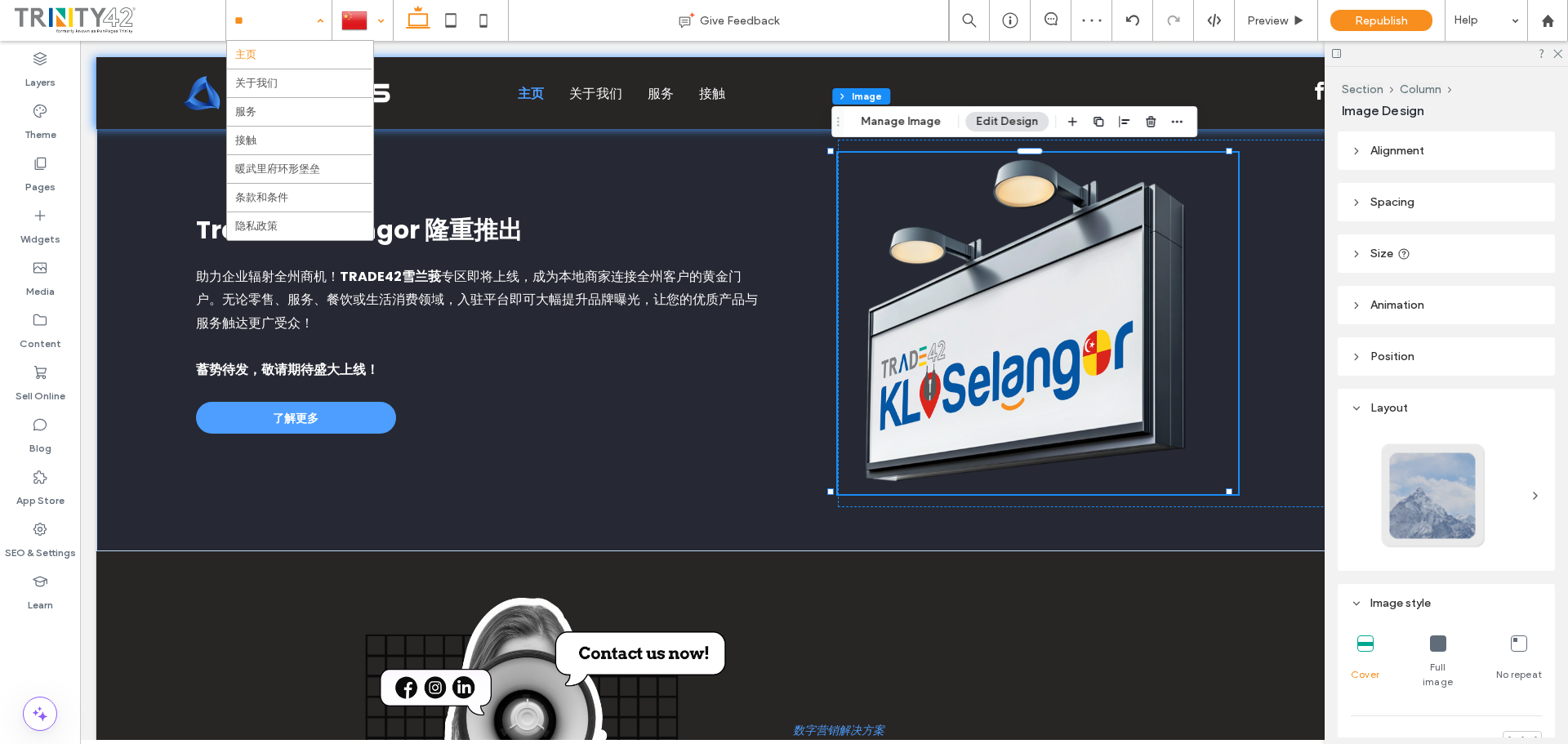 click at bounding box center [363, 20] 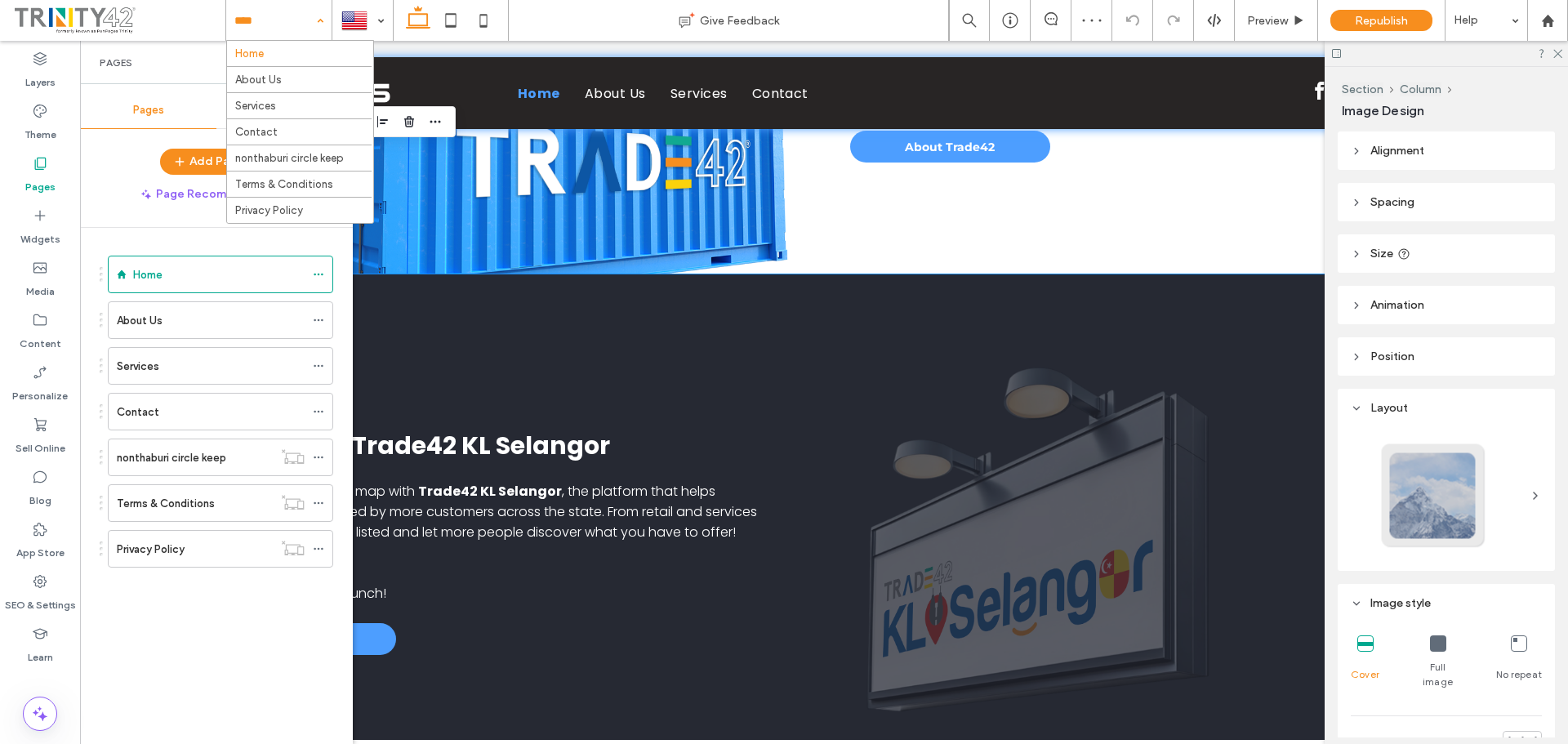 scroll, scrollTop: 1633, scrollLeft: 0, axis: vertical 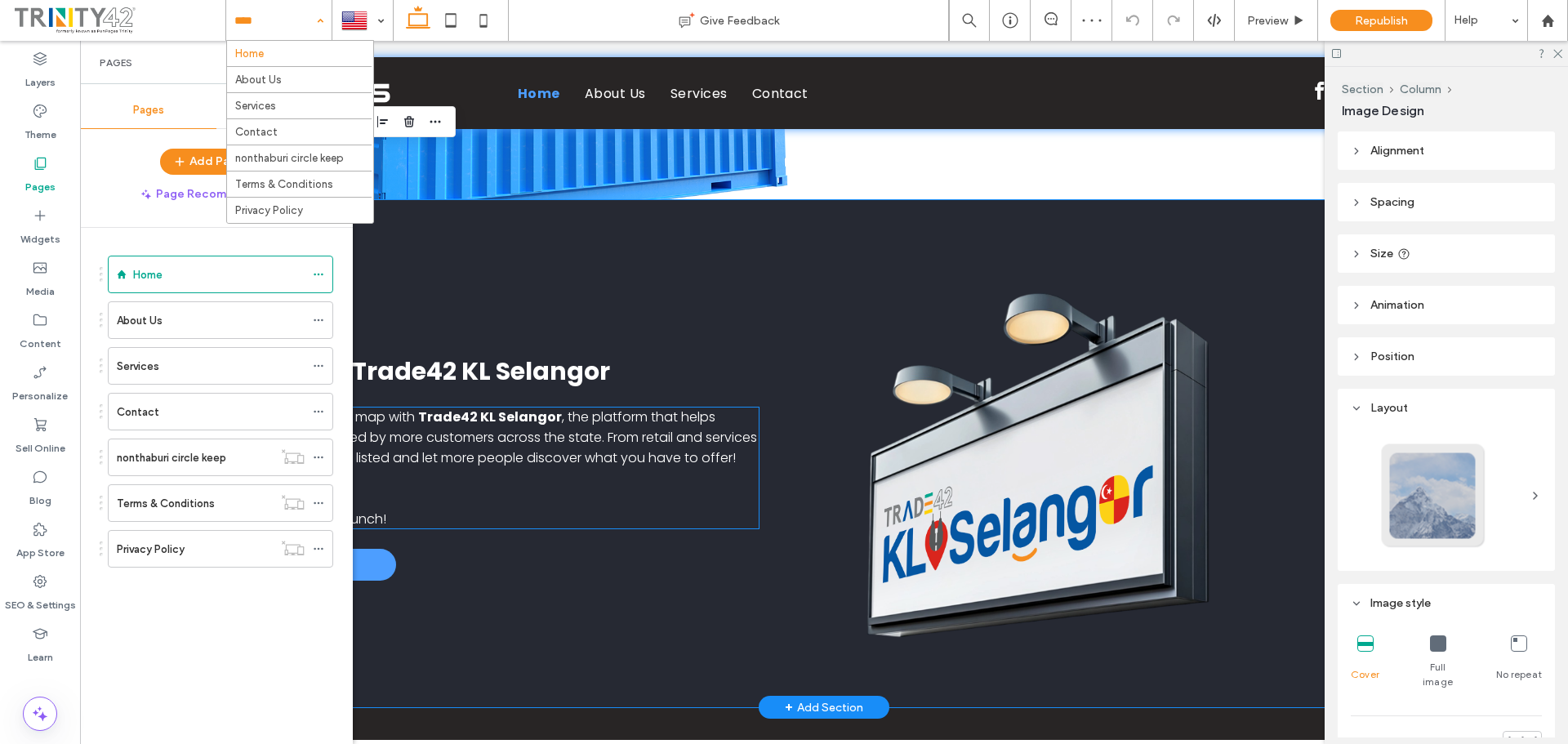 click on ", the platform that helps businesses get discovered by more customers across the state. From retail and services to food and lifestyle, get listed and let more people discover what you have to offer! Ready to get seen?" at bounding box center (476, 448) 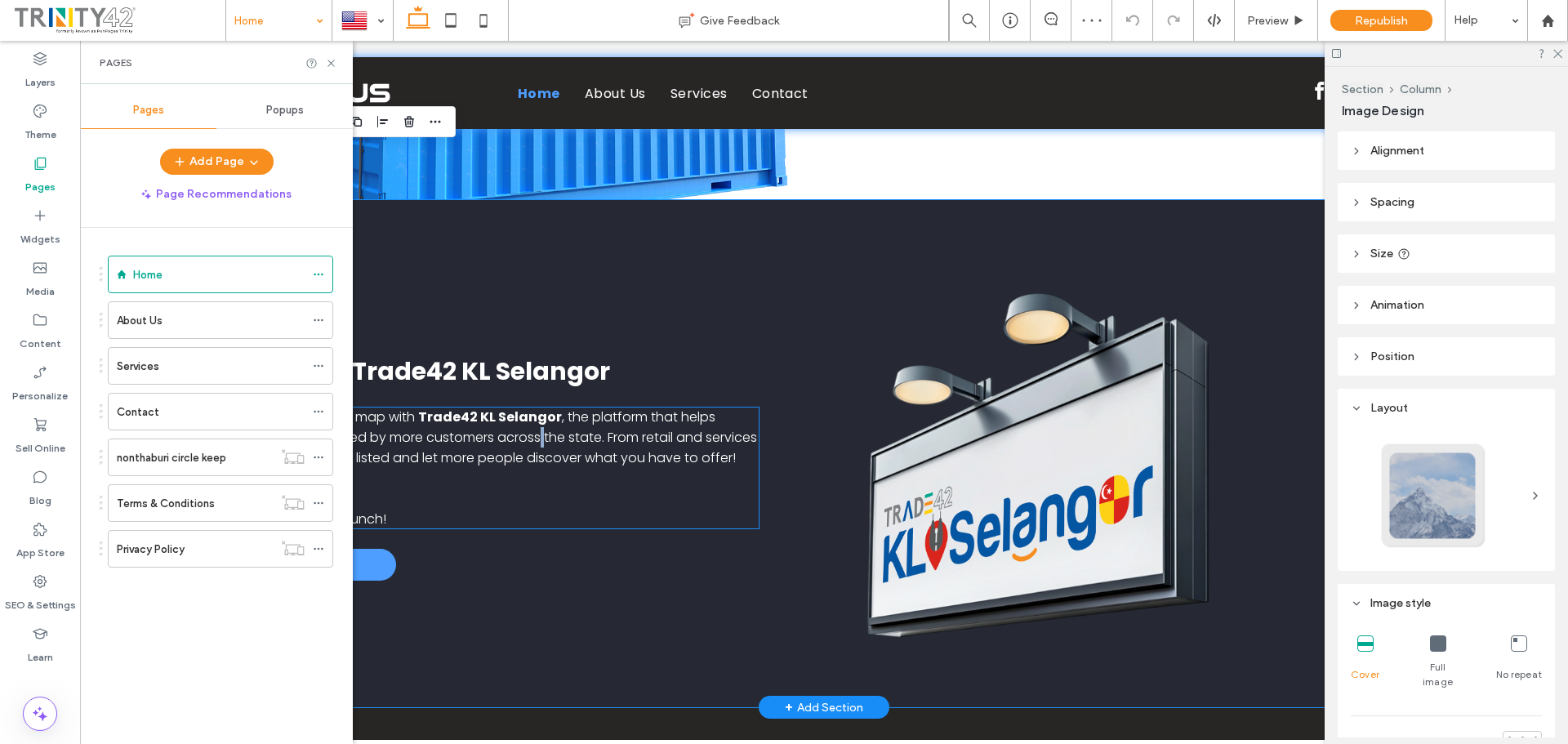 click on ", the platform that helps businesses get discovered by more customers across the state. From retail and services to food and lifestyle, get listed and let more people discover what you have to offer! Ready to get seen?" at bounding box center [476, 448] 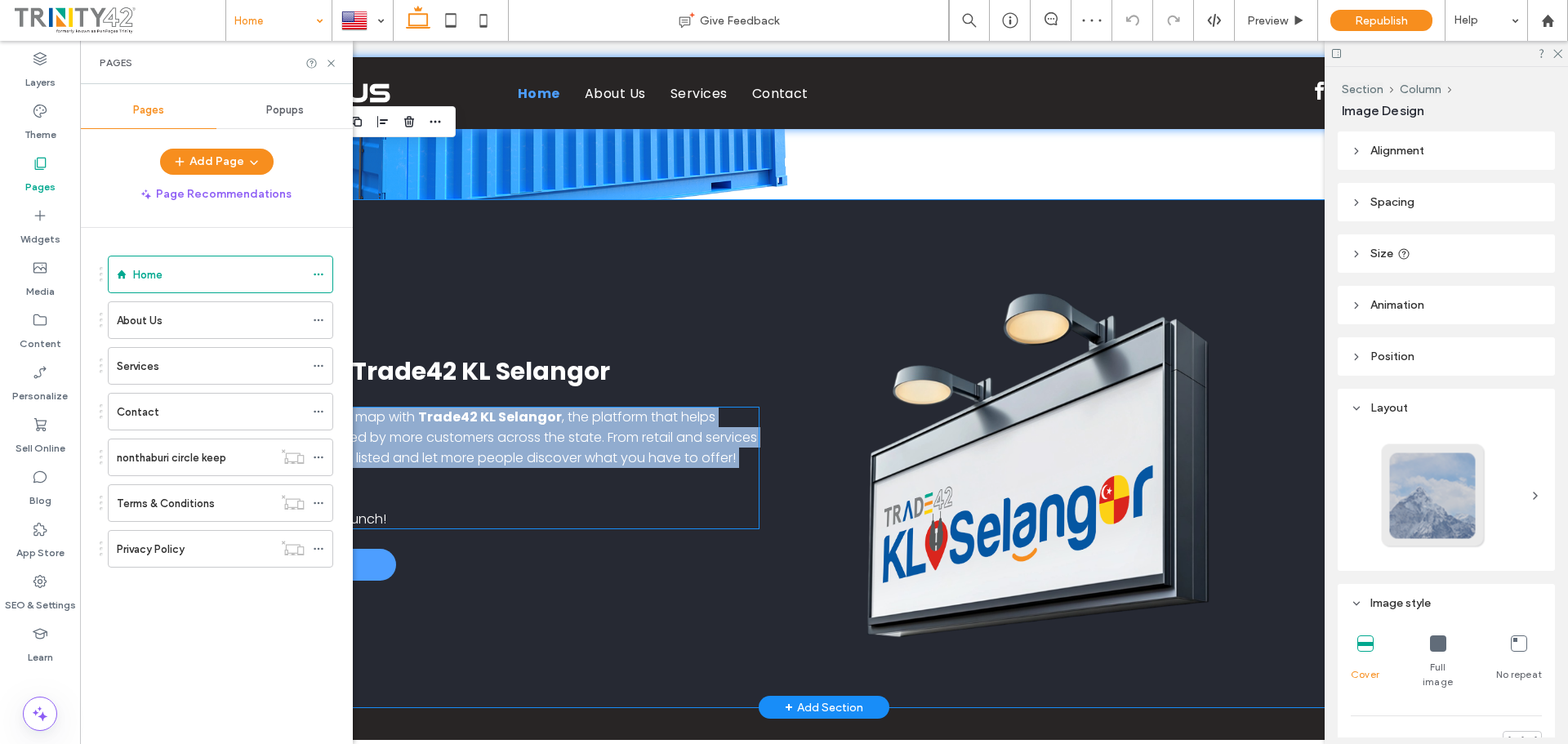 click on ", the platform that helps businesses get discovered by more customers across the state. From retail and services to food and lifestyle, get listed and let more people discover what you have to offer! Ready to get seen?" at bounding box center (476, 448) 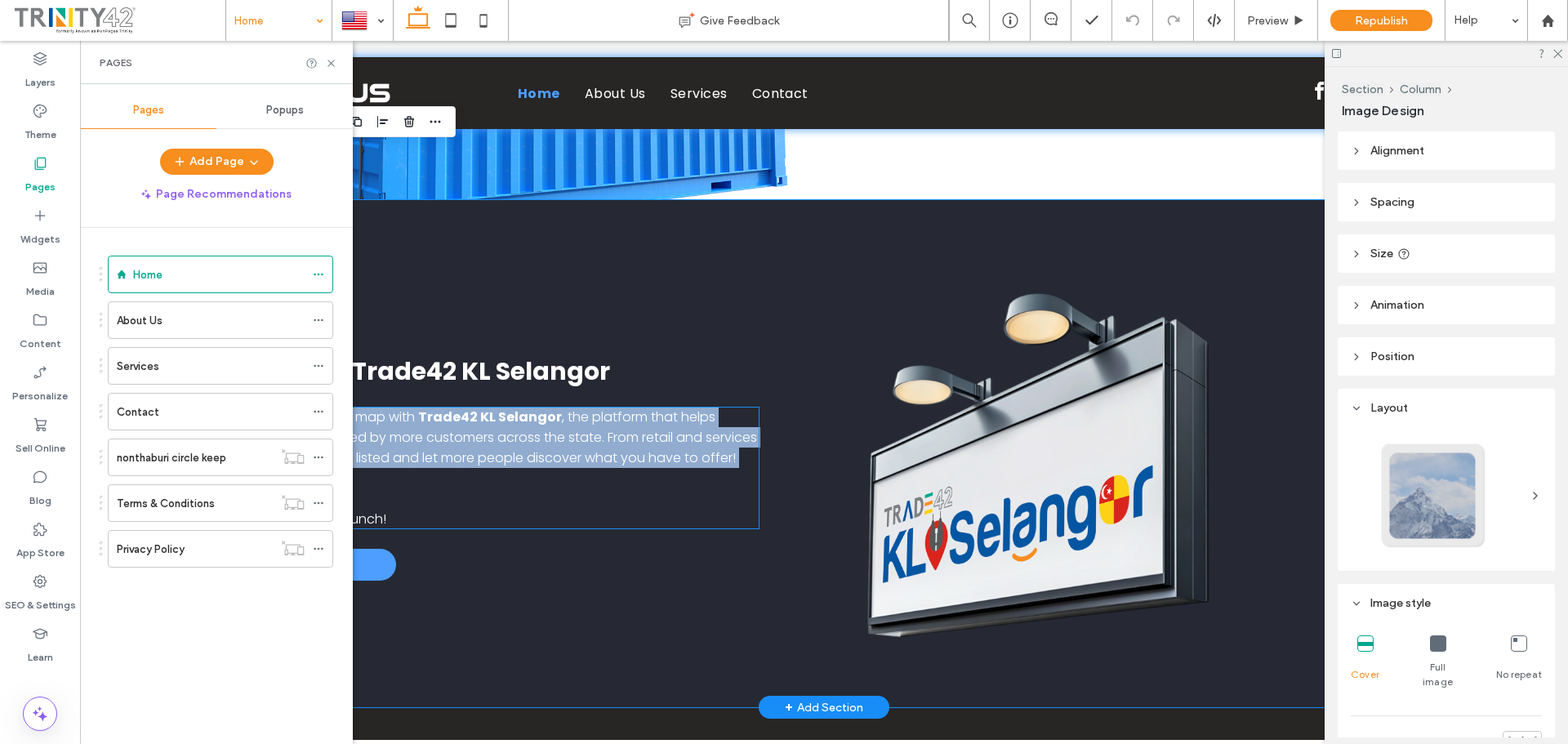 copy on "Put your business on the map with
Trade42 KL Selangor , the platform that helps businesses get discovered by more customers across the state. From retail and services to food and lifestyle, get listed and let more people discover what you have to offer! Ready to get seen?" 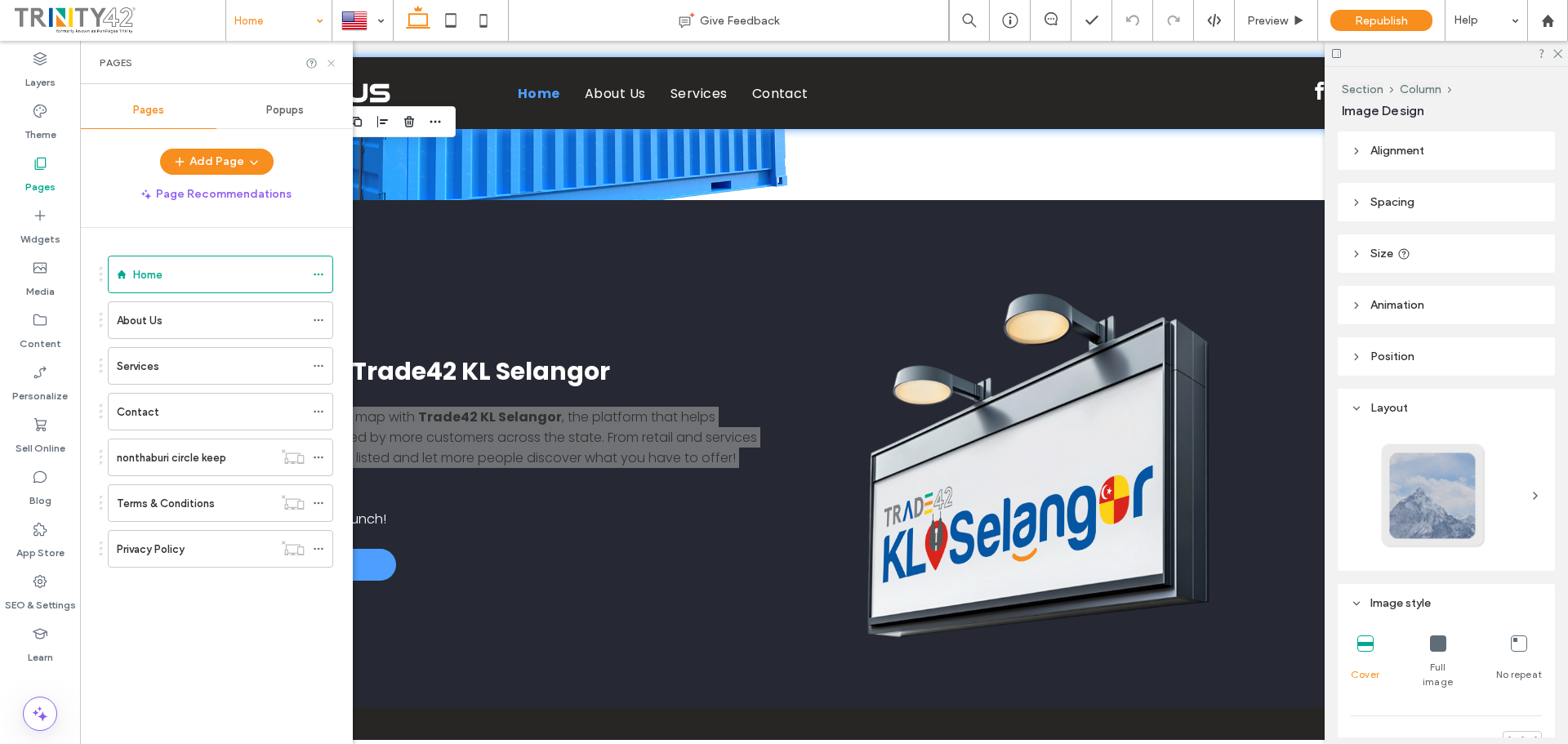 click 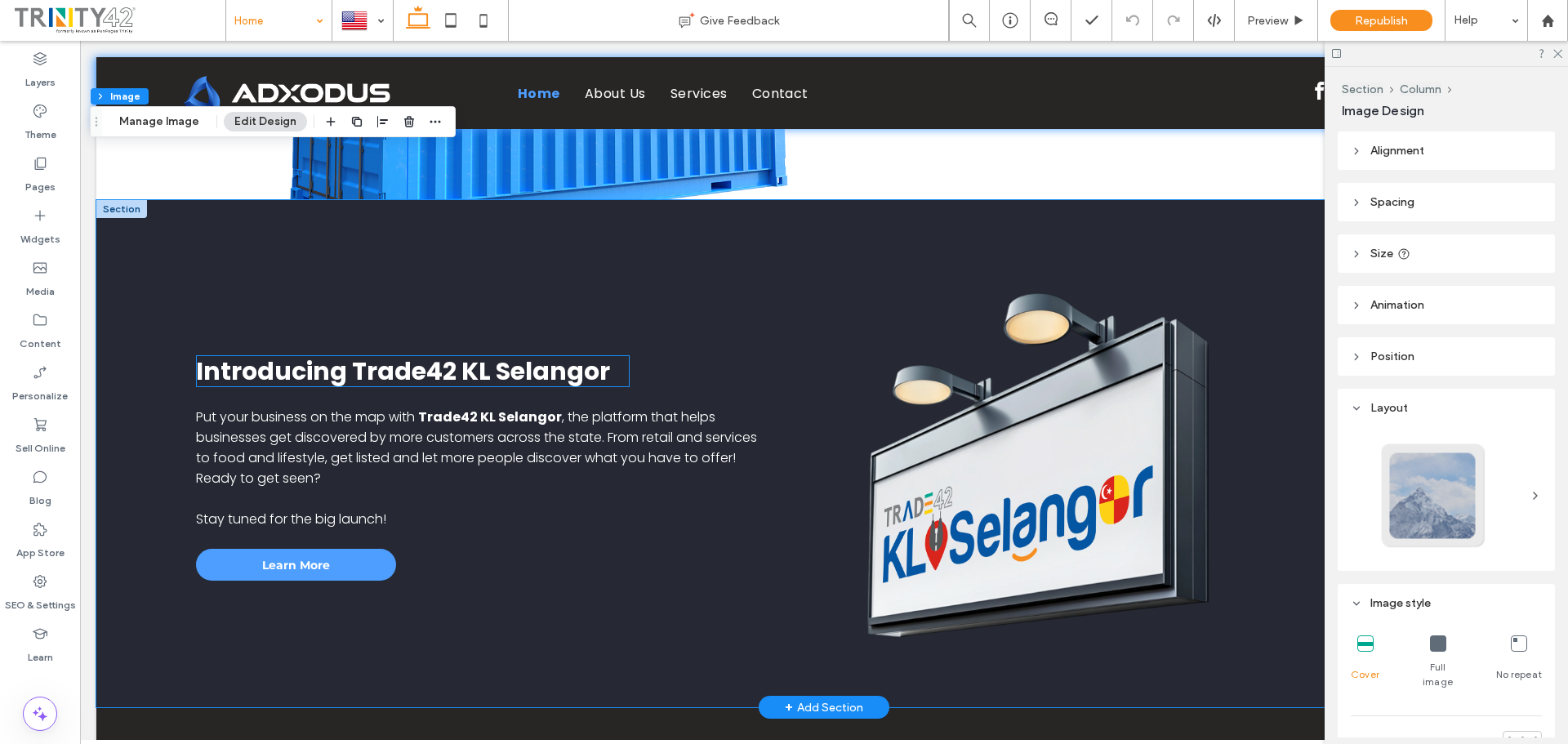 click on "Introducing Trade42 KL Selangor" at bounding box center (403, 371) 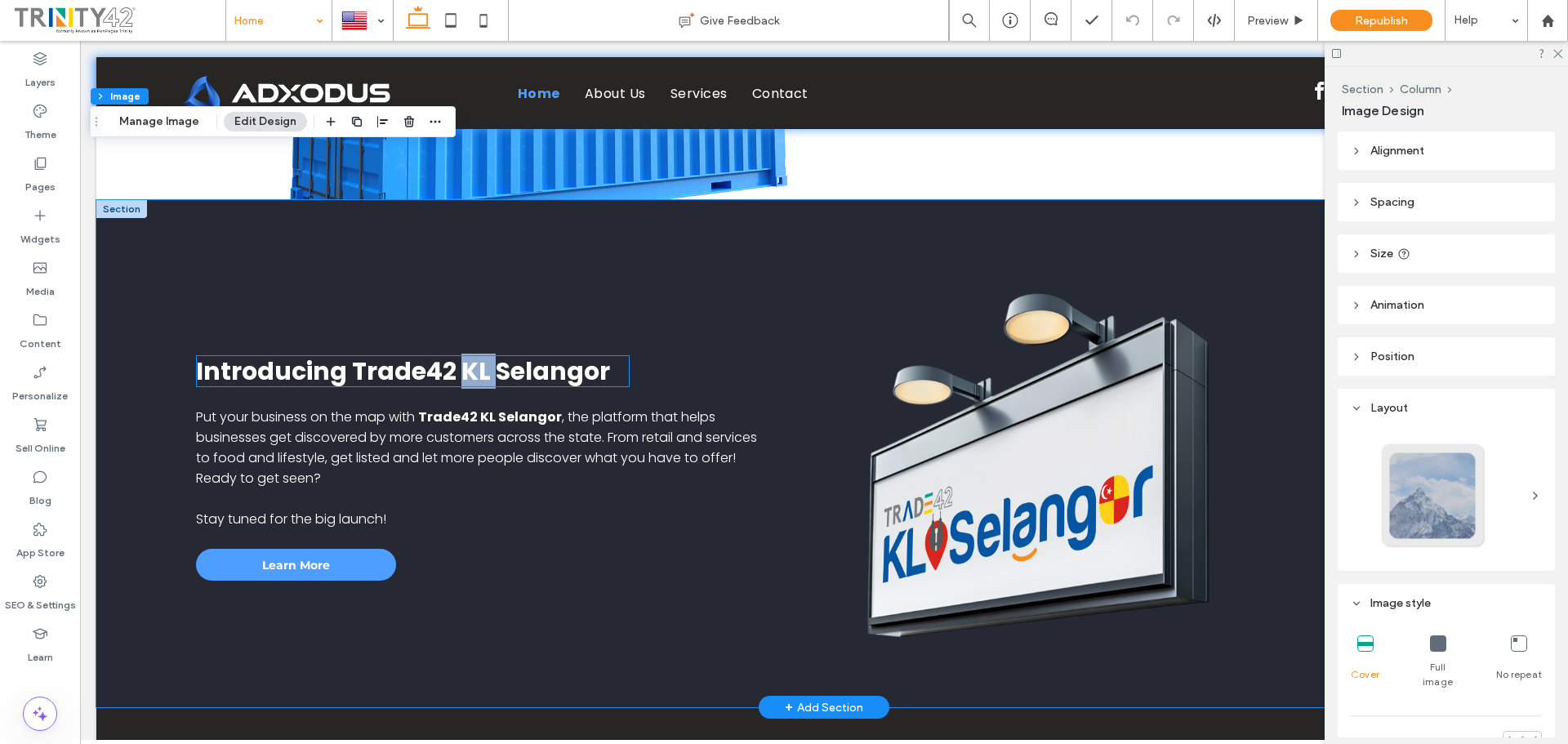 click on "Introducing Trade42 KL Selangor" at bounding box center [403, 371] 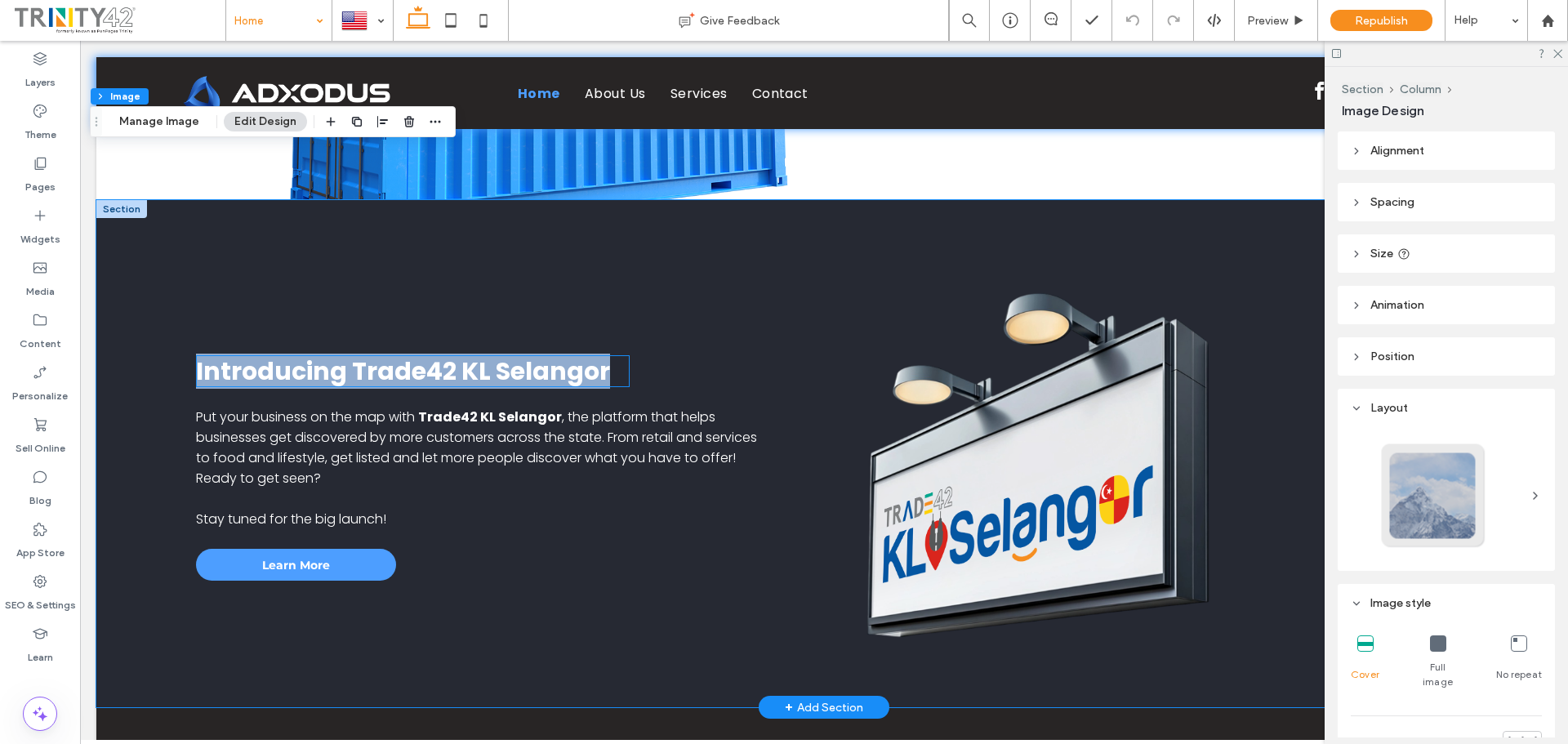 click on "Introducing Trade42 KL Selangor" at bounding box center [403, 371] 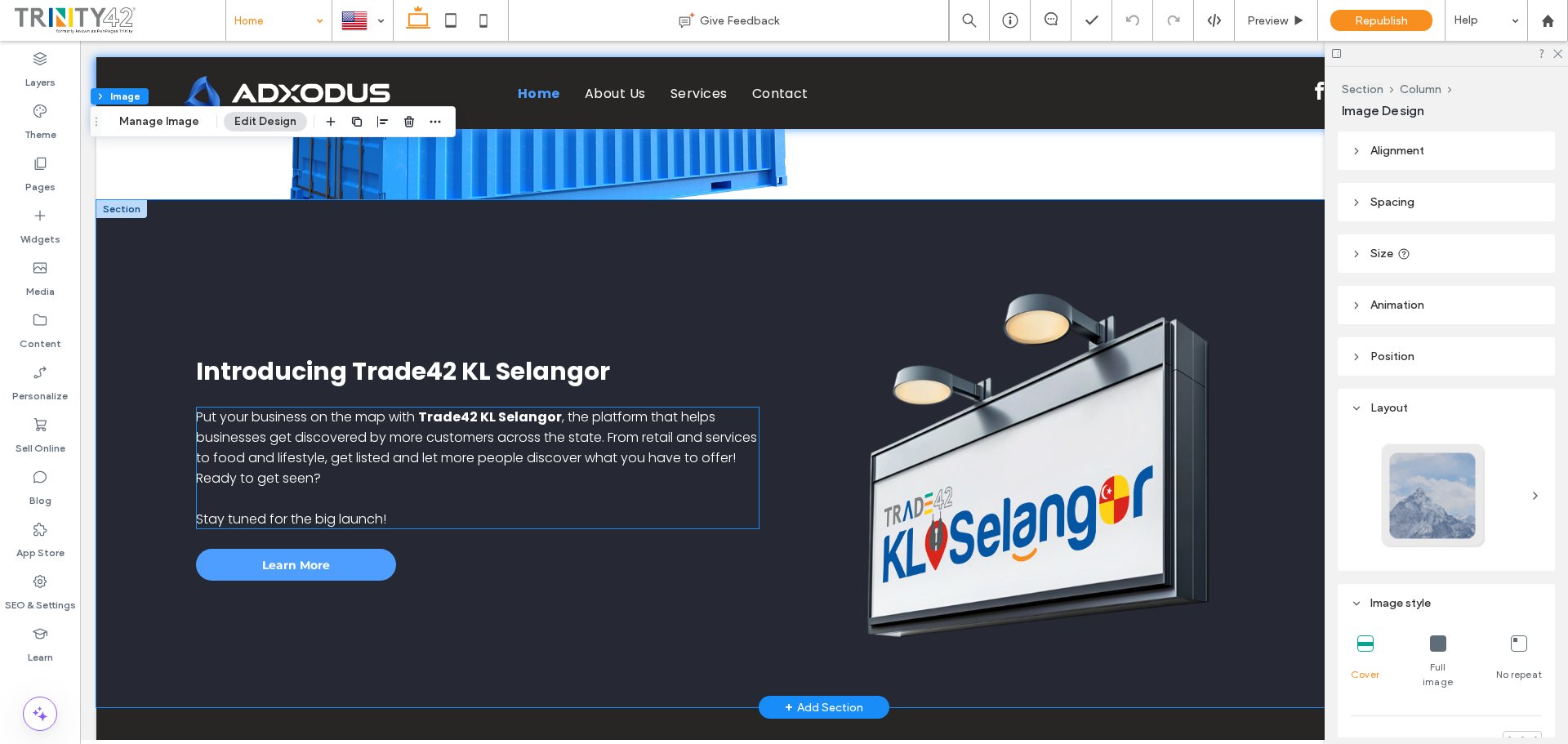 click on "Stay tuned for the big launch!" at bounding box center (291, 519) 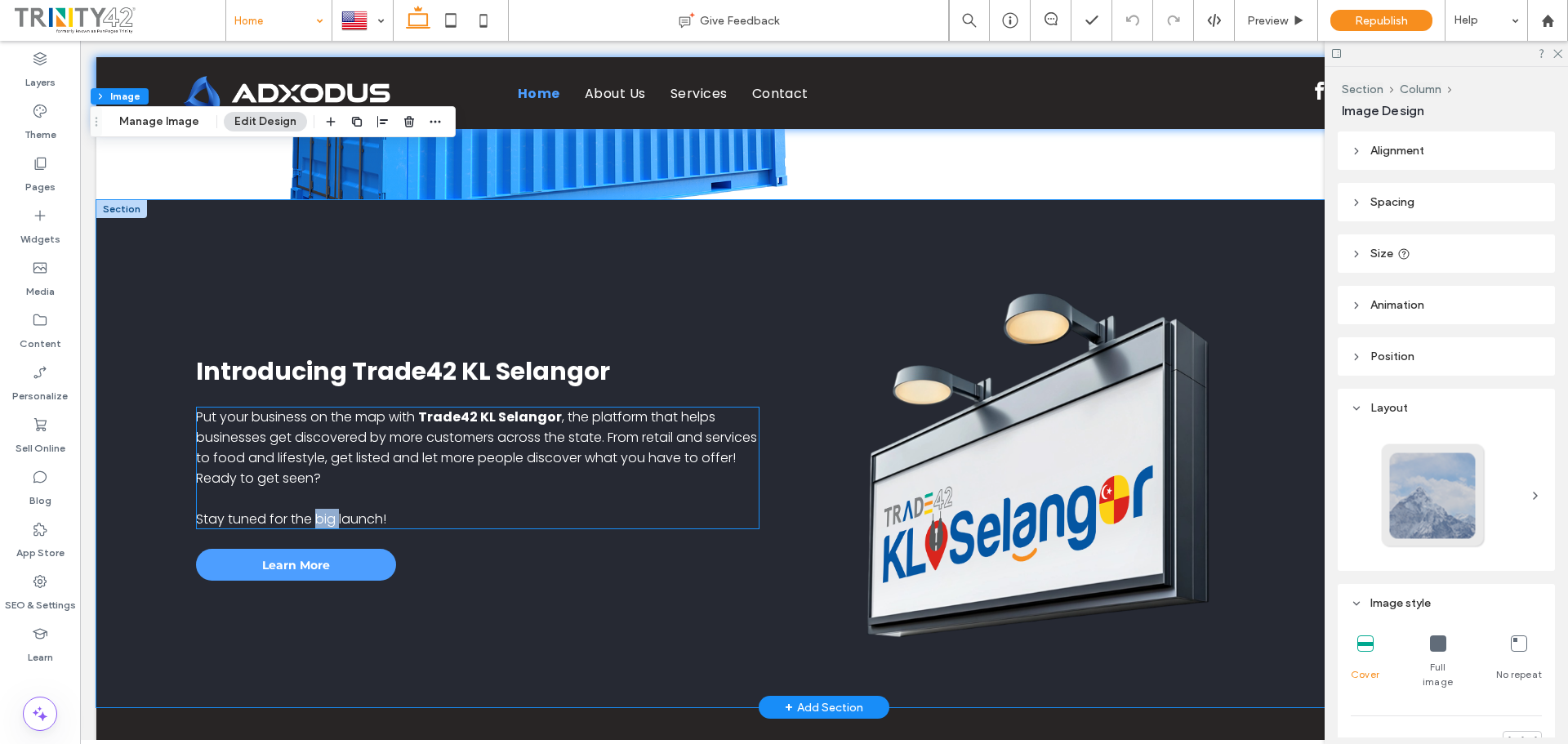 click on "Stay tuned for the big launch!" at bounding box center [291, 519] 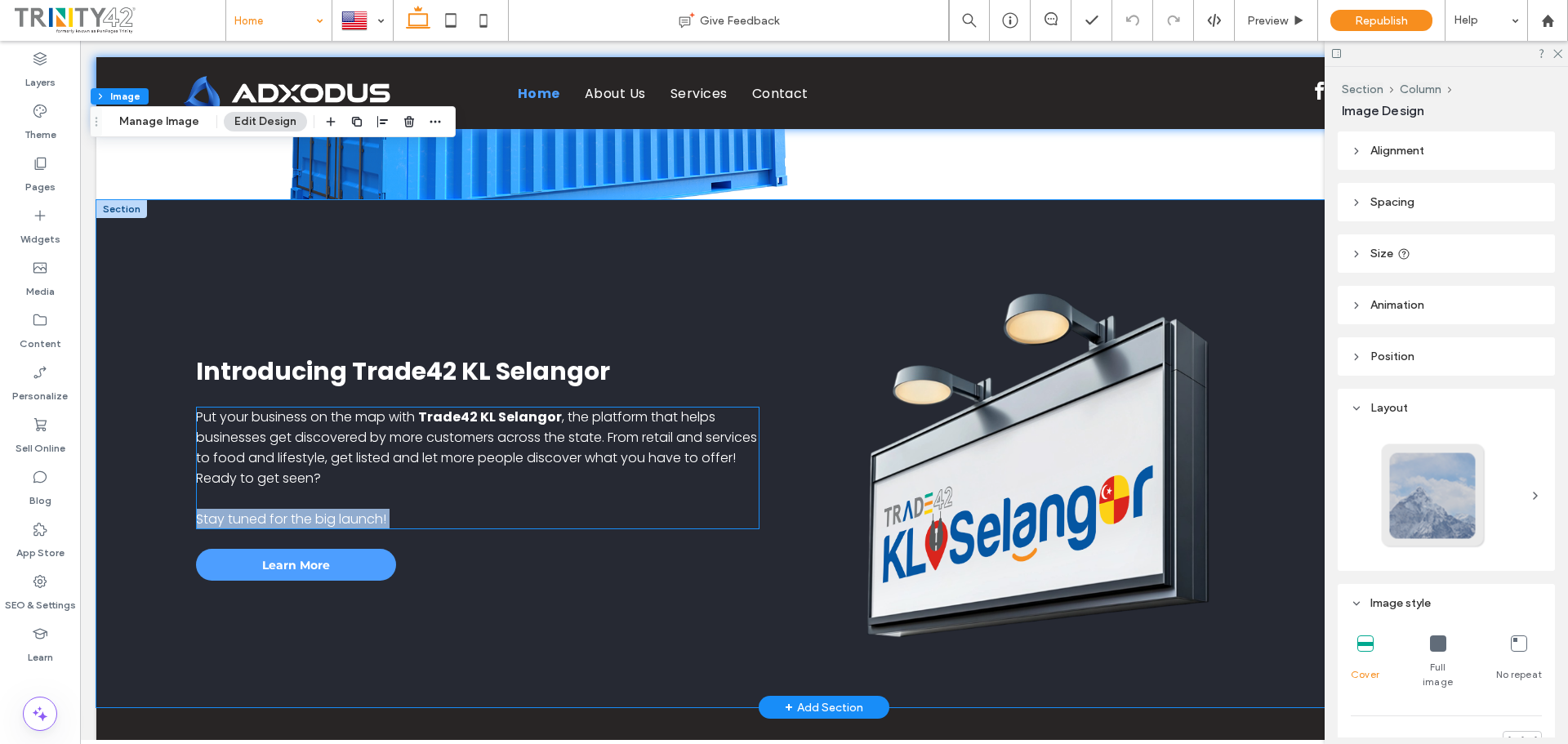 click on "Stay tuned for the big launch!" at bounding box center (291, 519) 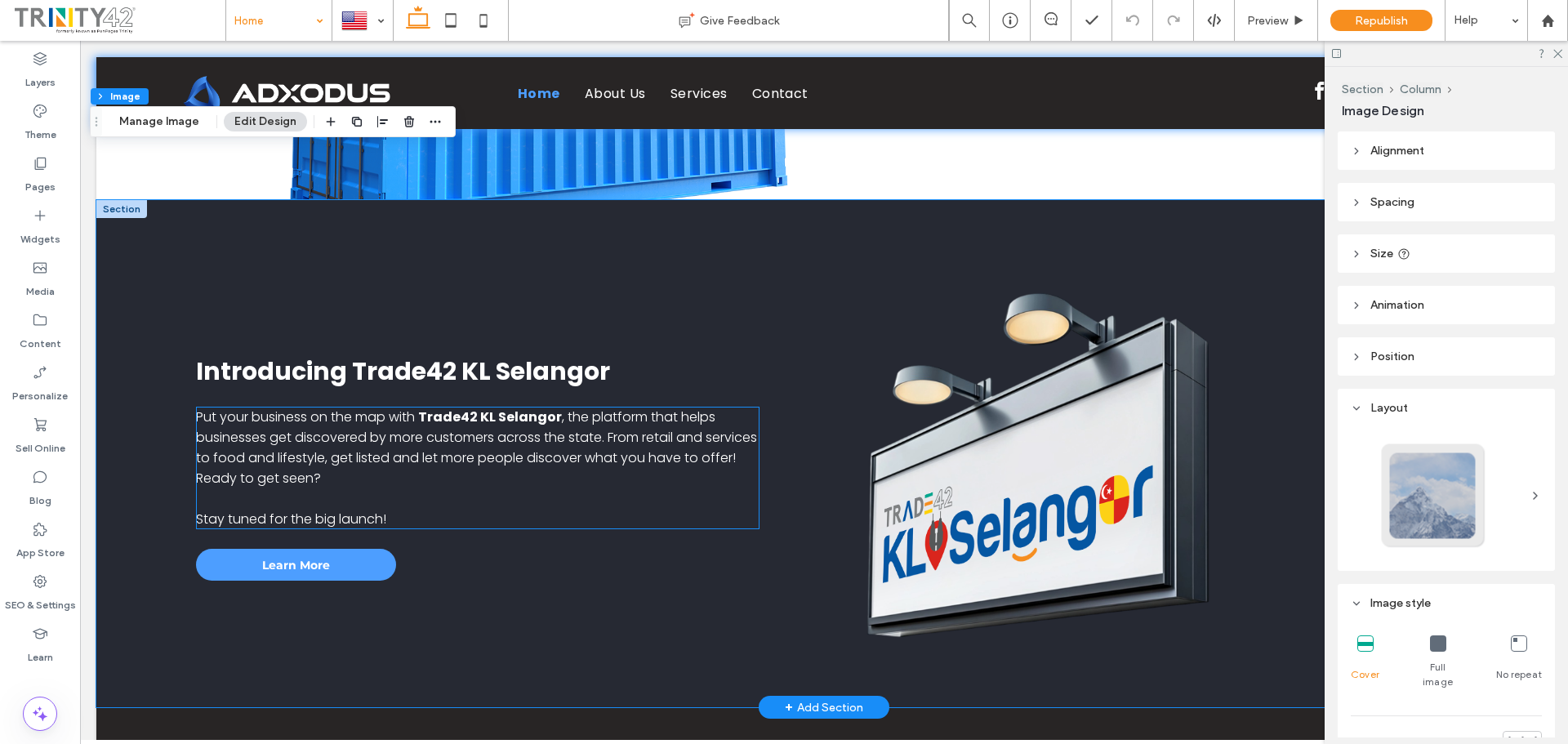 click on "Stay tuned for the big launch!" at bounding box center (478, 519) 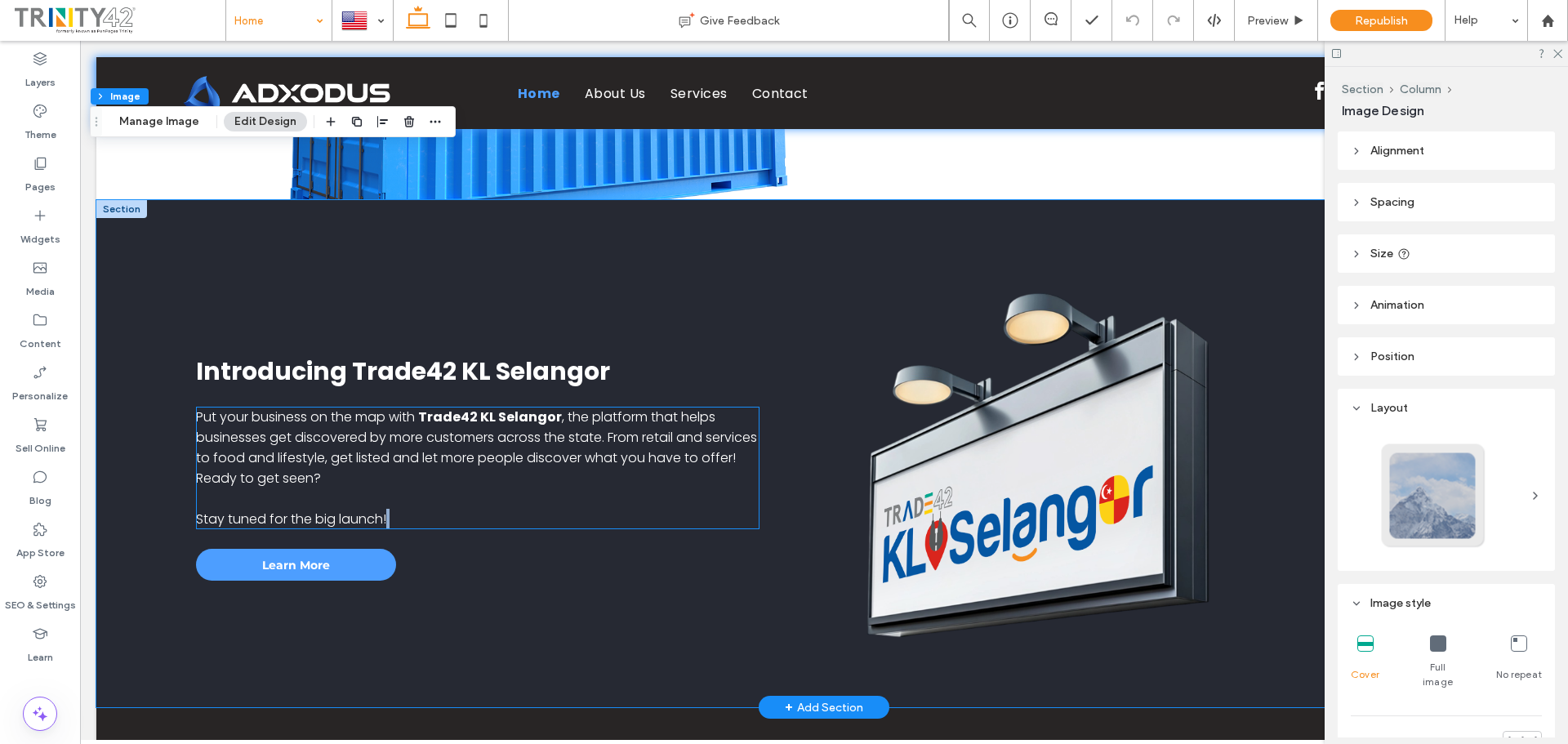 click on "Stay tuned for the big launch!" at bounding box center (478, 519) 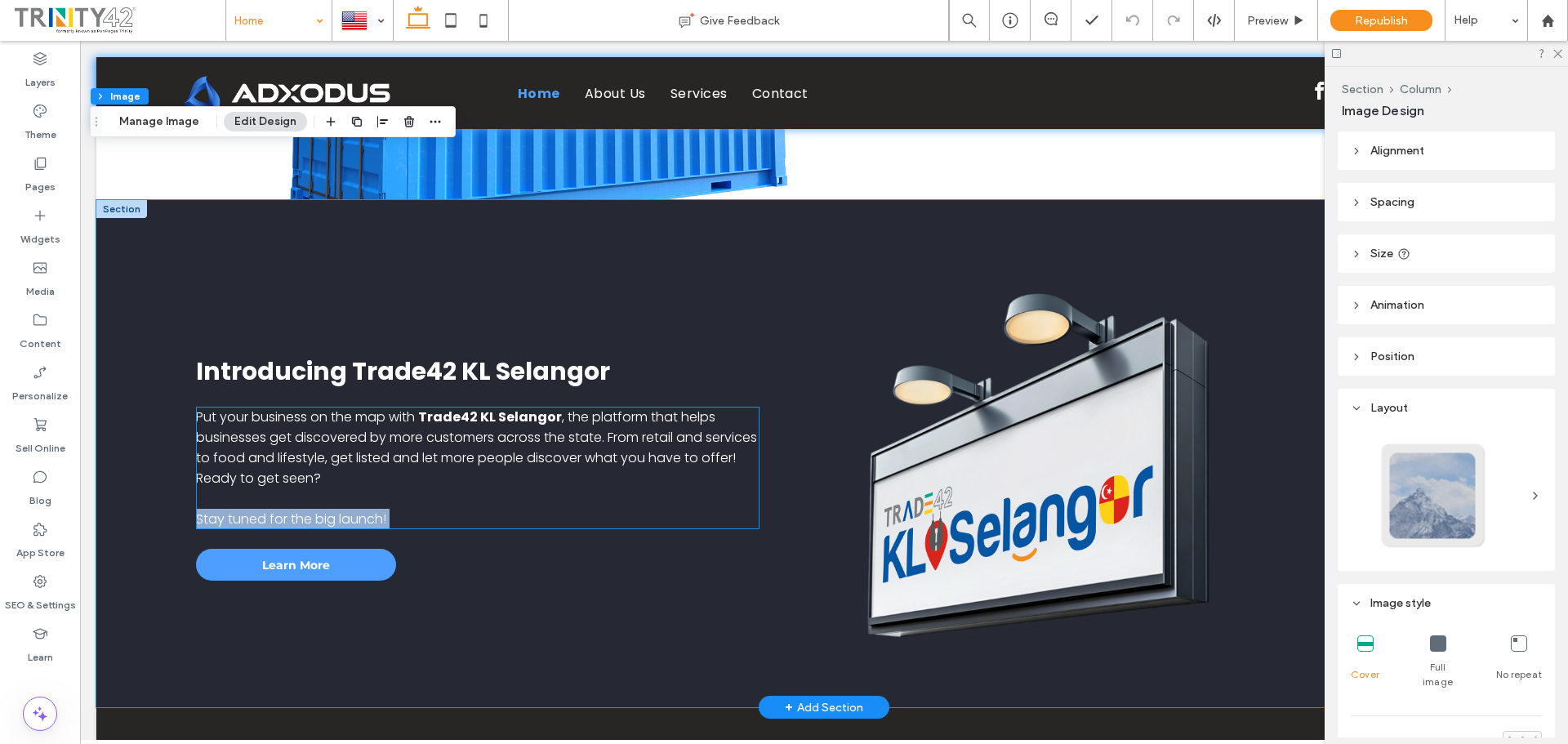 click on "Stay tuned for the big launch!" at bounding box center [478, 519] 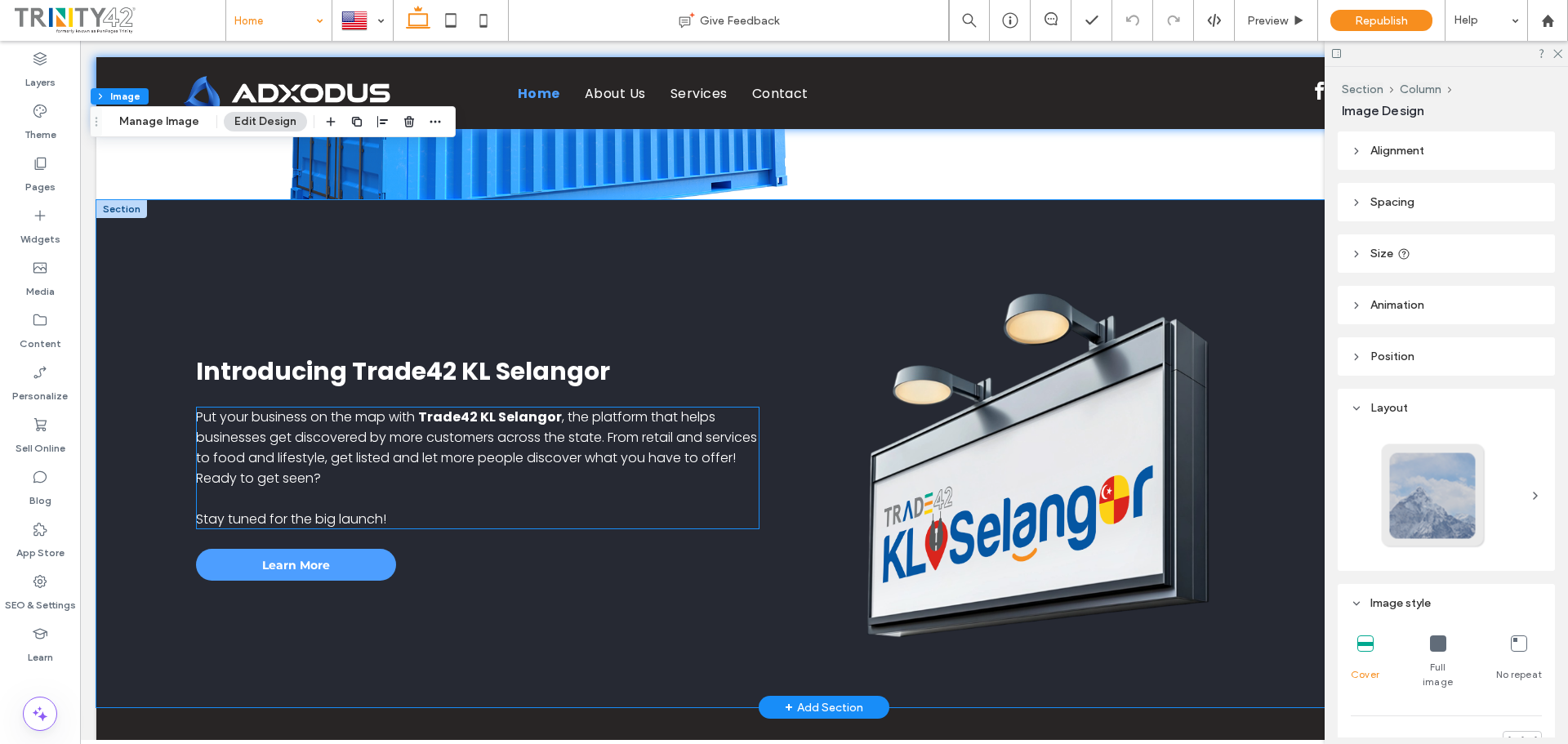 click on ", the platform that helps businesses get discovered by more customers across the state. From retail and services to food and lifestyle, get listed and let more people discover what you have to offer! Ready to get seen?" at bounding box center (476, 448) 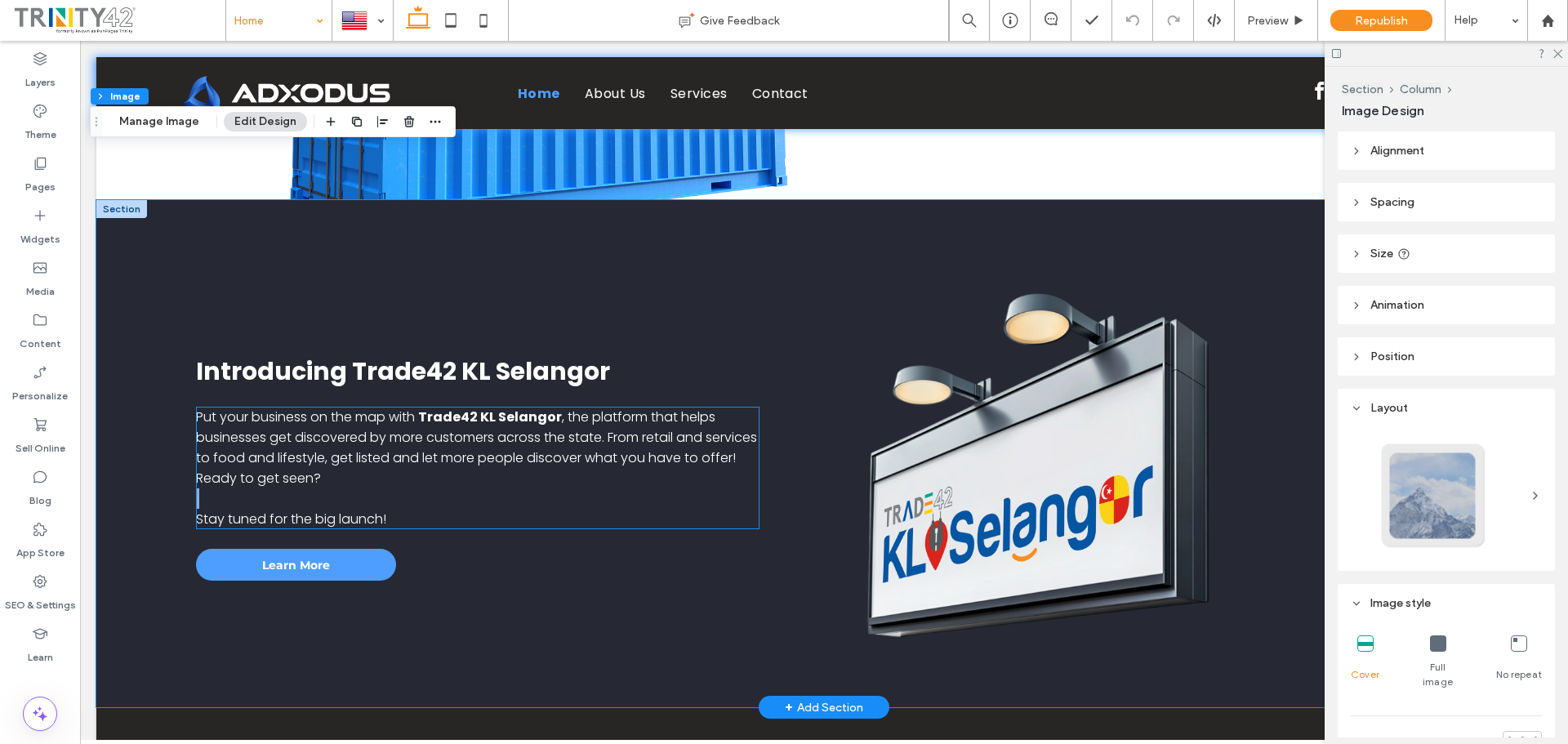 click at bounding box center (478, 498) 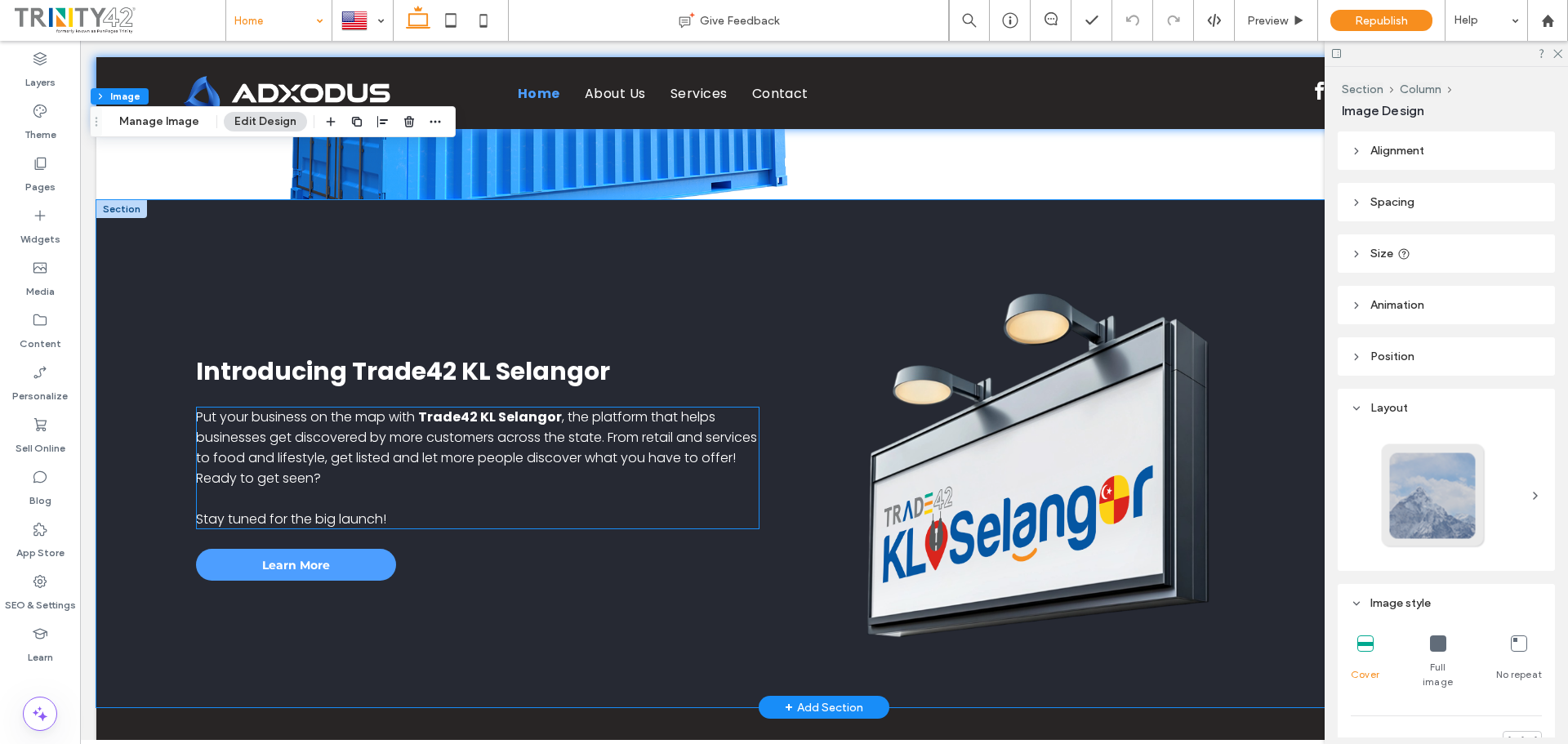 click on ", the platform that helps businesses get discovered by more customers across the state. From retail and services to food and lifestyle, get listed and let more people discover what you have to offer! Ready to get seen?" at bounding box center (476, 448) 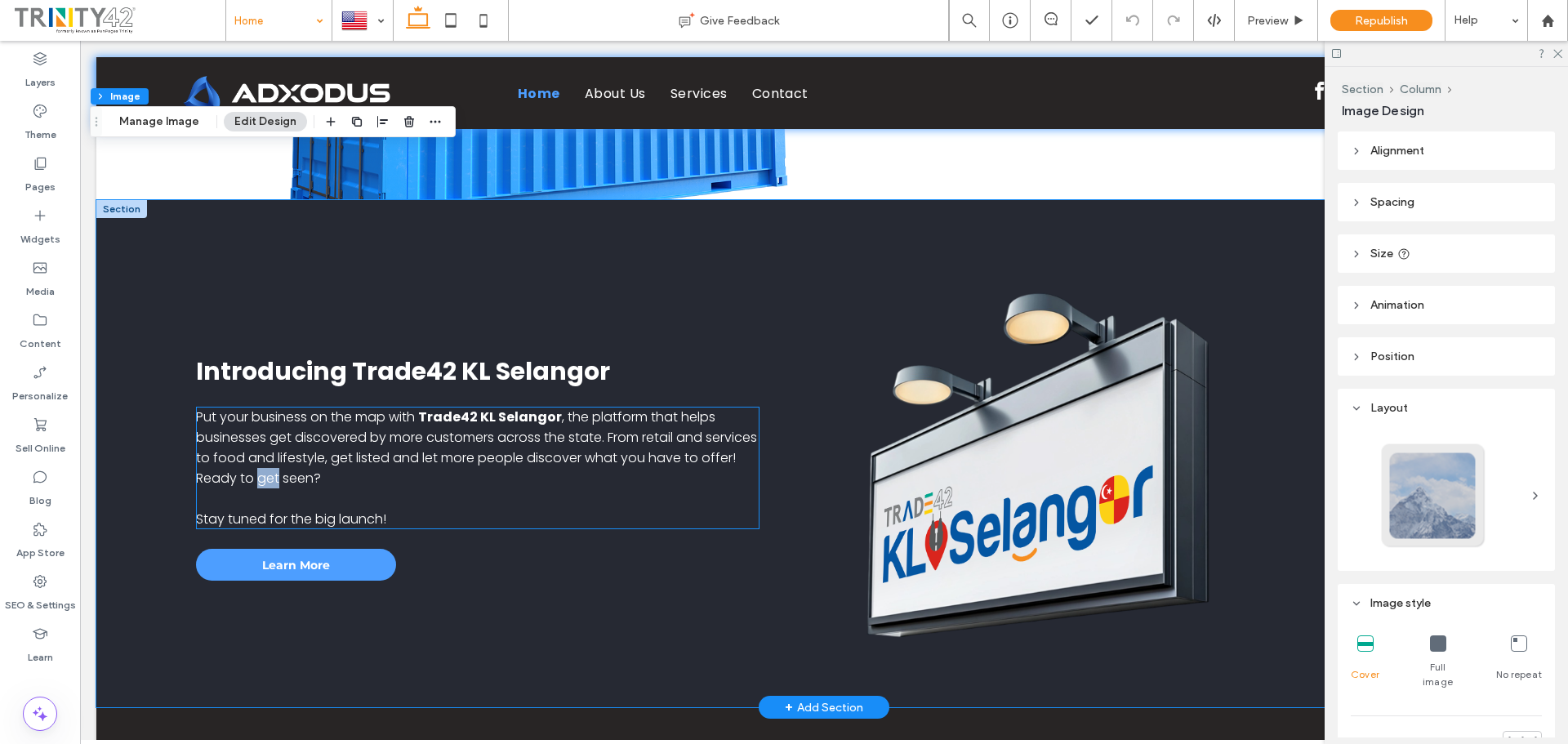 click on ", the platform that helps businesses get discovered by more customers across the state. From retail and services to food and lifestyle, get listed and let more people discover what you have to offer! Ready to get seen?" at bounding box center [476, 448] 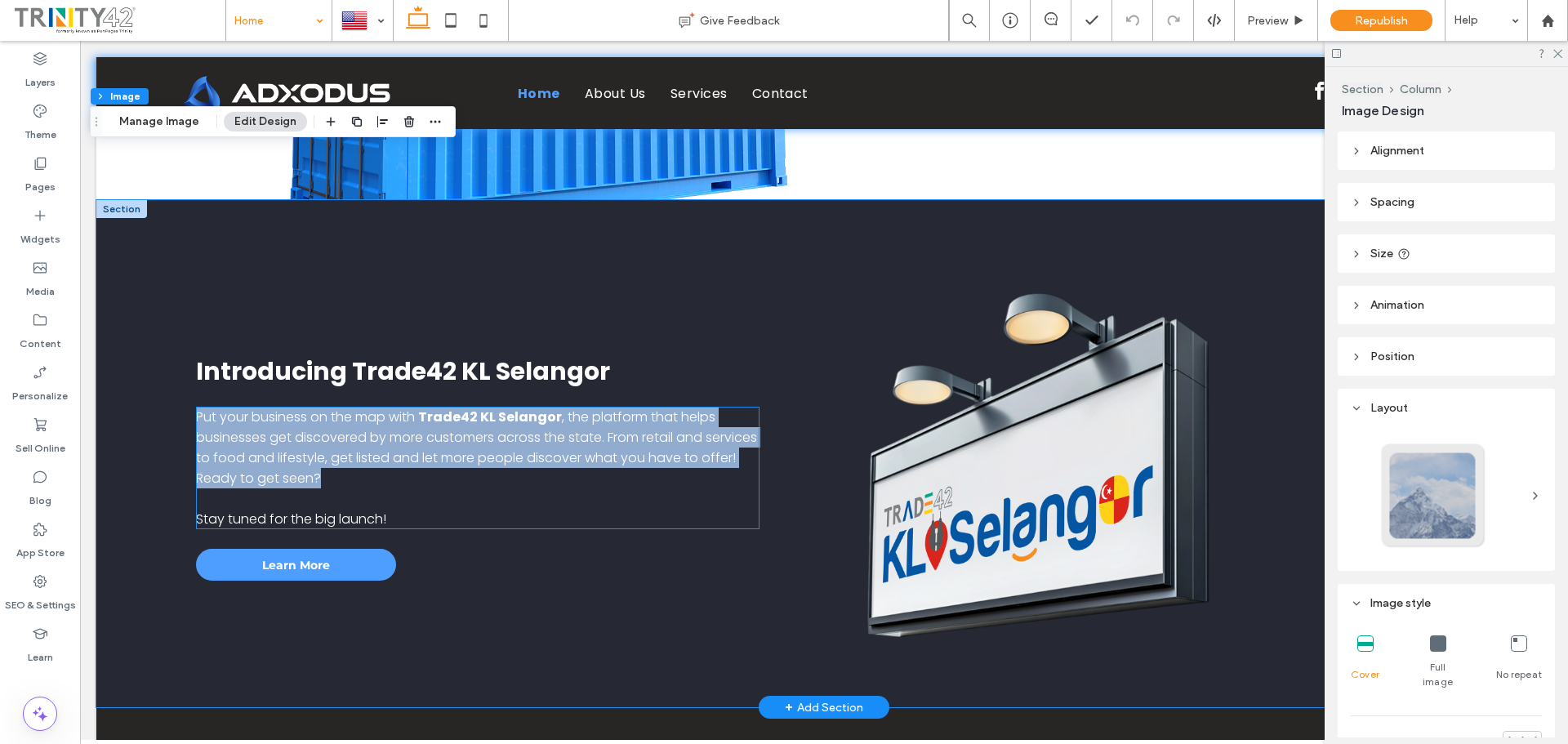 click on ", the platform that helps businesses get discovered by more customers across the state. From retail and services to food and lifestyle, get listed and let more people discover what you have to offer! Ready to get seen?" at bounding box center [476, 448] 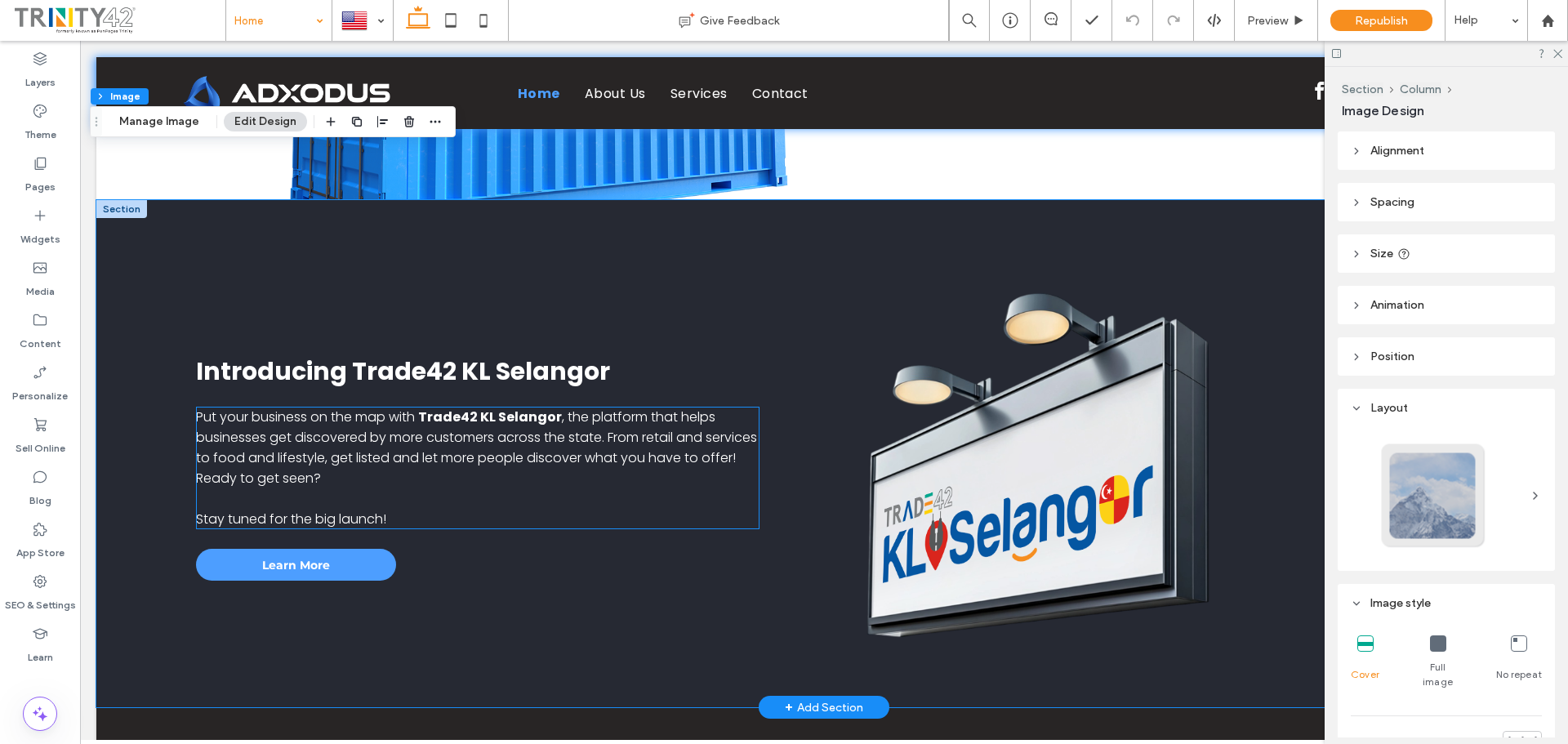 click on "Stay tuned for the big launch!" at bounding box center [291, 519] 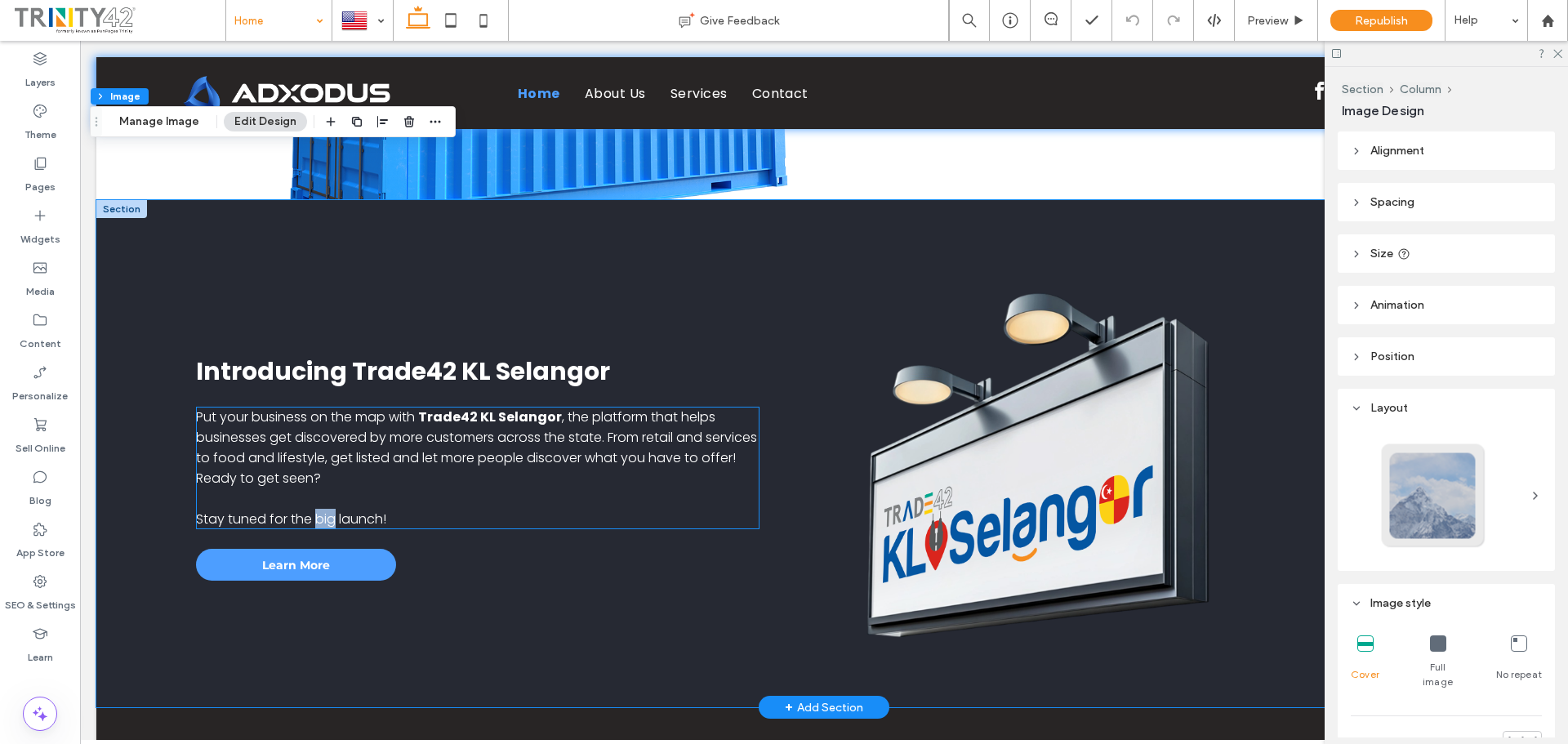 click on "Stay tuned for the big launch!" at bounding box center (291, 519) 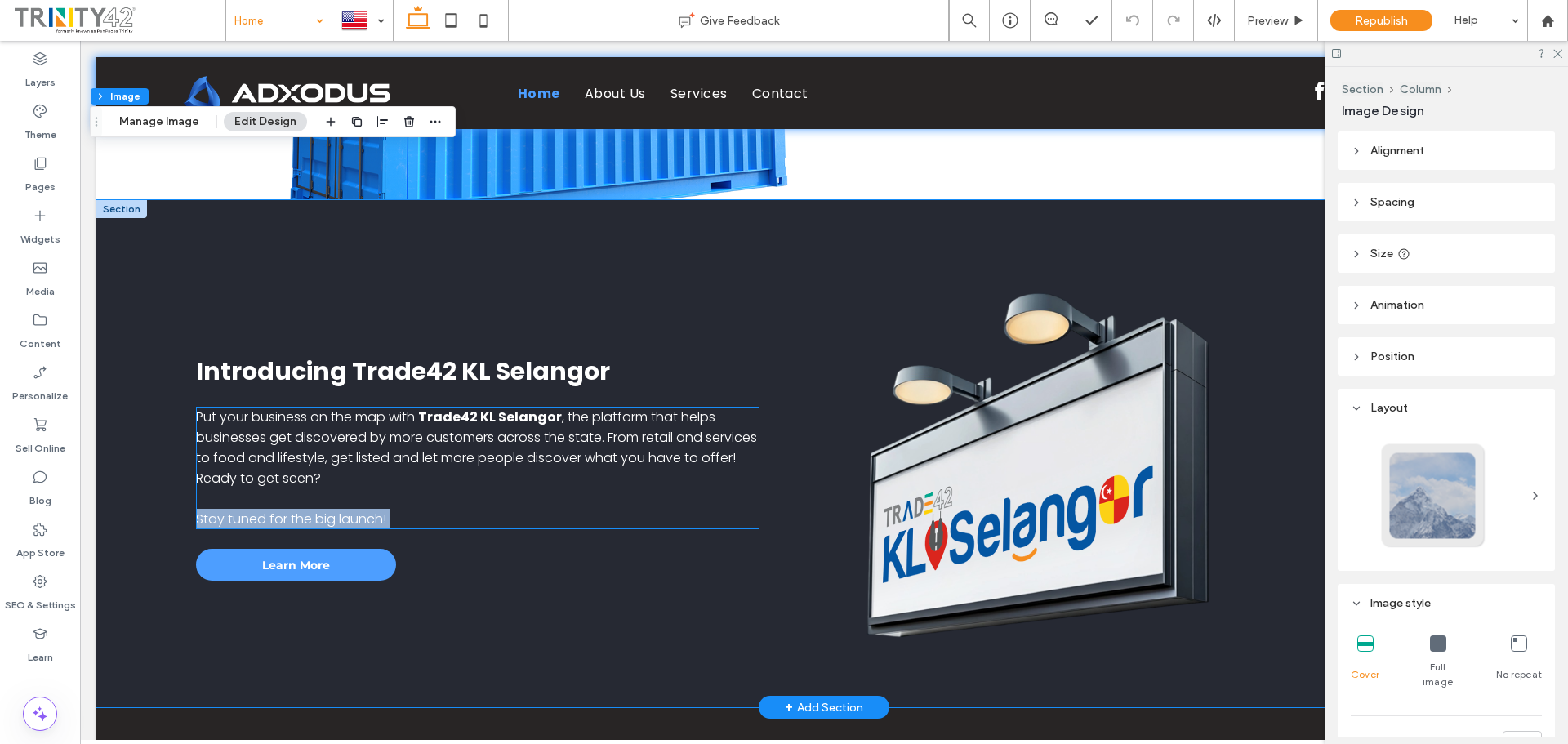 click on "Stay tuned for the big launch!" at bounding box center [291, 519] 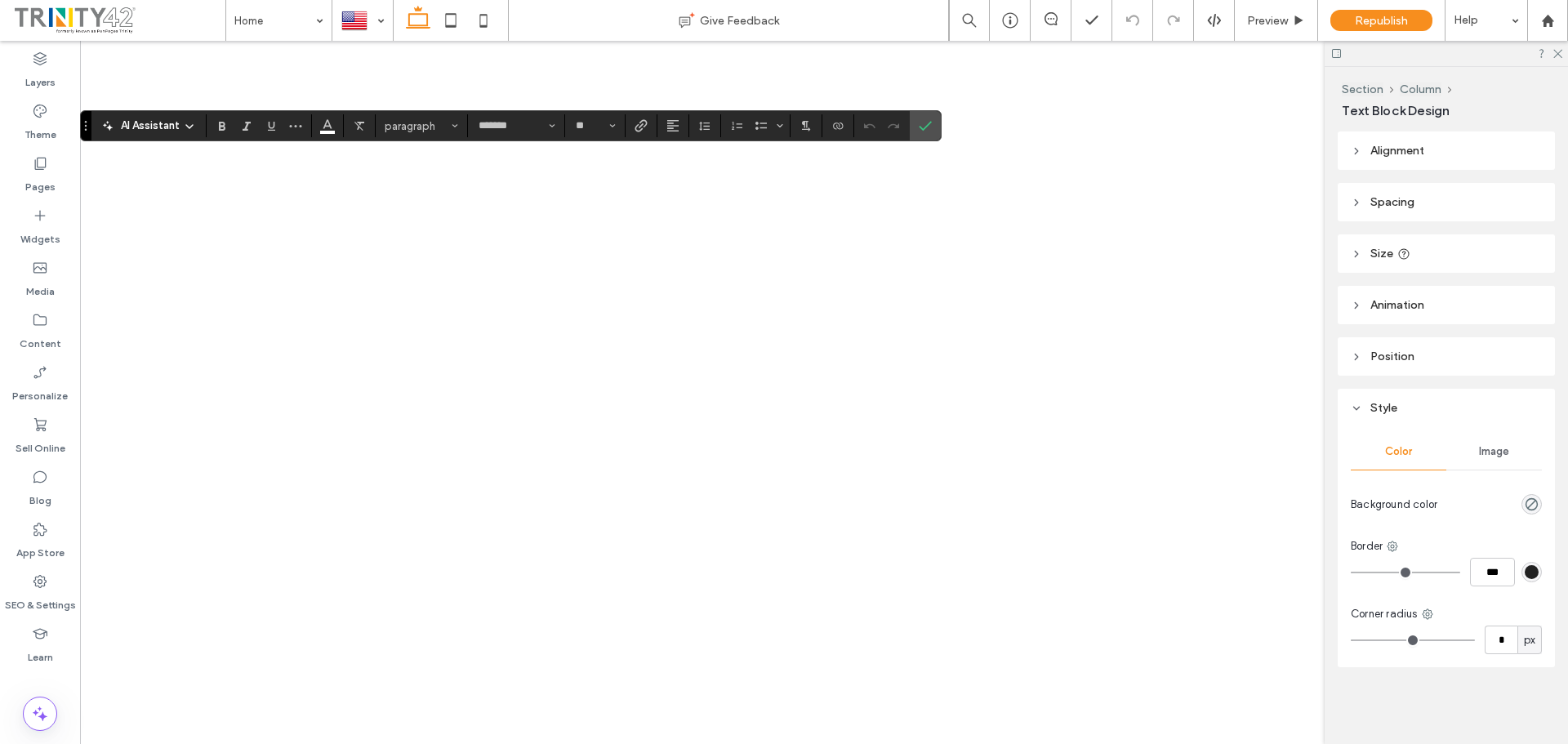 scroll, scrollTop: 0, scrollLeft: 0, axis: both 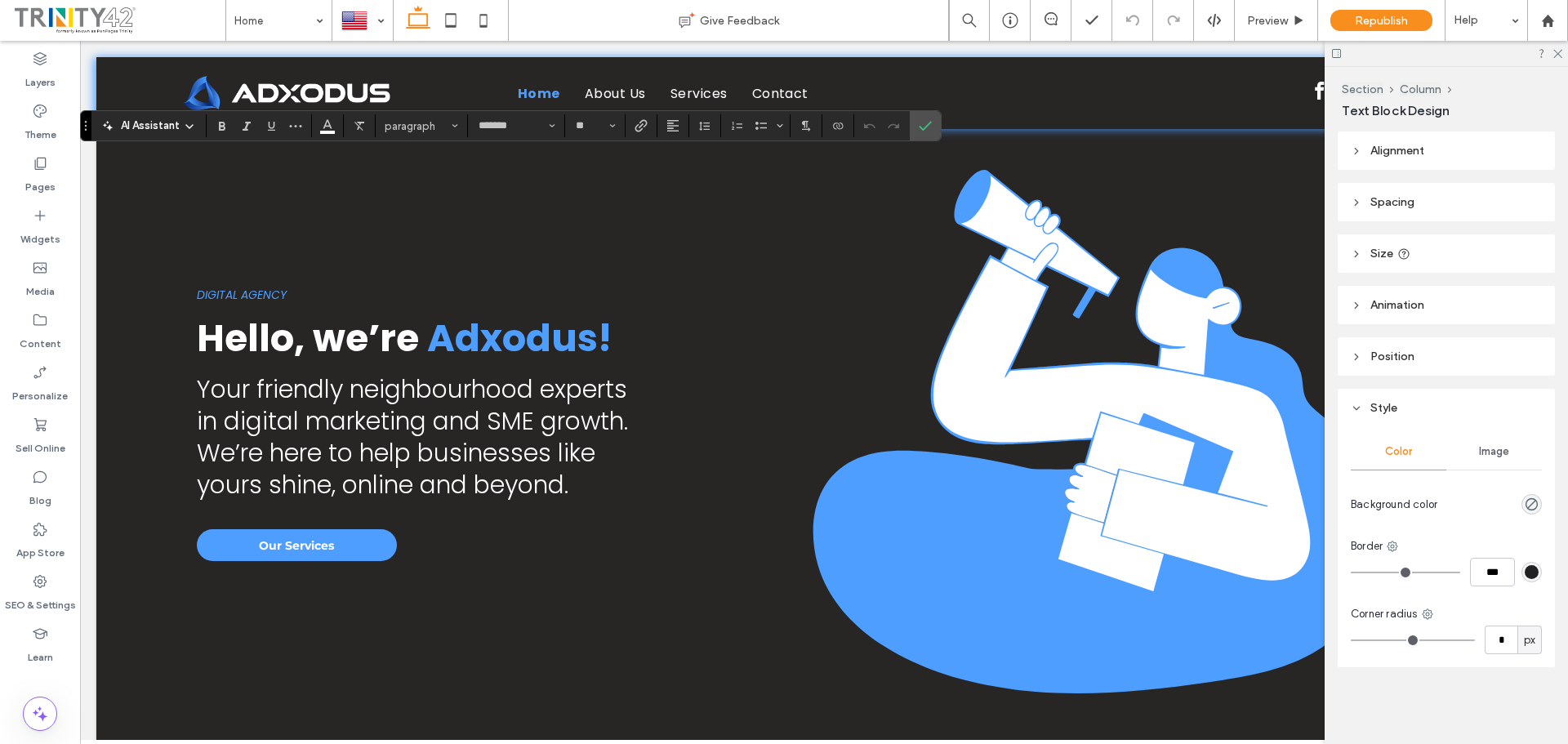 click on "**********" at bounding box center [478, 2129] 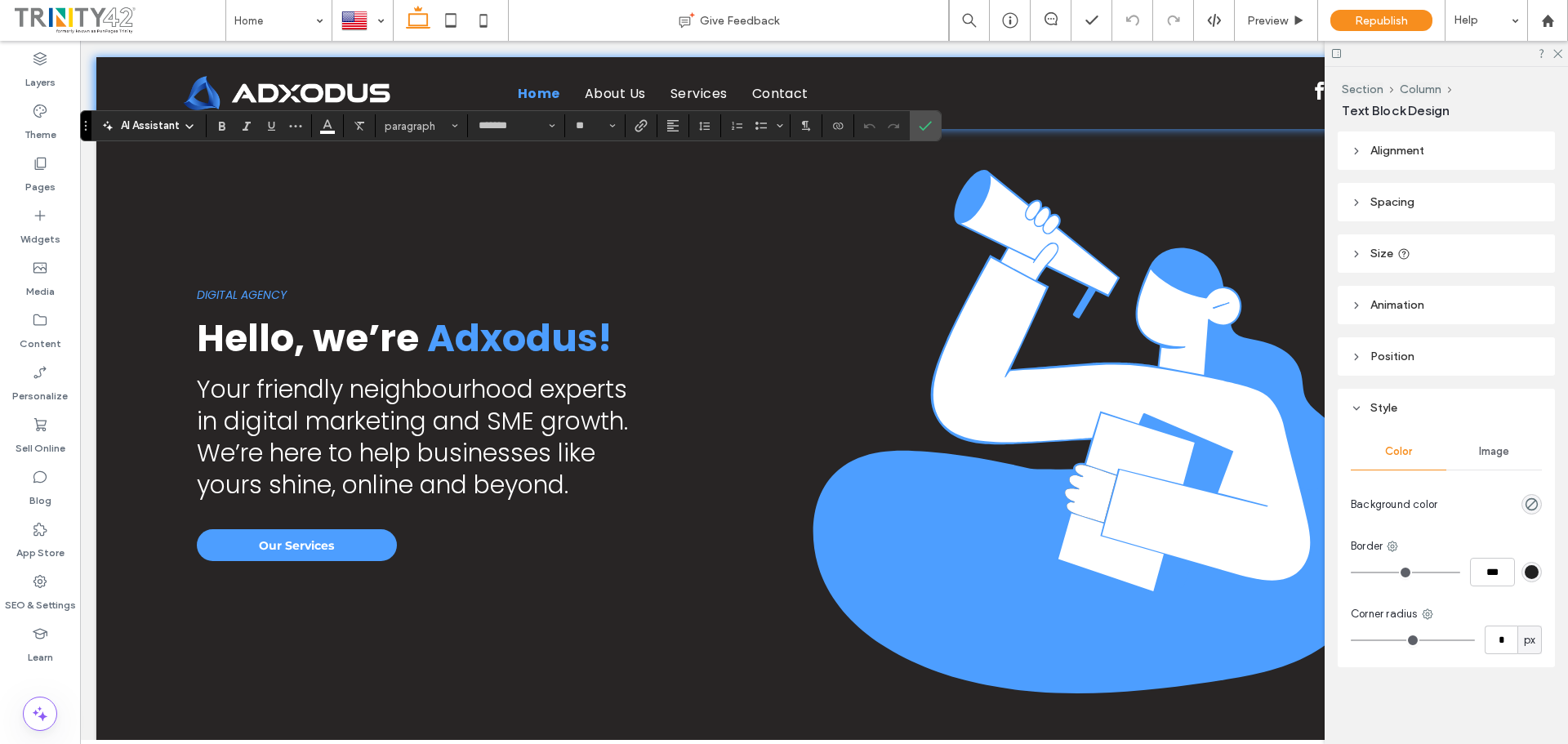 scroll, scrollTop: 1878, scrollLeft: 0, axis: vertical 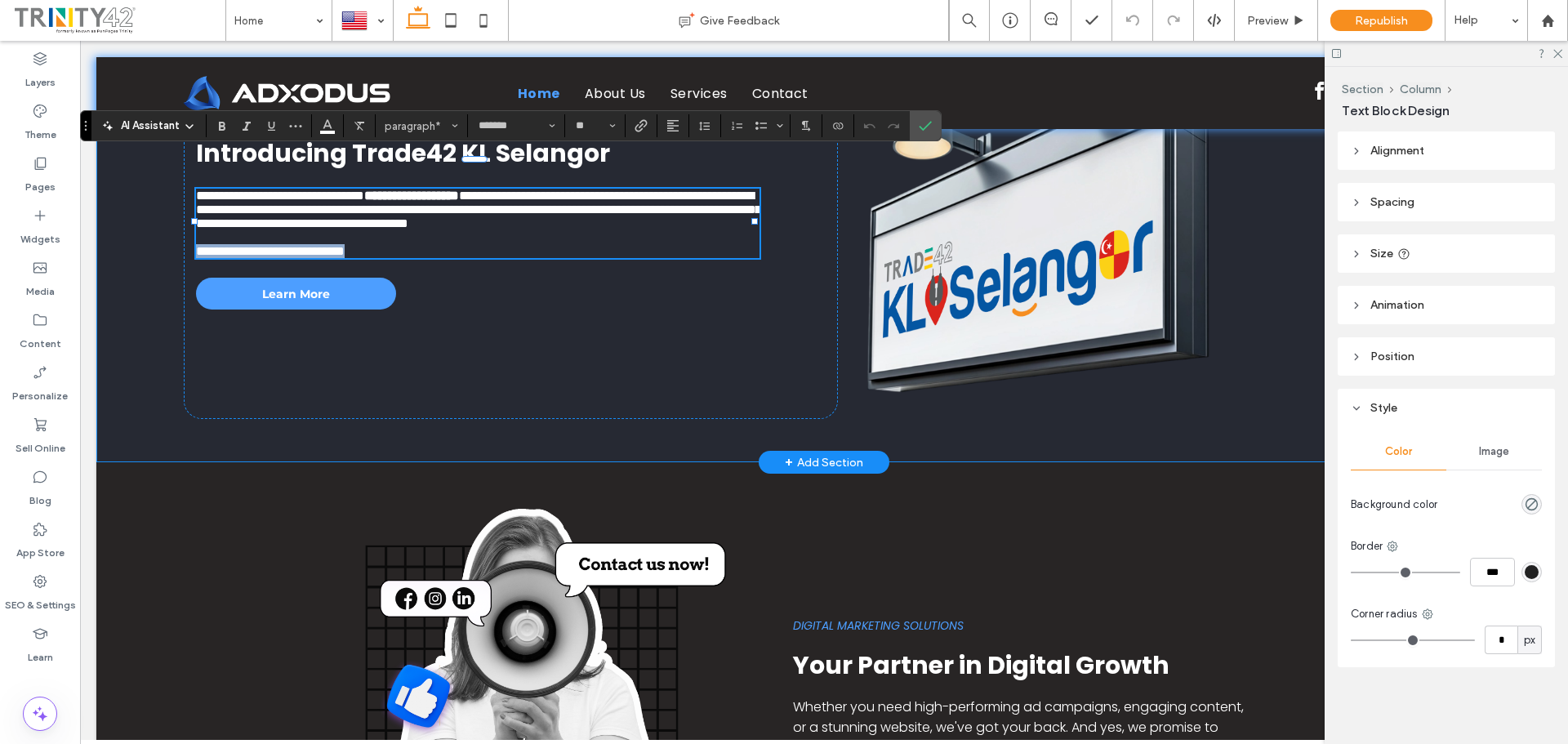 drag, startPoint x: 412, startPoint y: 269, endPoint x: 176, endPoint y: 270, distance: 236.0021 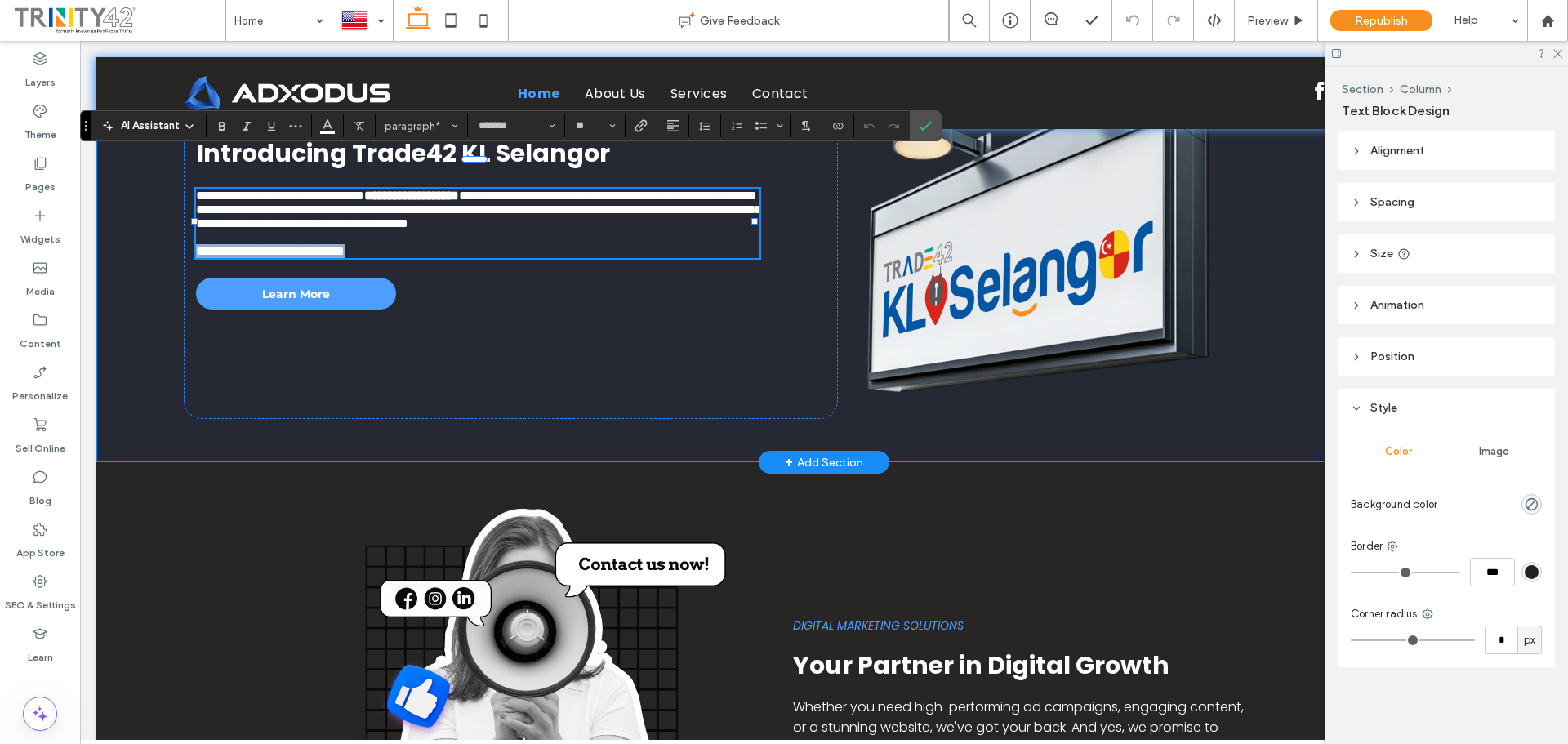 click on "**********" at bounding box center (824, 208) 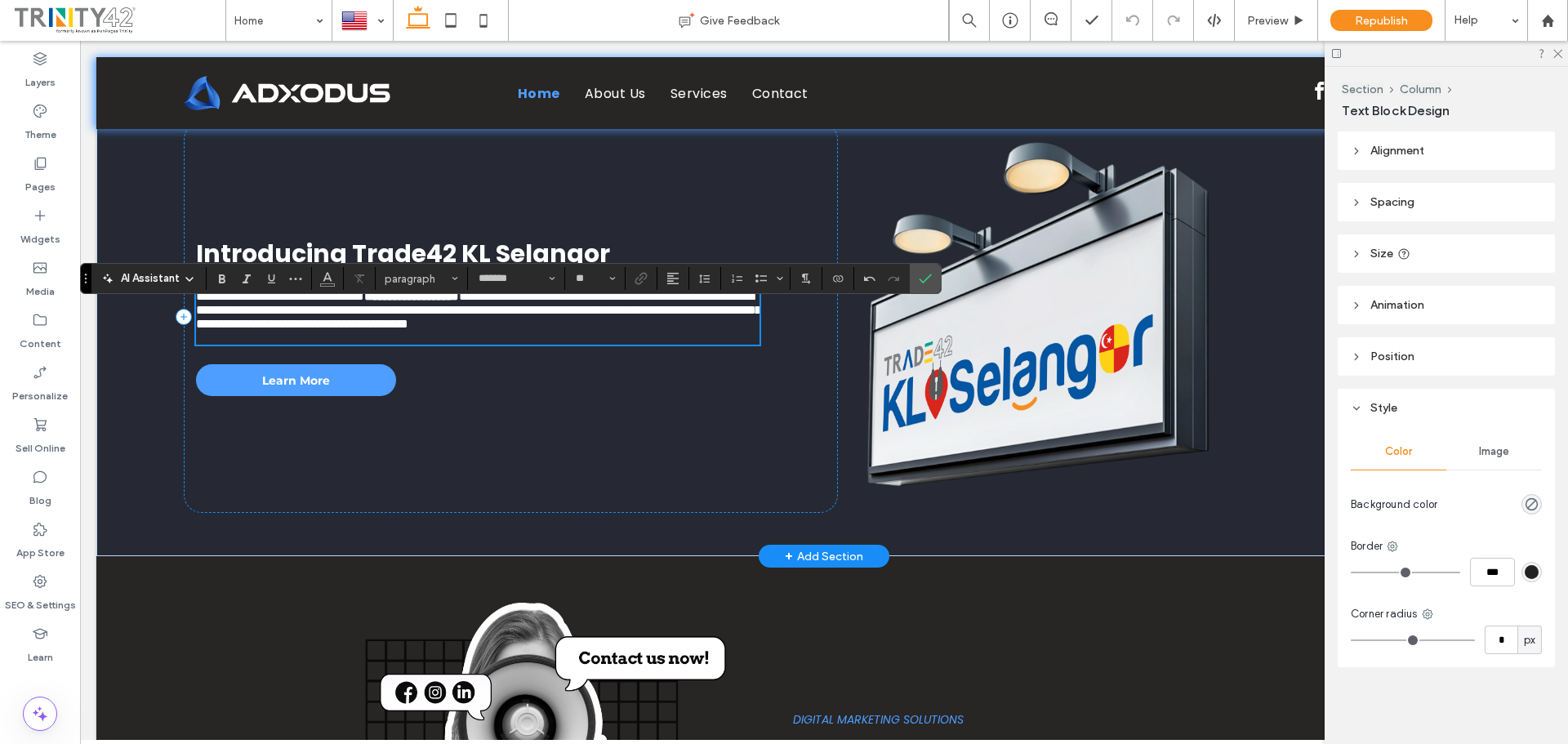 scroll, scrollTop: 1726, scrollLeft: 0, axis: vertical 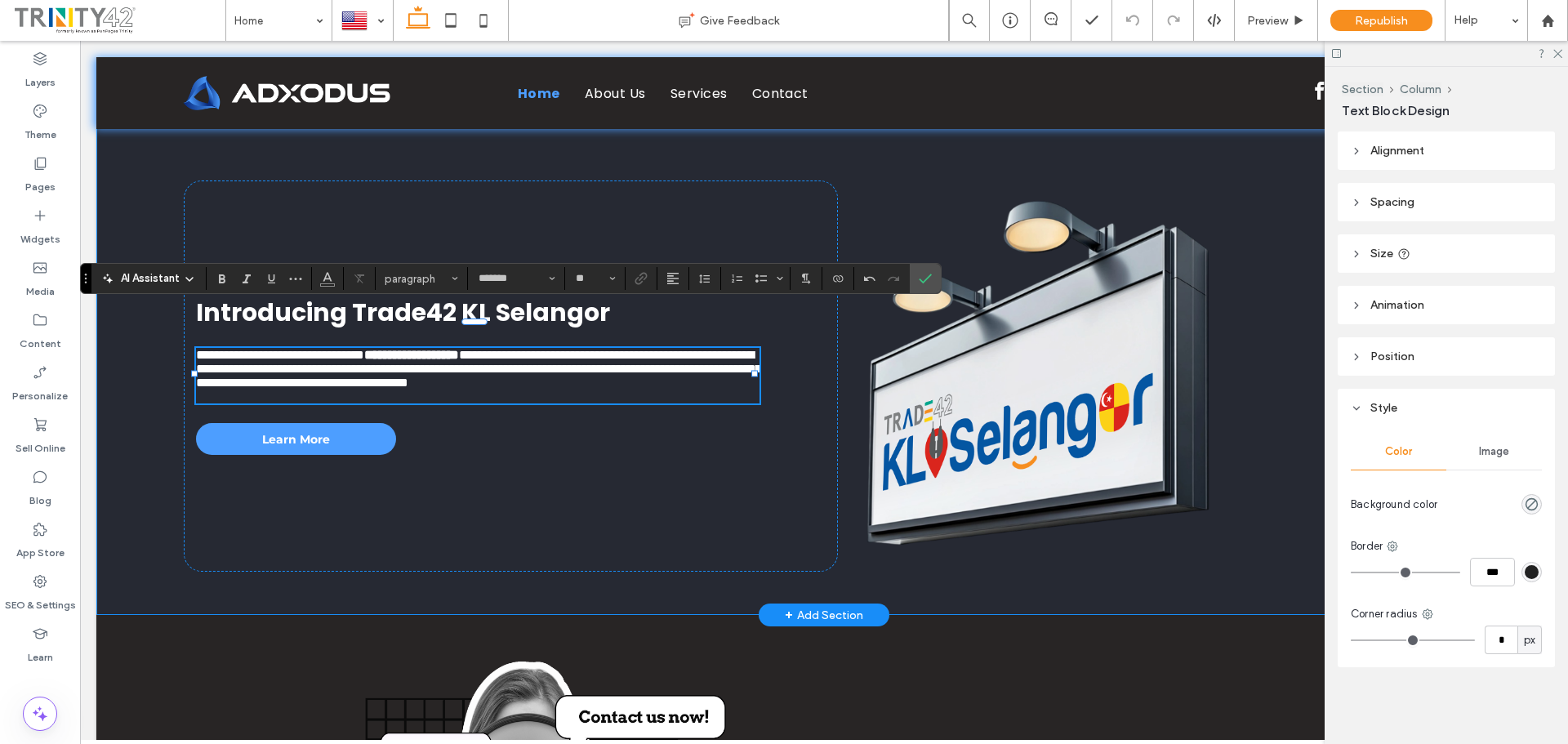 click on "**********" at bounding box center [824, 361] 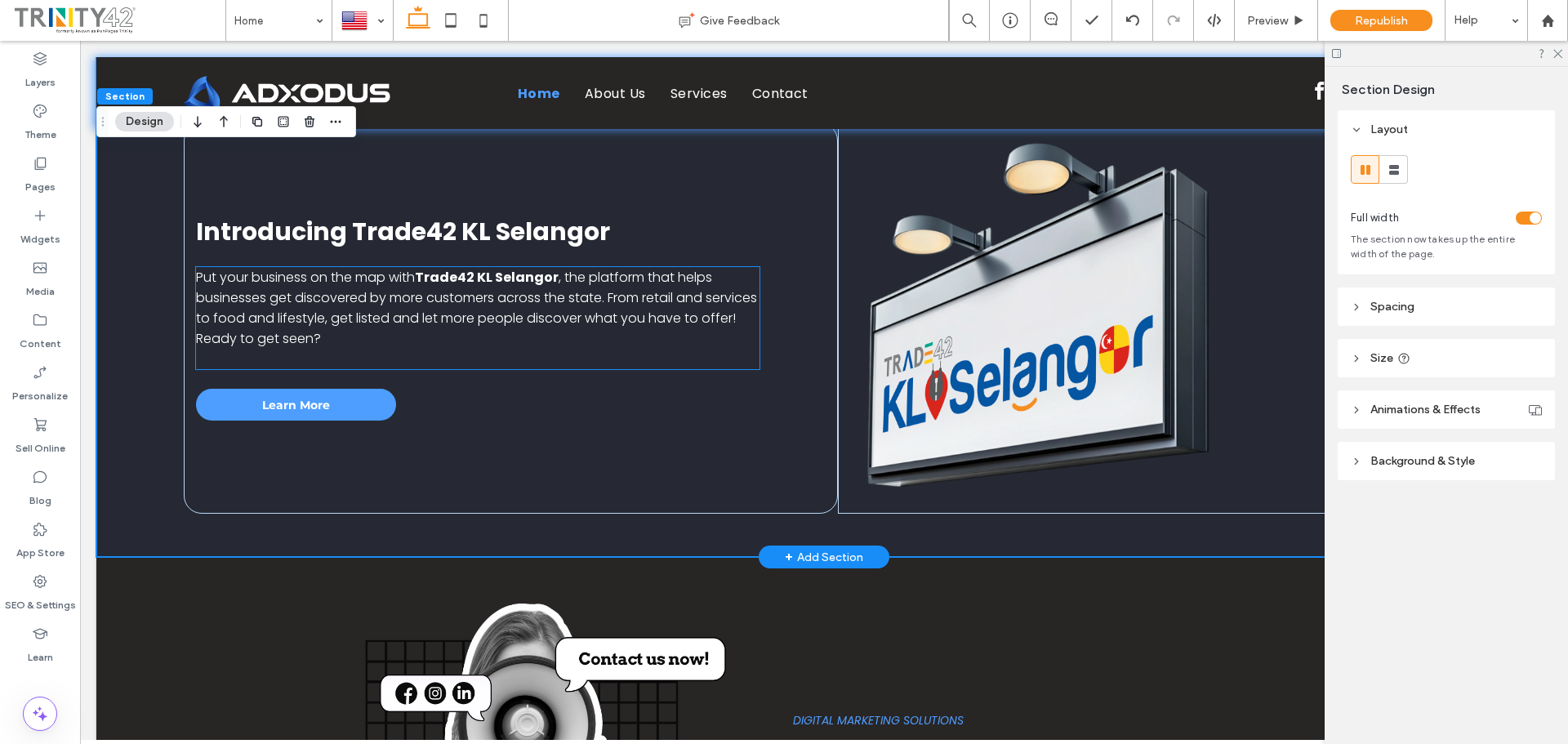 scroll, scrollTop: 1644, scrollLeft: 0, axis: vertical 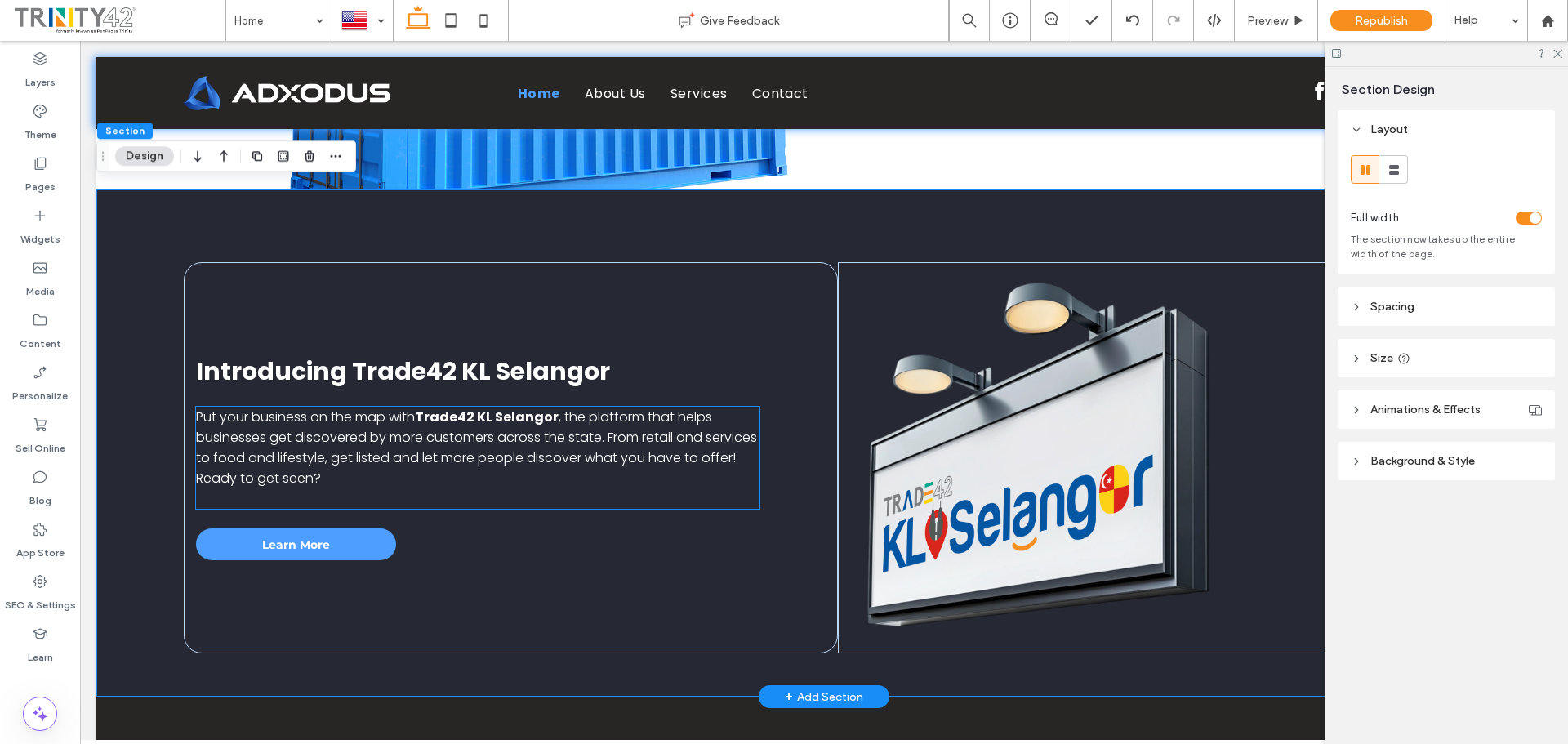 click on "Trade42 KL Selangor" at bounding box center [487, 417] 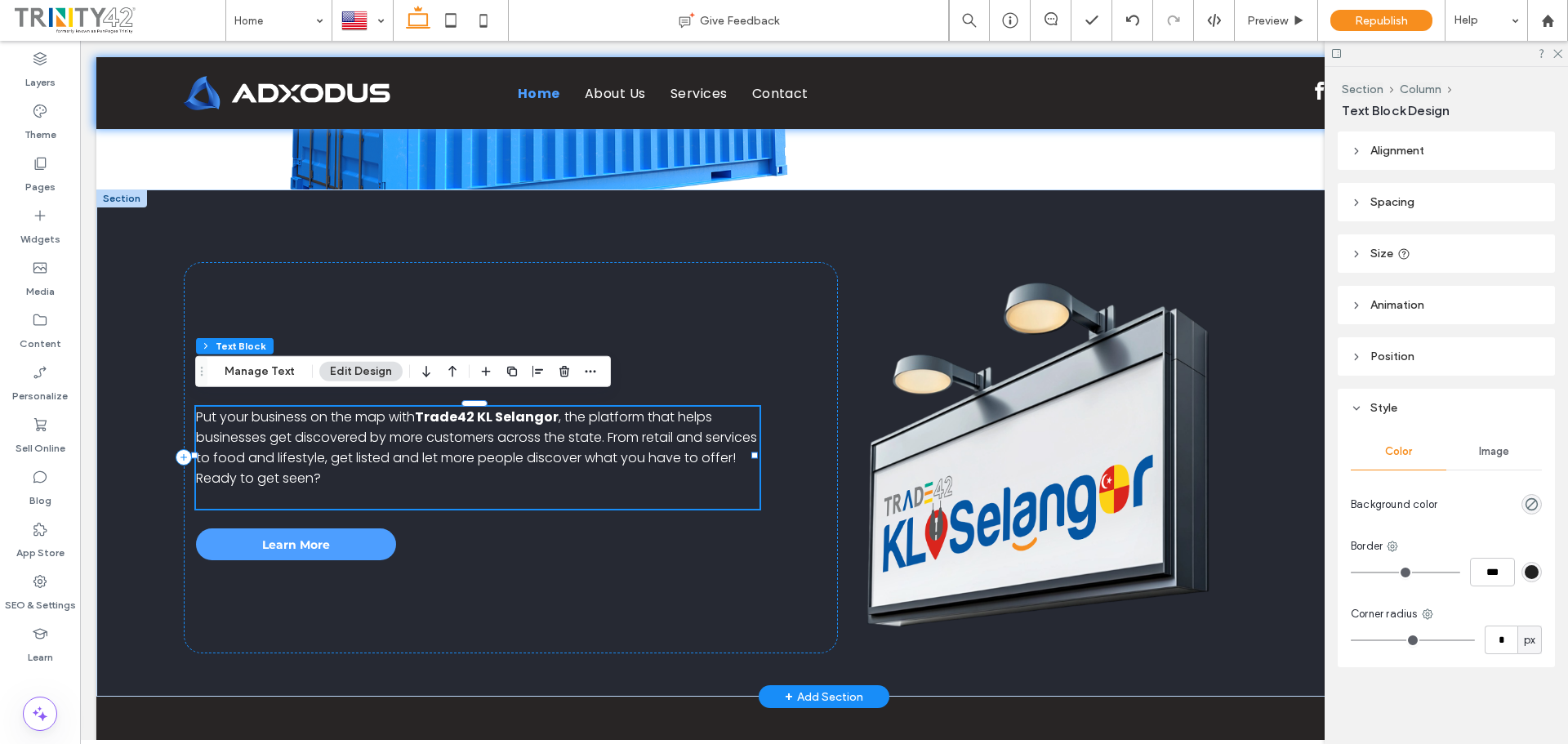 click on "Put your business on the map with Trade42 KL [CITY], [STATE] , the platform that helps businesses get discovered by more customers across the state. From retail and services to food and lifestyle, get listed and let more people discover what you have to offer! Ready to get seen?" at bounding box center (478, 457) 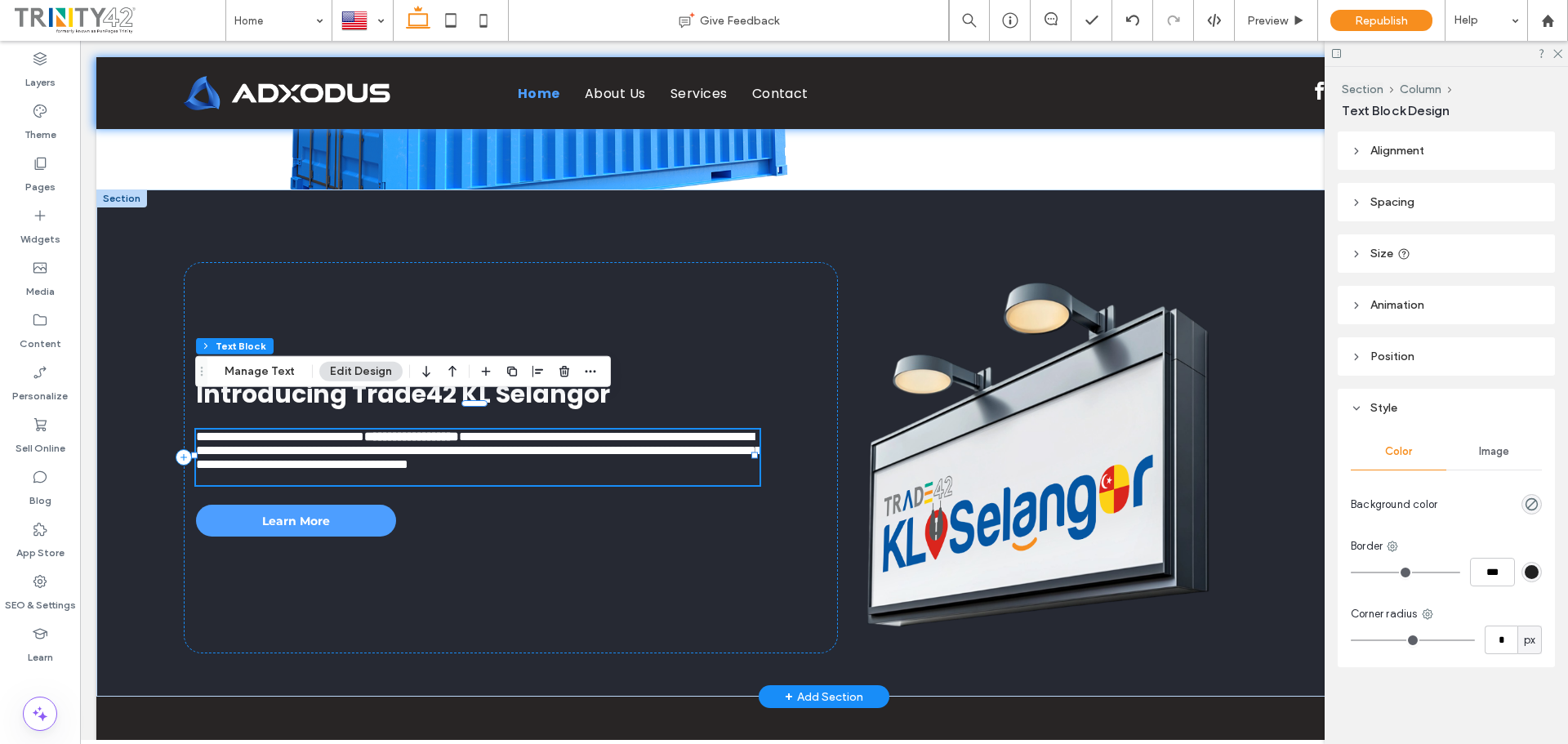 click on "**********" at bounding box center (412, 436) 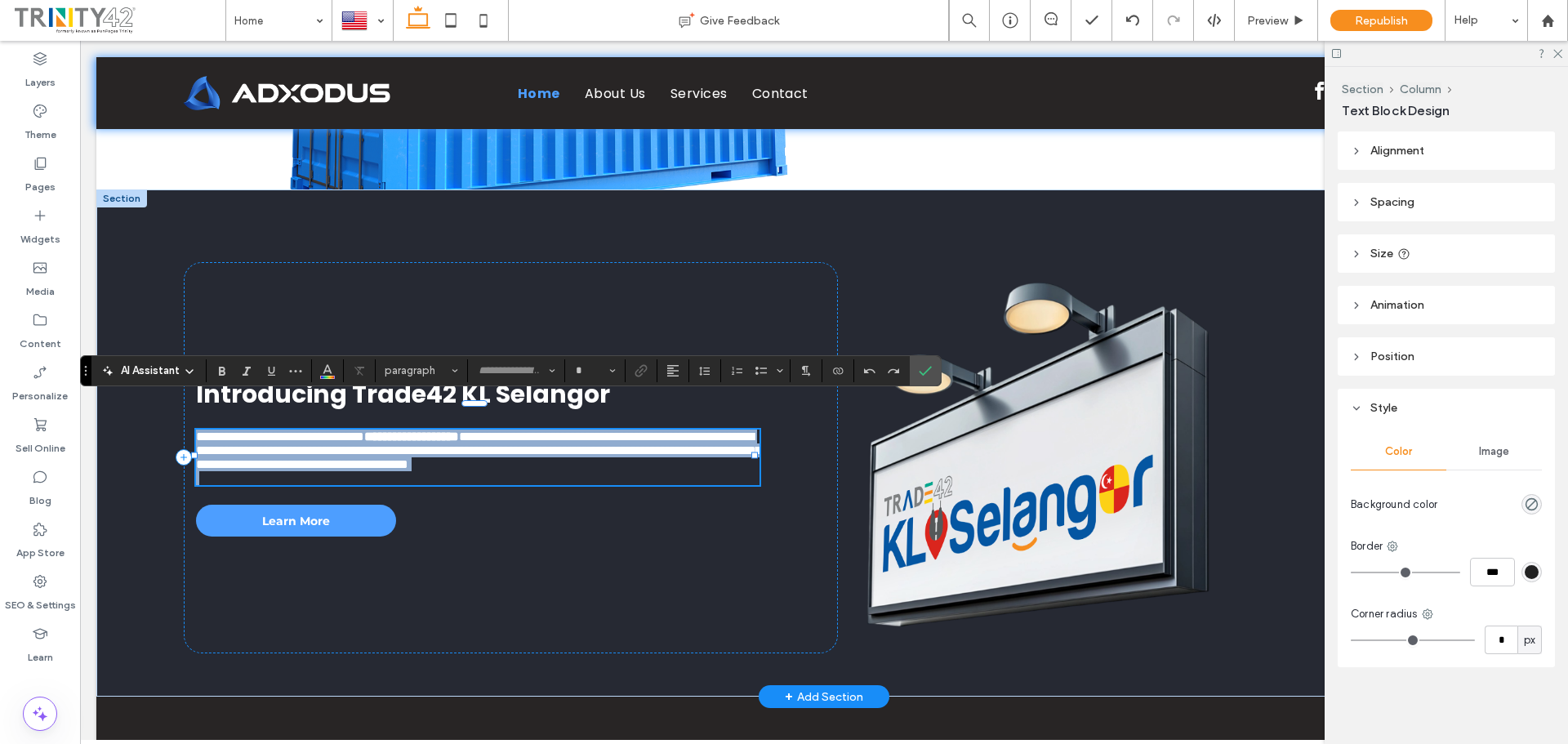 type on "*******" 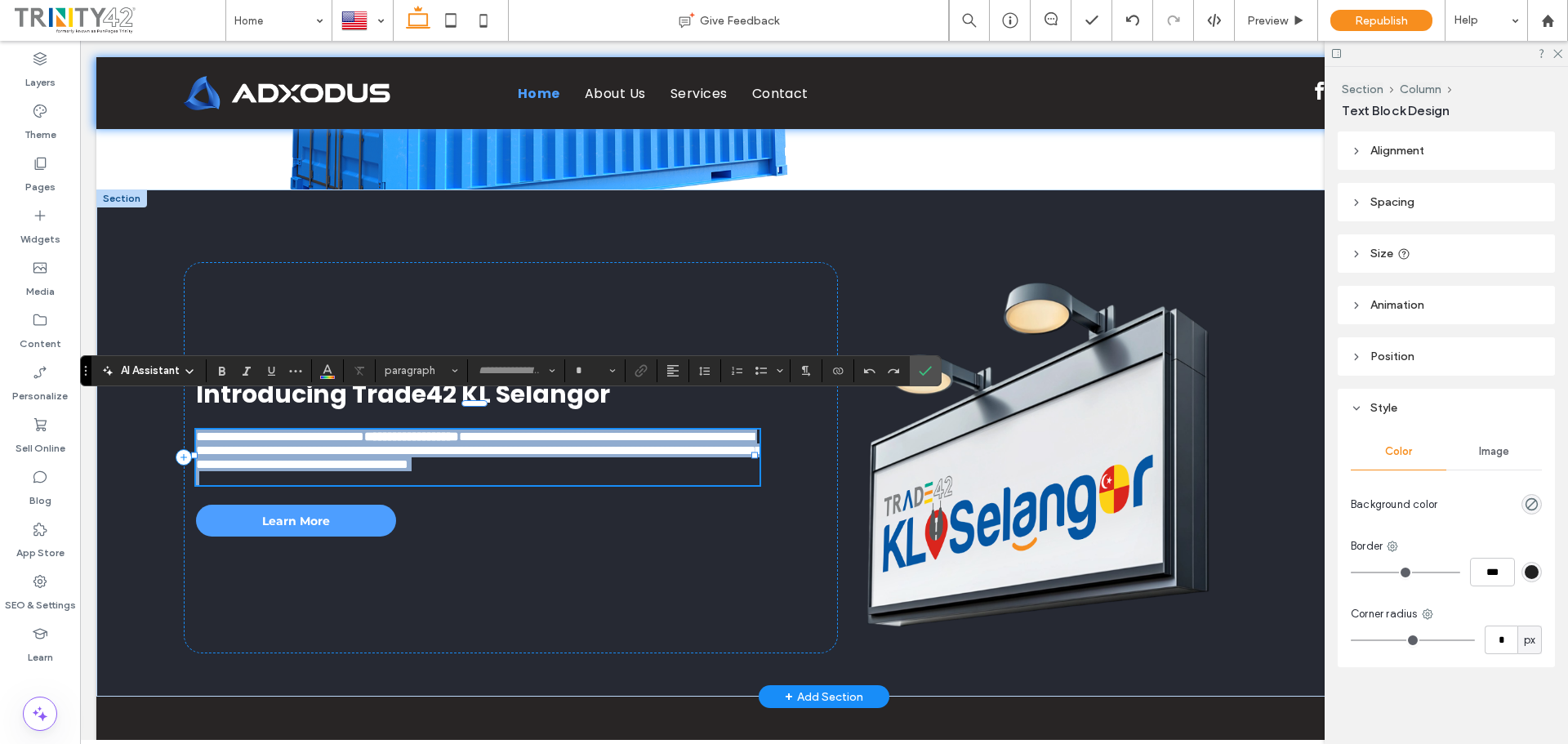 type on "**" 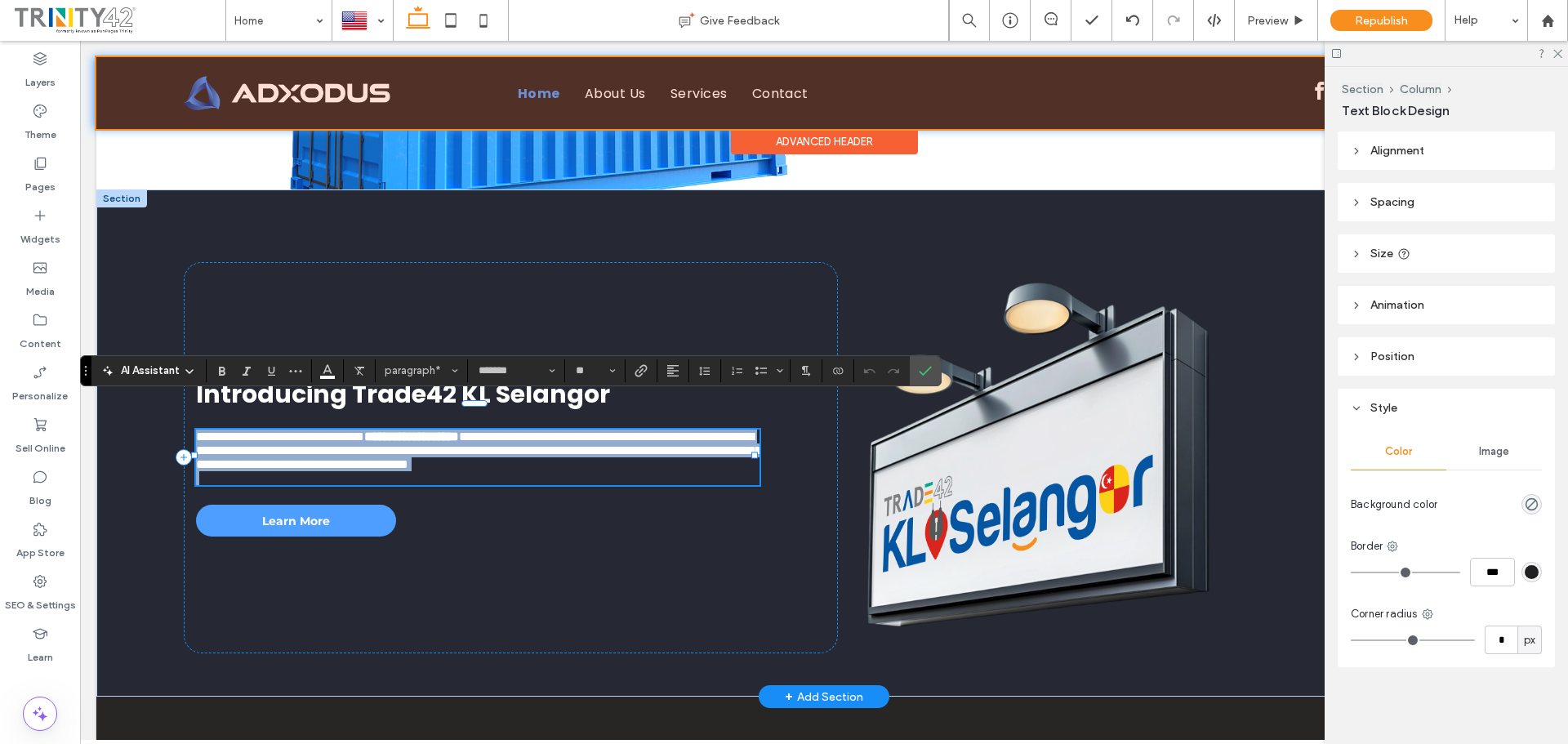 copy on "**********" 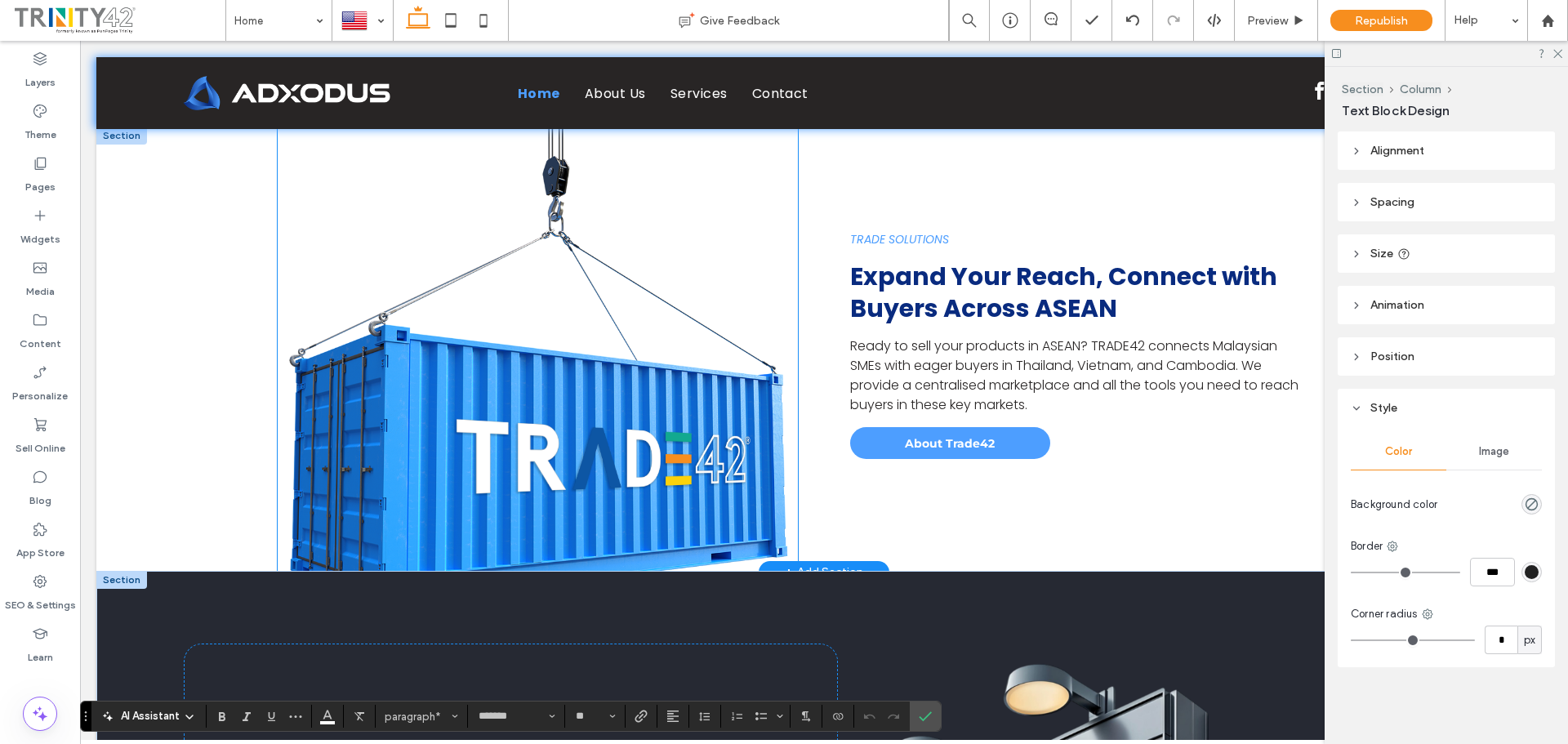scroll, scrollTop: 1236, scrollLeft: 0, axis: vertical 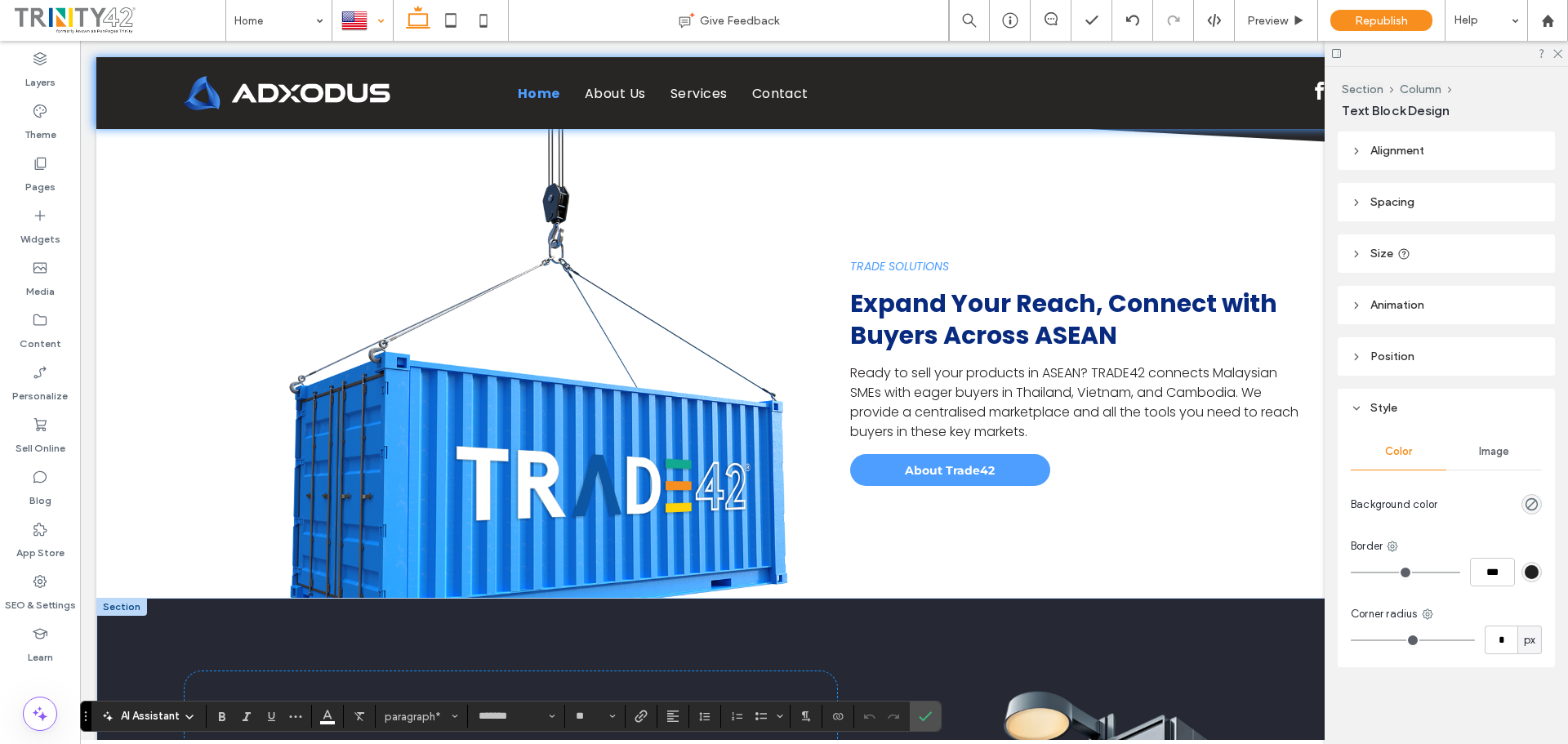 click at bounding box center [363, 20] 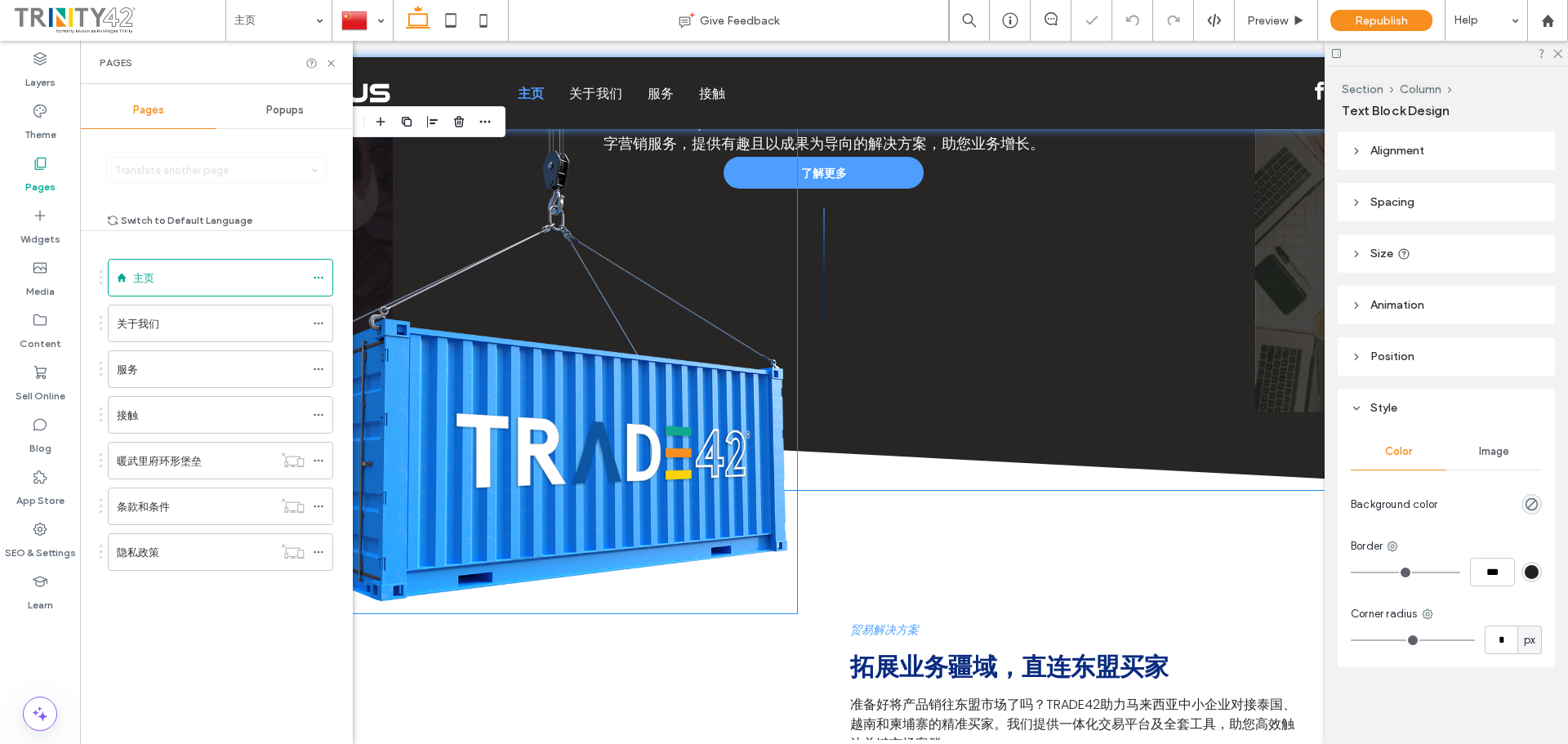 scroll, scrollTop: 1225, scrollLeft: 0, axis: vertical 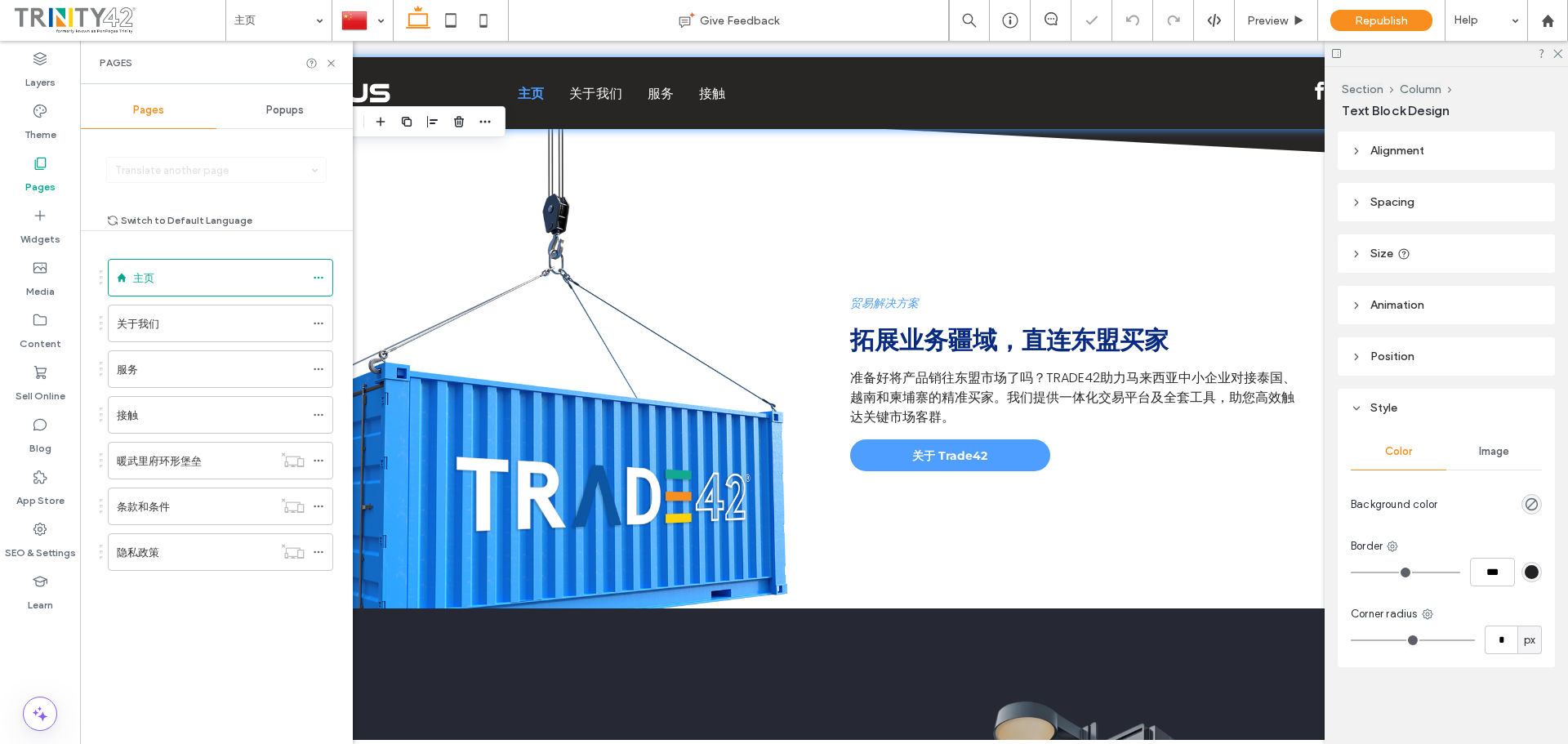 click on "Pages" at bounding box center (216, 62) 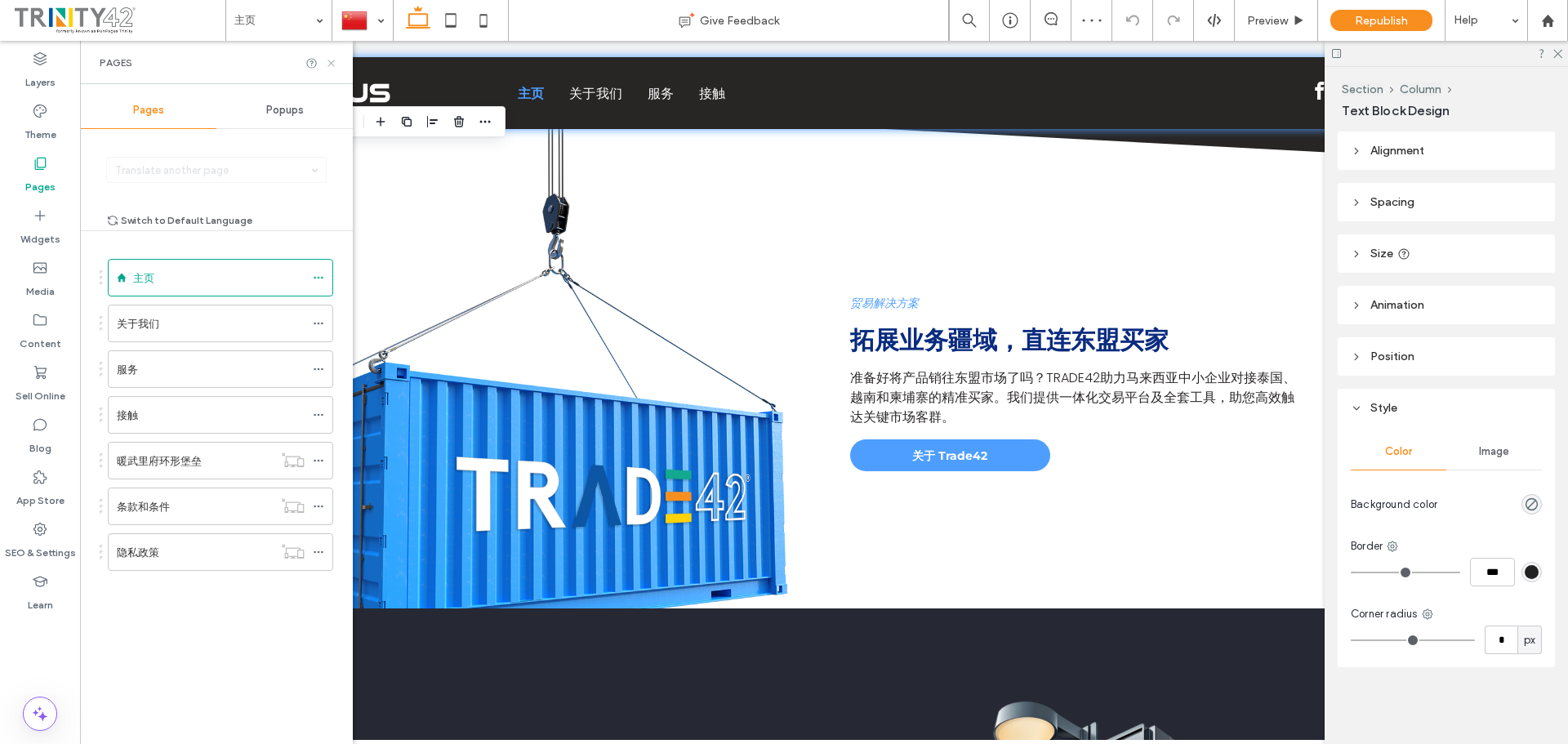 click 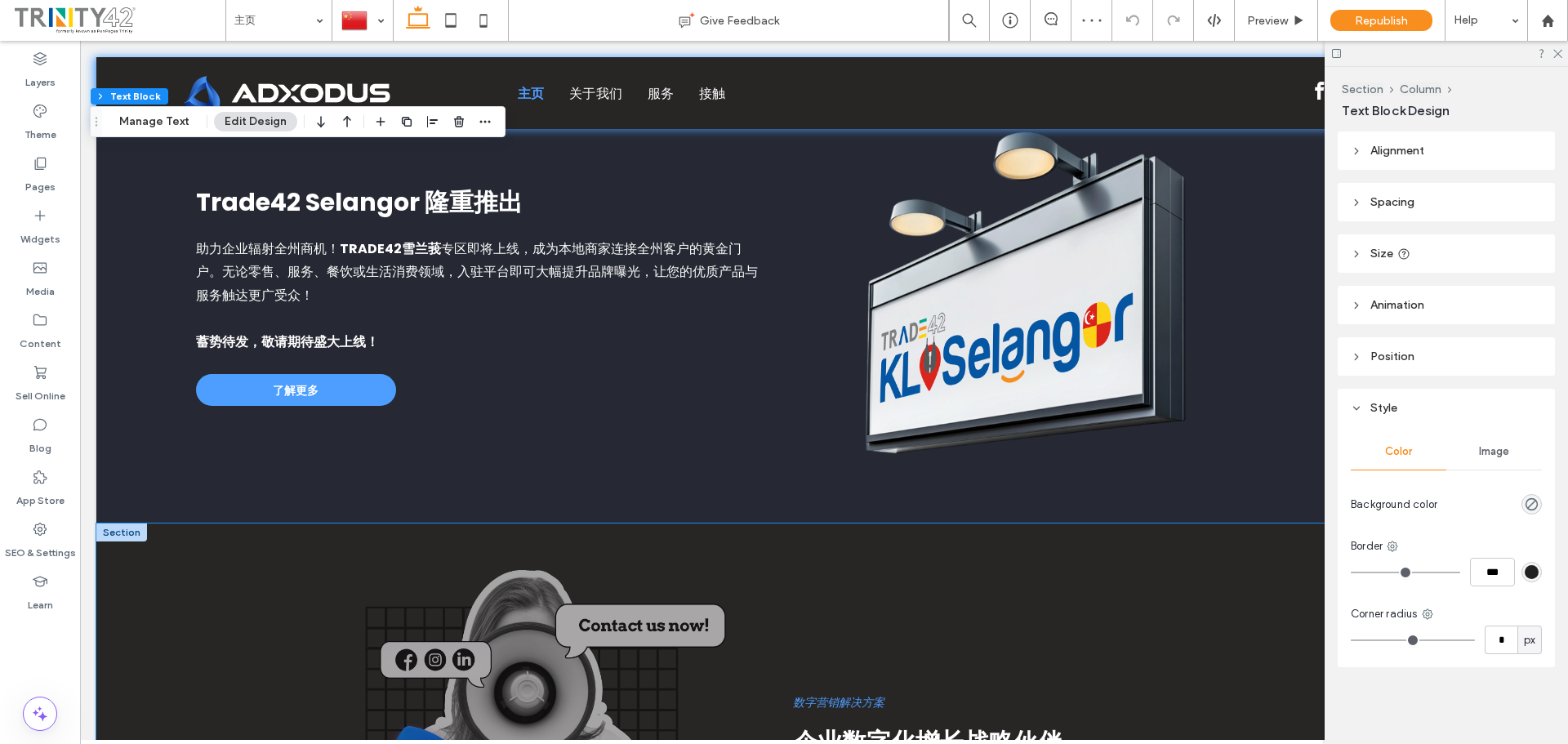 scroll, scrollTop: 1715, scrollLeft: 0, axis: vertical 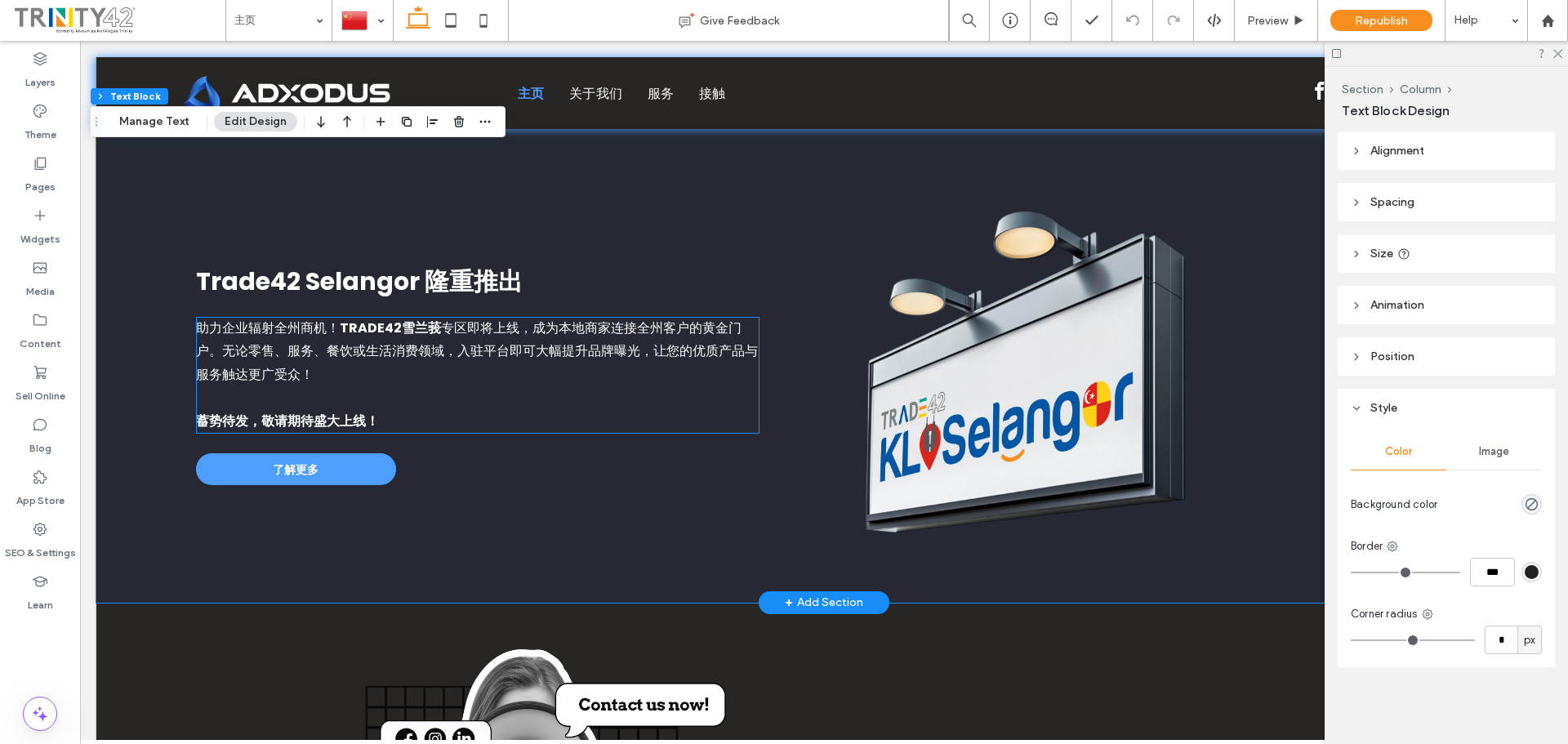click on "蓄势待发，敬请期待盛大上线！" at bounding box center (287, 421) 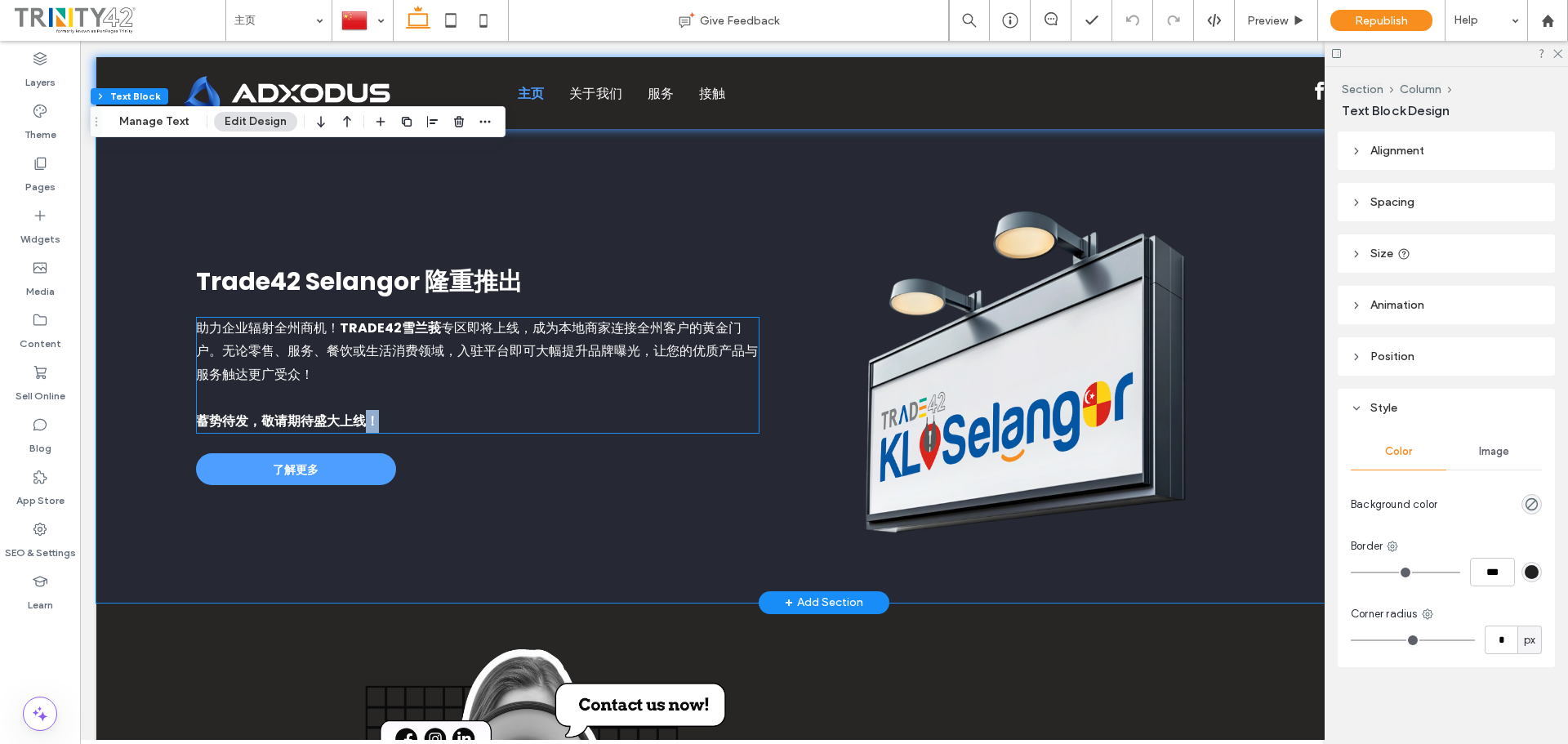 click on "蓄势待发，敬请期待盛大上线！" at bounding box center [287, 421] 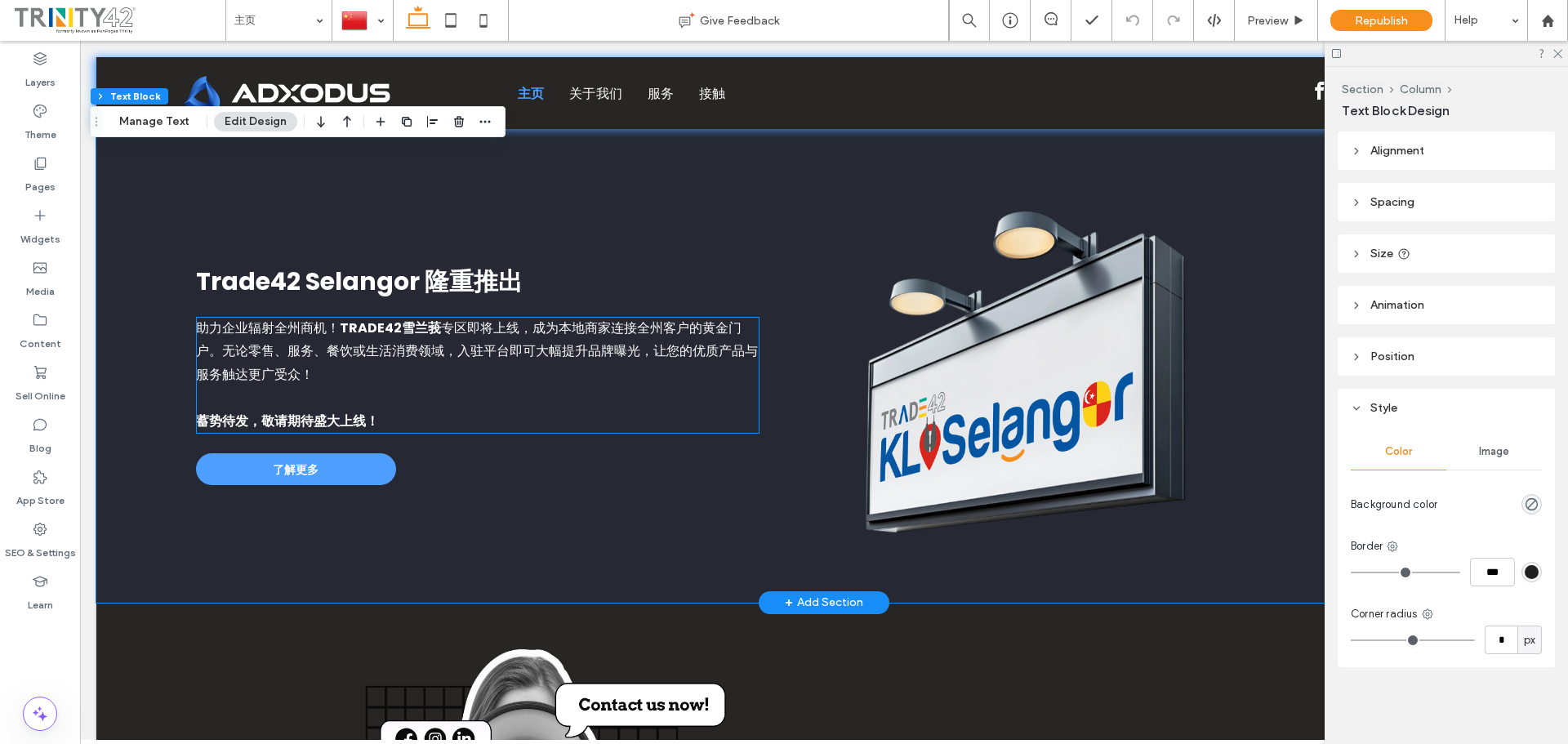 click on "蓄势待发，敬请期待盛大上线！" at bounding box center (287, 421) 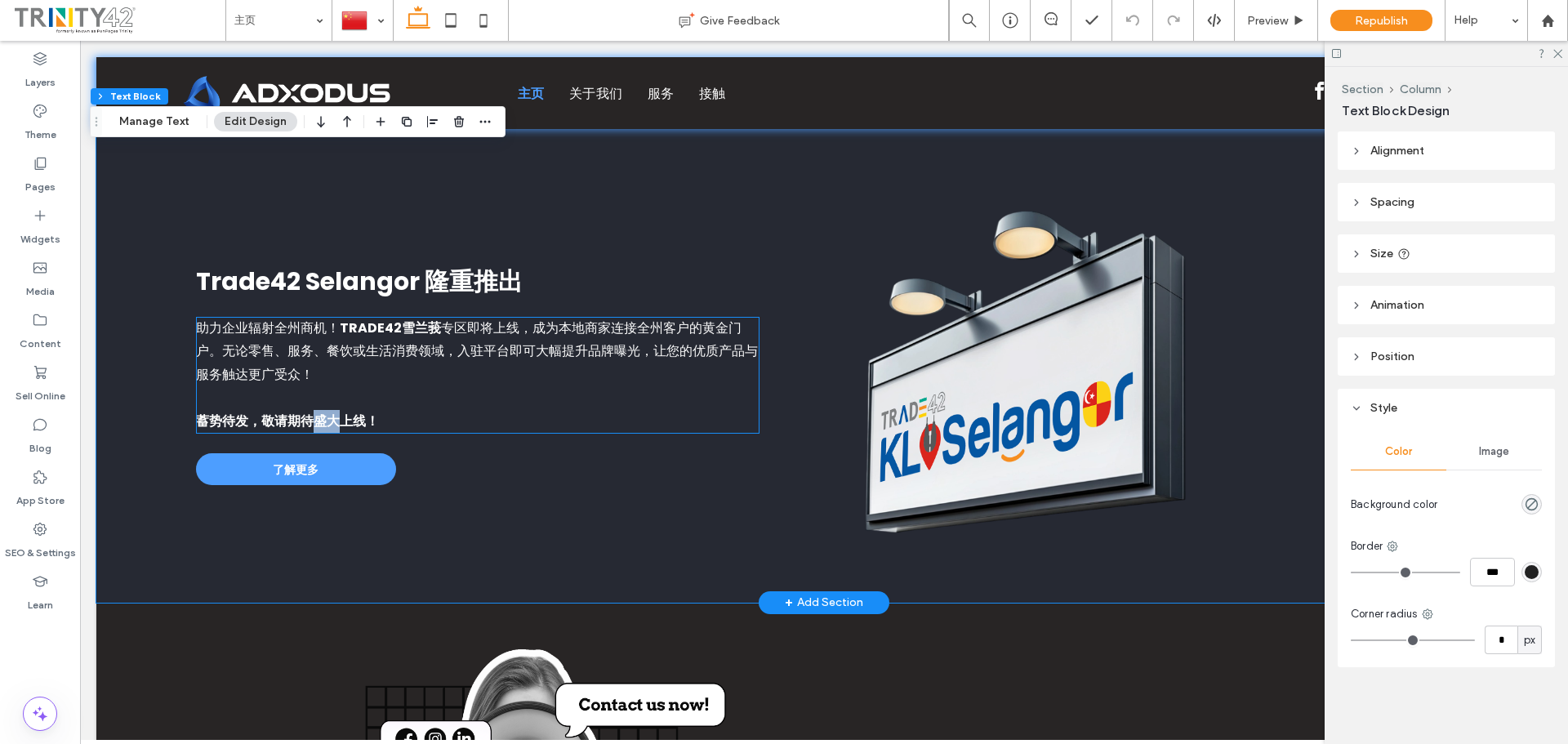 click on "蓄势待发，敬请期待盛大上线！" at bounding box center [287, 421] 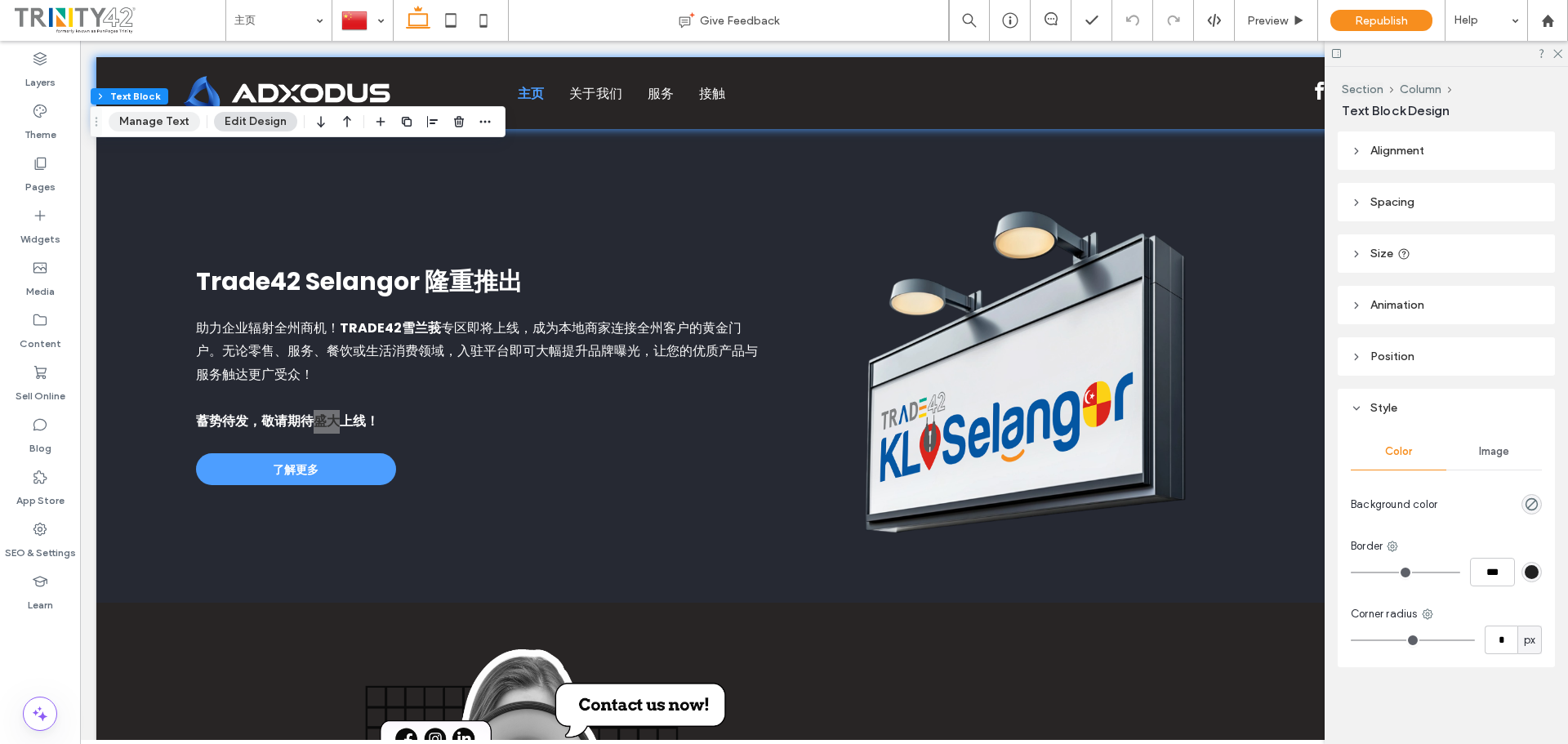 drag, startPoint x: 141, startPoint y: 125, endPoint x: 225, endPoint y: 200, distance: 112.60995 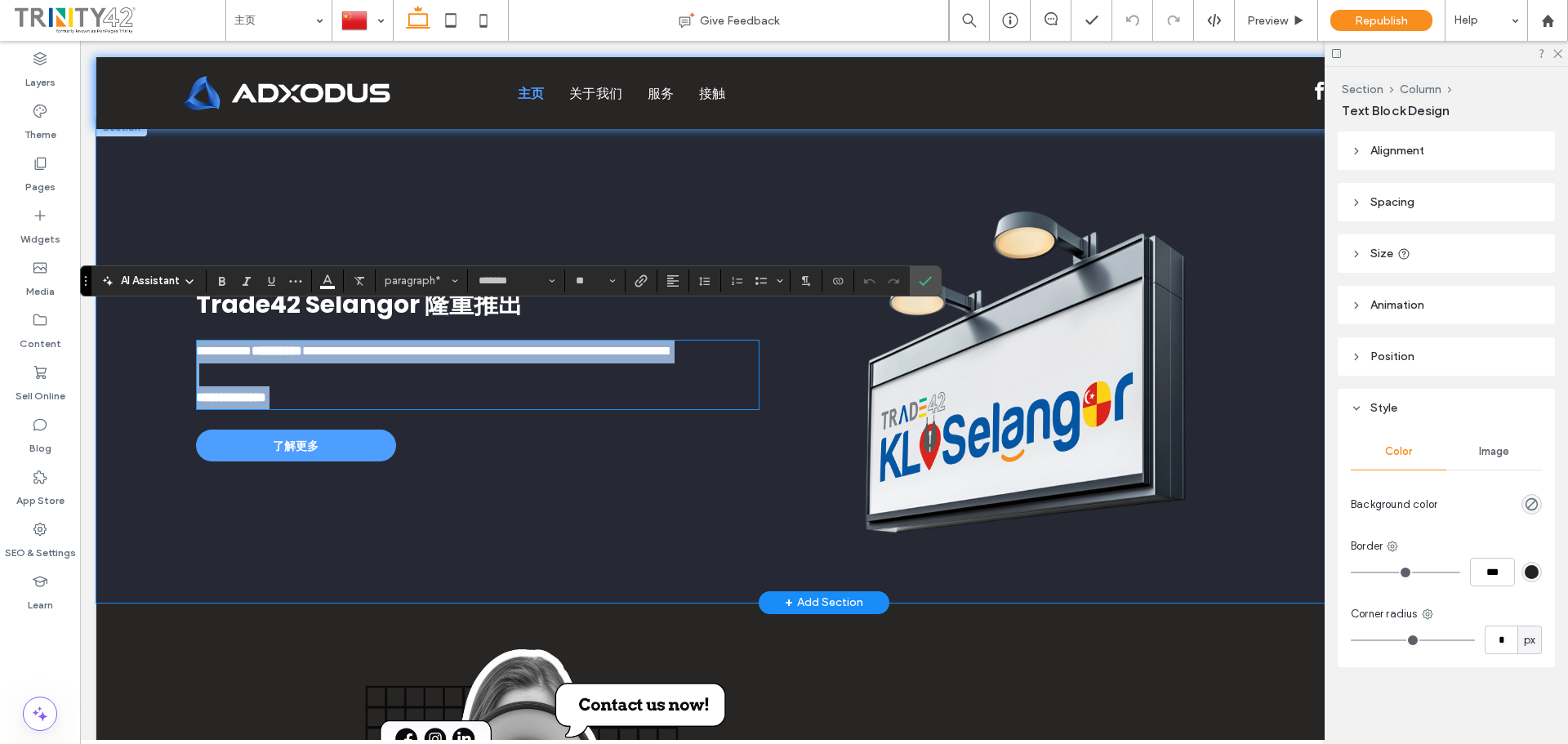 click on "**********" at bounding box center [231, 397] 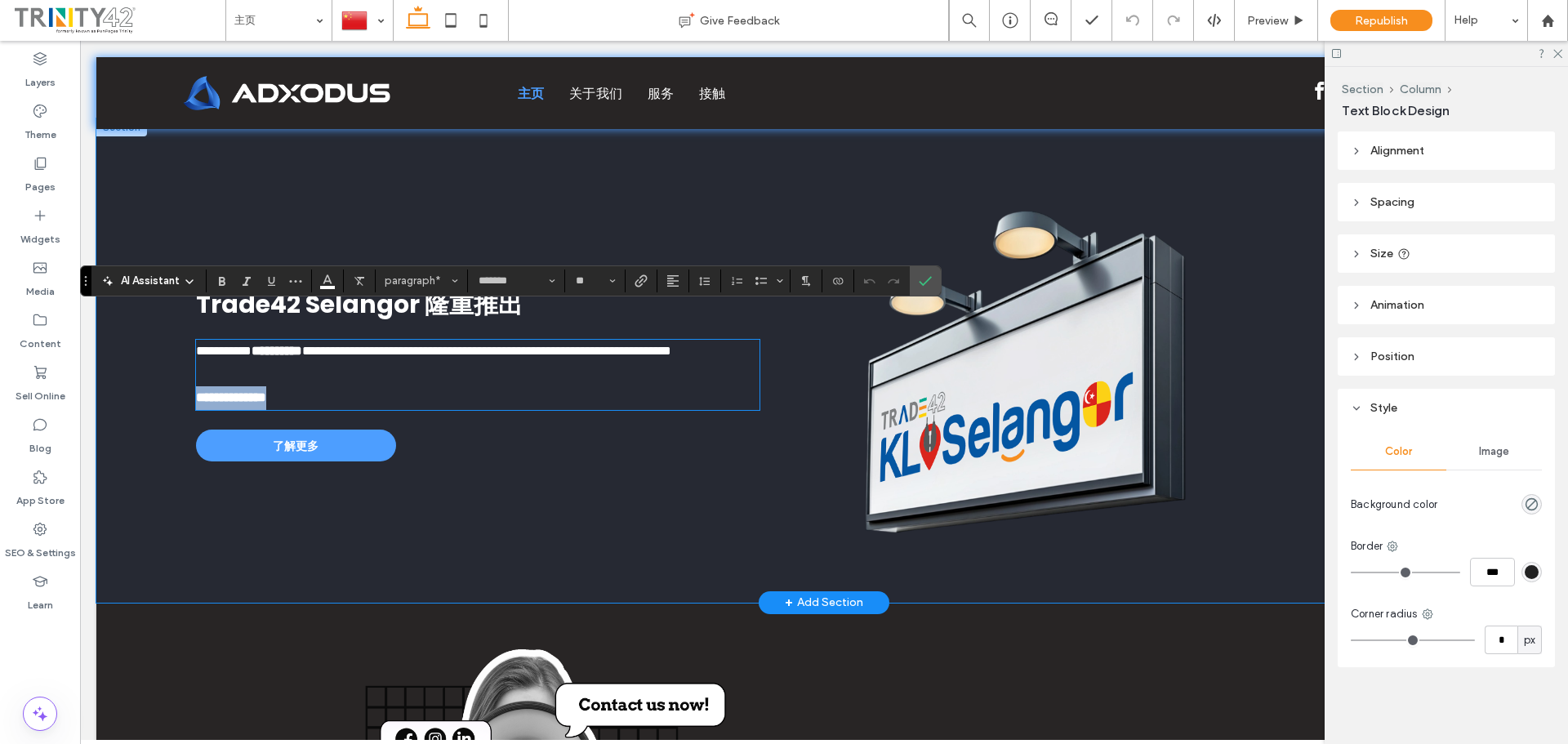 drag, startPoint x: 390, startPoint y: 411, endPoint x: 124, endPoint y: 399, distance: 266.27054 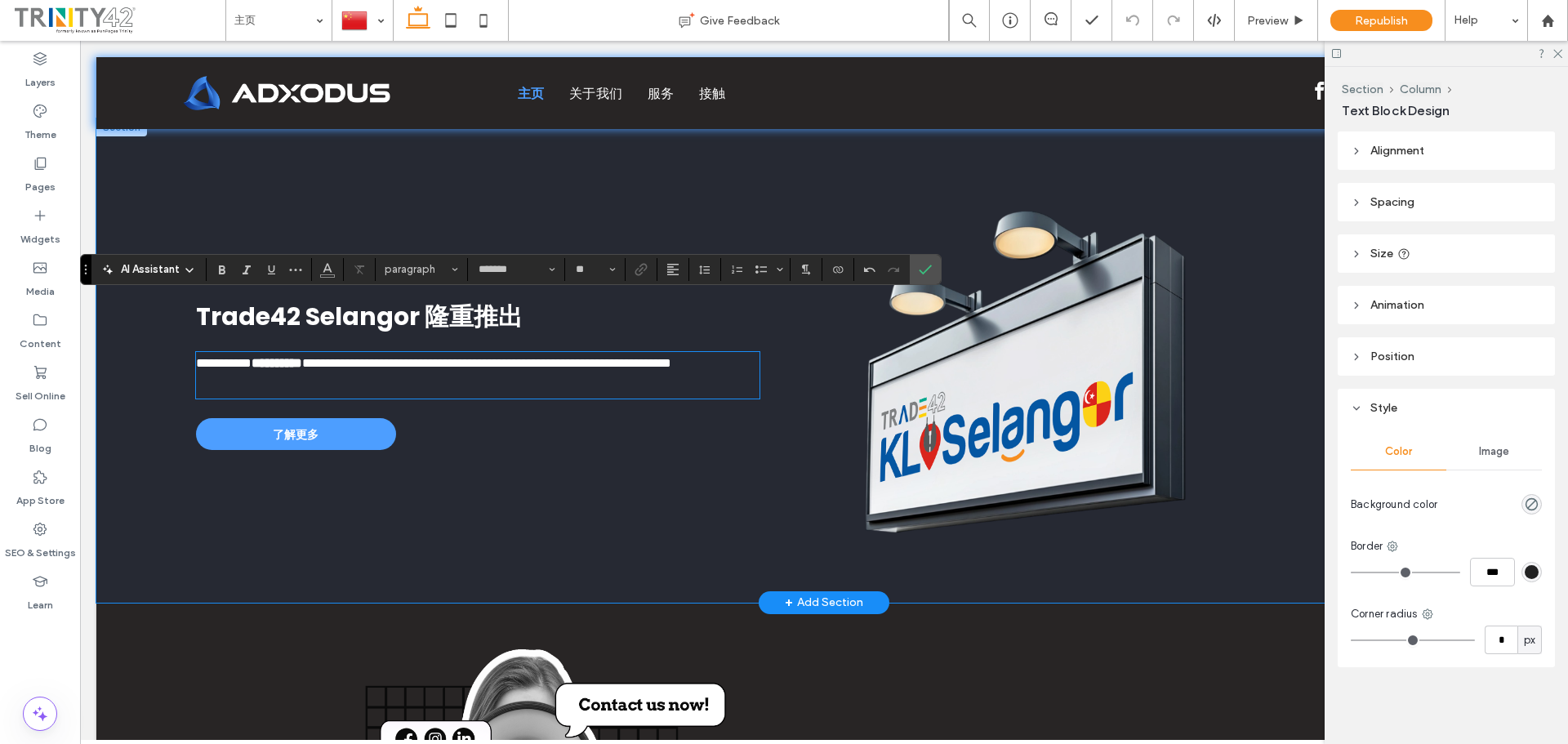 scroll, scrollTop: 1726, scrollLeft: 0, axis: vertical 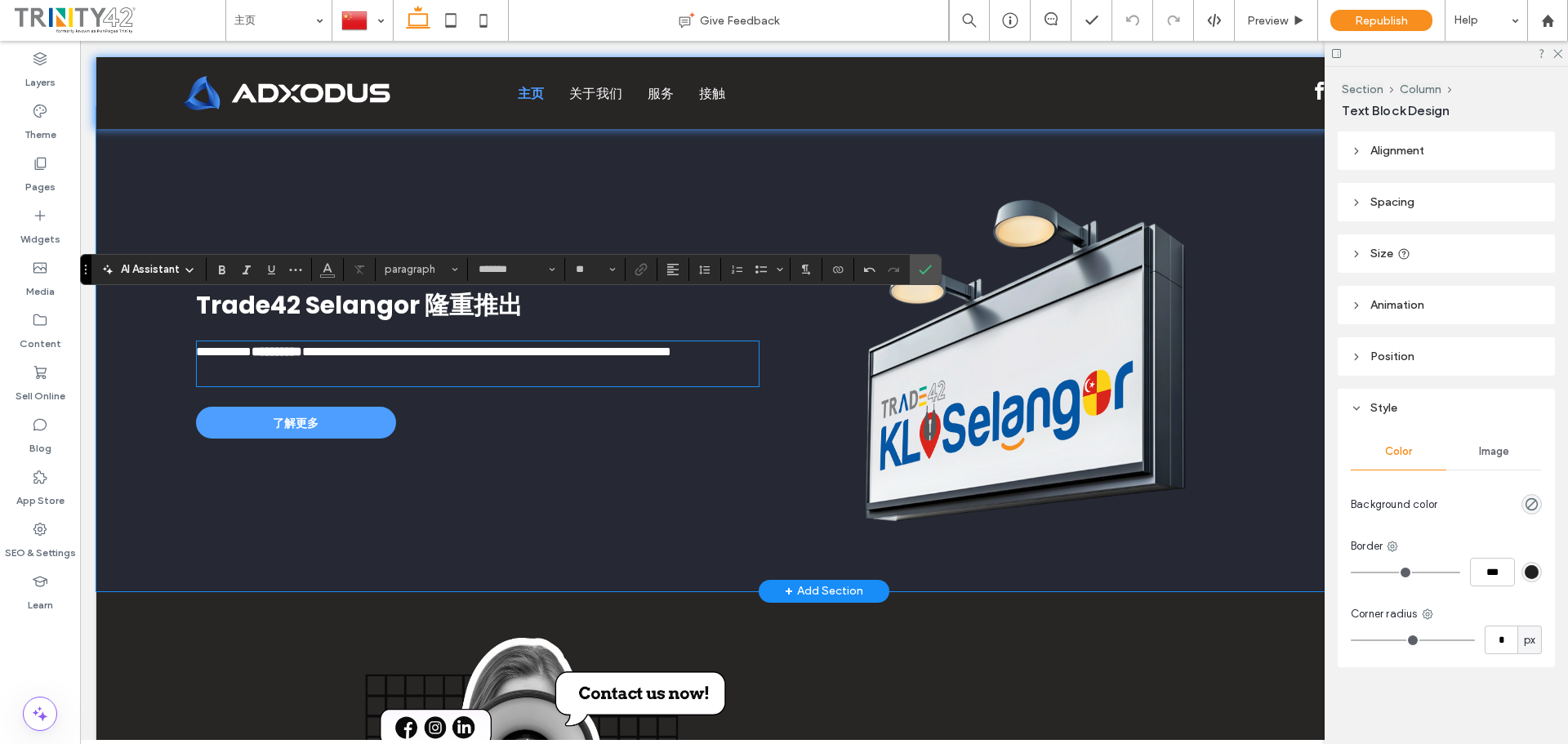 click on "**********" at bounding box center [277, 351] 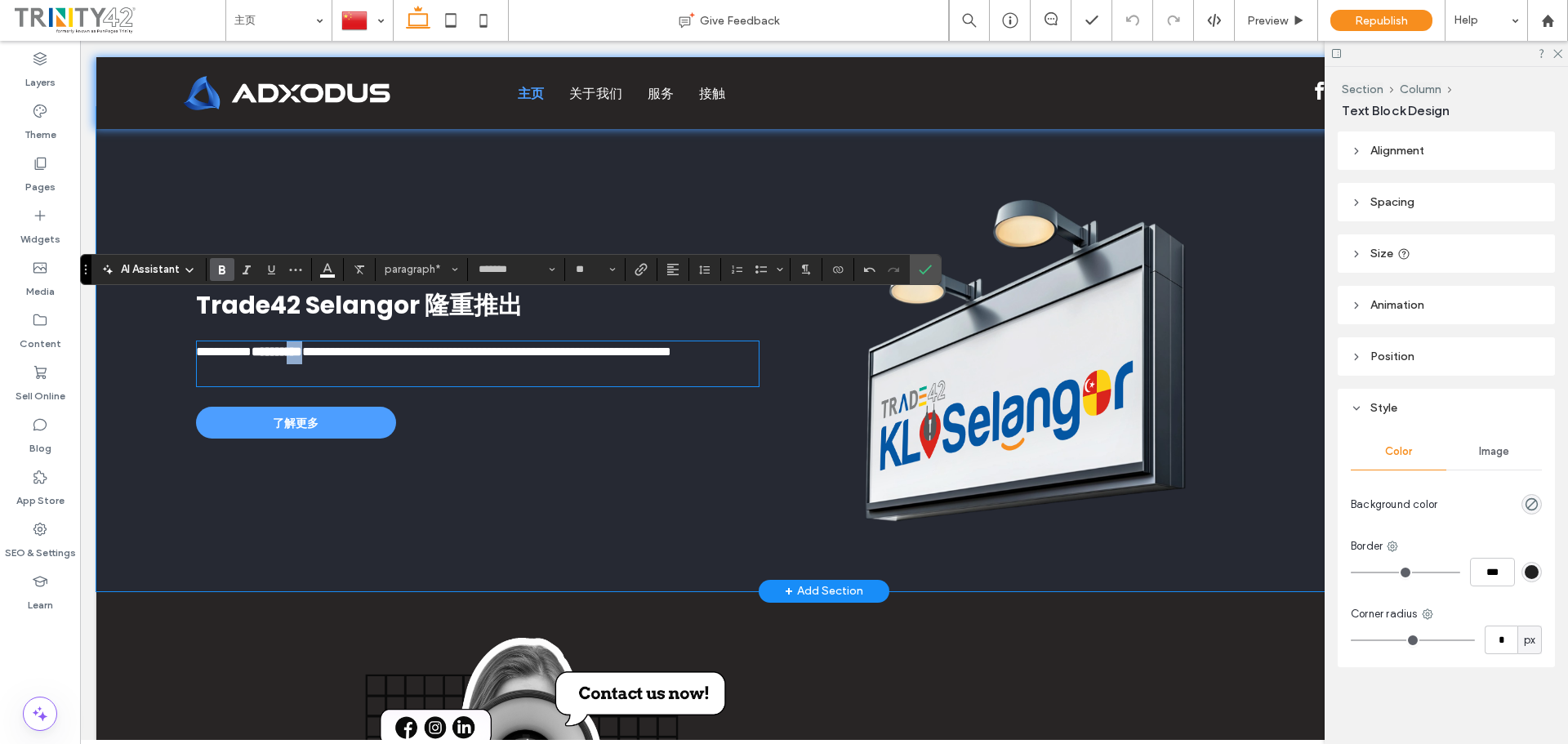 drag, startPoint x: 397, startPoint y: 320, endPoint x: 435, endPoint y: 319, distance: 38.013156 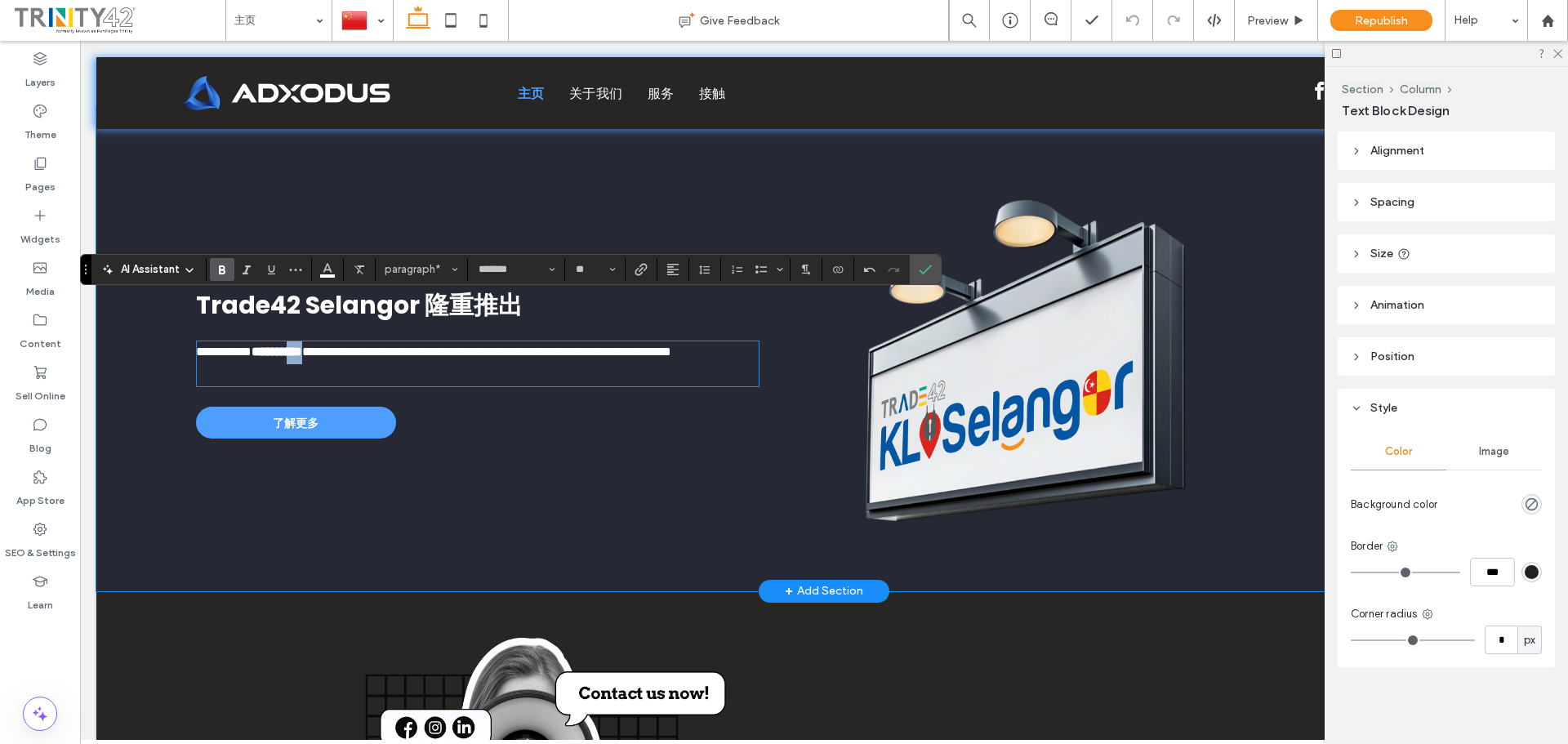 click on "**********" at bounding box center [277, 351] 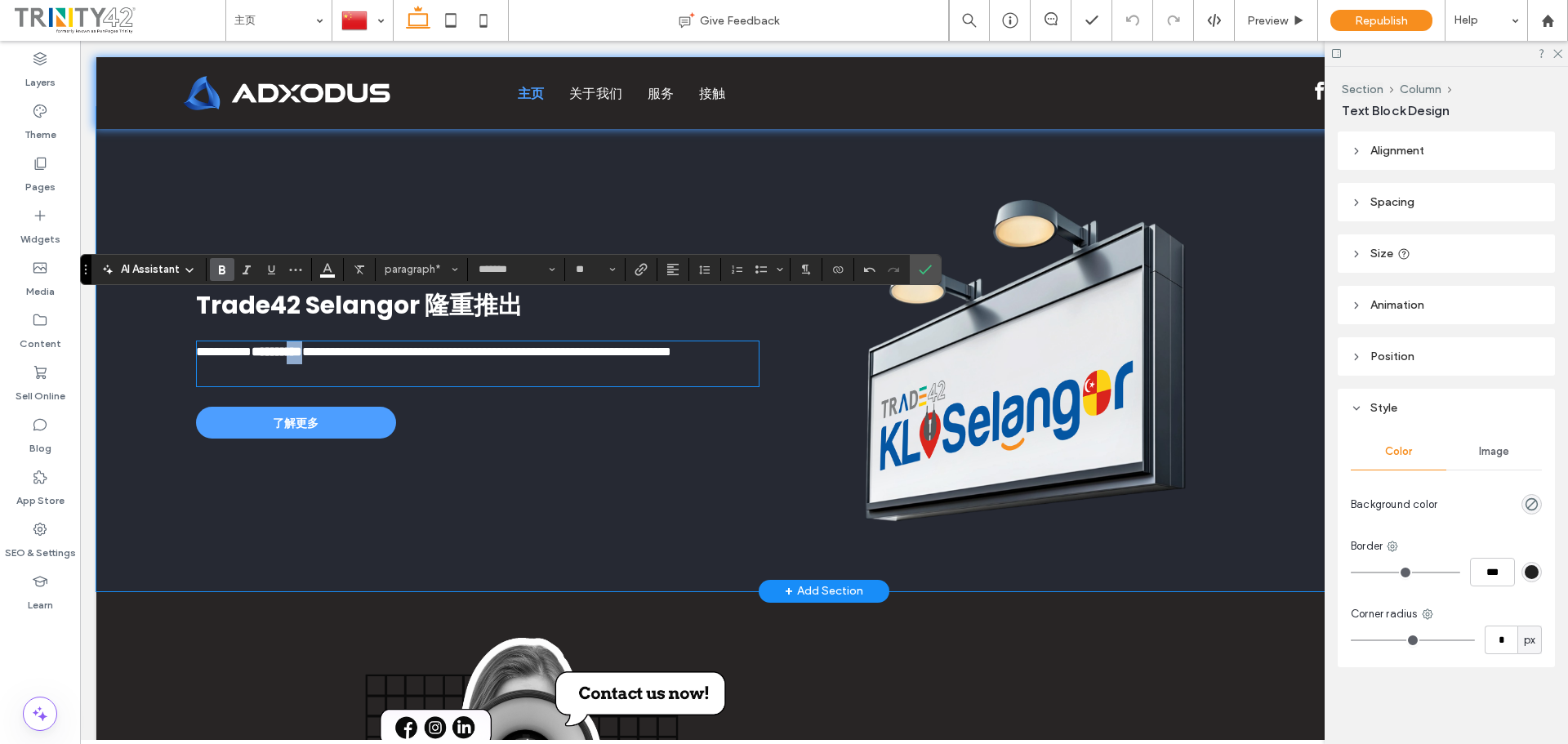 type 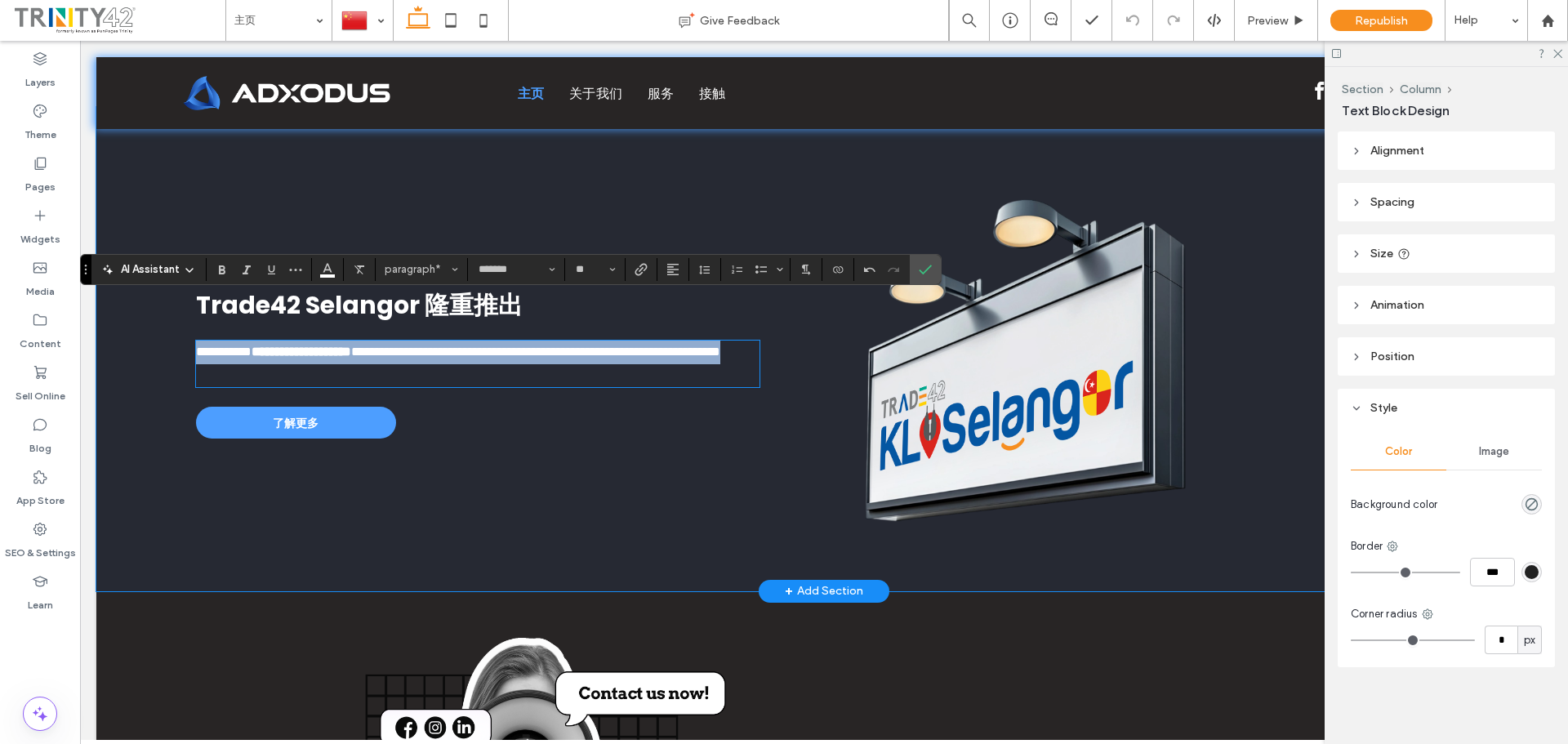 drag, startPoint x: 360, startPoint y: 368, endPoint x: 148, endPoint y: 310, distance: 219.7908 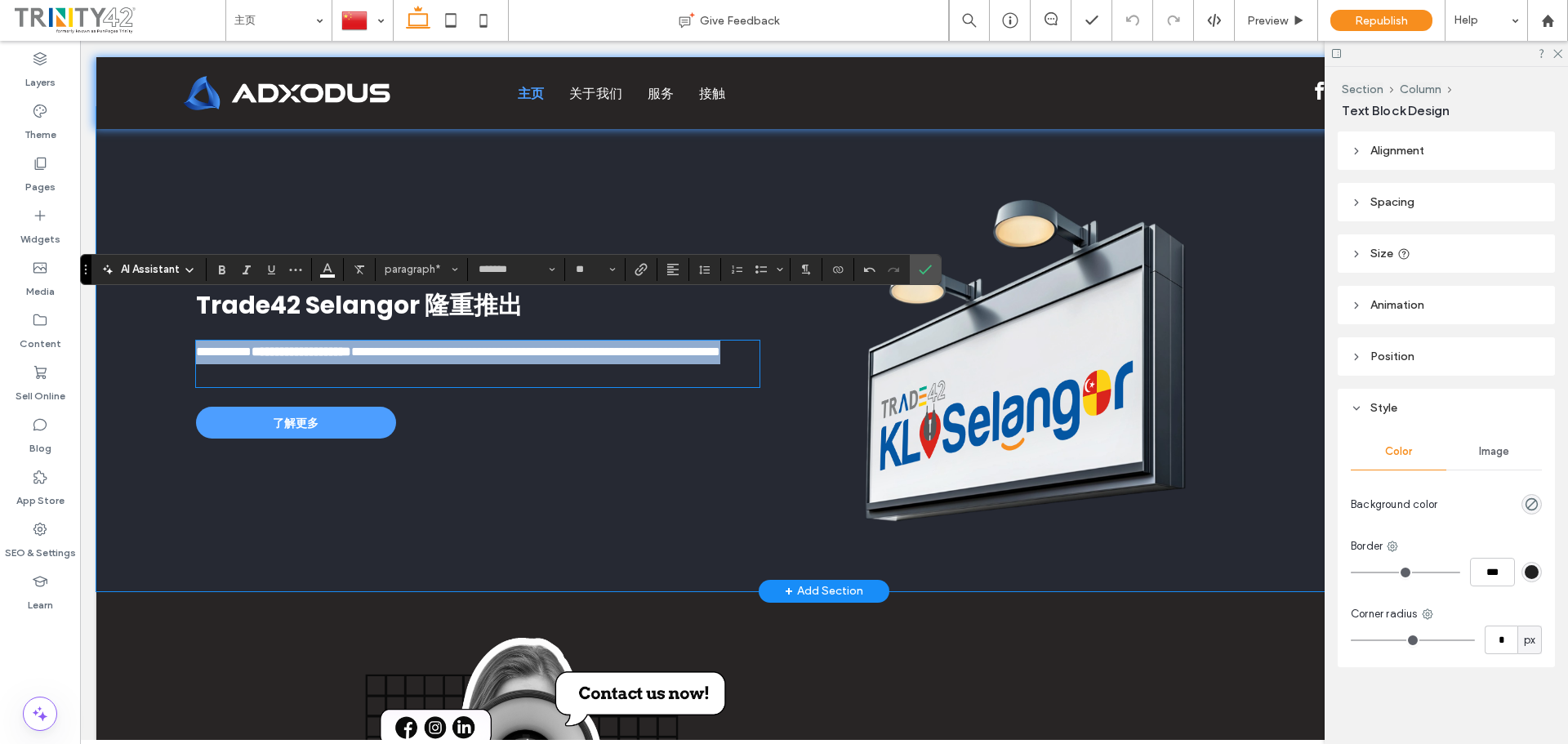 click on "**********" at bounding box center [824, 349] 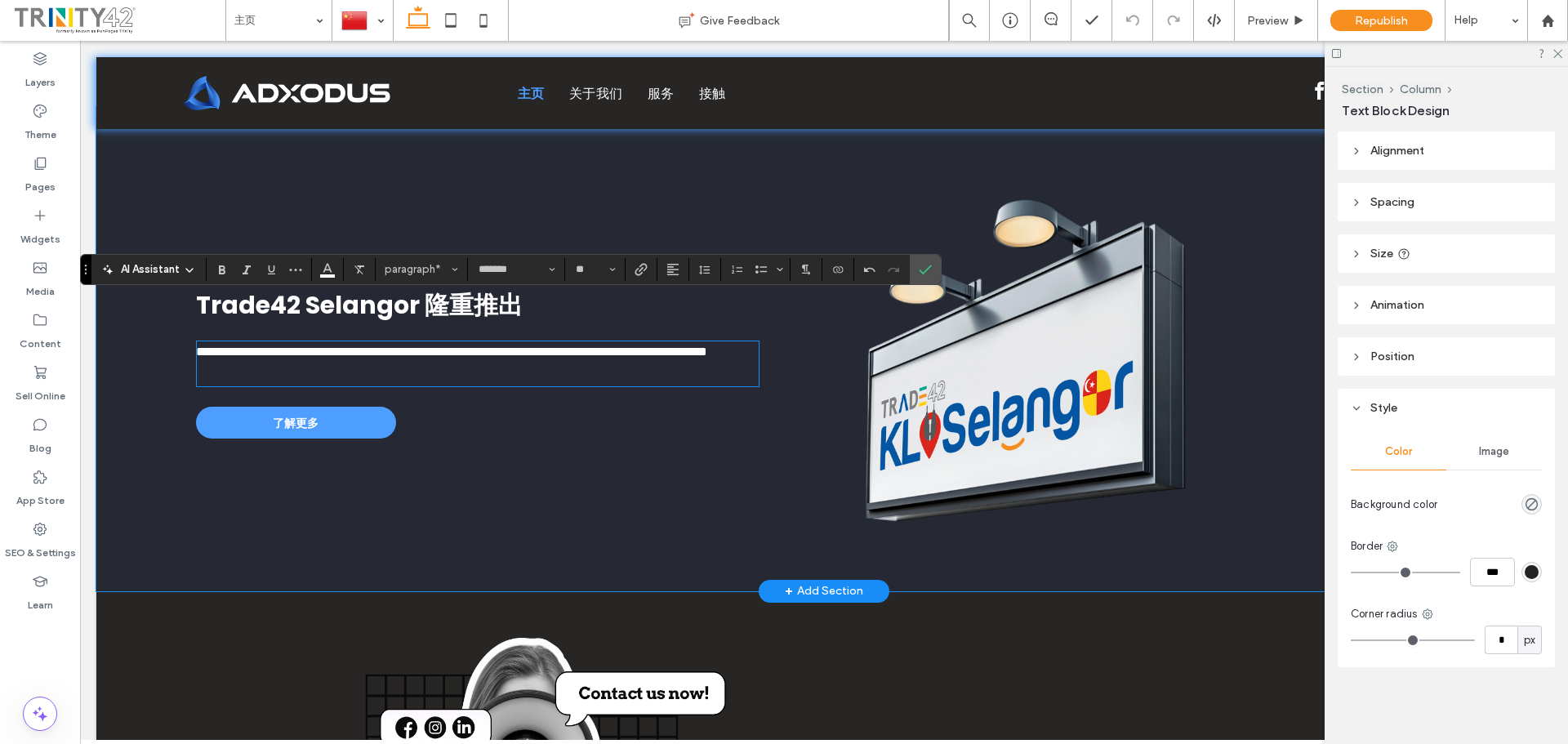 scroll, scrollTop: 0, scrollLeft: 0, axis: both 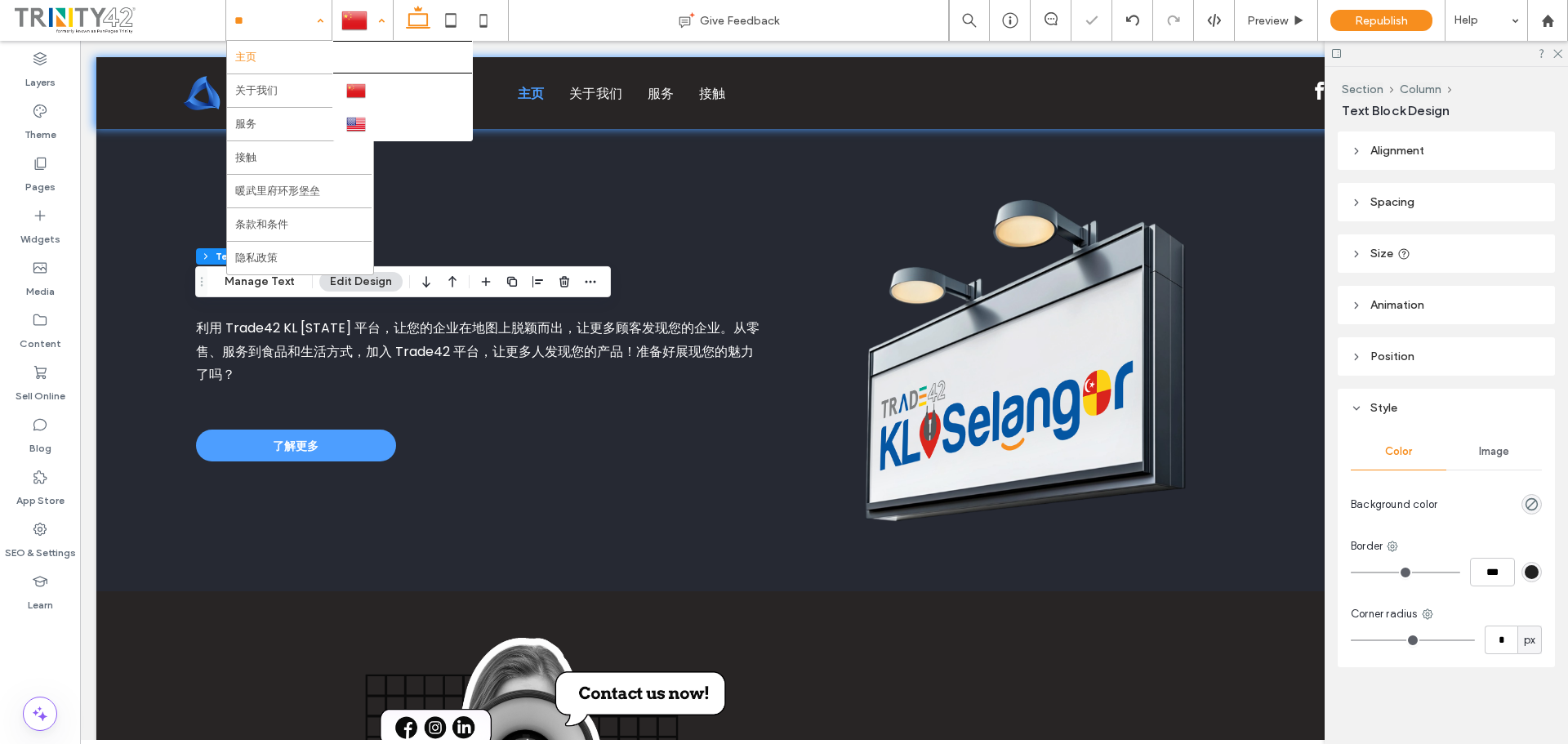 click at bounding box center (363, 20) 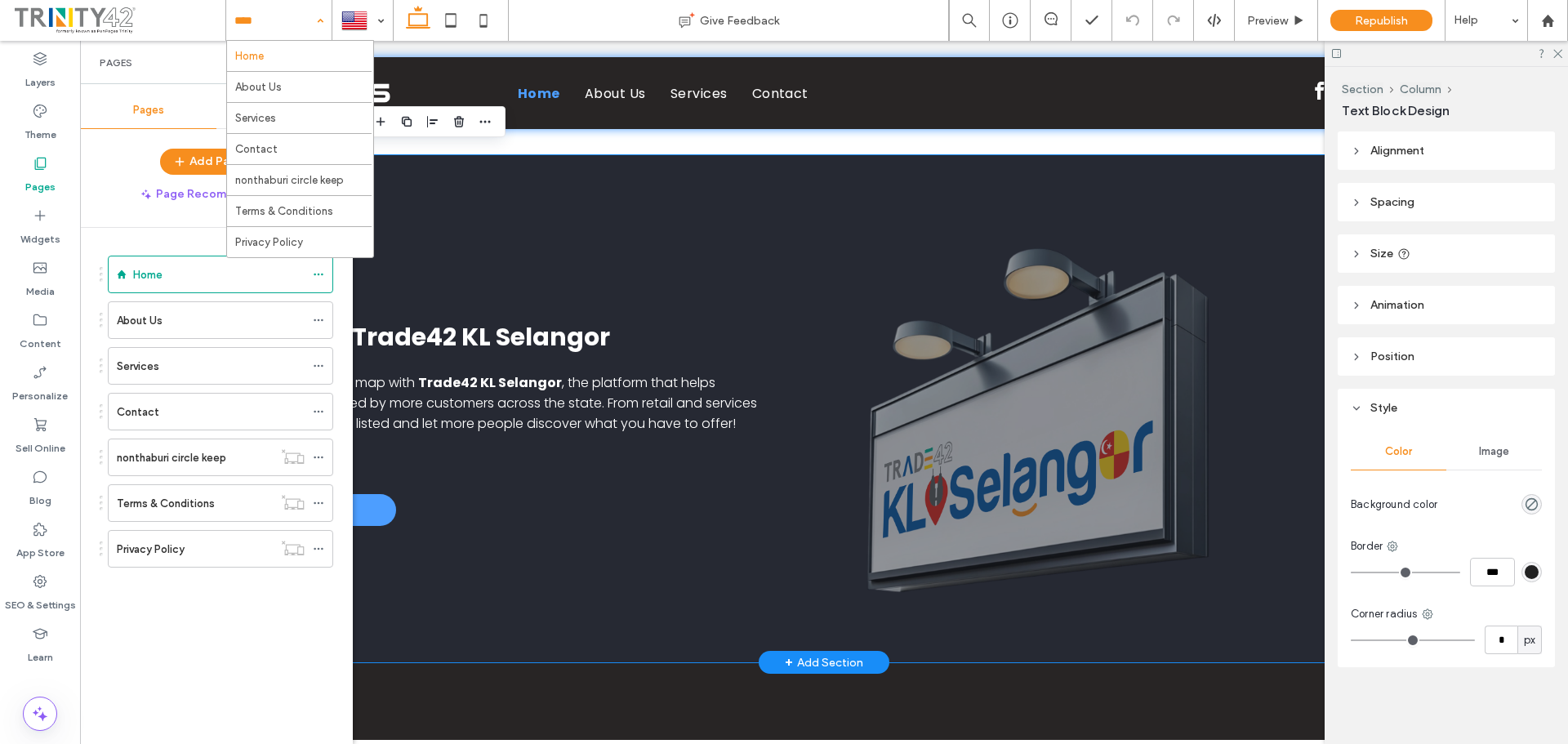 scroll, scrollTop: 1797, scrollLeft: 0, axis: vertical 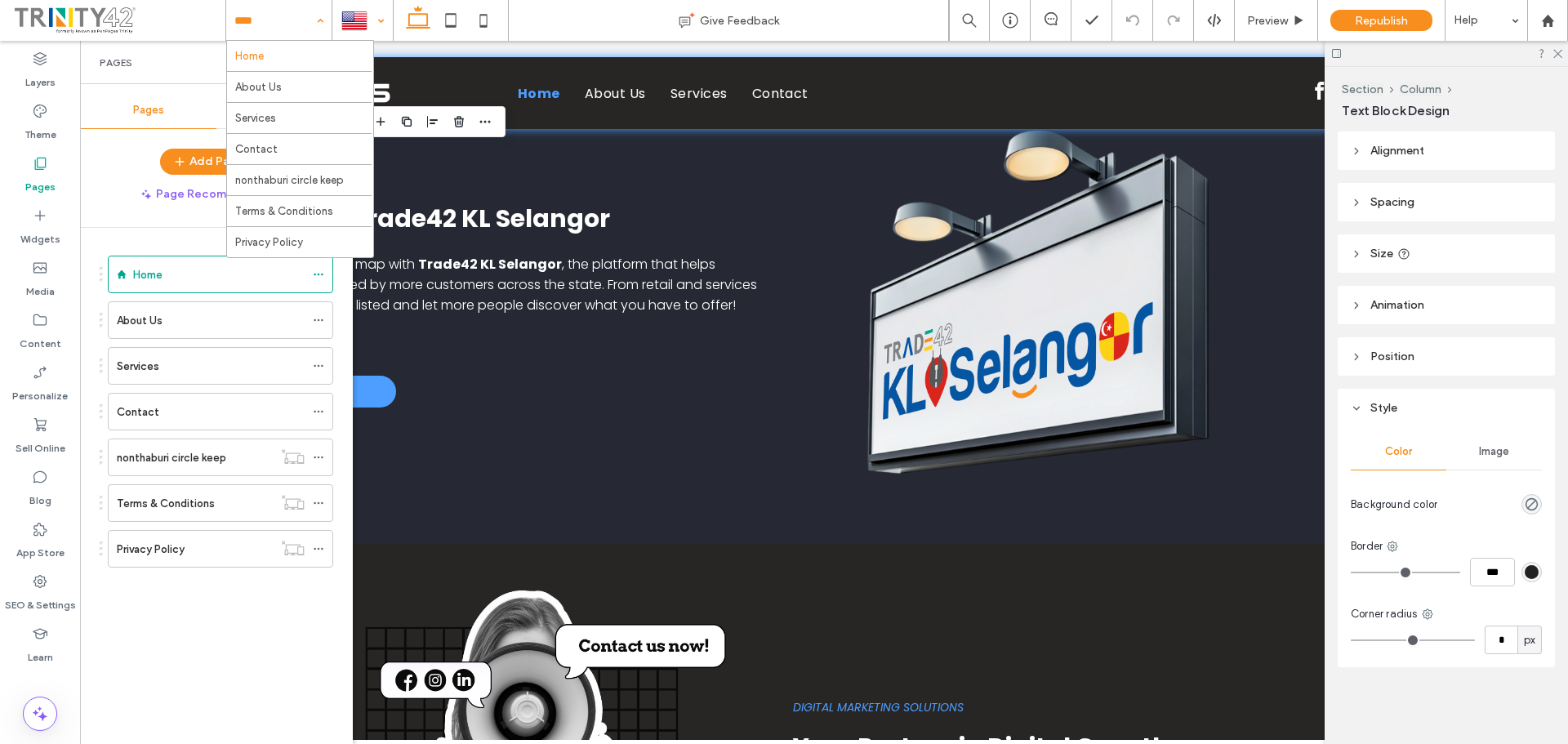 click at bounding box center [363, 20] 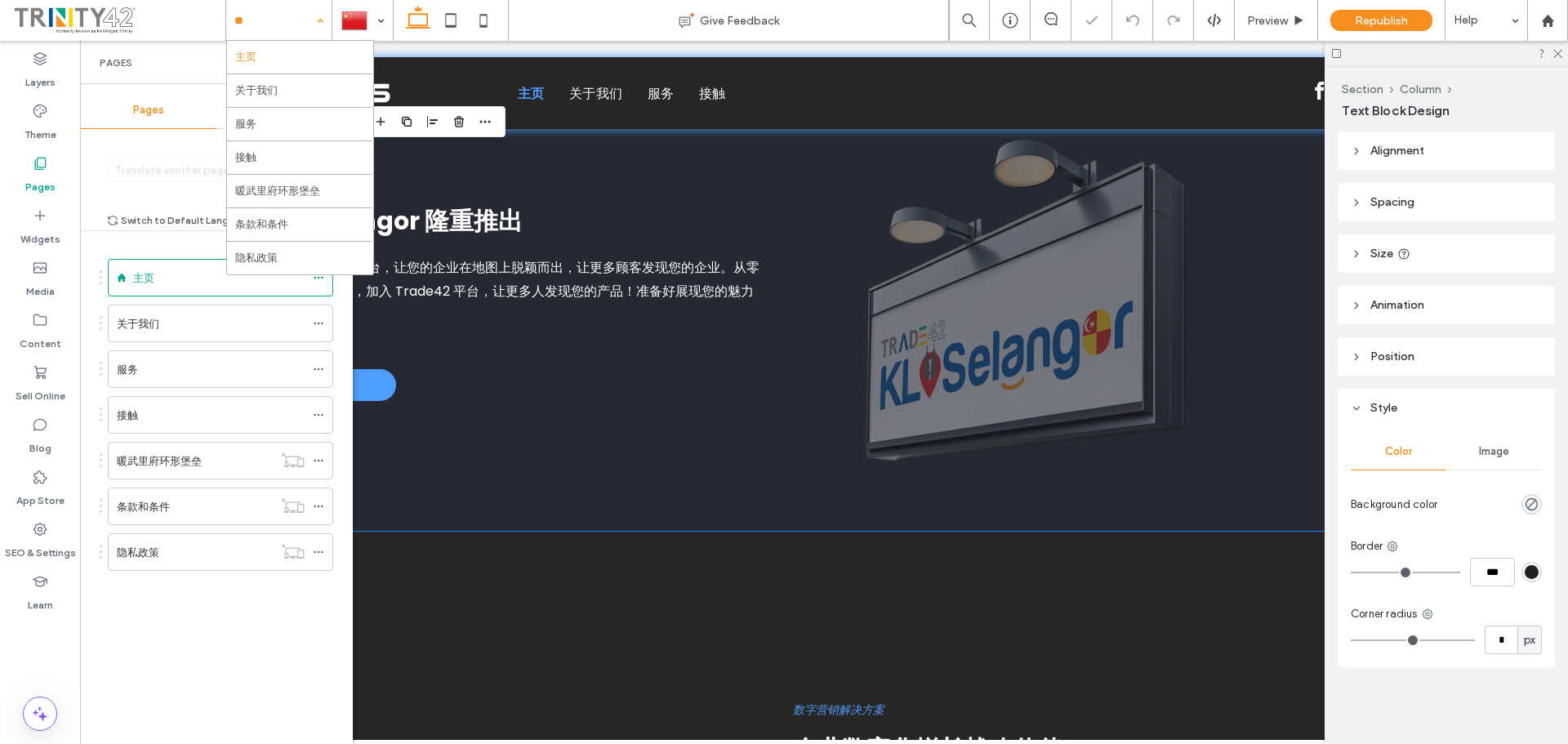 scroll, scrollTop: 1797, scrollLeft: 0, axis: vertical 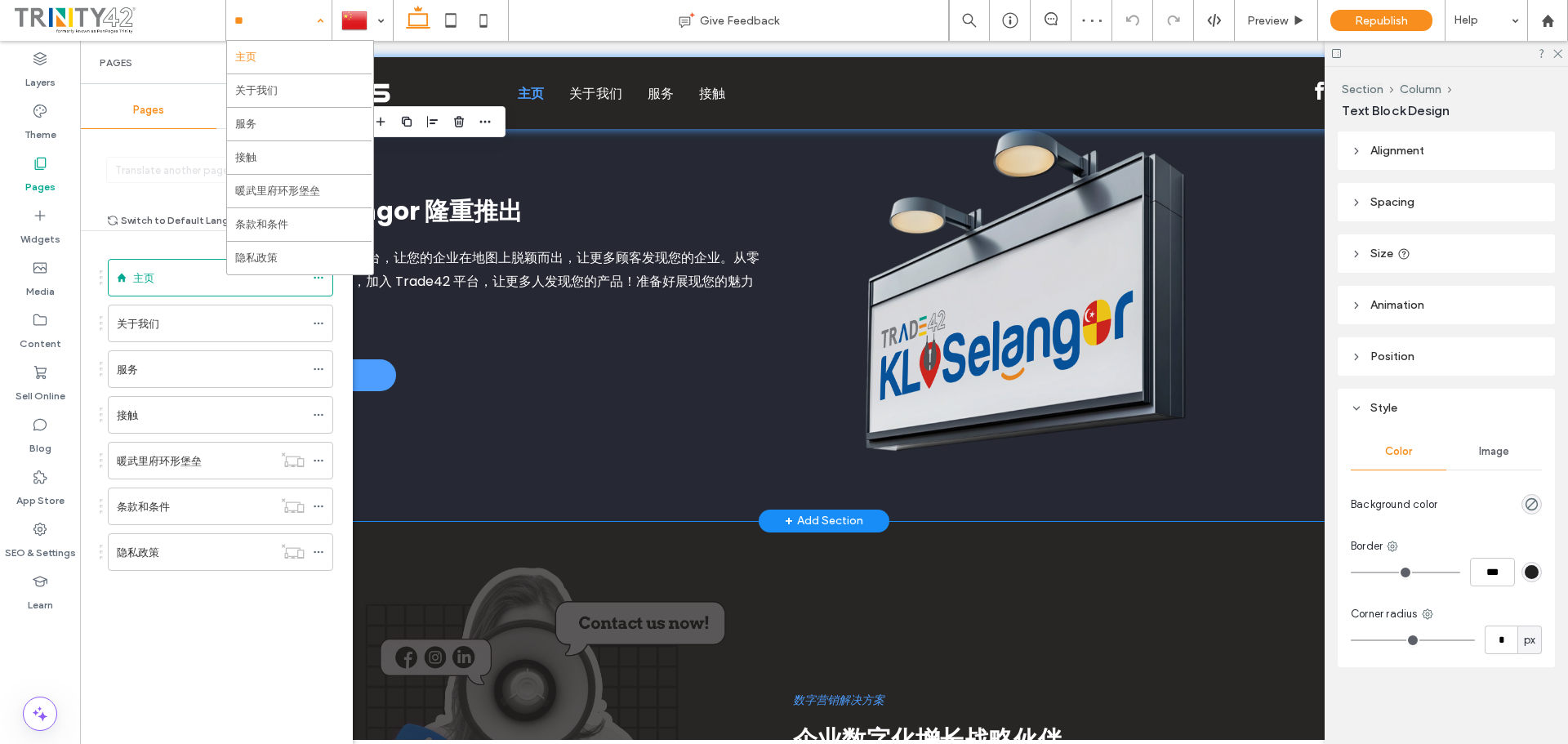 click on "Trade42 Selangor 隆重推出
利用 Trade42 KL Selangor 平台，让您的企业在地图上脱颖而出，让更多顾客发现您的企业。从零售、服务到食品和生活方式，加入 Trade42 平台，让更多人发现您的产品！准备好展现您的魅力了吗？
了解更多" at bounding box center [510, 293] 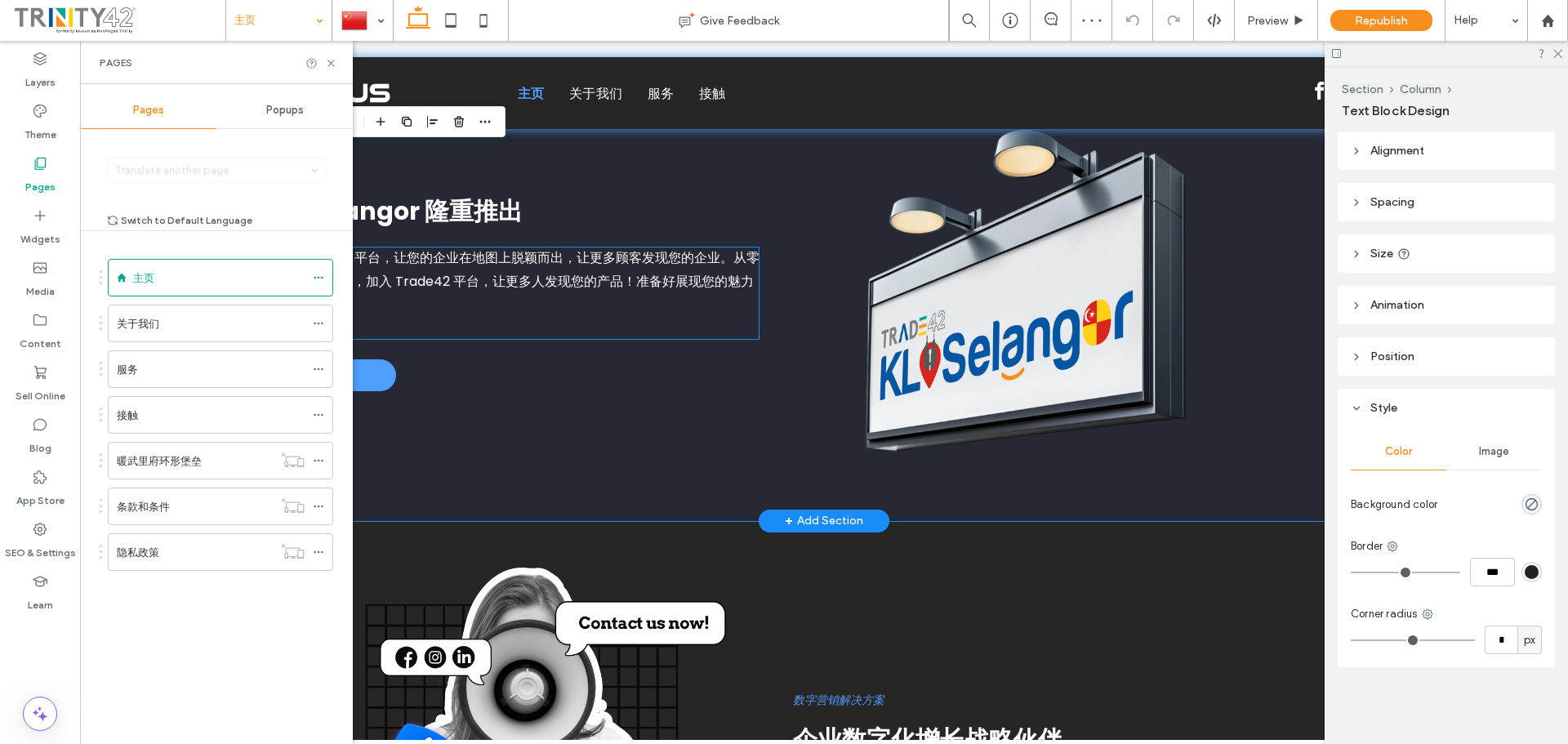 click on "利用 Trade42 KL Selangor 平台，让您的企业在地图上脱颖而出，让更多顾客发现您的企业。从零售、服务到食品和生活方式，加入 Trade42 平台，让更多人发现您的产品！准备好展现您的魅力了吗？" at bounding box center (478, 282) 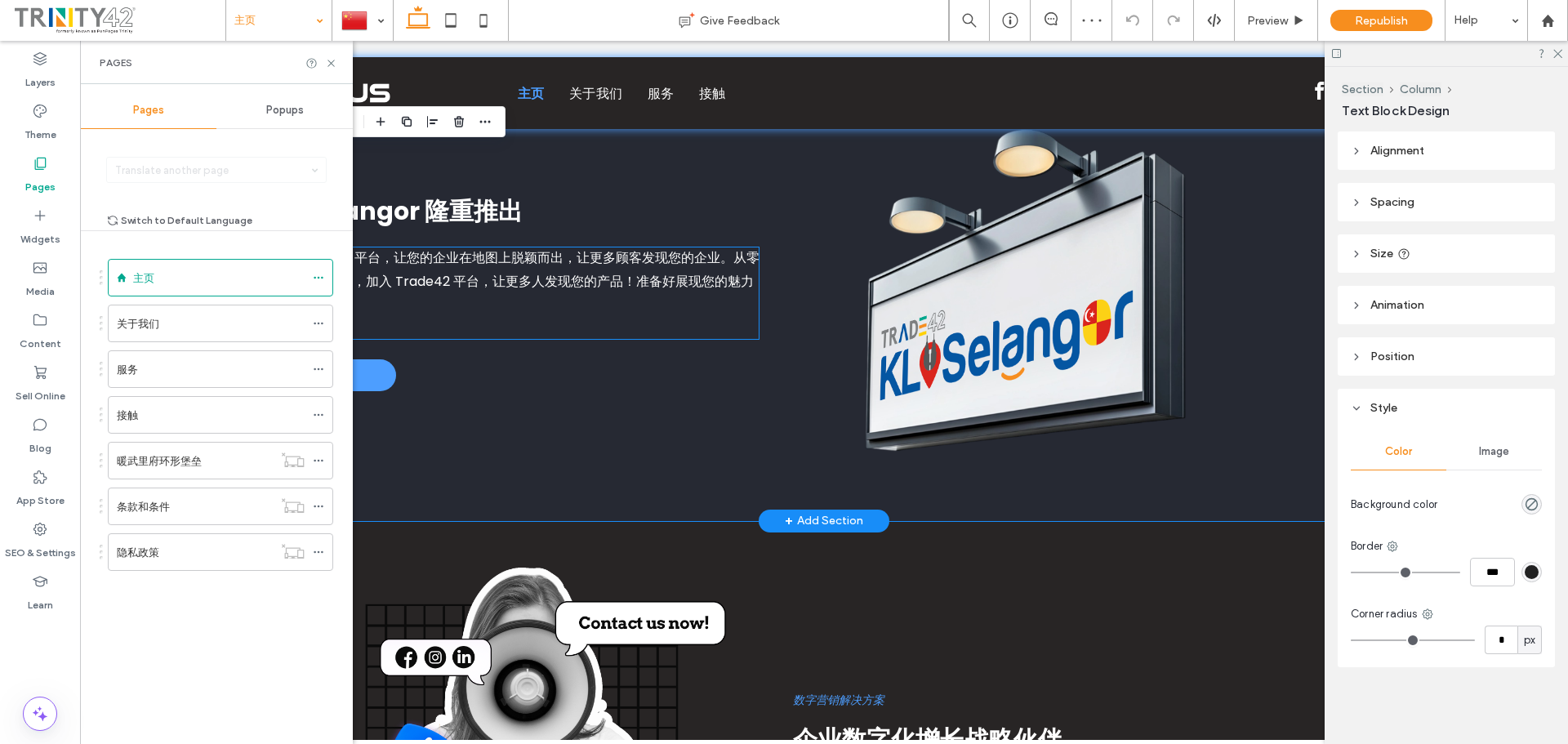click on "利用 Trade42 KL Selangor 平台，让您的企业在地图上脱颖而出，让更多顾客发现您的企业。从零售、服务到食品和生活方式，加入 Trade42 平台，让更多人发现您的产品！准备好展现您的魅力了吗？" at bounding box center [478, 282] 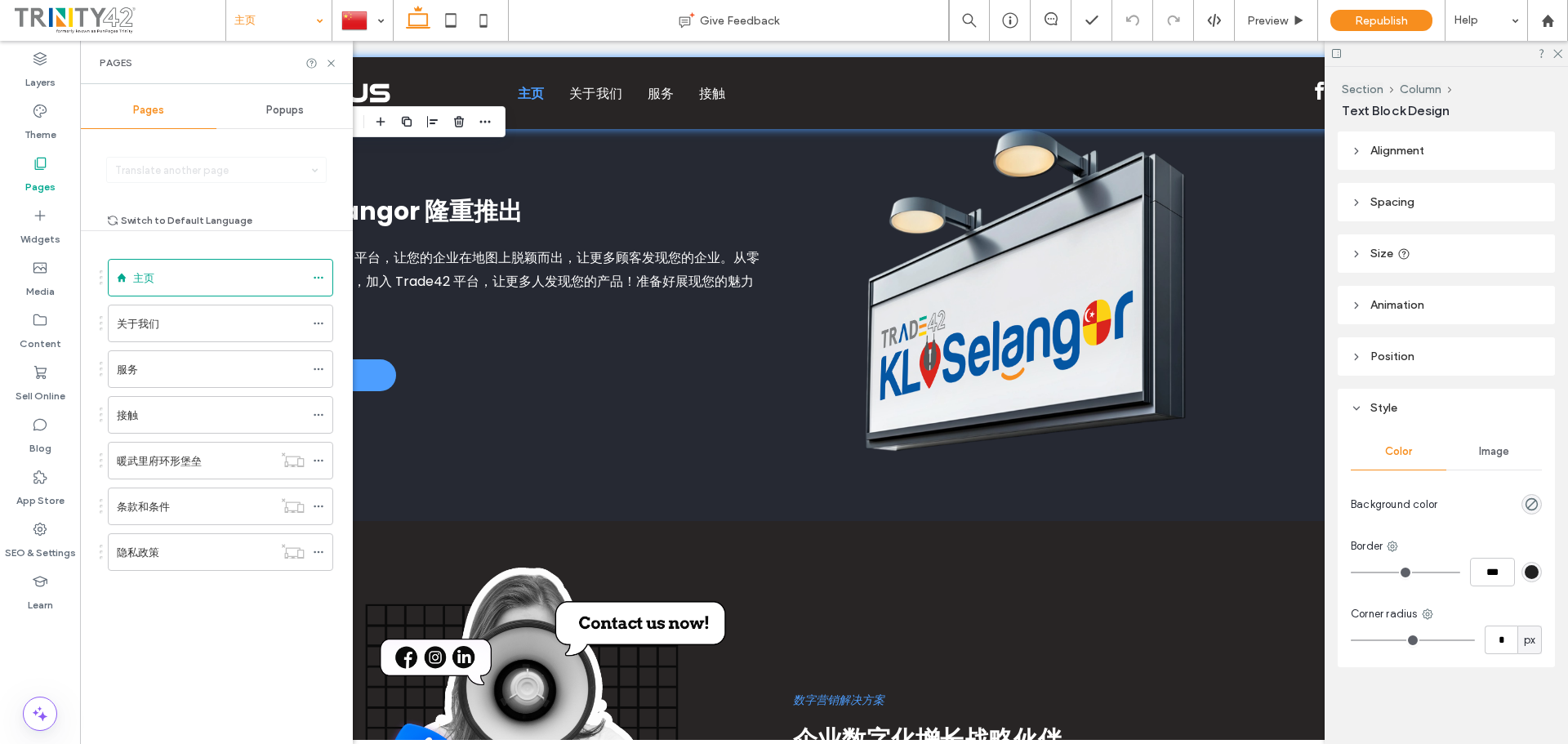 click on "Pages" at bounding box center (216, 62) 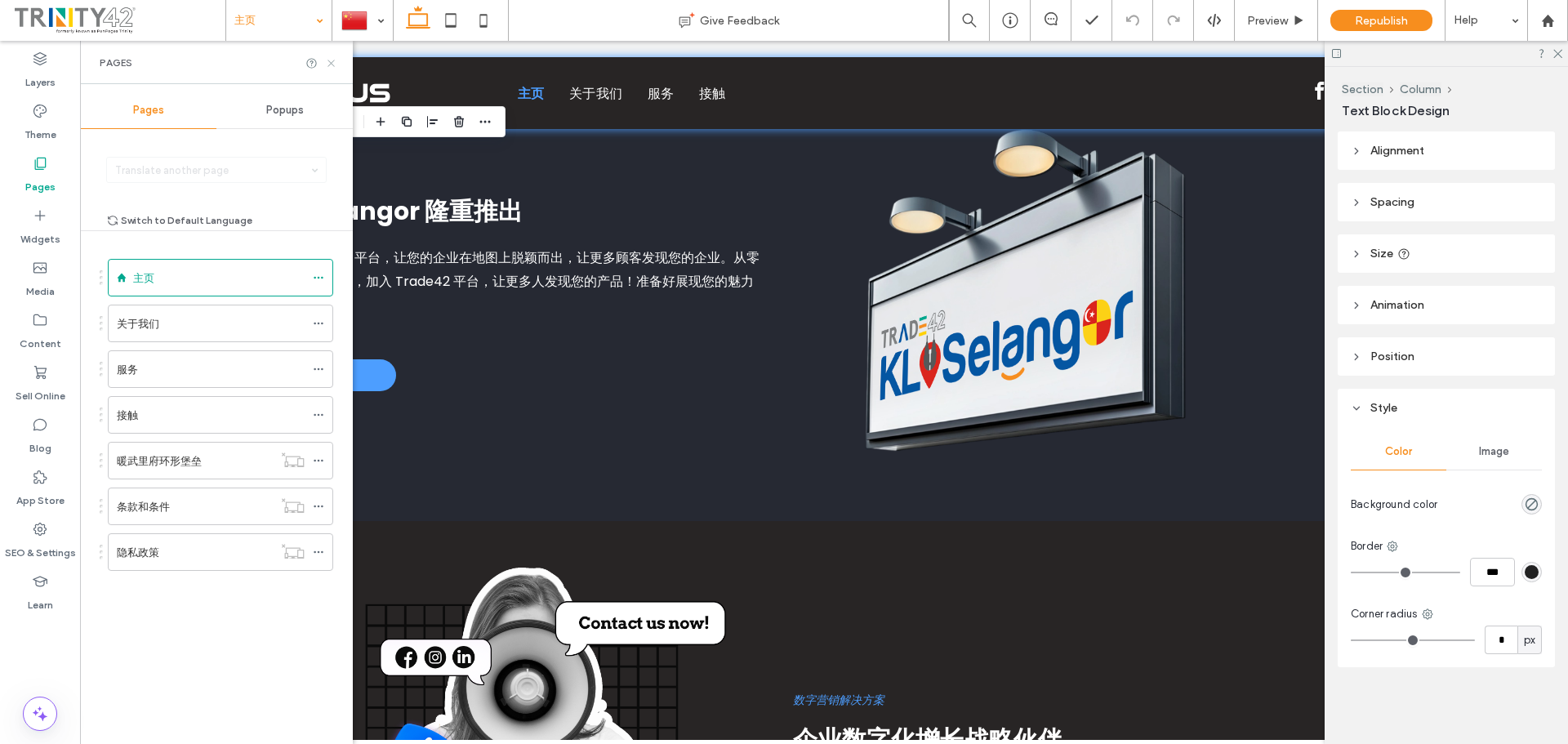 click 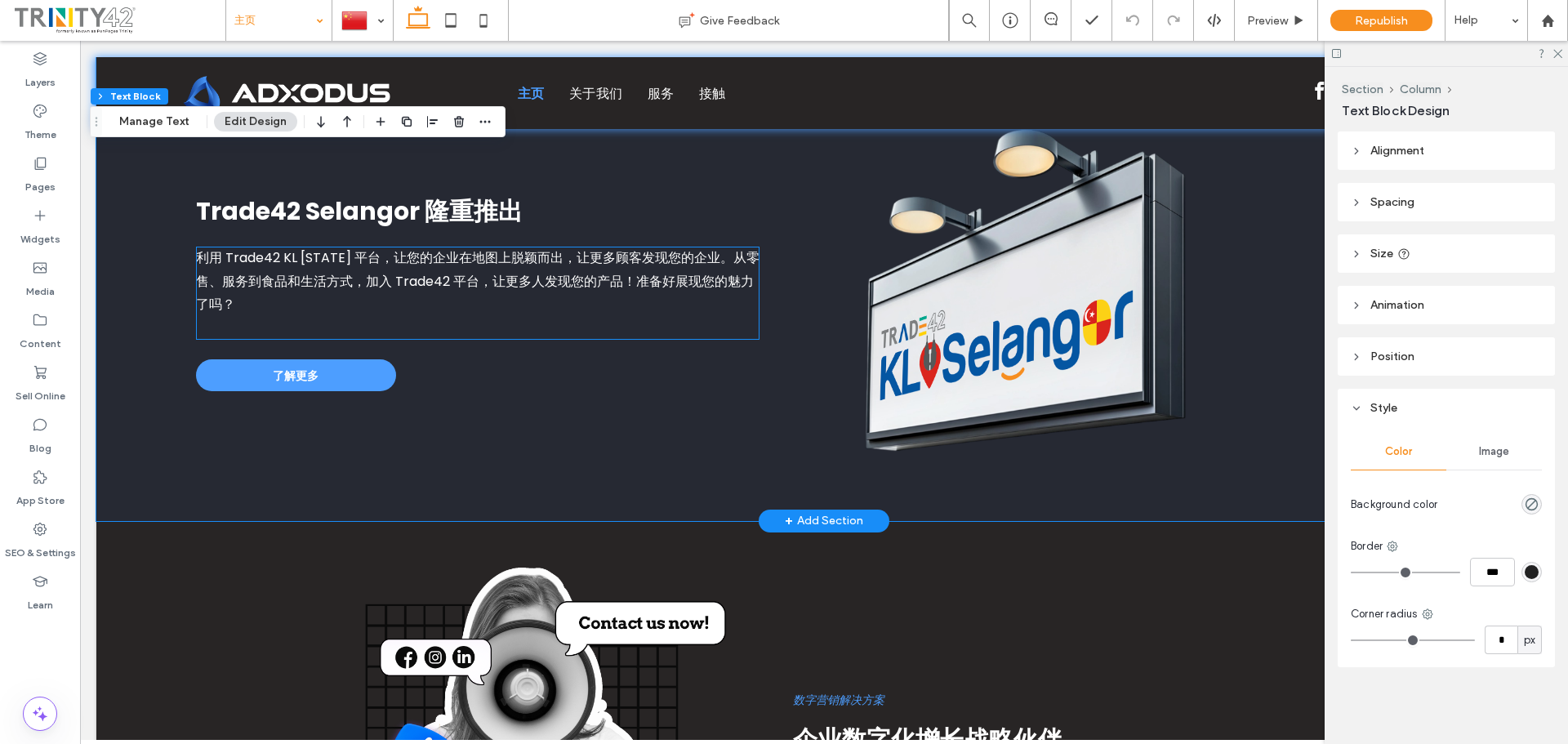click on "利用 Trade42 KL Selangor 平台，让您的企业在地图上脱颖而出，让更多顾客发现您的企业。从零售、服务到食品和生活方式，加入 Trade42 平台，让更多人发现您的产品！准备好展现您的魅力了吗？" at bounding box center [478, 281] 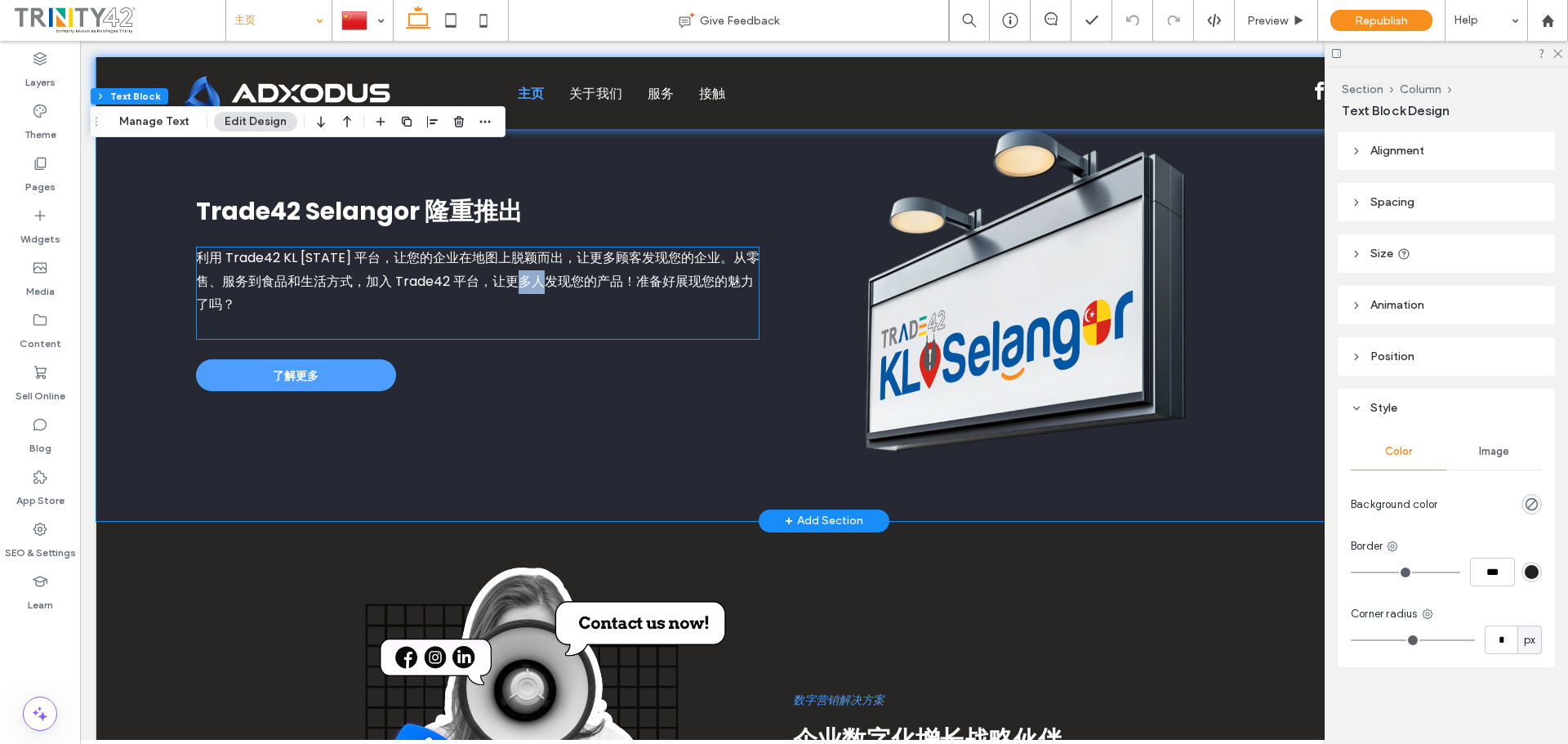 click on "利用 Trade42 KL Selangor 平台，让您的企业在地图上脱颖而出，让更多顾客发现您的企业。从零售、服务到食品和生活方式，加入 Trade42 平台，让更多人发现您的产品！准备好展现您的魅力了吗？" at bounding box center (478, 281) 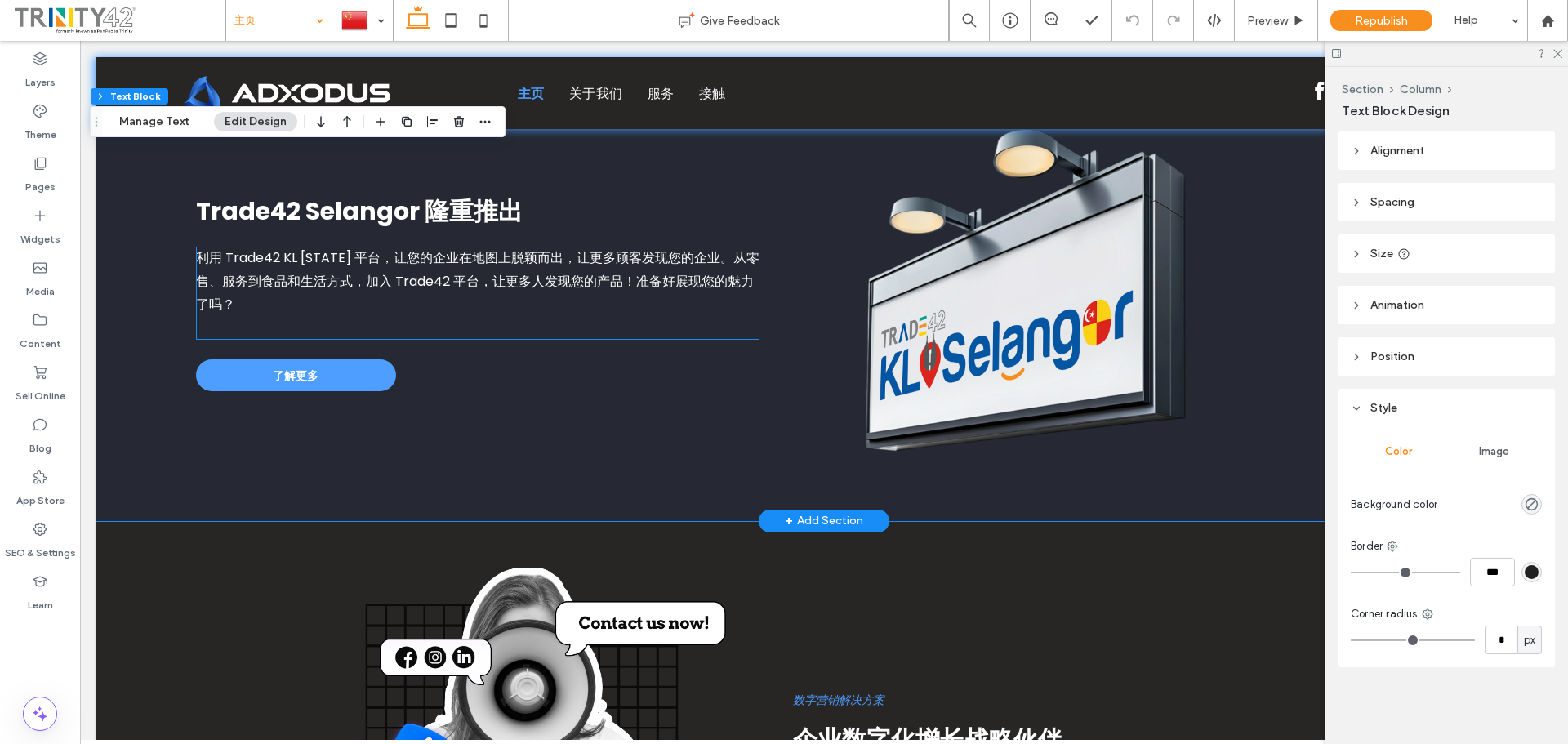 click on "利用 Trade42 KL Selangor 平台，让您的企业在地图上脱颖而出，让更多顾客发现您的企业。从零售、服务到食品和生活方式，加入 Trade42 平台，让更多人发现您的产品！准备好展现您的魅力了吗？" at bounding box center [478, 281] 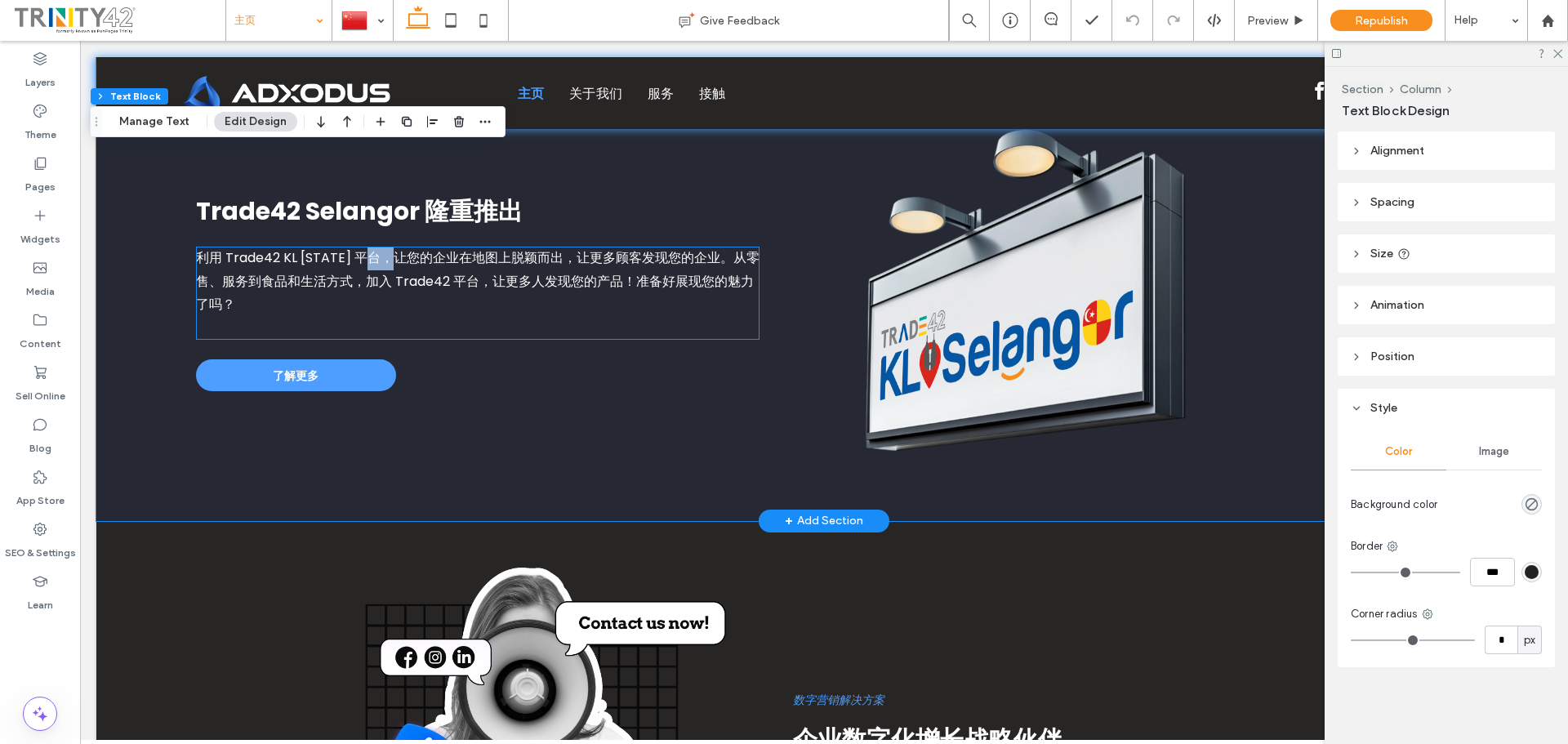 click on "利用 Trade42 KL Selangor 平台，让您的企业在地图上脱颖而出，让更多顾客发现您的企业。从零售、服务到食品和生活方式，加入 Trade42 平台，让更多人发现您的产品！准备好展现您的魅力了吗？" at bounding box center (478, 281) 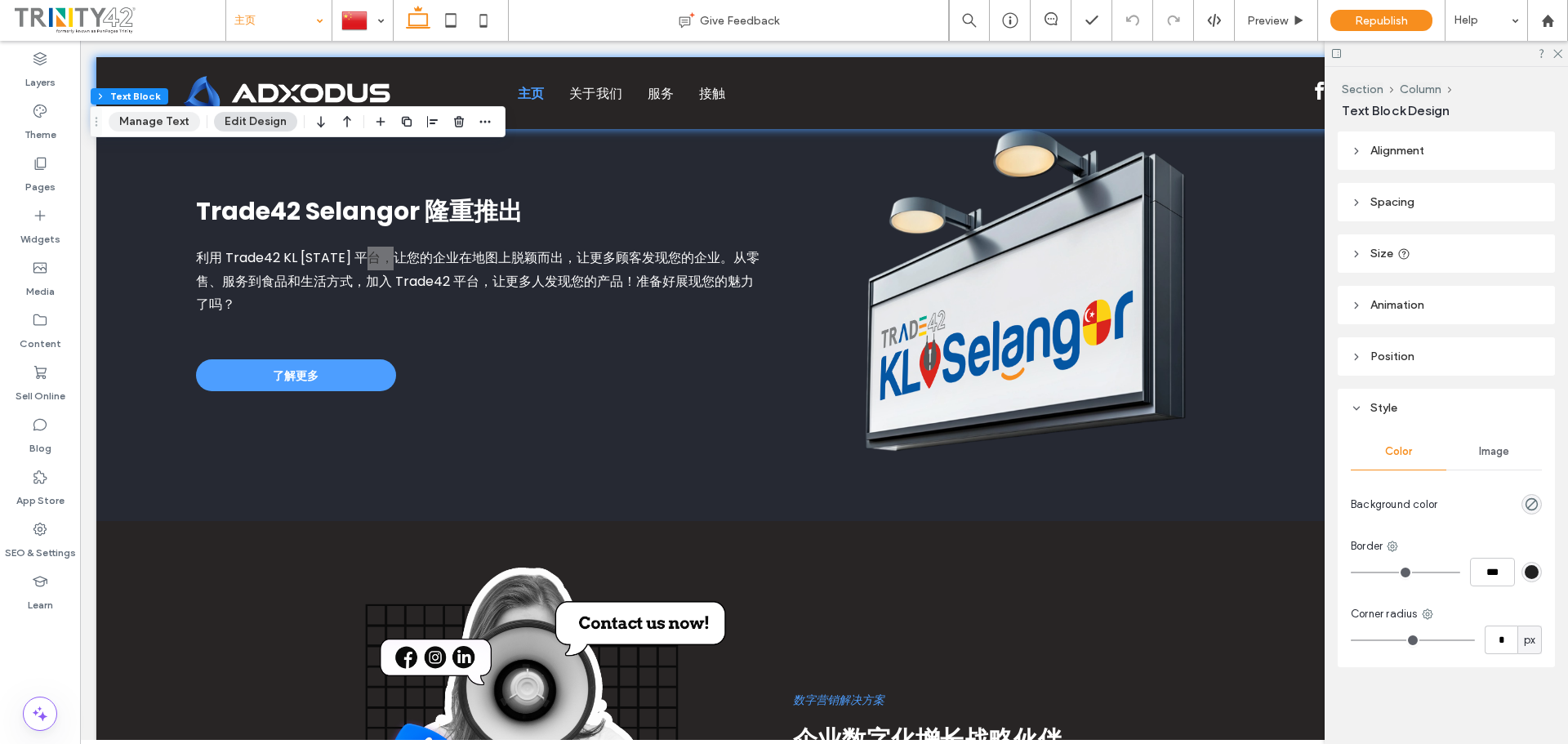 click on "Manage Text" at bounding box center (154, 122) 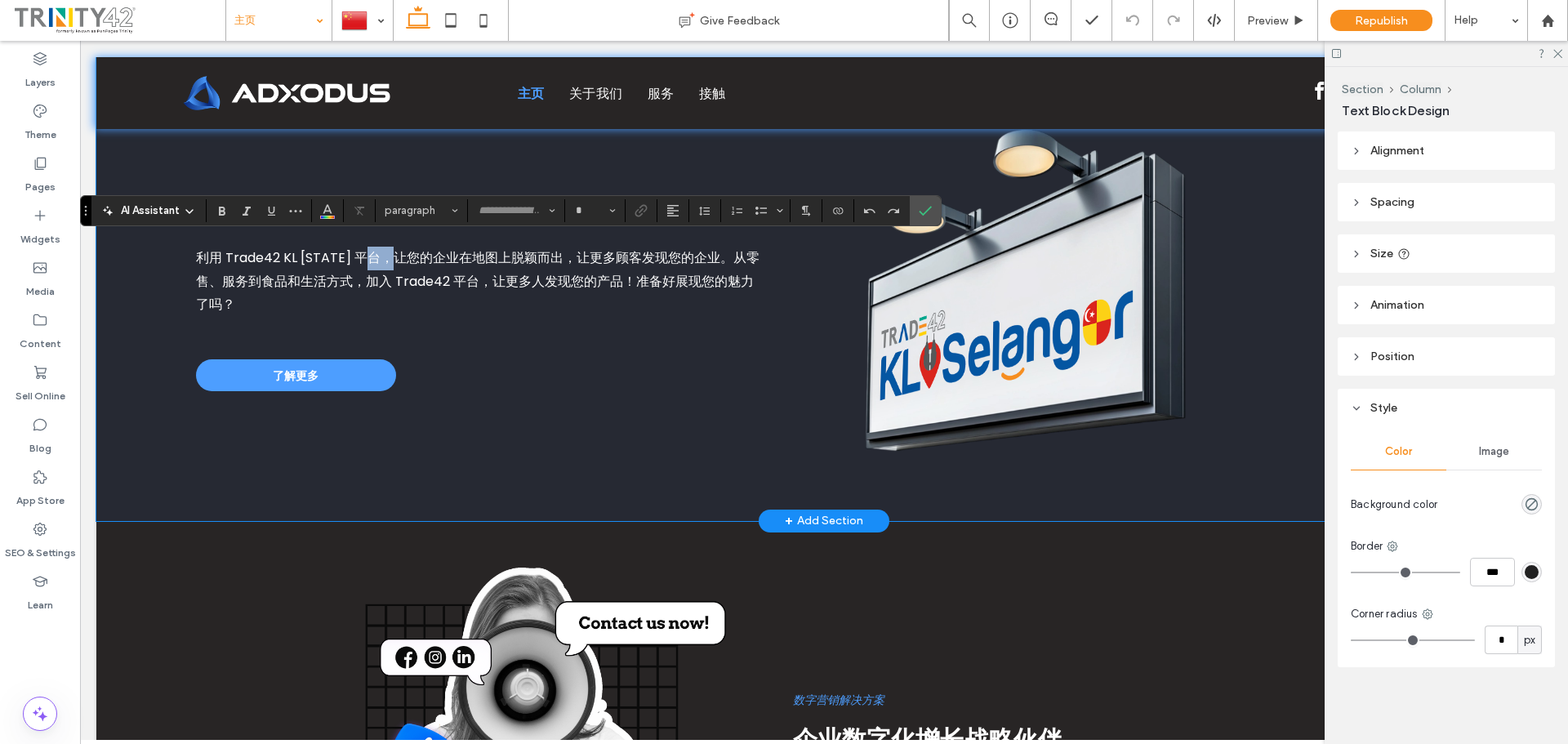 type on "*******" 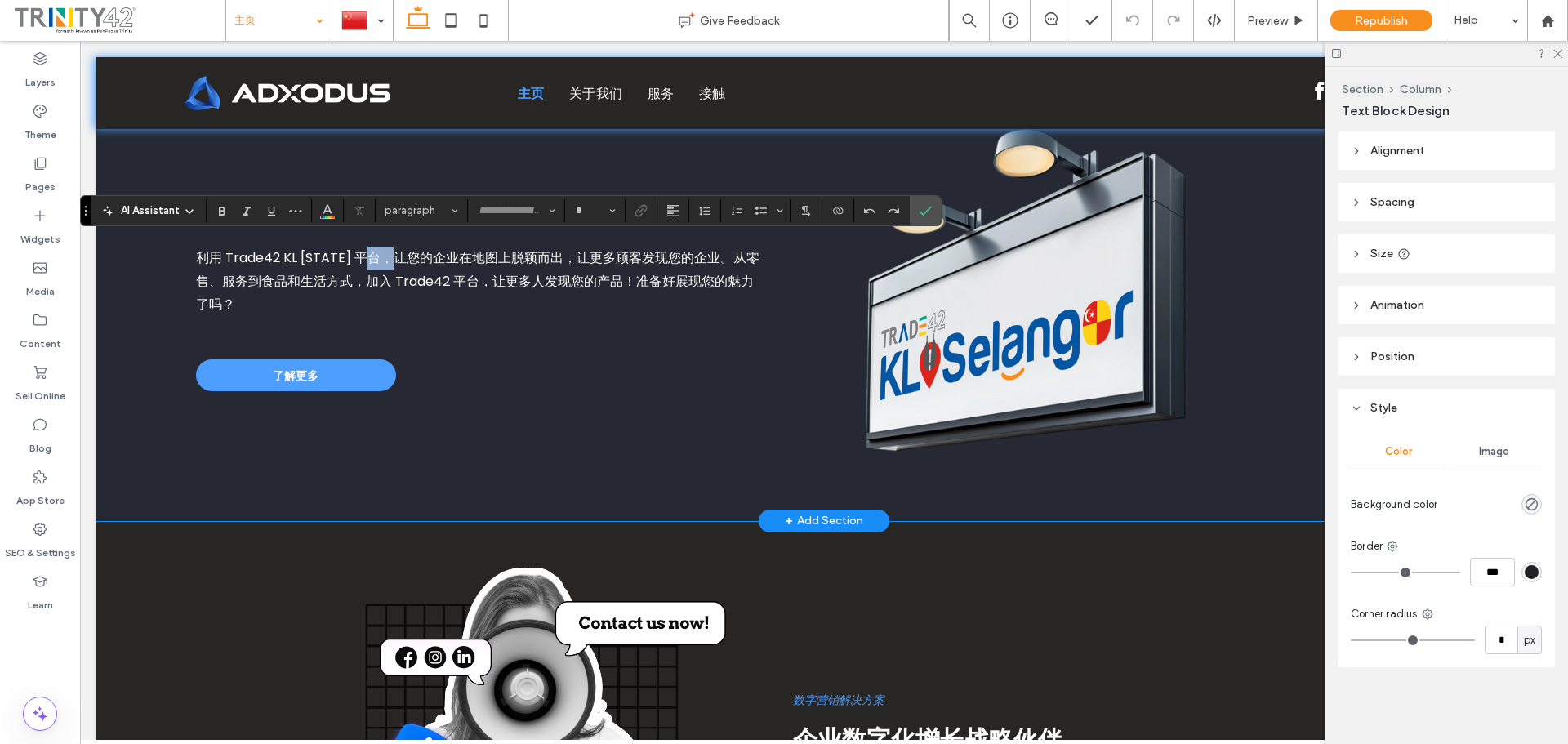 type on "**" 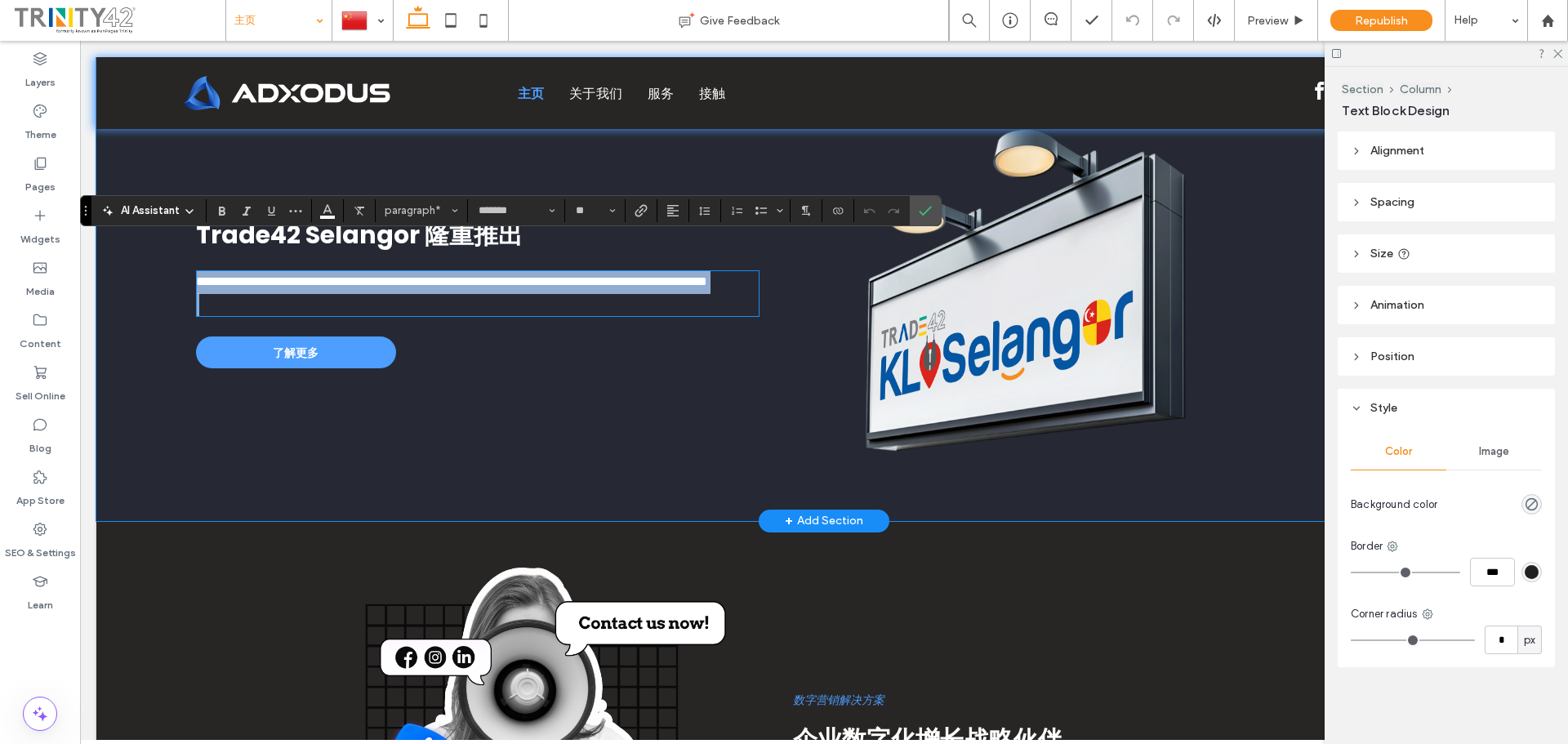 click on "**********" at bounding box center (452, 281) 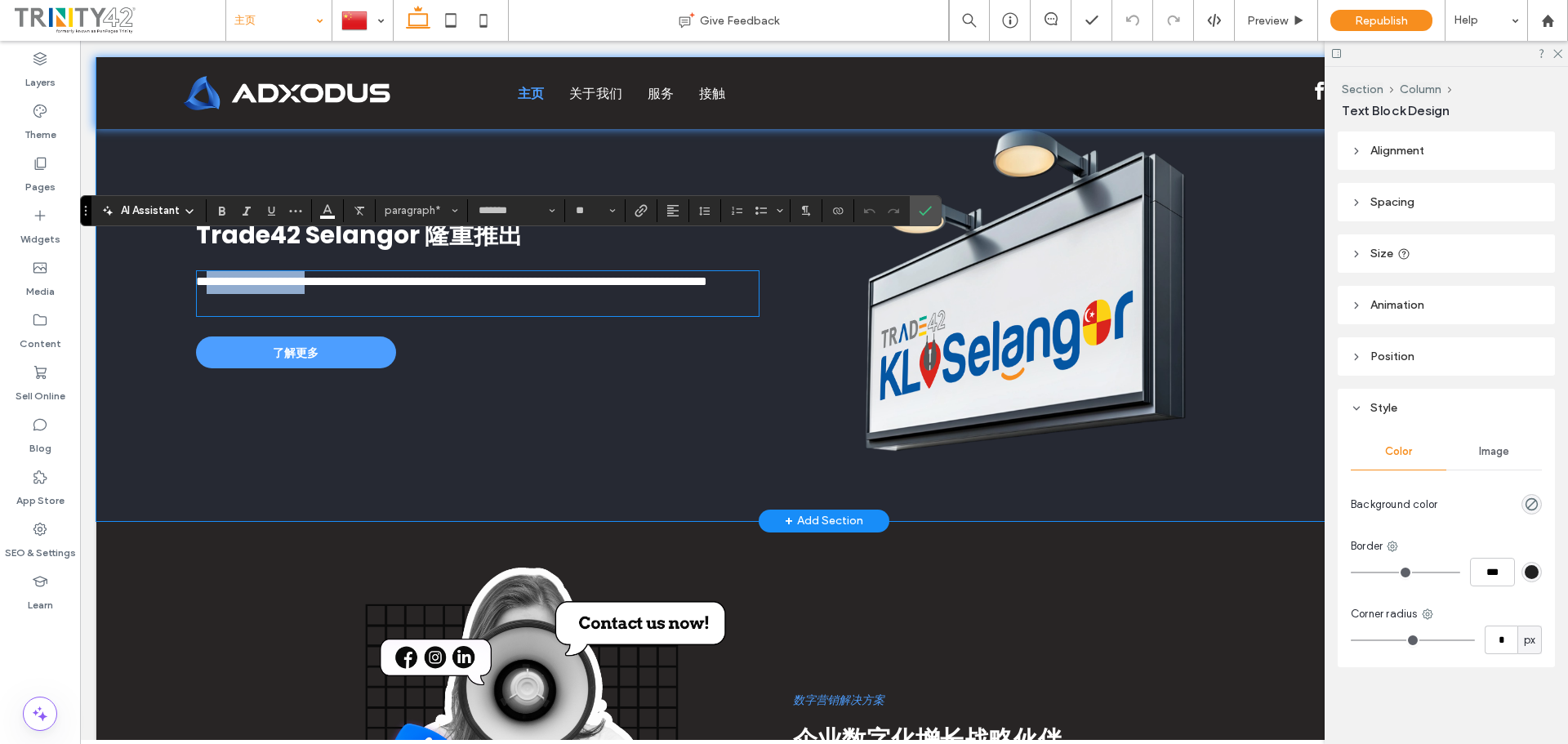 drag, startPoint x: 355, startPoint y: 250, endPoint x: 225, endPoint y: 249, distance: 130.00385 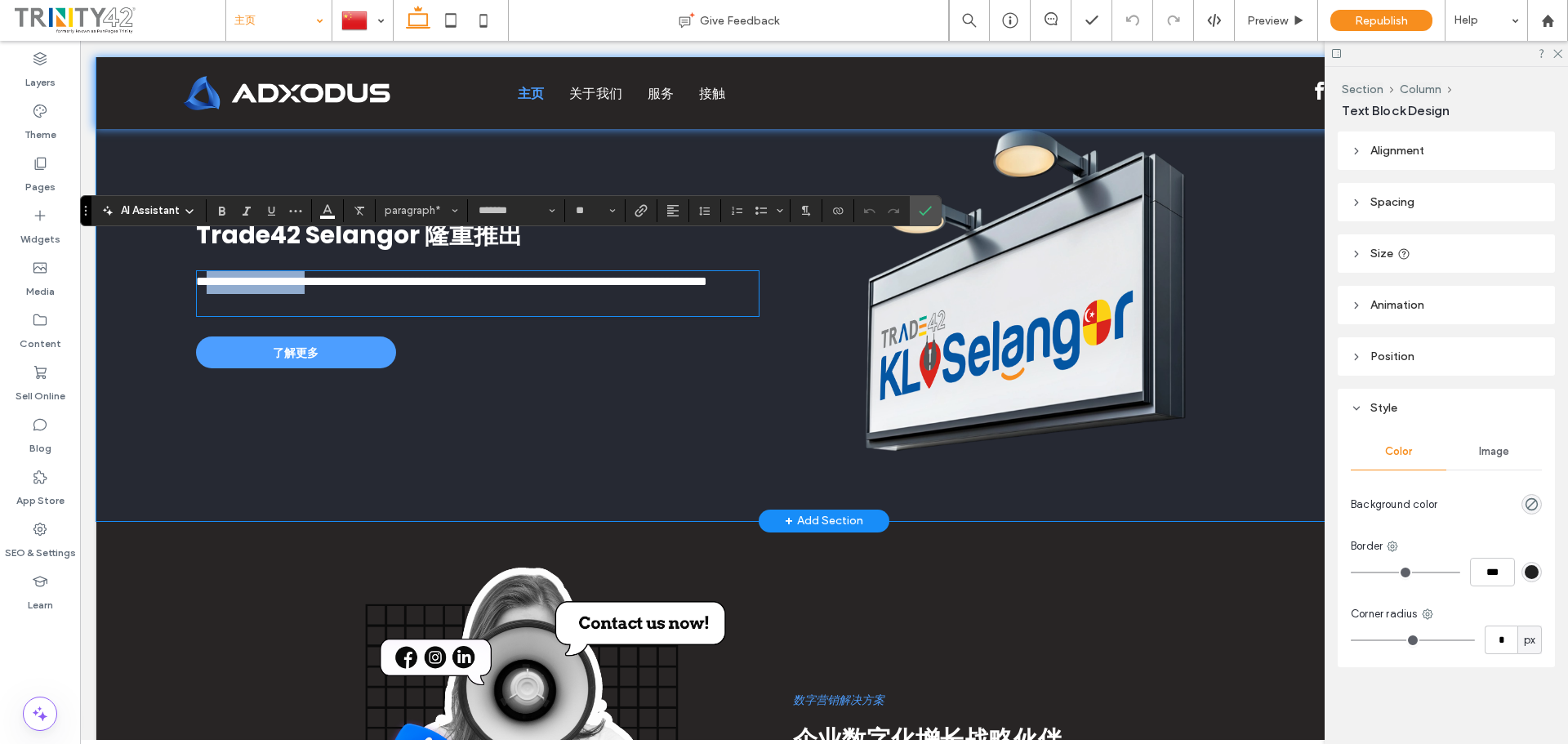 click on "**********" at bounding box center (452, 281) 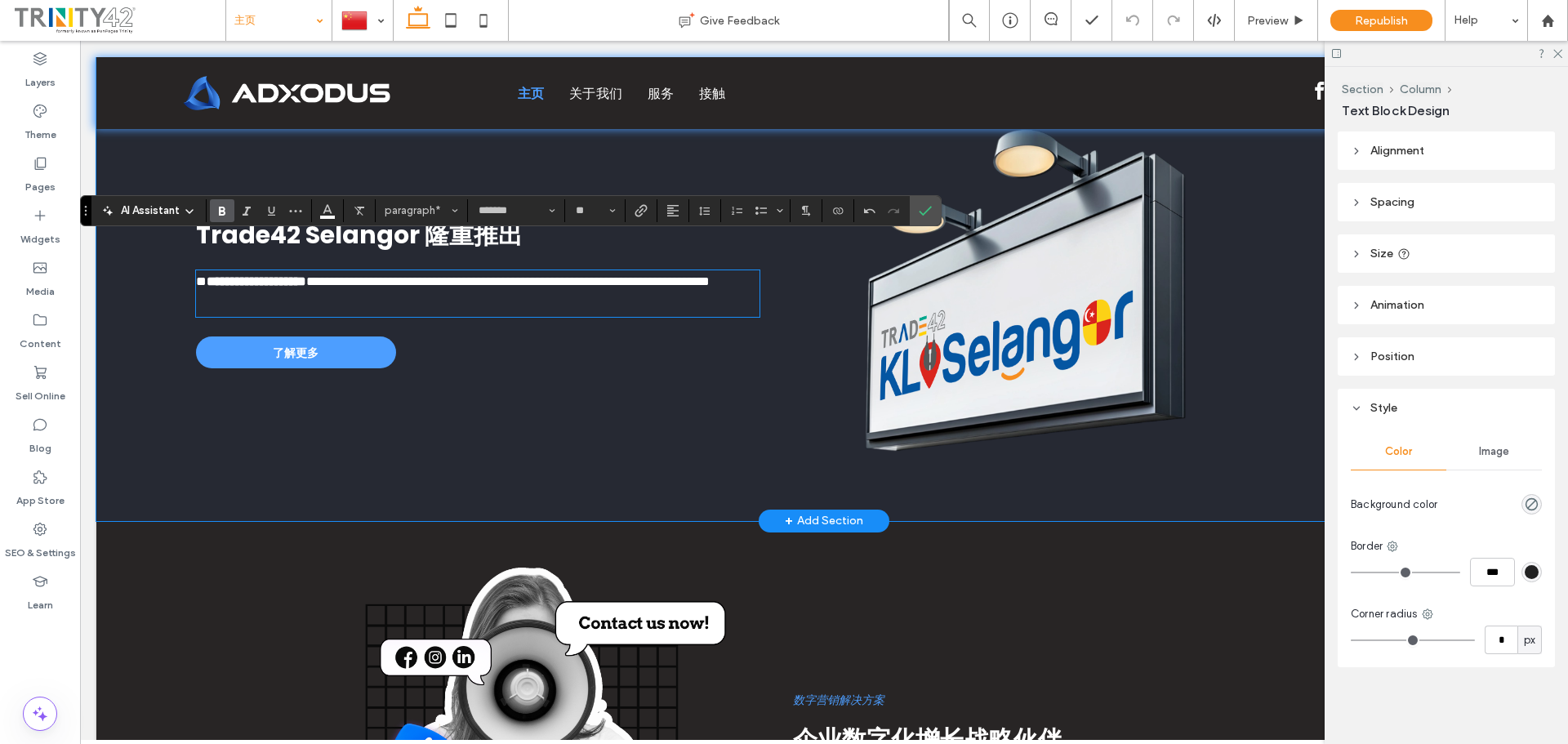 click on "**********" at bounding box center [510, 293] 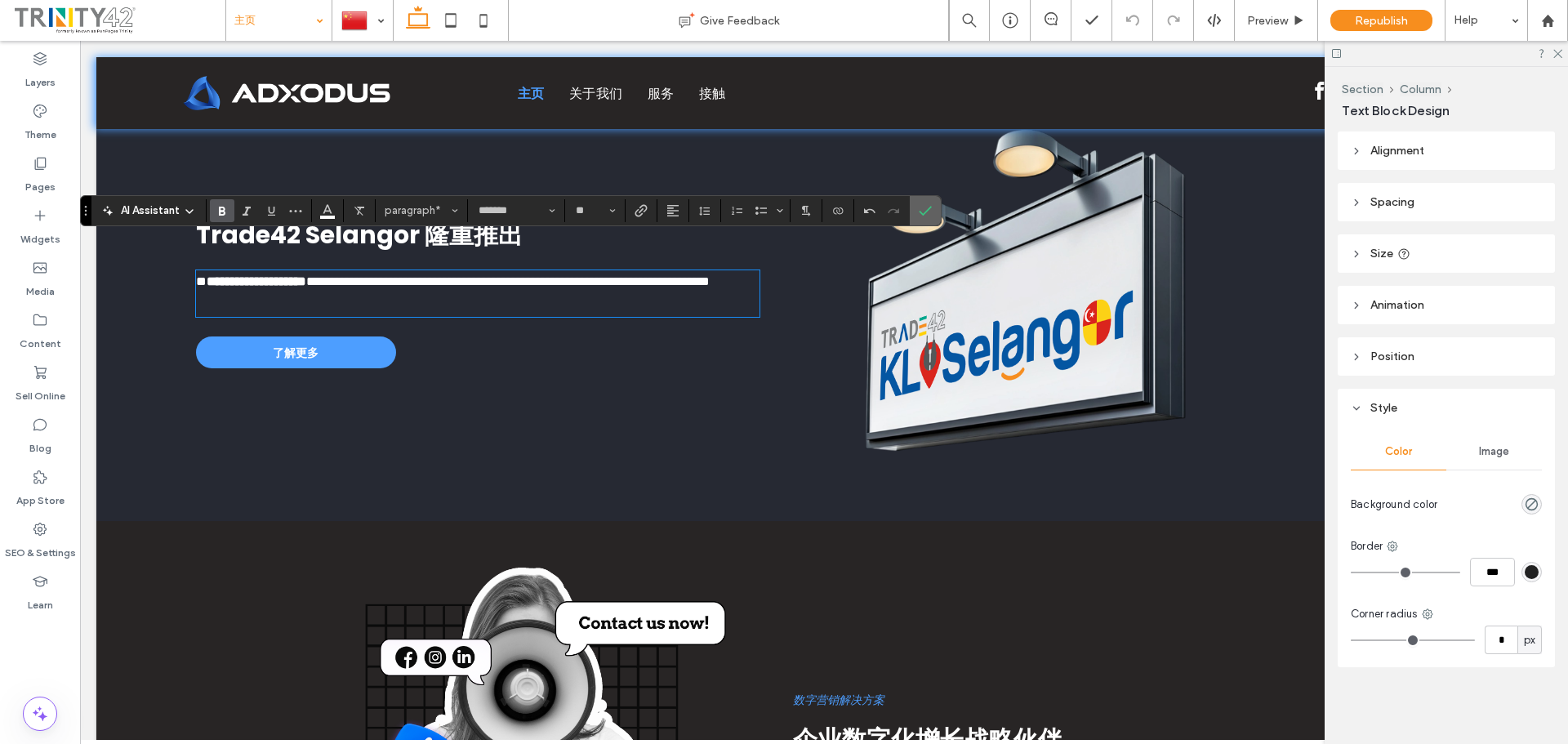drag, startPoint x: 915, startPoint y: 208, endPoint x: 825, endPoint y: 176, distance: 95.52 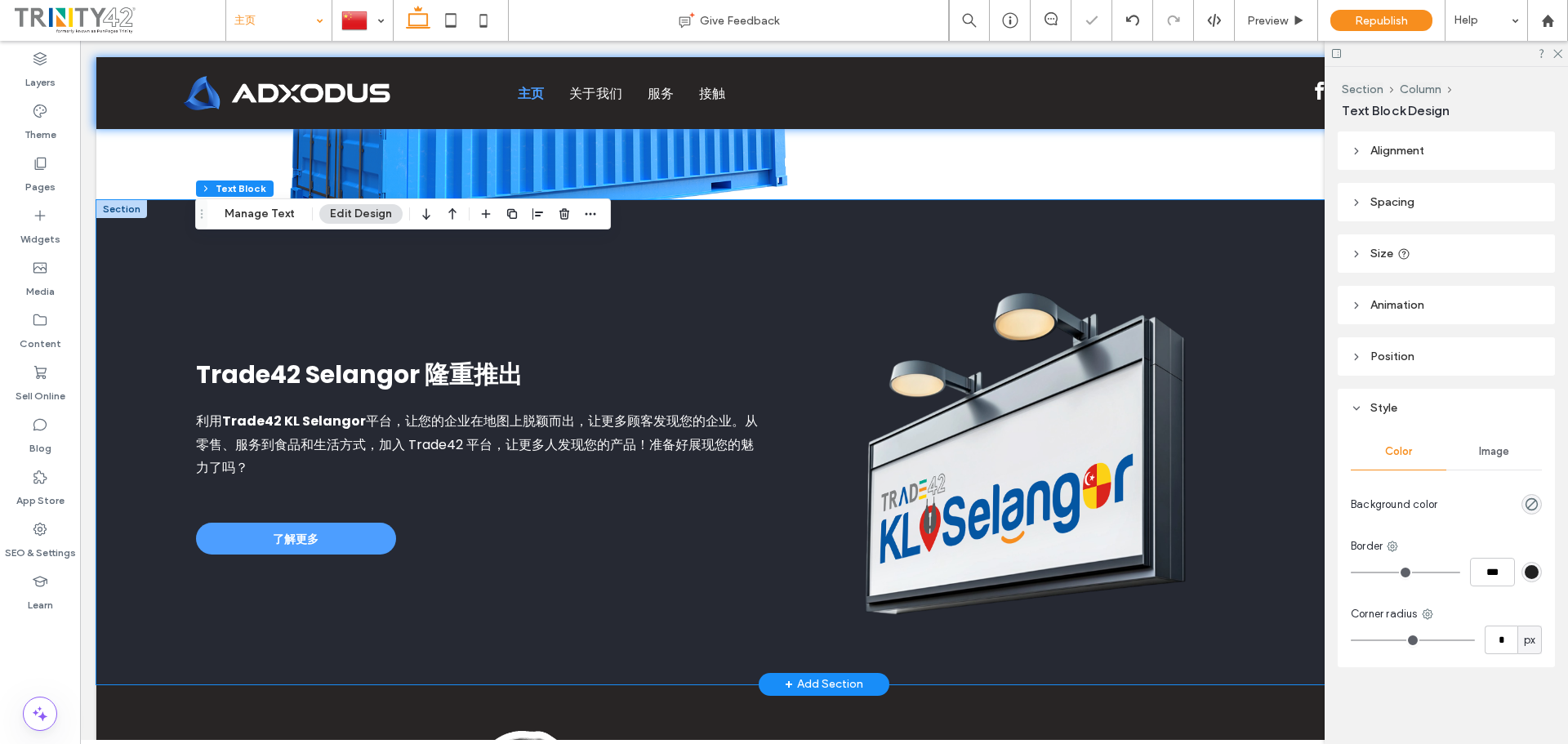 scroll, scrollTop: 1797, scrollLeft: 0, axis: vertical 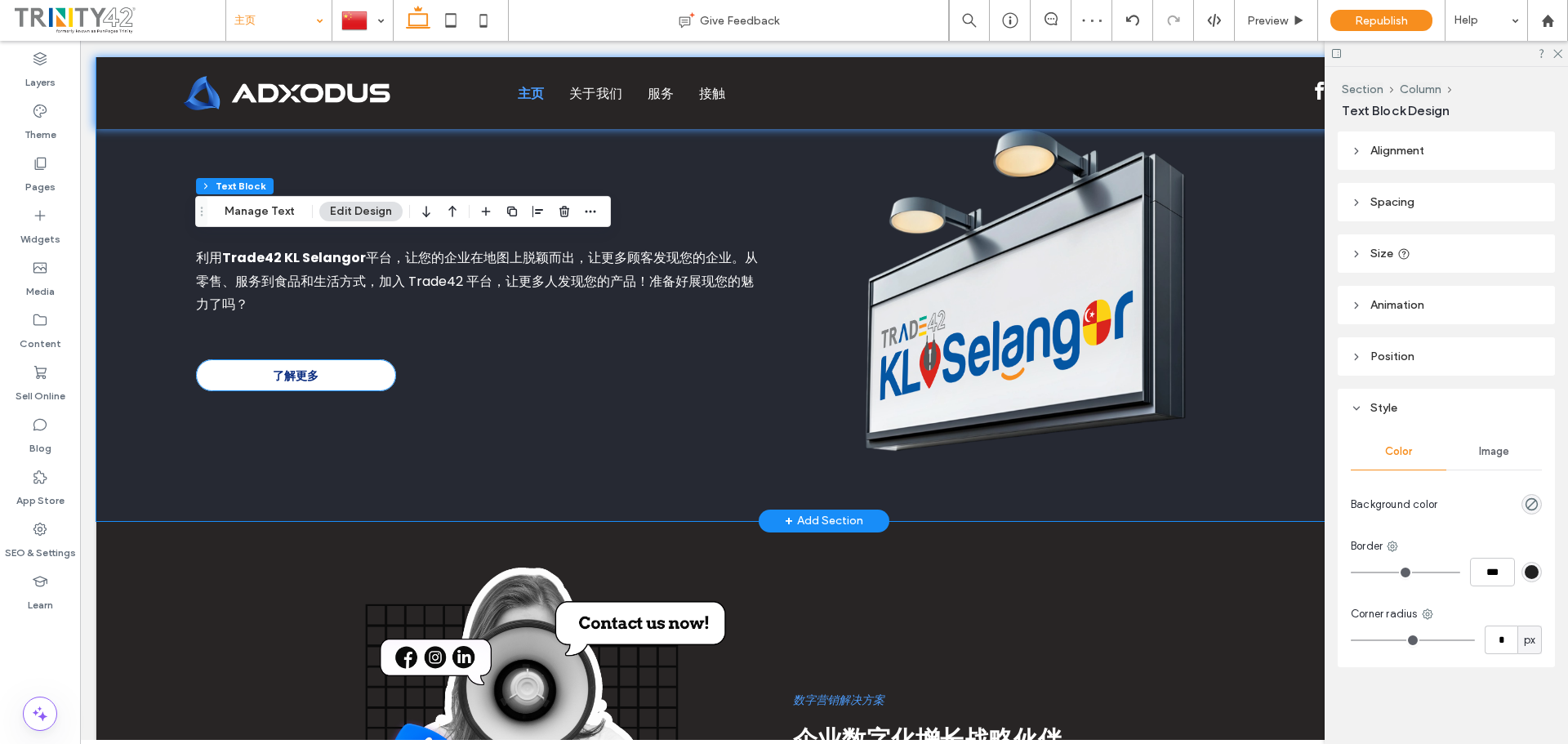 click on "了解更多" at bounding box center (296, 375) 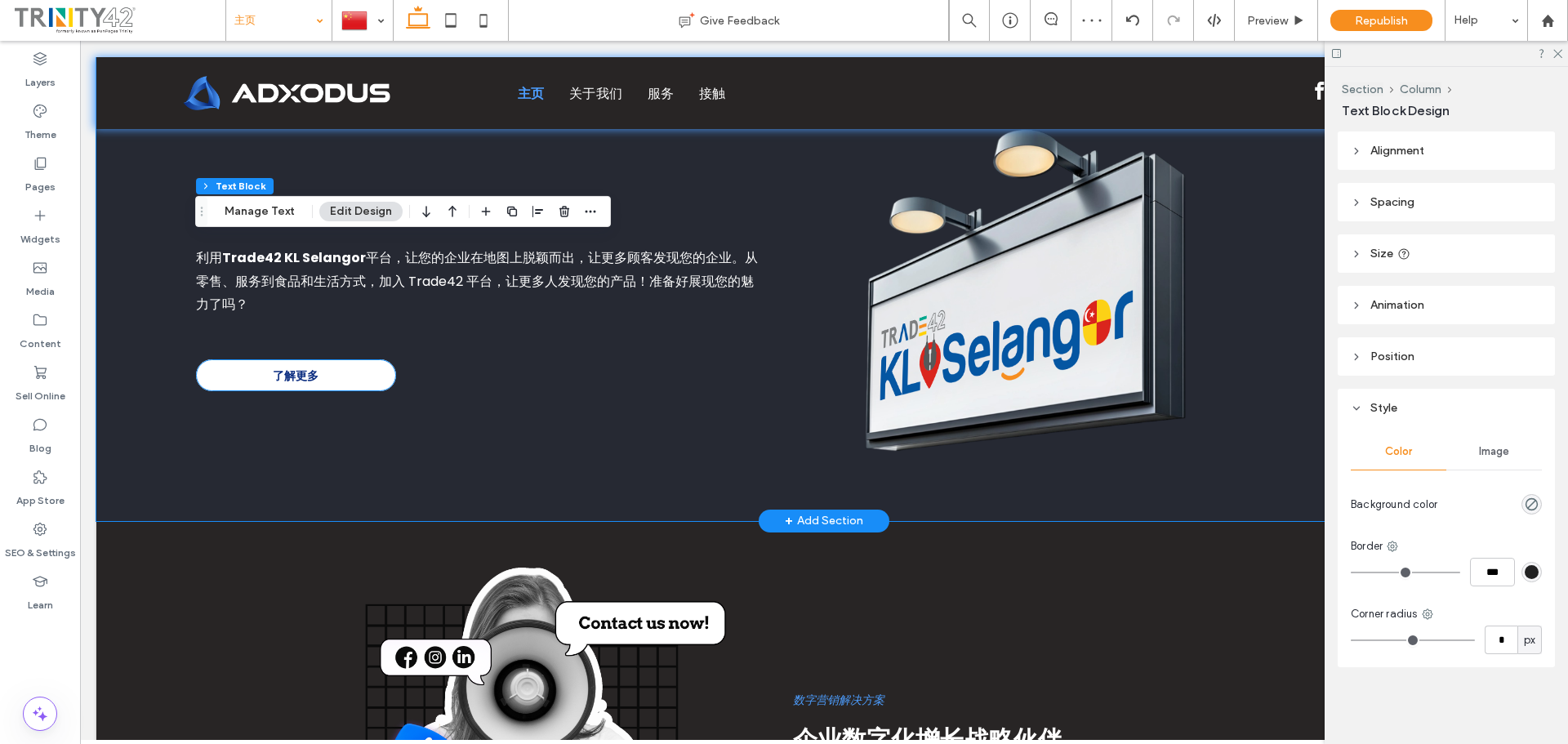 click on "了解更多" at bounding box center [296, 375] 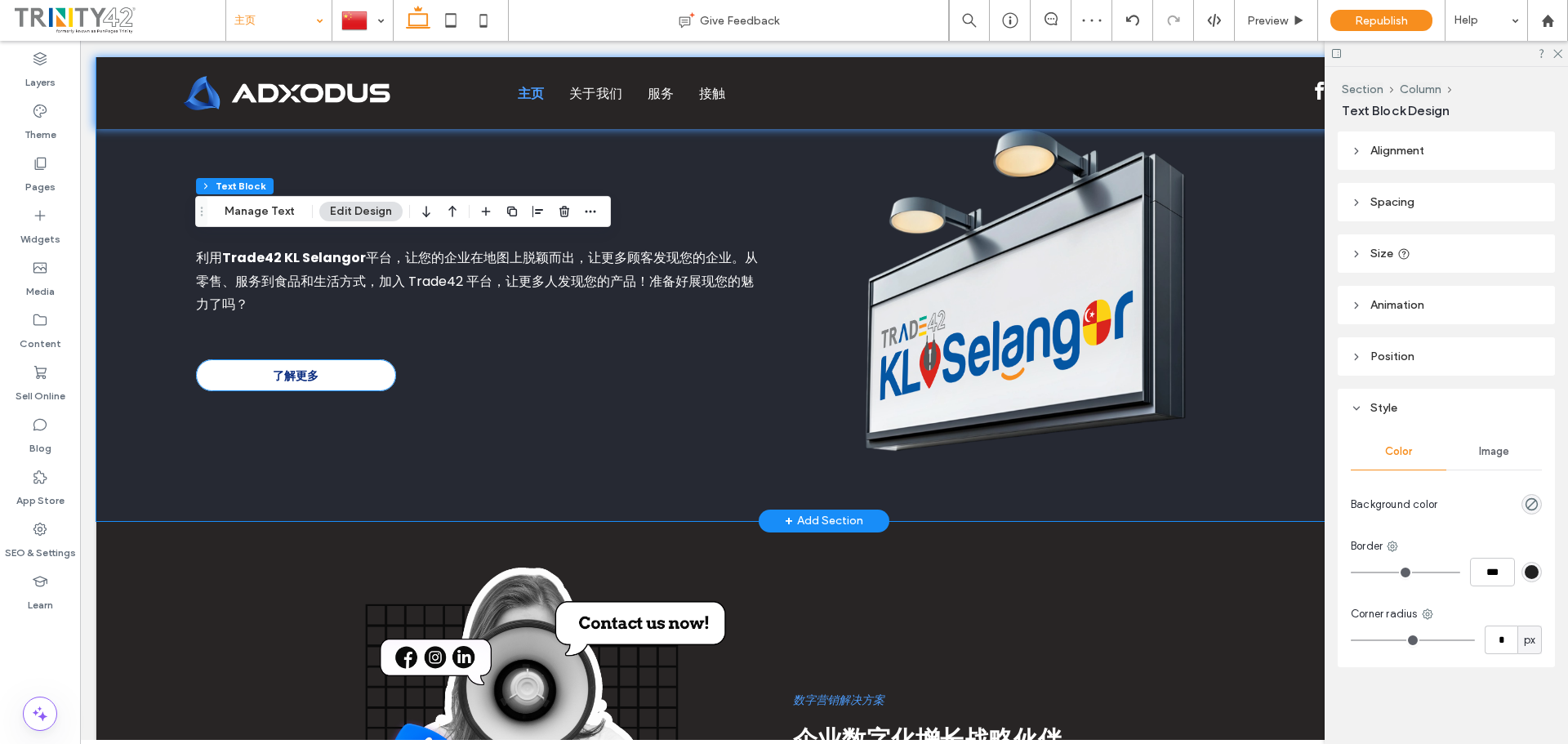 click on "了解更多" at bounding box center (296, 375) 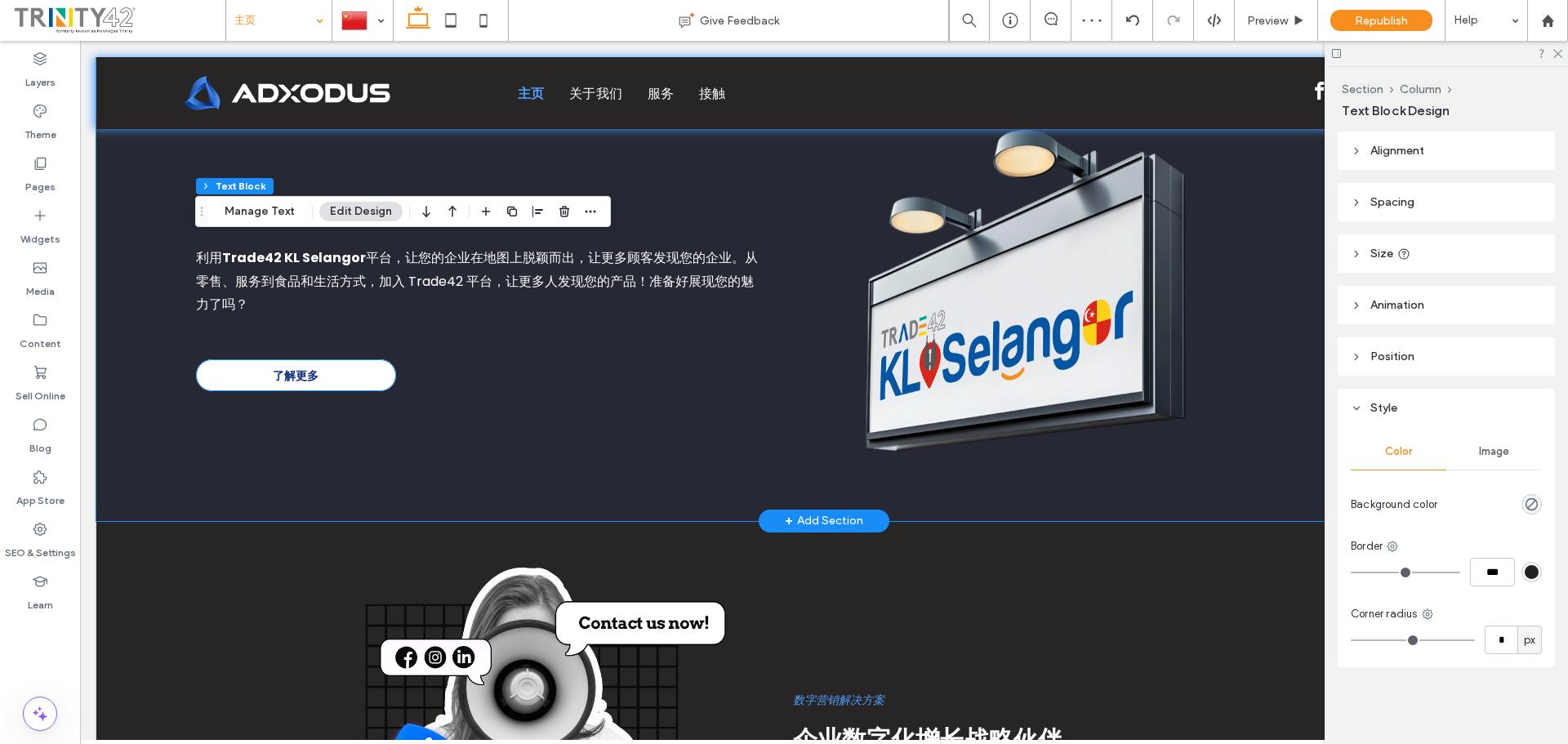 click on "了解更多" at bounding box center (296, 375) 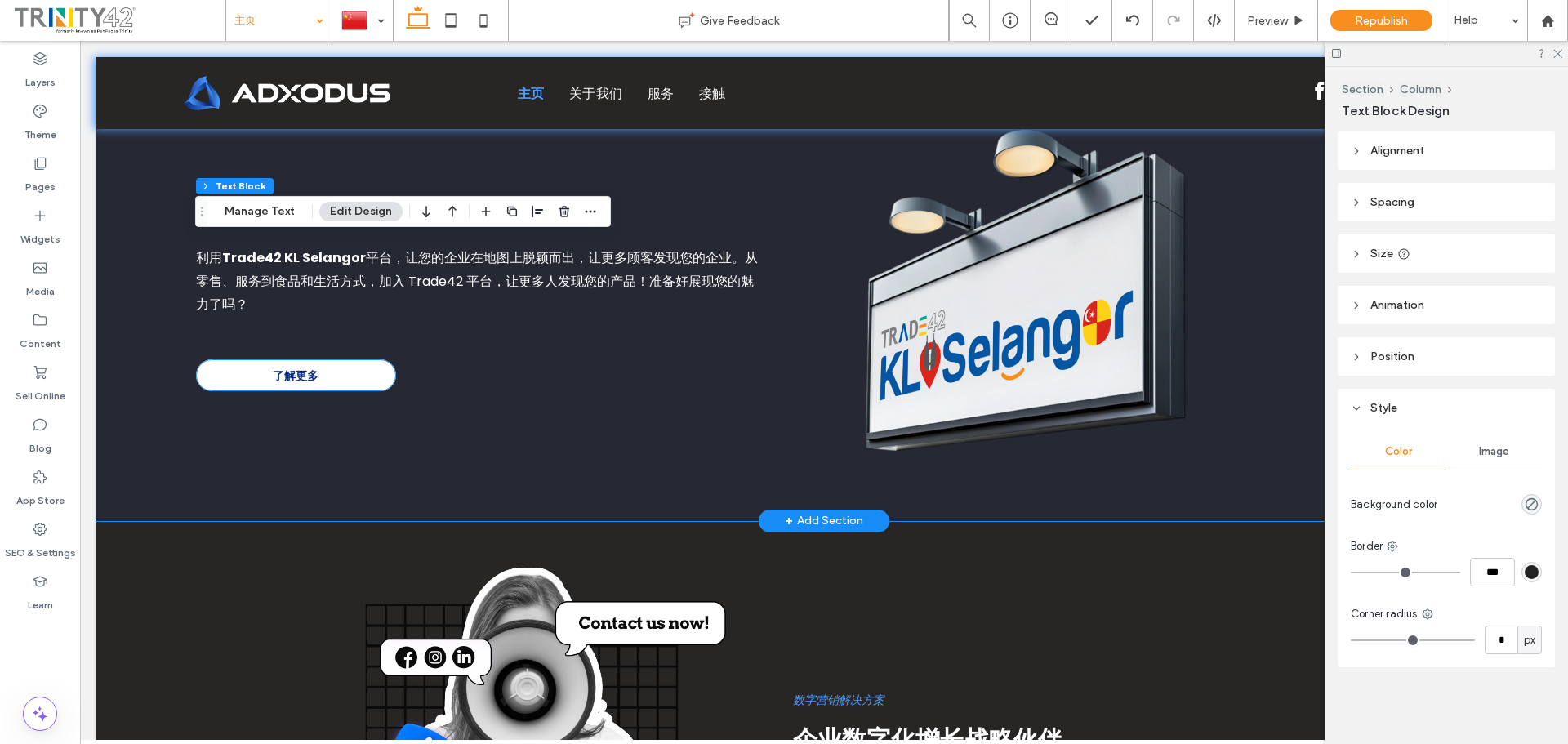 click on "了解更多" at bounding box center (296, 375) 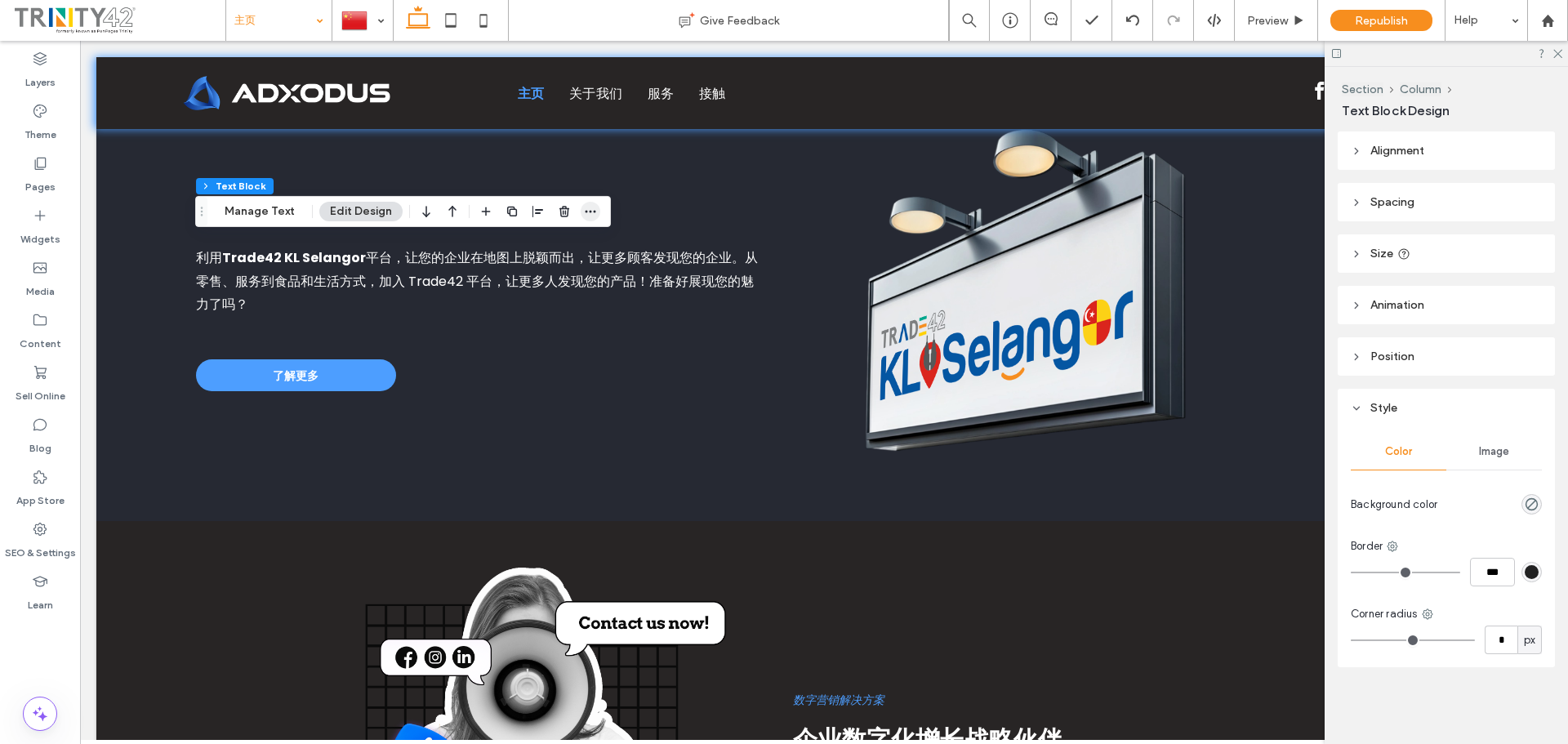 click 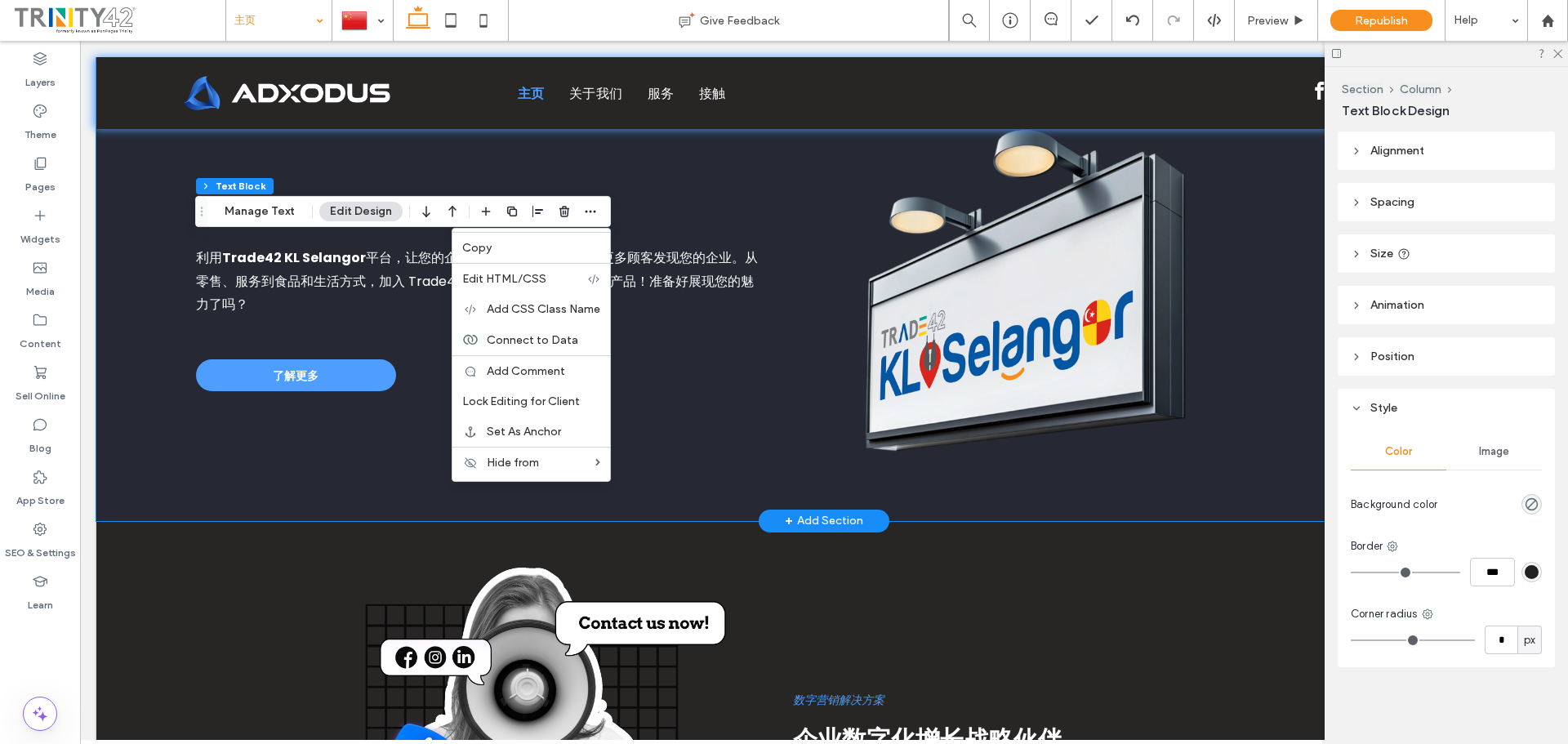 click on "Trade42 Selangor 隆重推出
利用  Trade42 KL Selangor  平台，让您的企业在地图上脱颖而出，让更多顾客发现您的企业。从零售、服务到食品和生活方式，加入 Trade42 平台，让更多人发现您的产品！准备好展现您的魅力了吗？
了解更多" at bounding box center (510, 293) 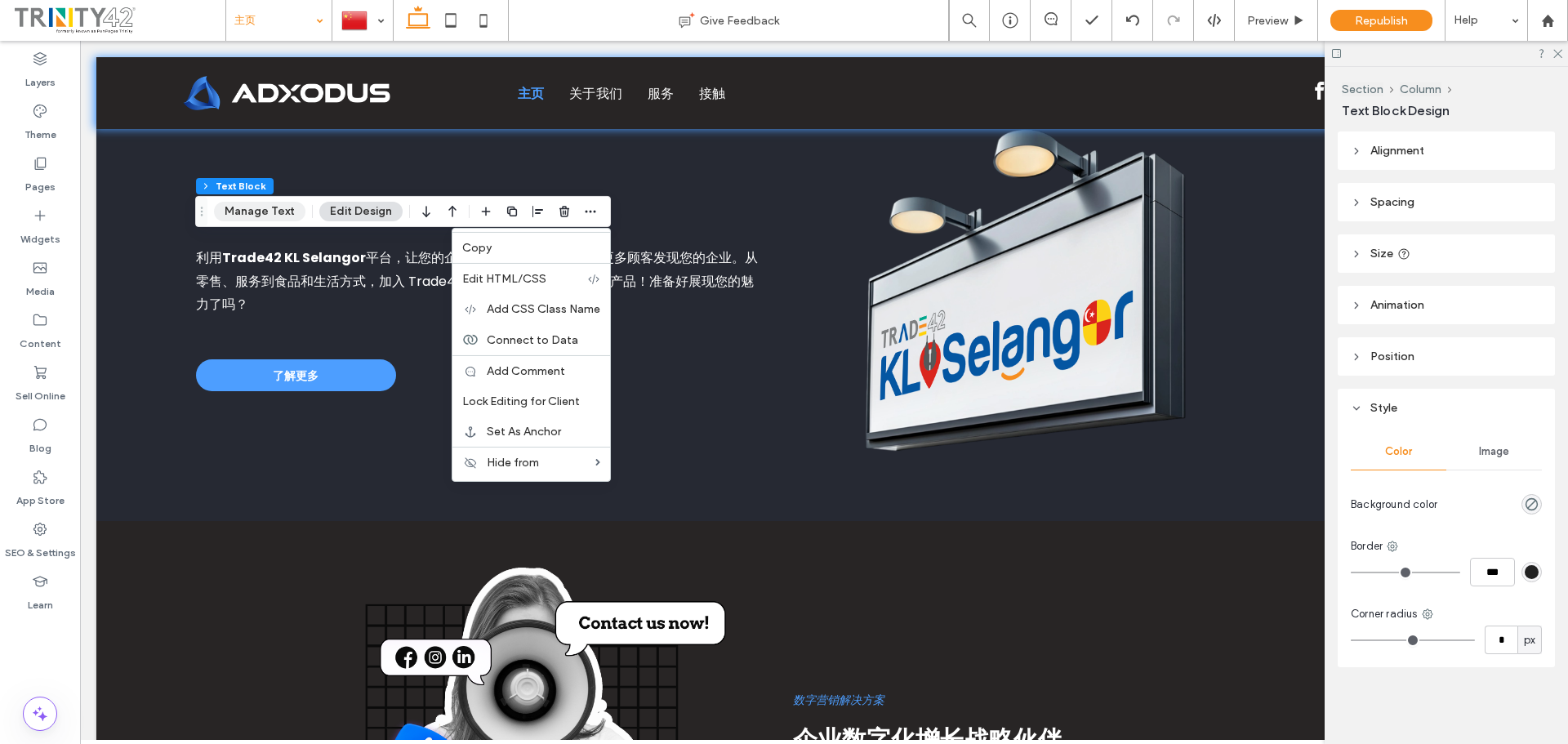 click on "Manage Text" at bounding box center (260, 212) 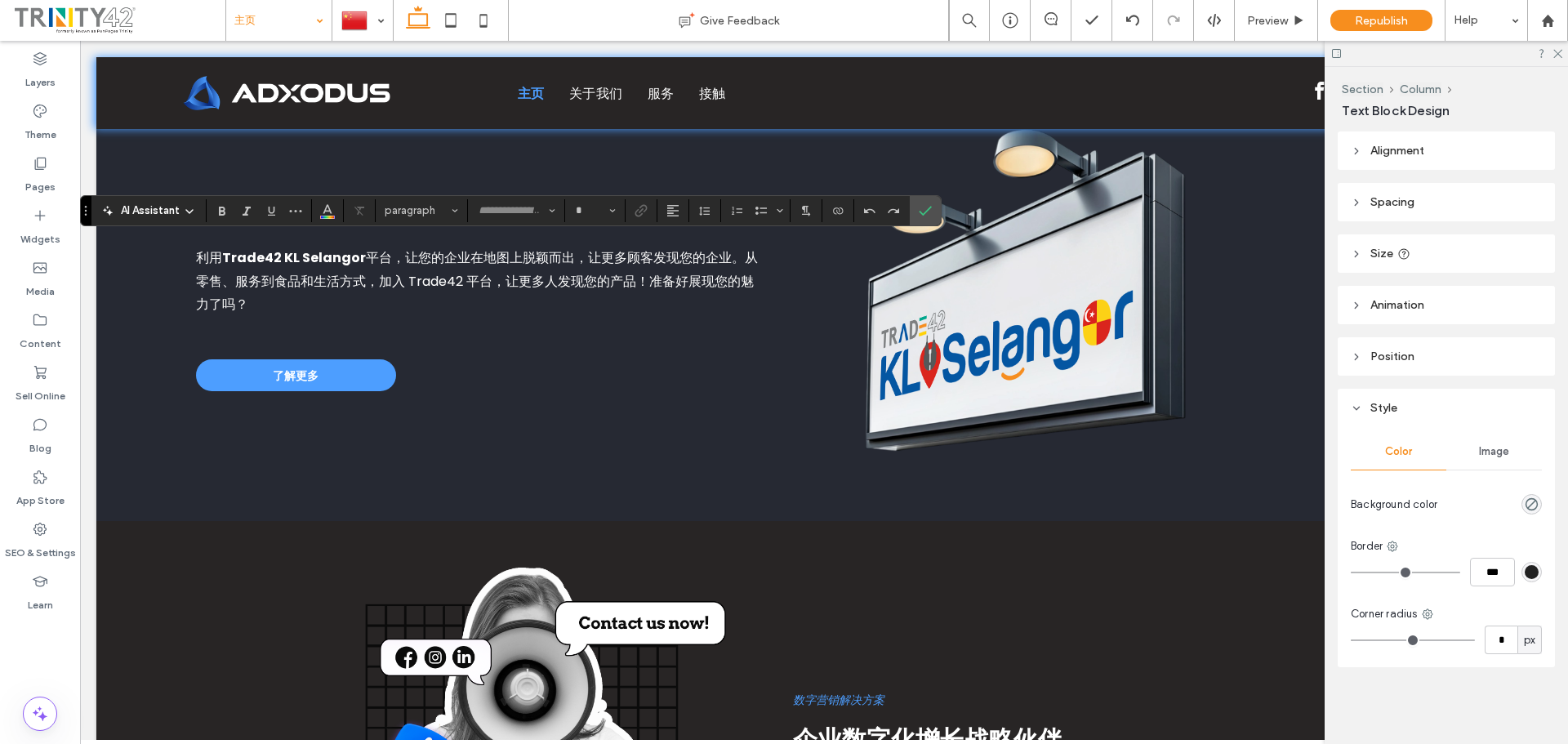 type on "*******" 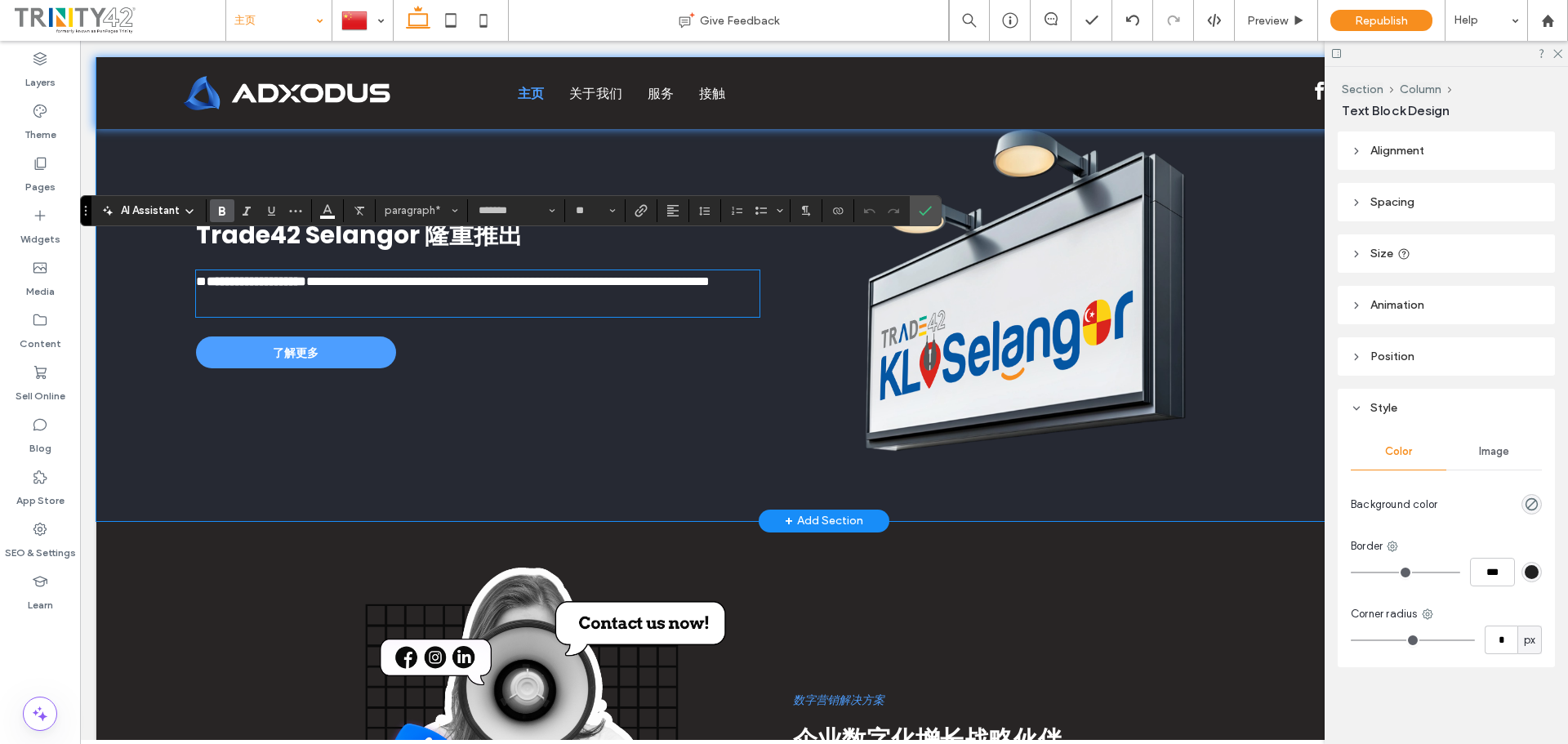click on "**********" at bounding box center [510, 293] 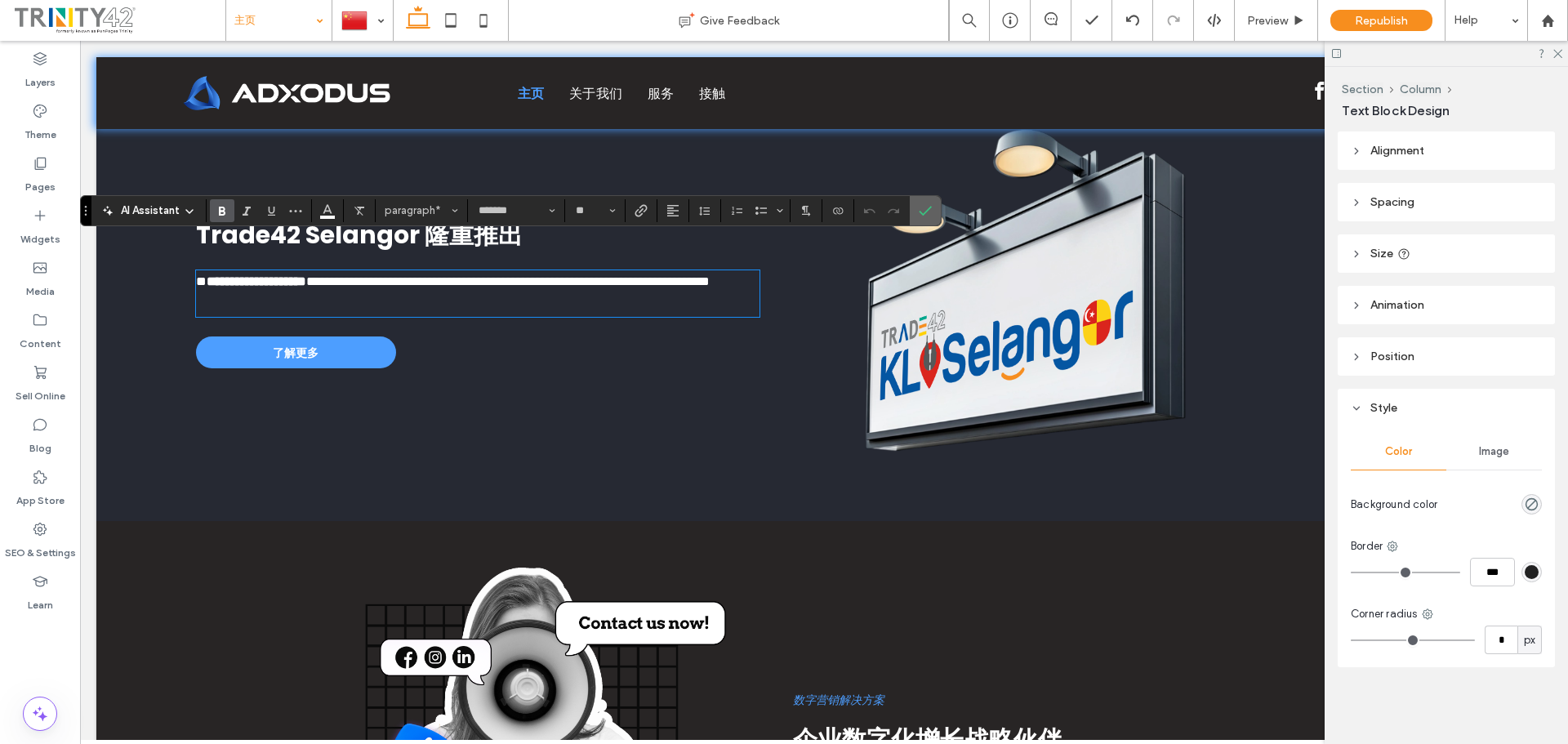 click 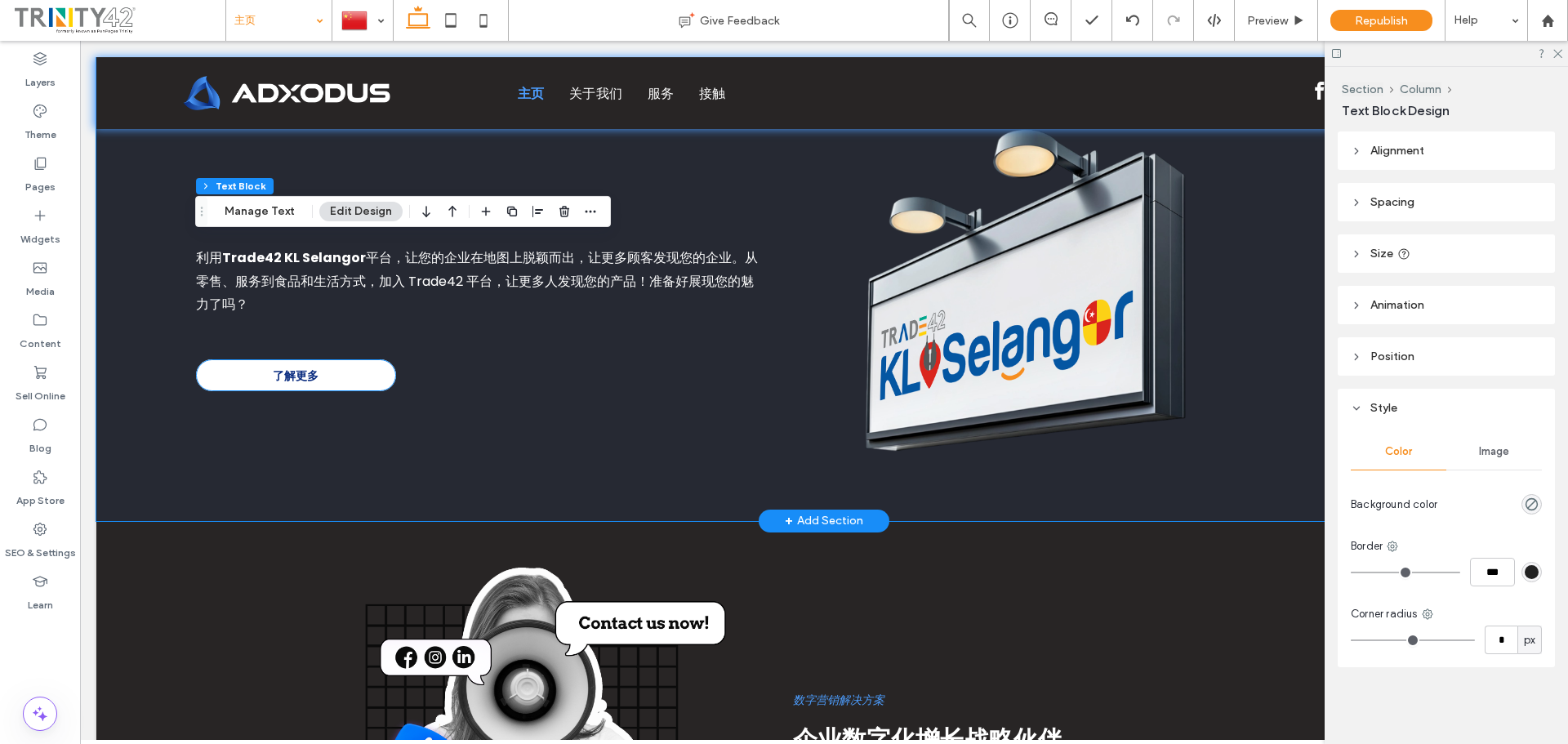 click on "了解更多" at bounding box center (296, 376) 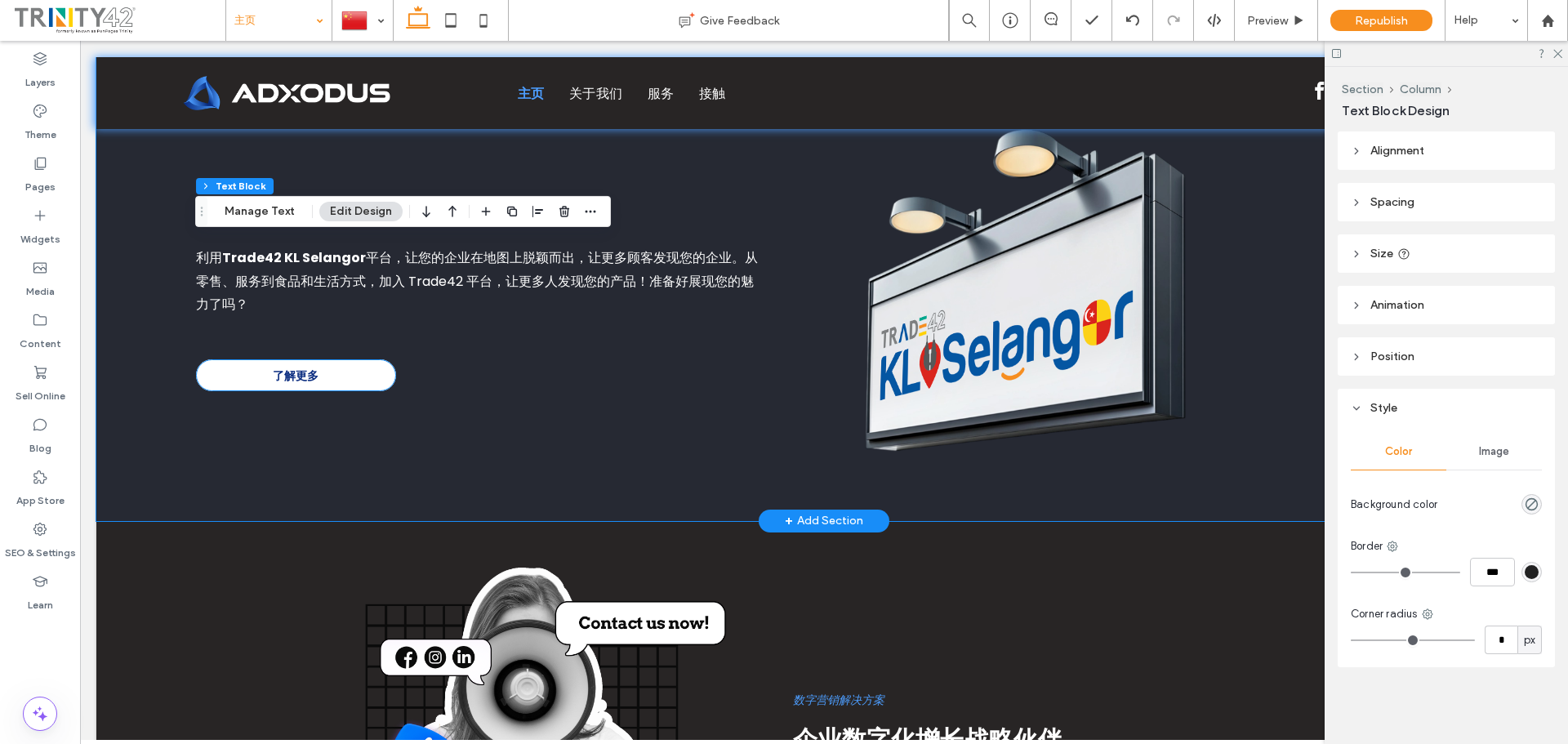 click on "了解更多" at bounding box center [296, 376] 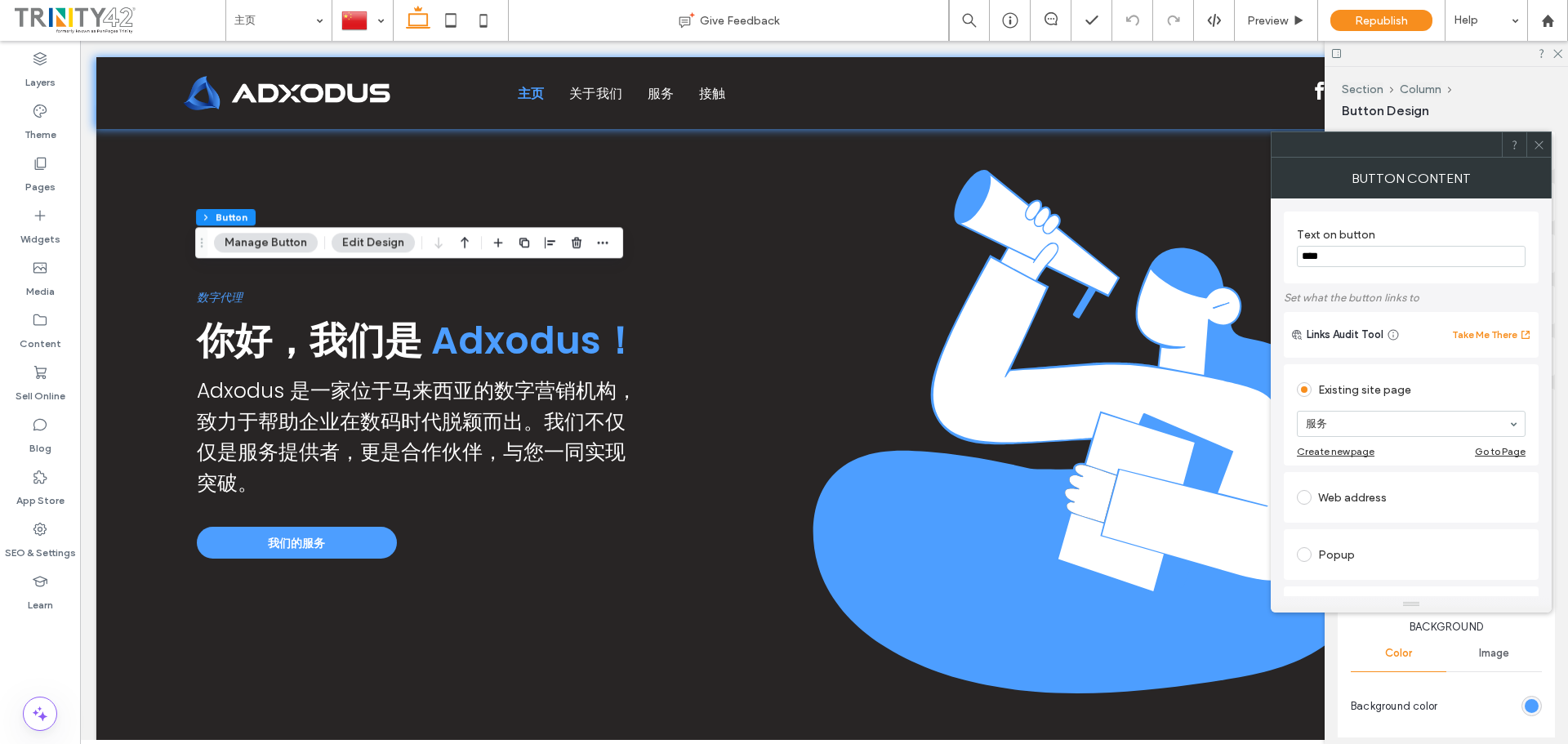 scroll, scrollTop: 1878, scrollLeft: 0, axis: vertical 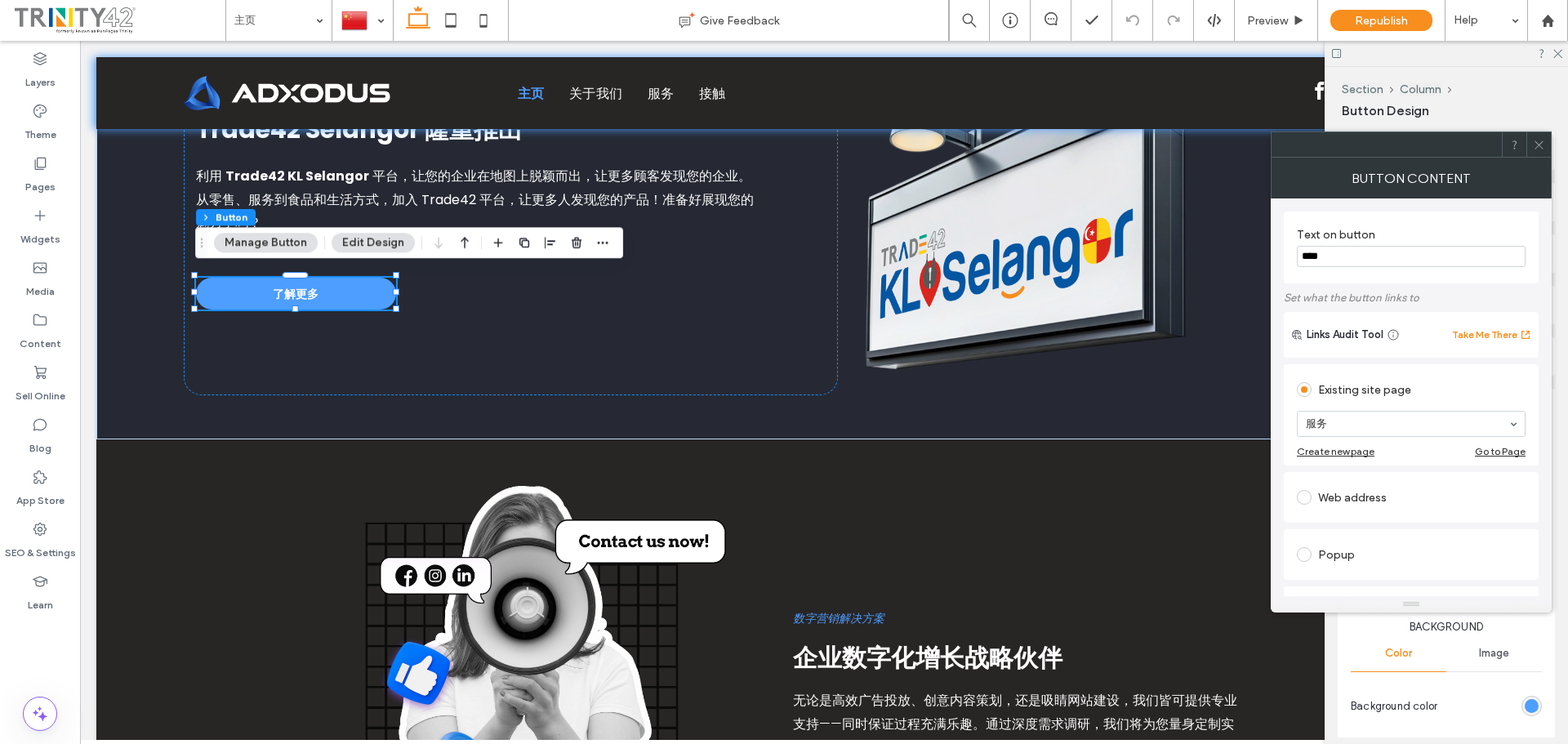click on "Web address" at bounding box center (1411, 497) 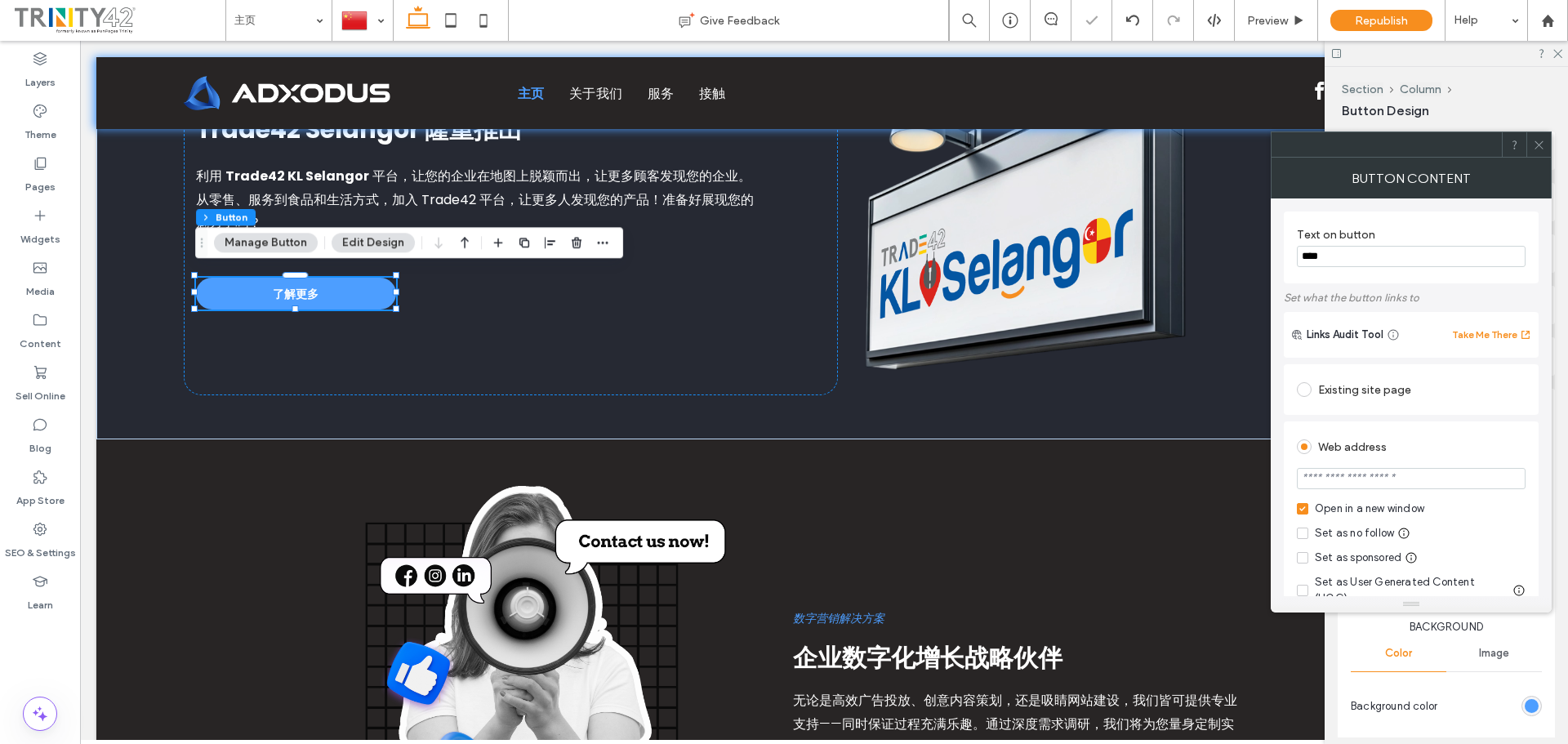 click at bounding box center [1411, 479] 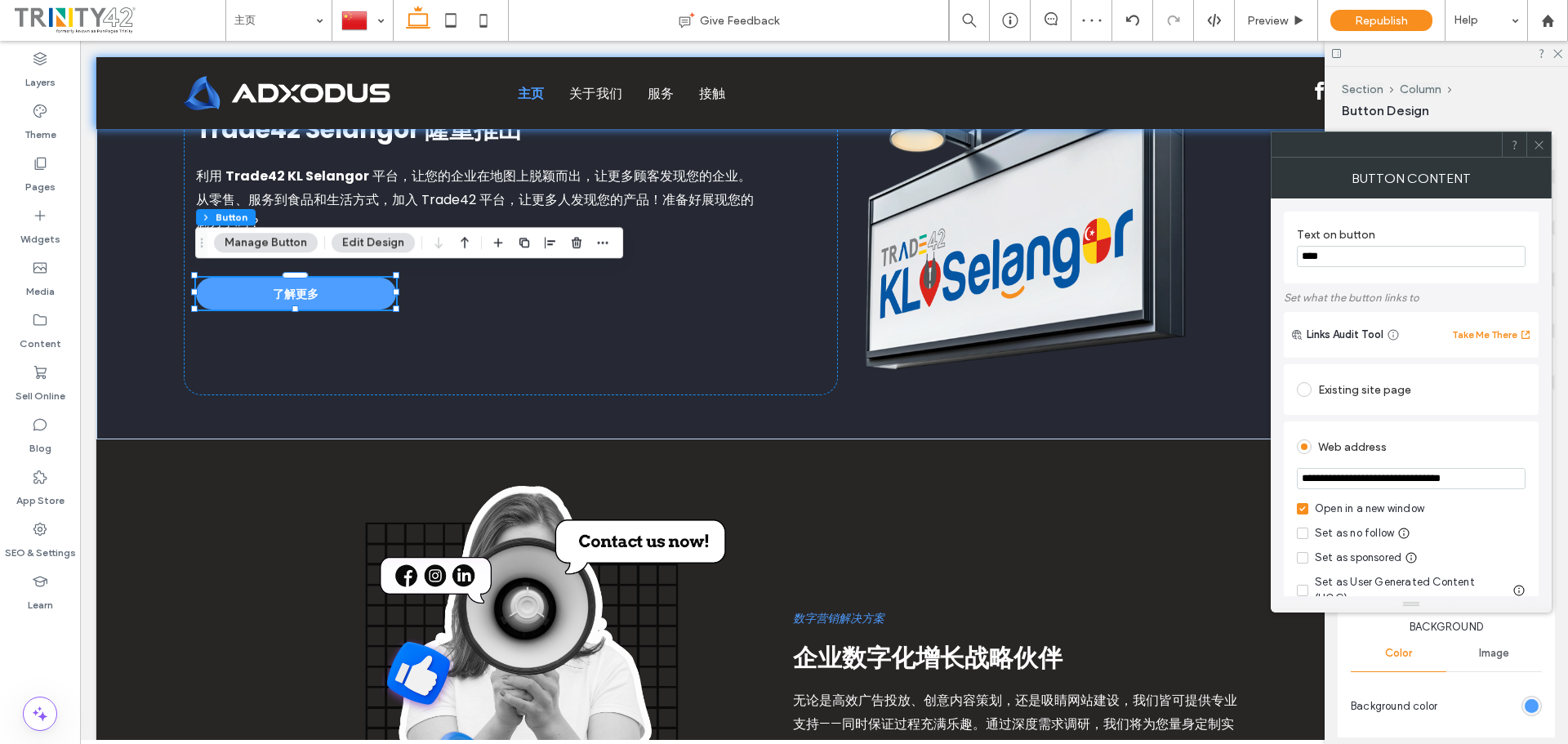 type on "**********" 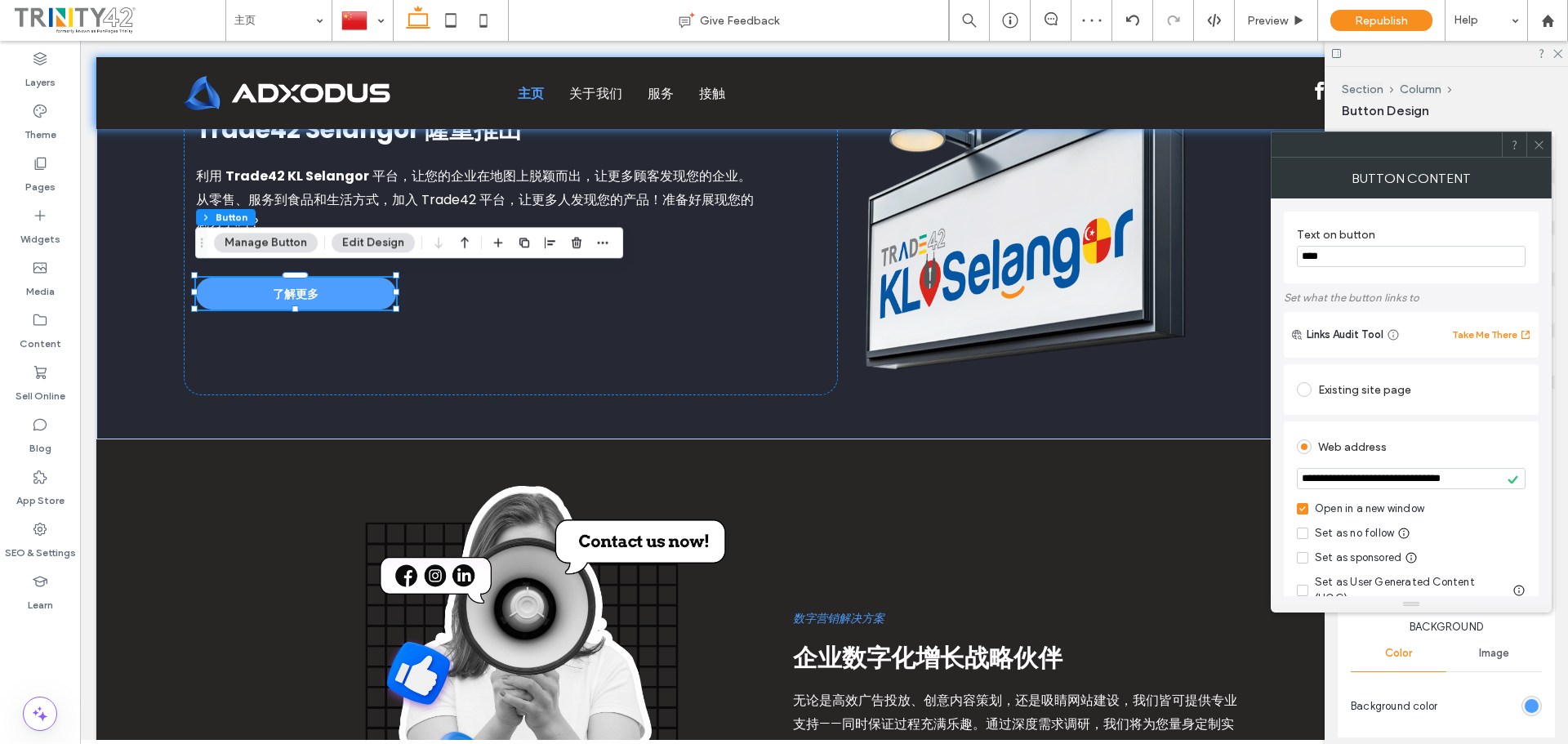 click on "**********" at bounding box center (1411, 518) 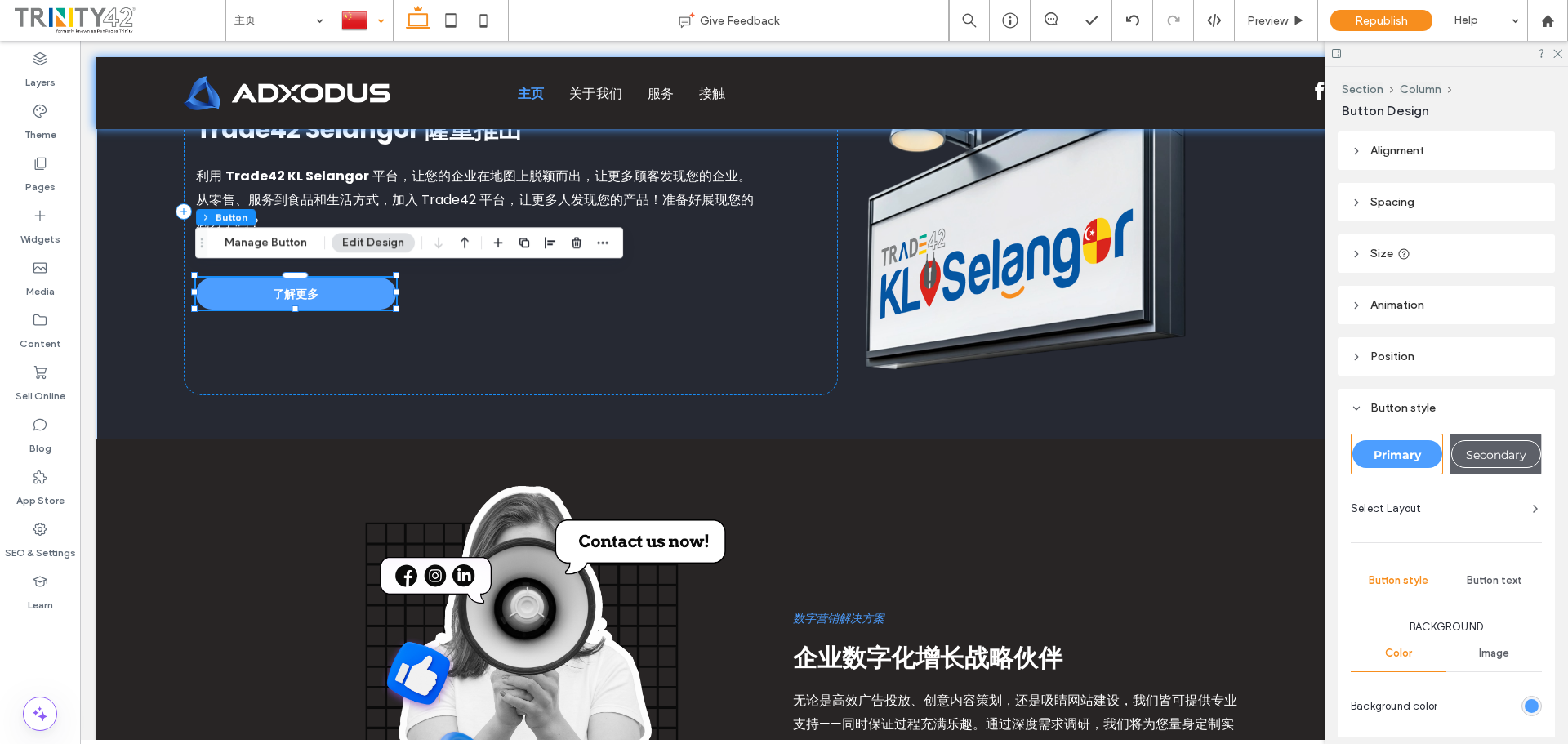 click at bounding box center [363, 20] 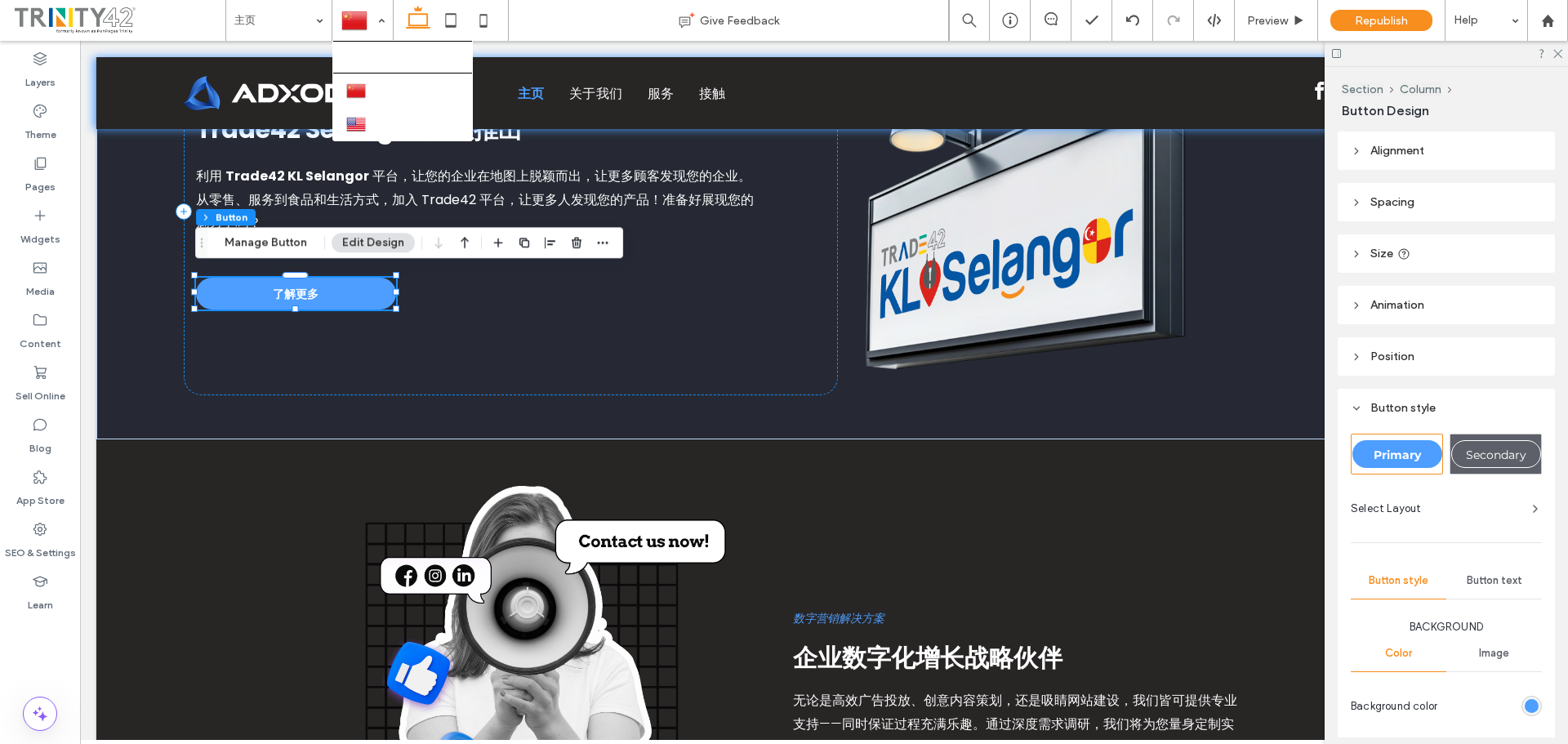 drag, startPoint x: 370, startPoint y: 120, endPoint x: 381, endPoint y: 123, distance: 11.401754 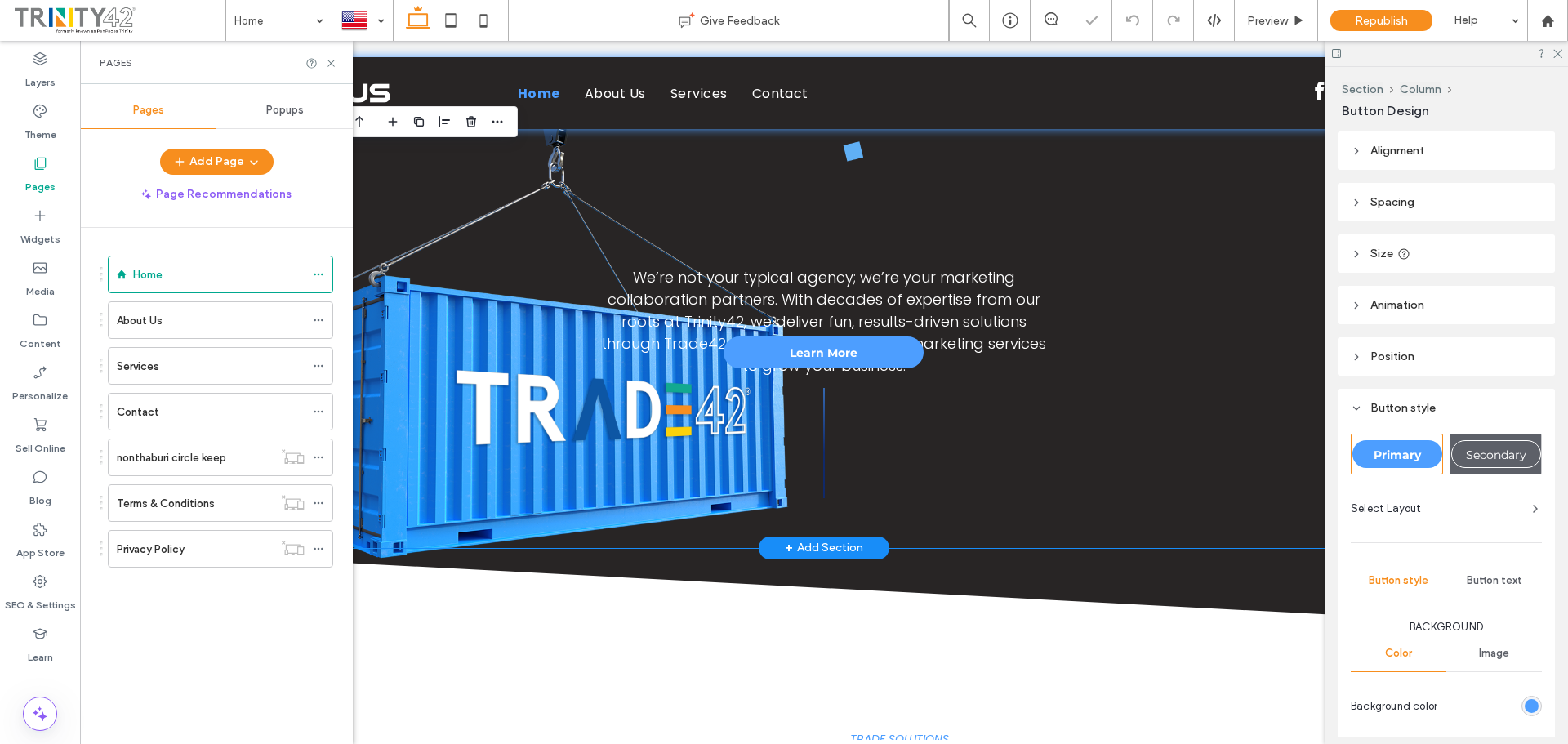 scroll, scrollTop: 817, scrollLeft: 0, axis: vertical 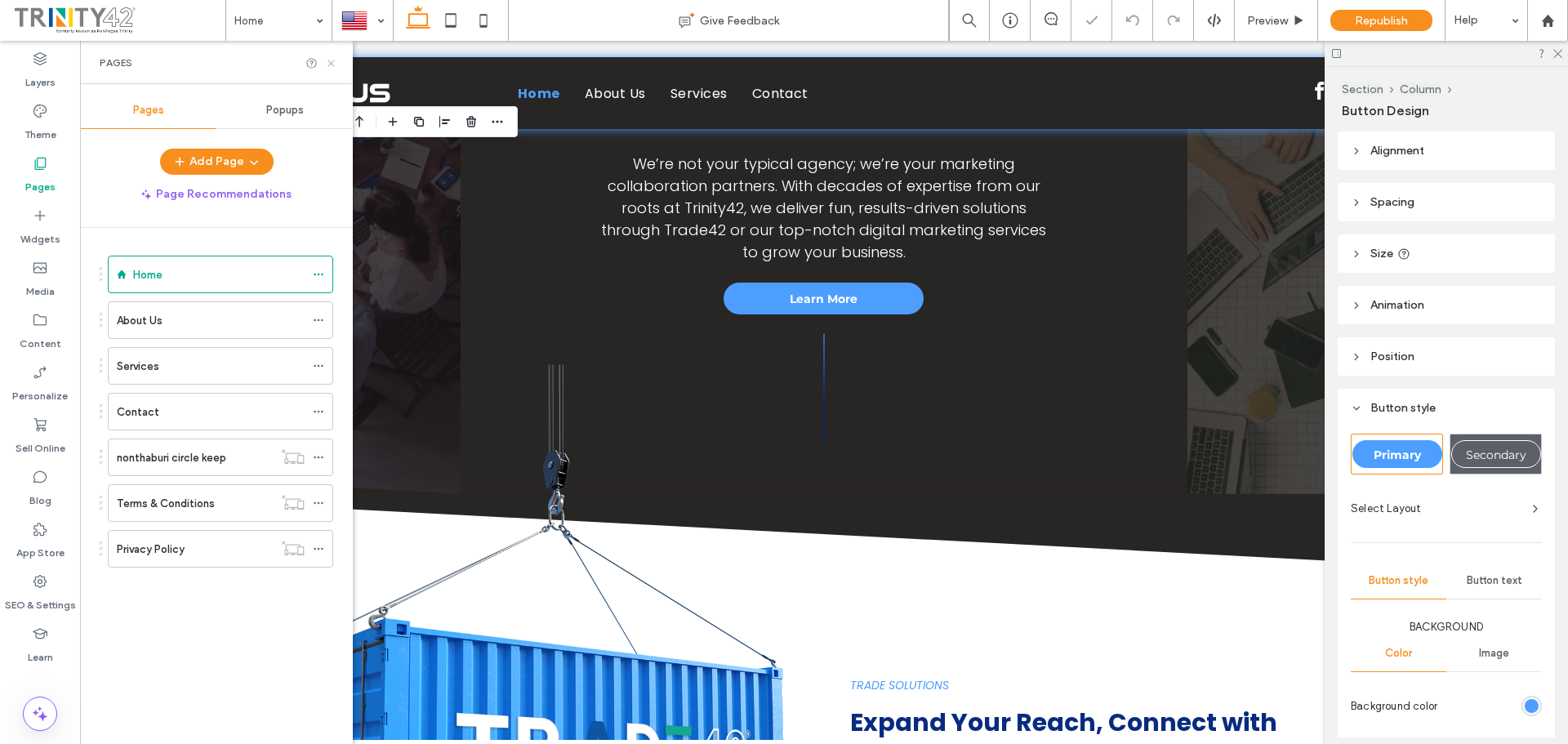 click 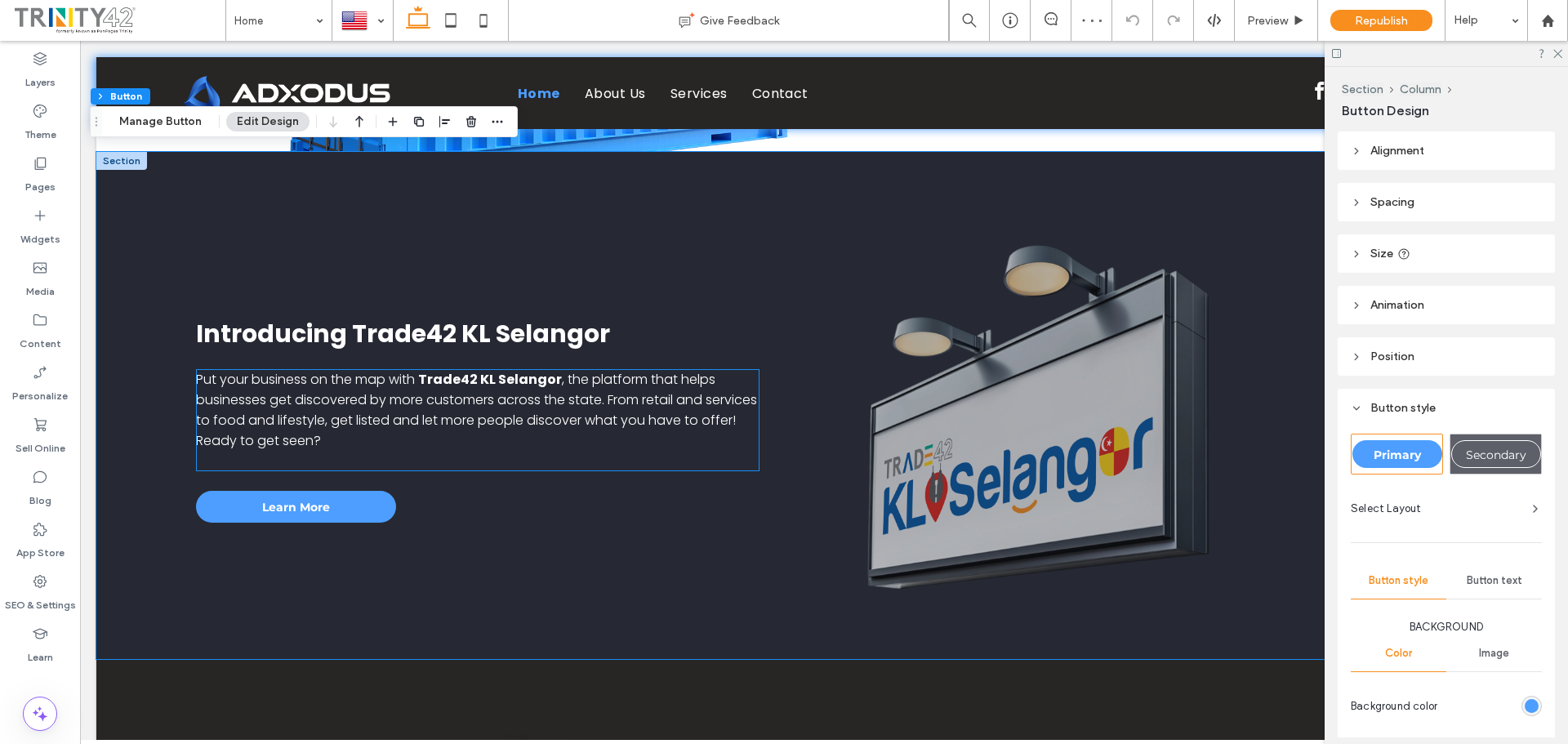 scroll, scrollTop: 1715, scrollLeft: 0, axis: vertical 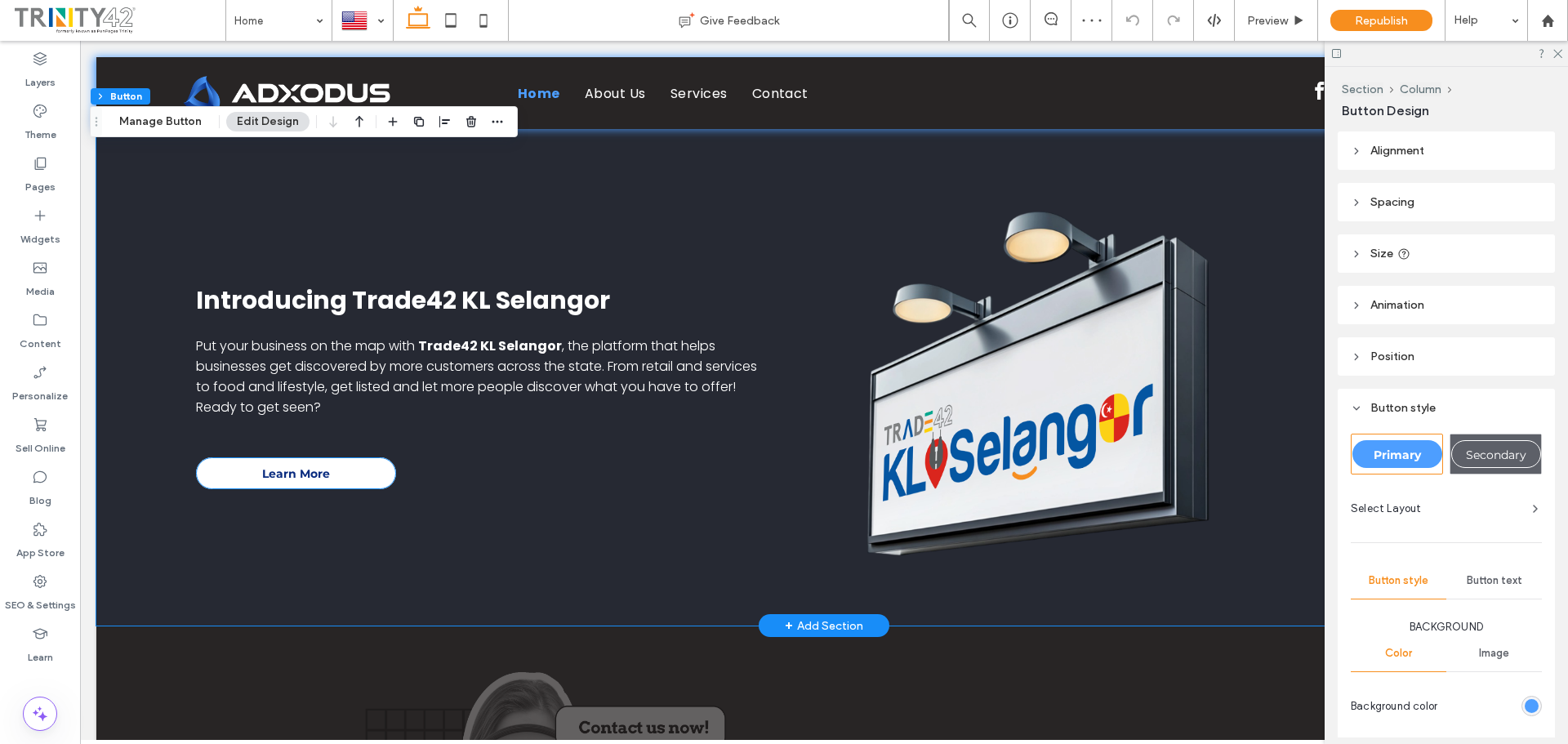 click on "Learn More" at bounding box center [296, 473] 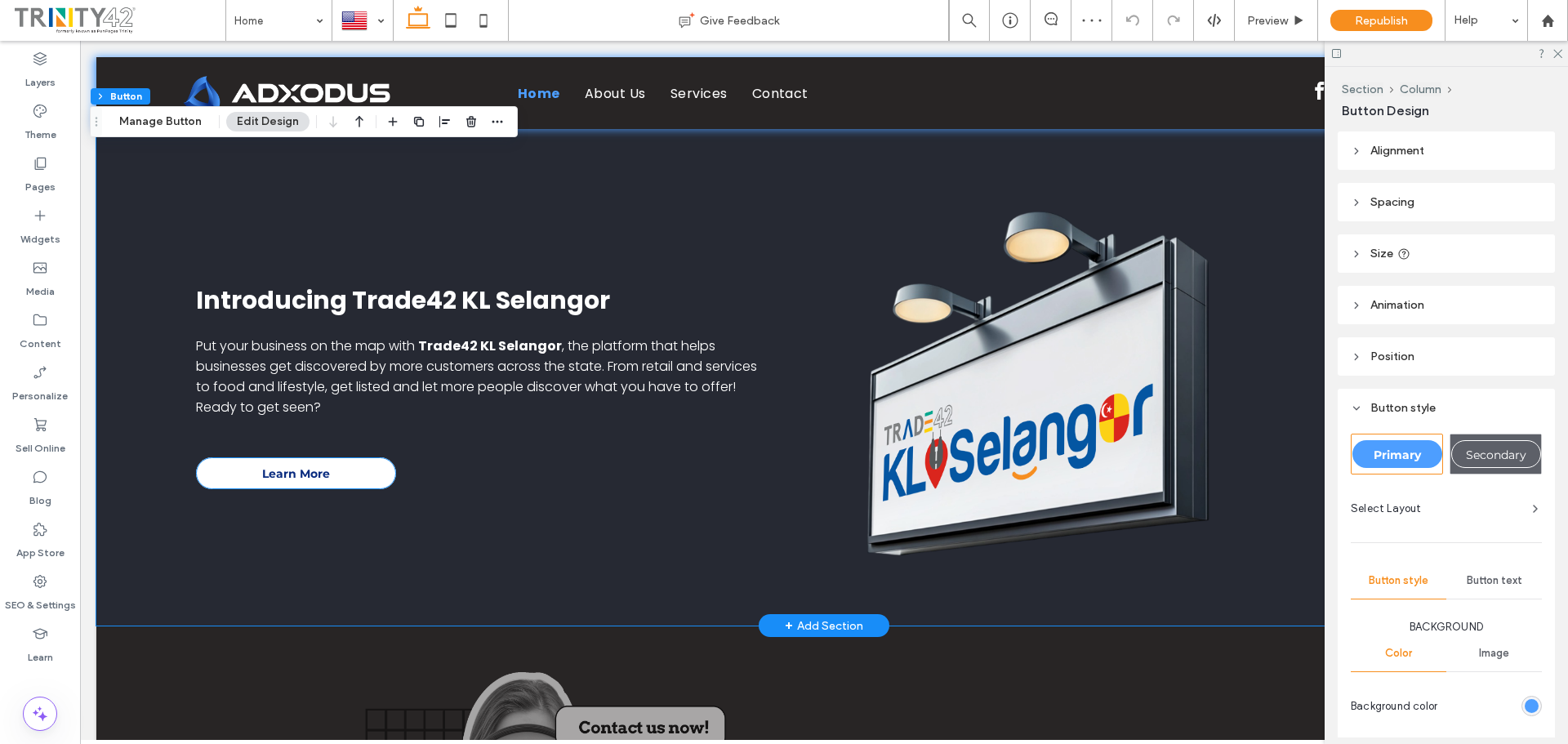 click on "Learn More" at bounding box center (296, 473) 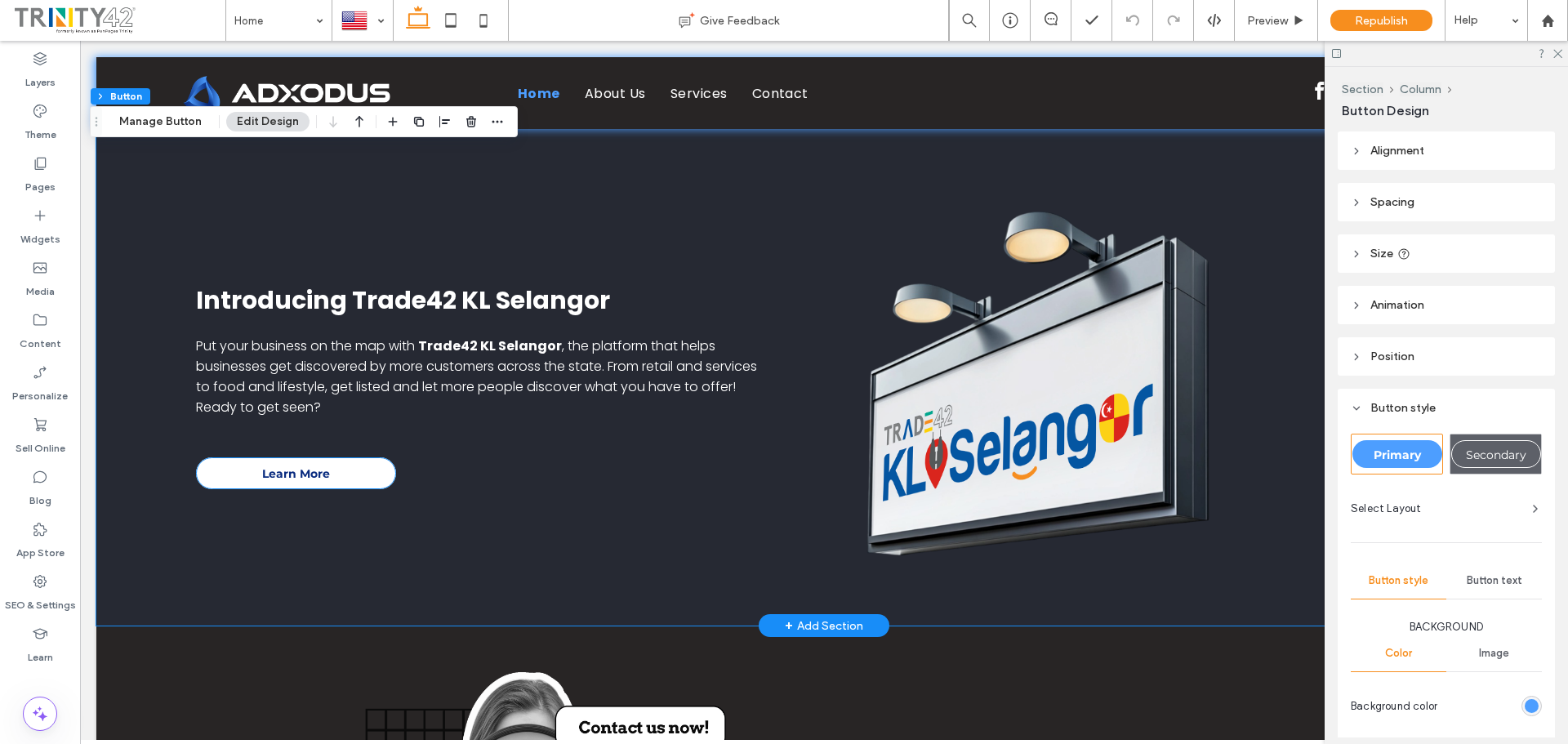 click on "Learn More" at bounding box center [296, 473] 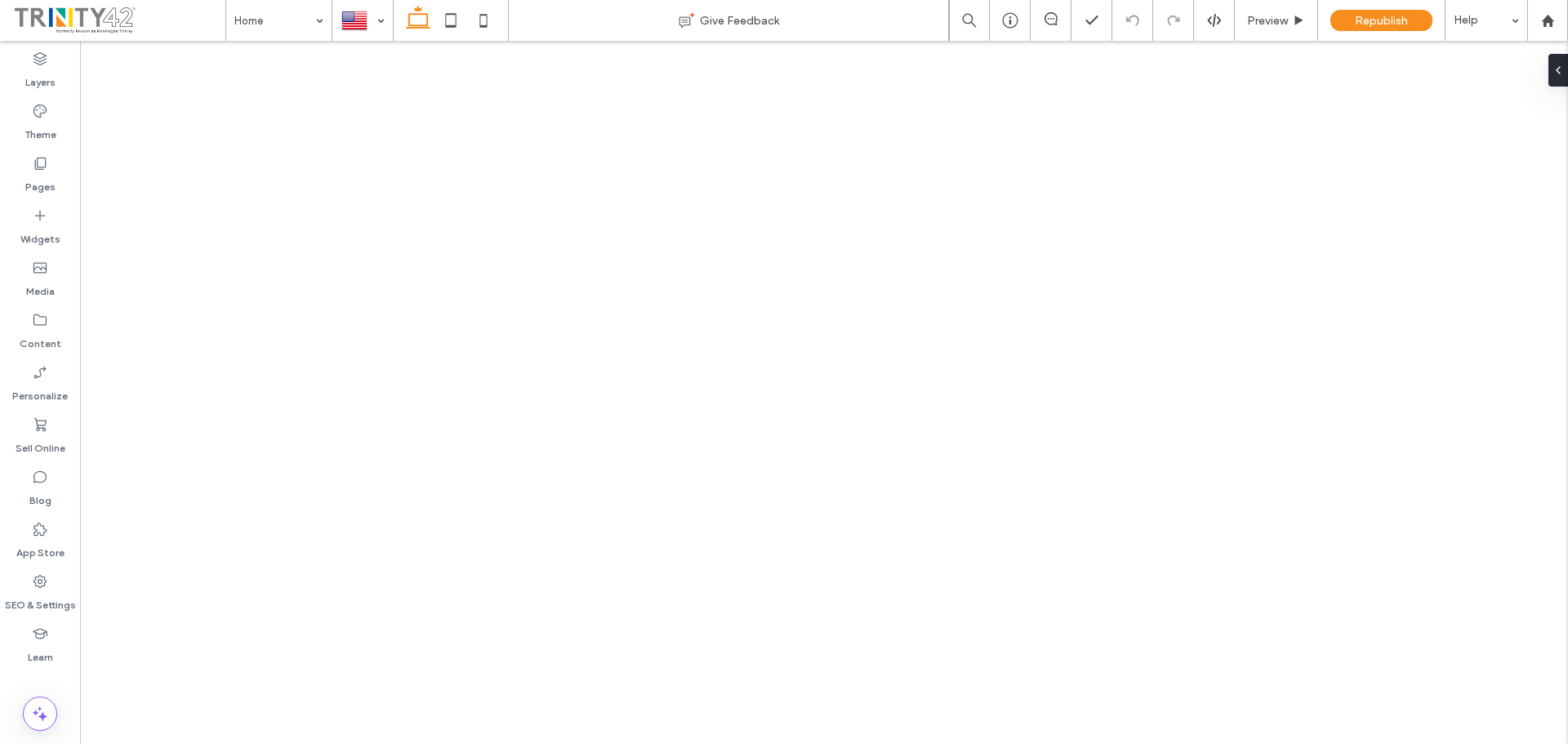 scroll, scrollTop: 0, scrollLeft: 0, axis: both 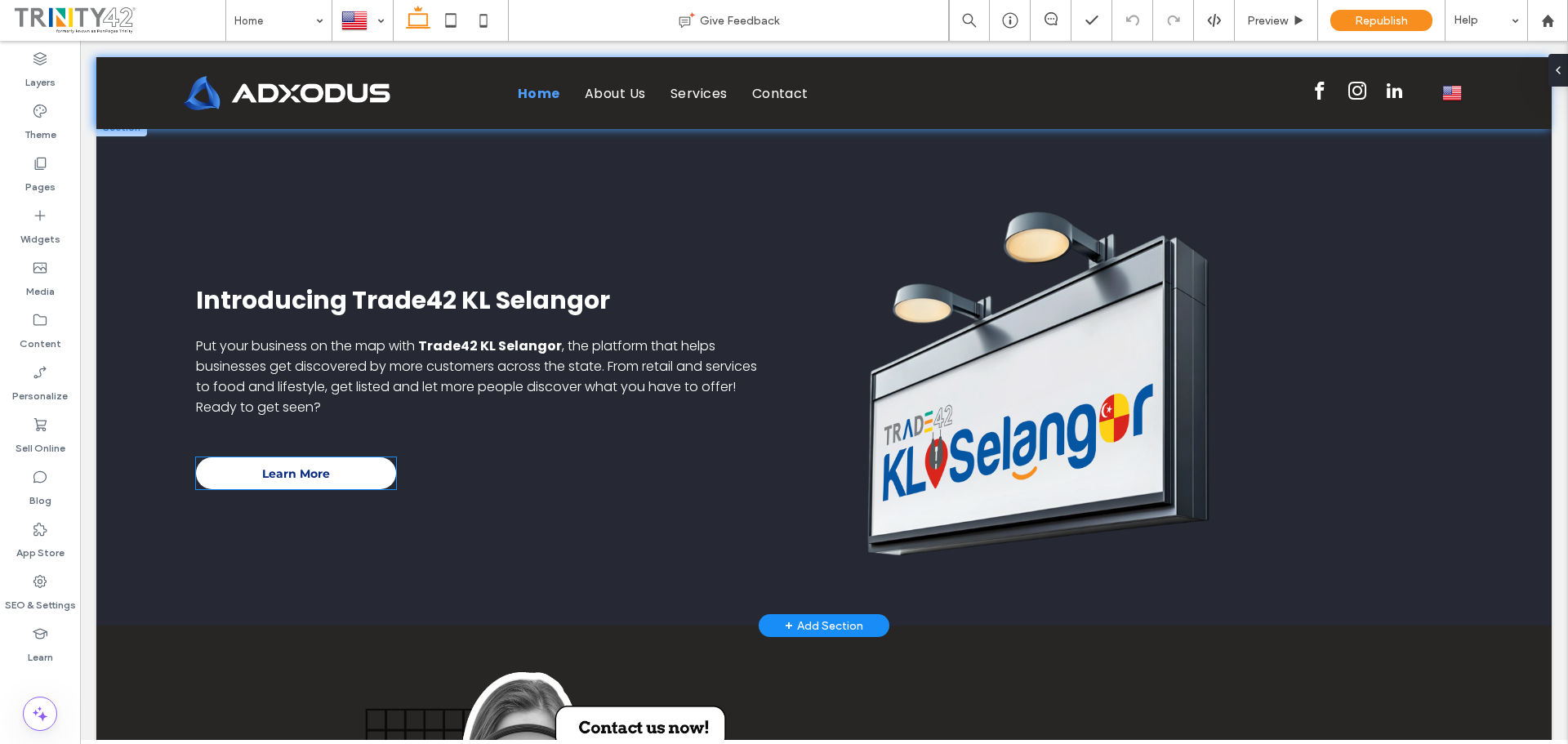 click on "Learn More" at bounding box center [296, 473] 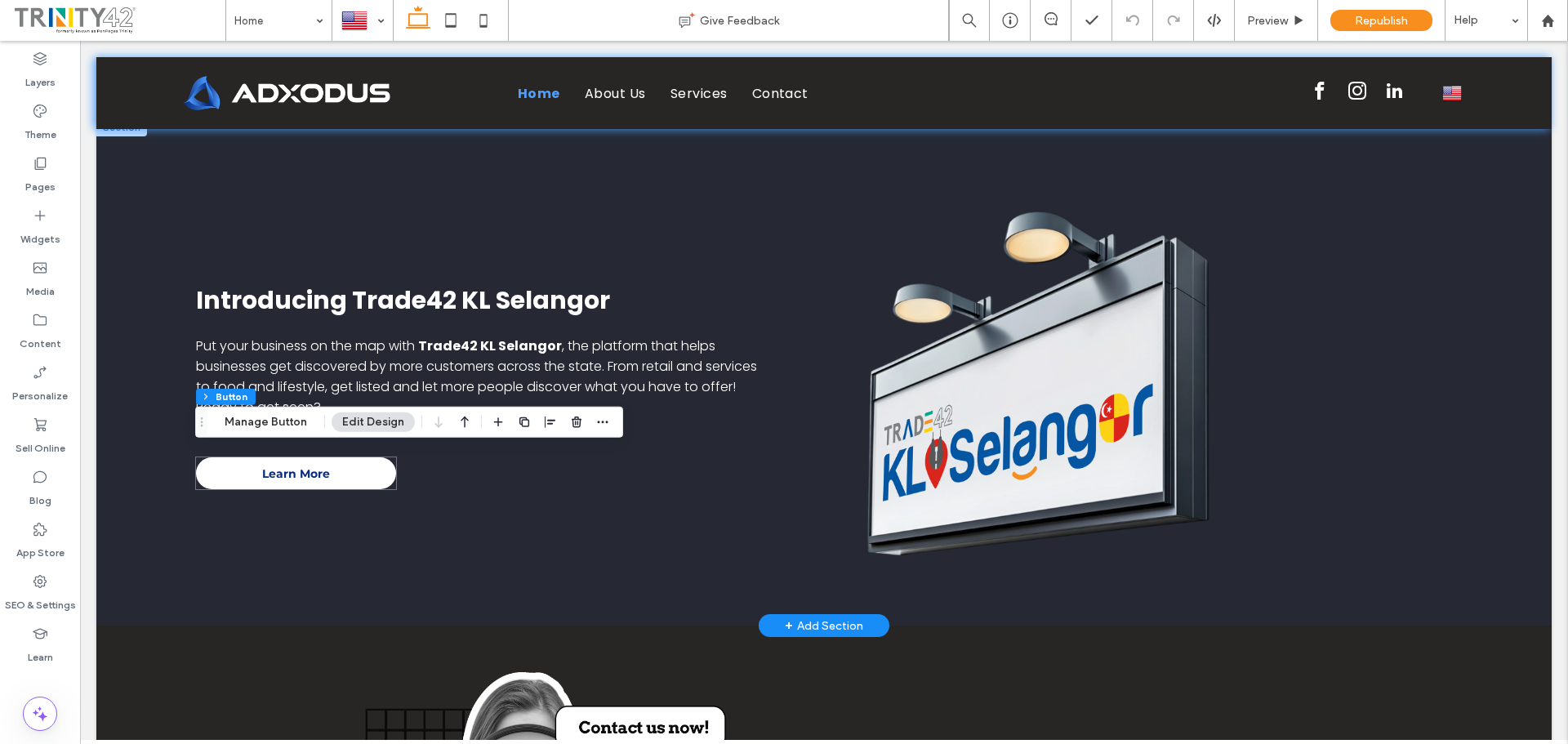 click on "Learn More" at bounding box center [296, 473] 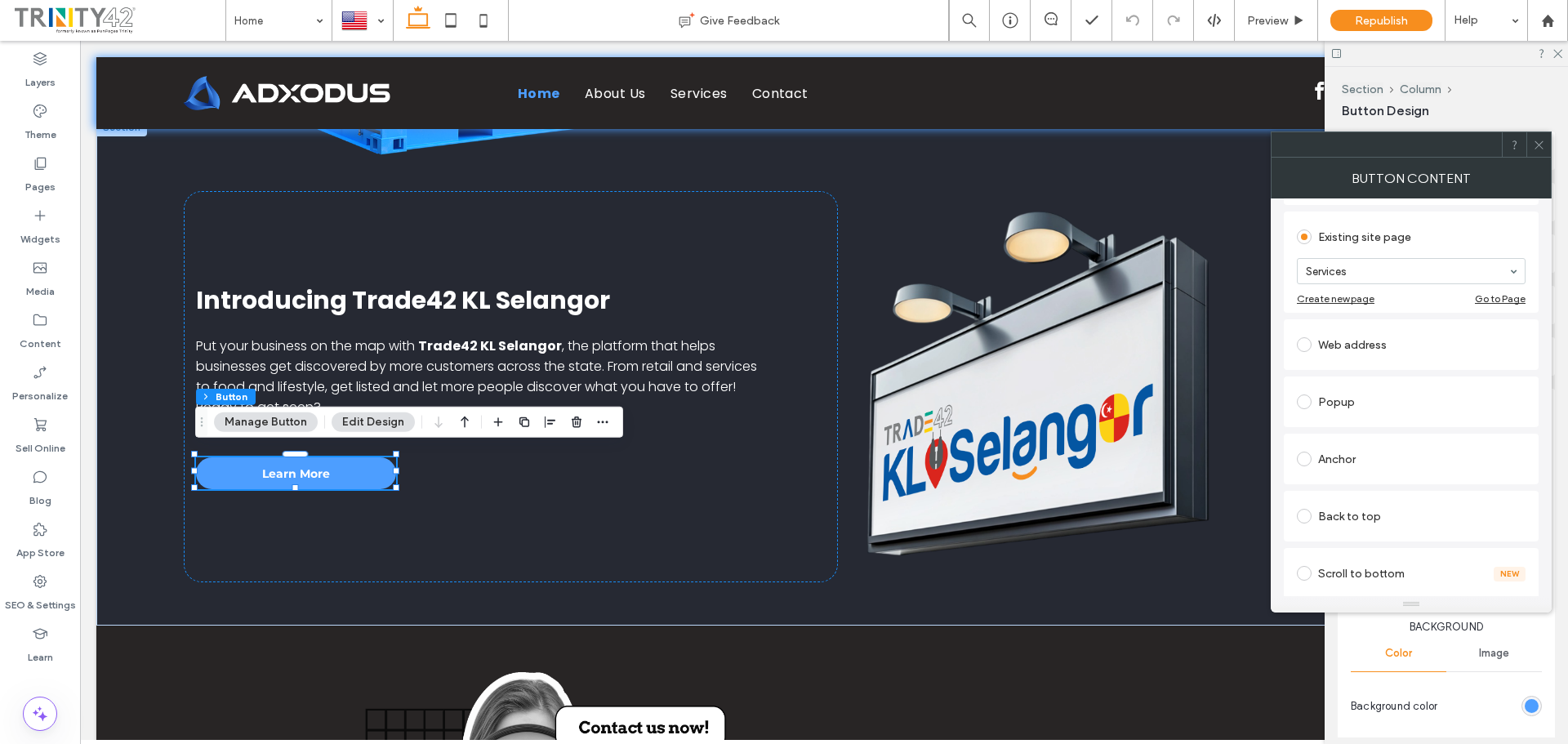 scroll, scrollTop: 163, scrollLeft: 0, axis: vertical 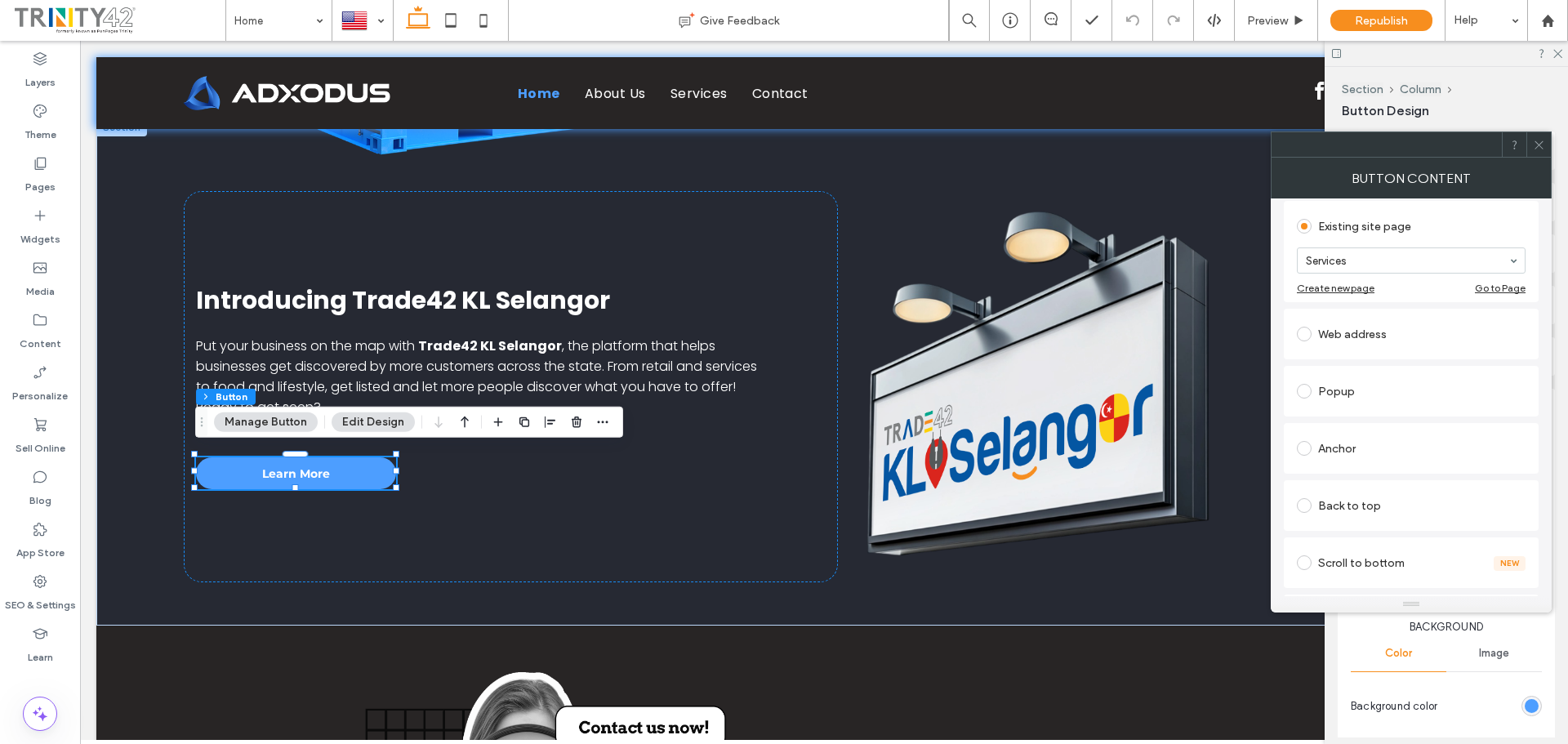 click on "Web address" at bounding box center (1411, 334) 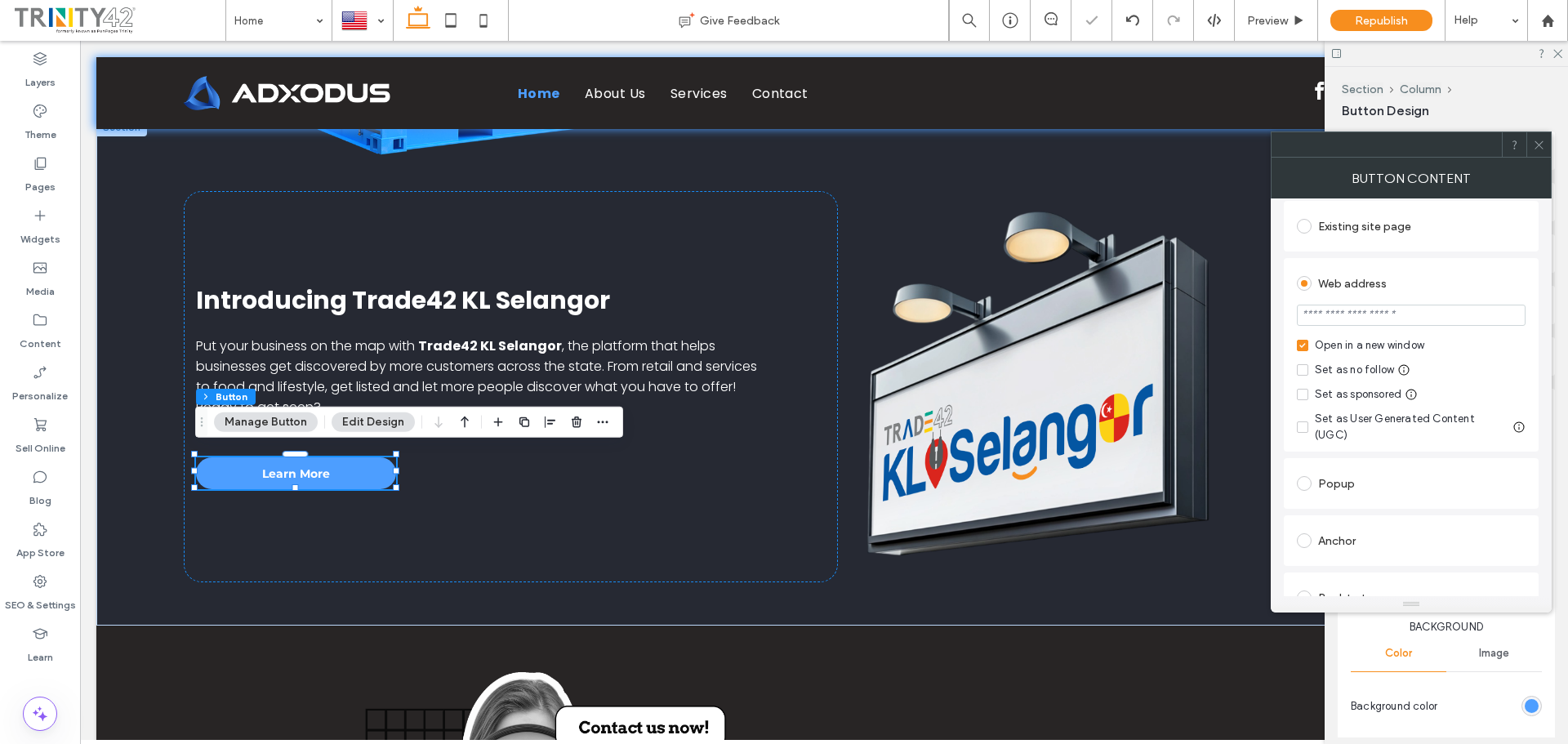 drag, startPoint x: 1427, startPoint y: 296, endPoint x: 1427, endPoint y: 311, distance: 15 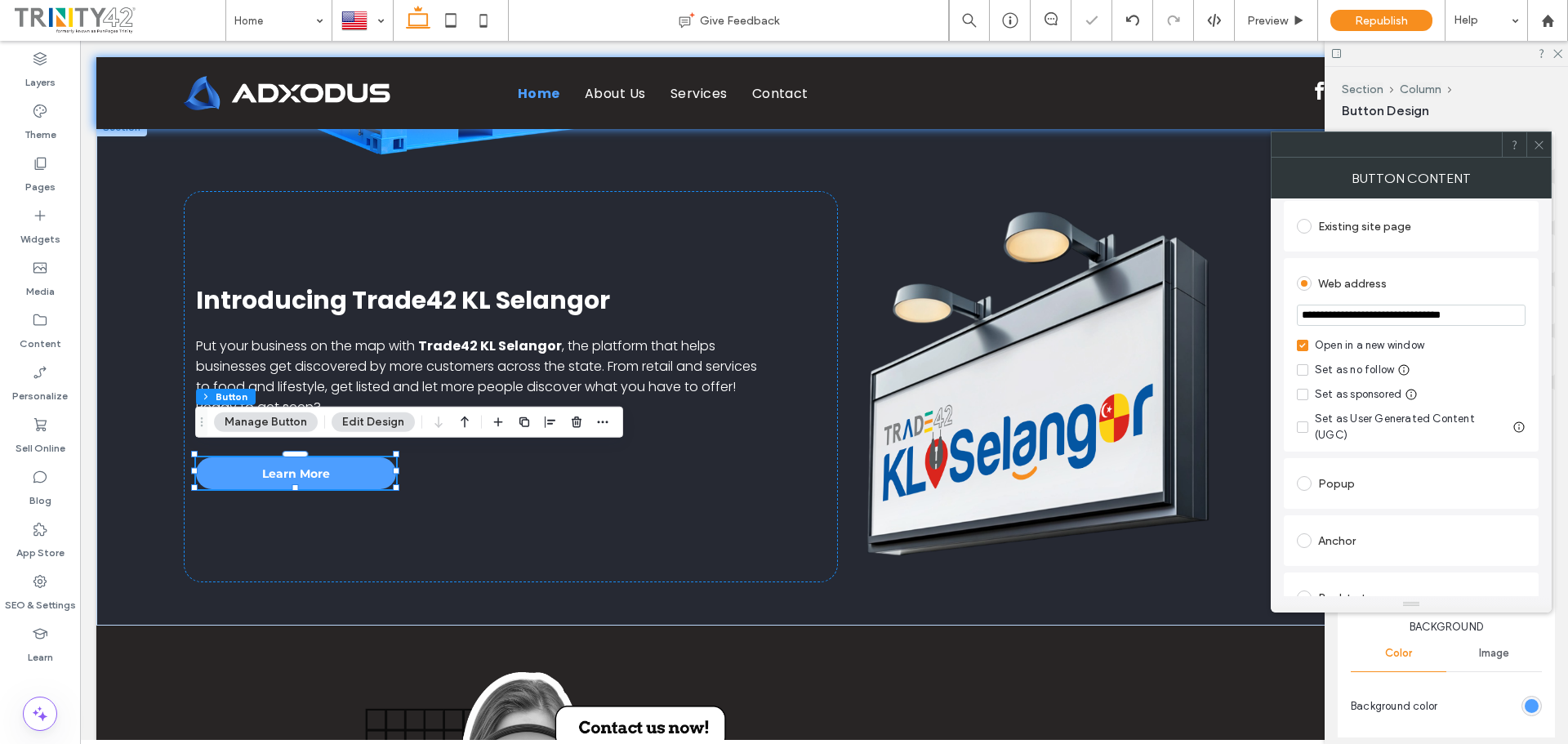 type on "**********" 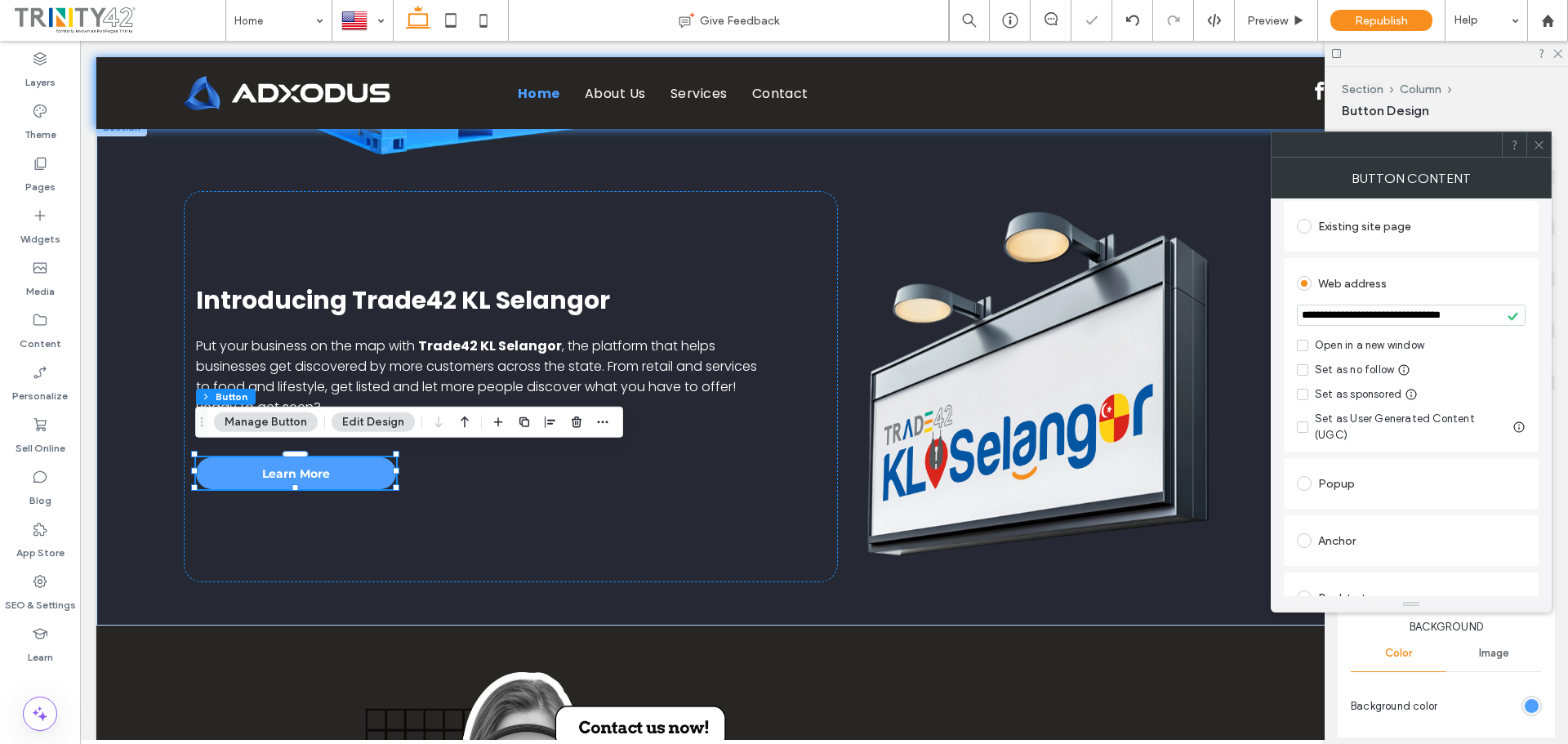 click on "Open in a new window" at bounding box center (1411, 345) 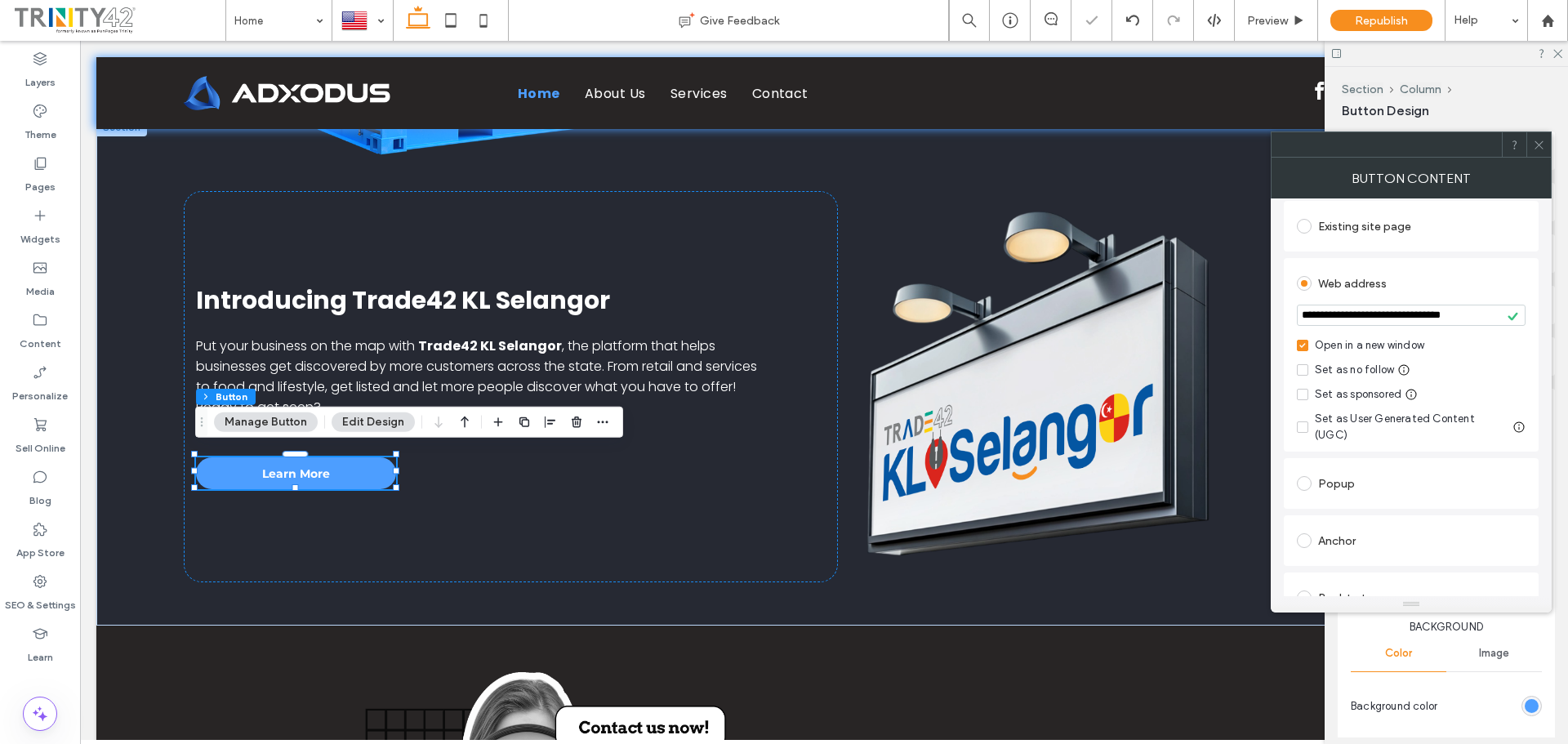 click at bounding box center [1539, 145] 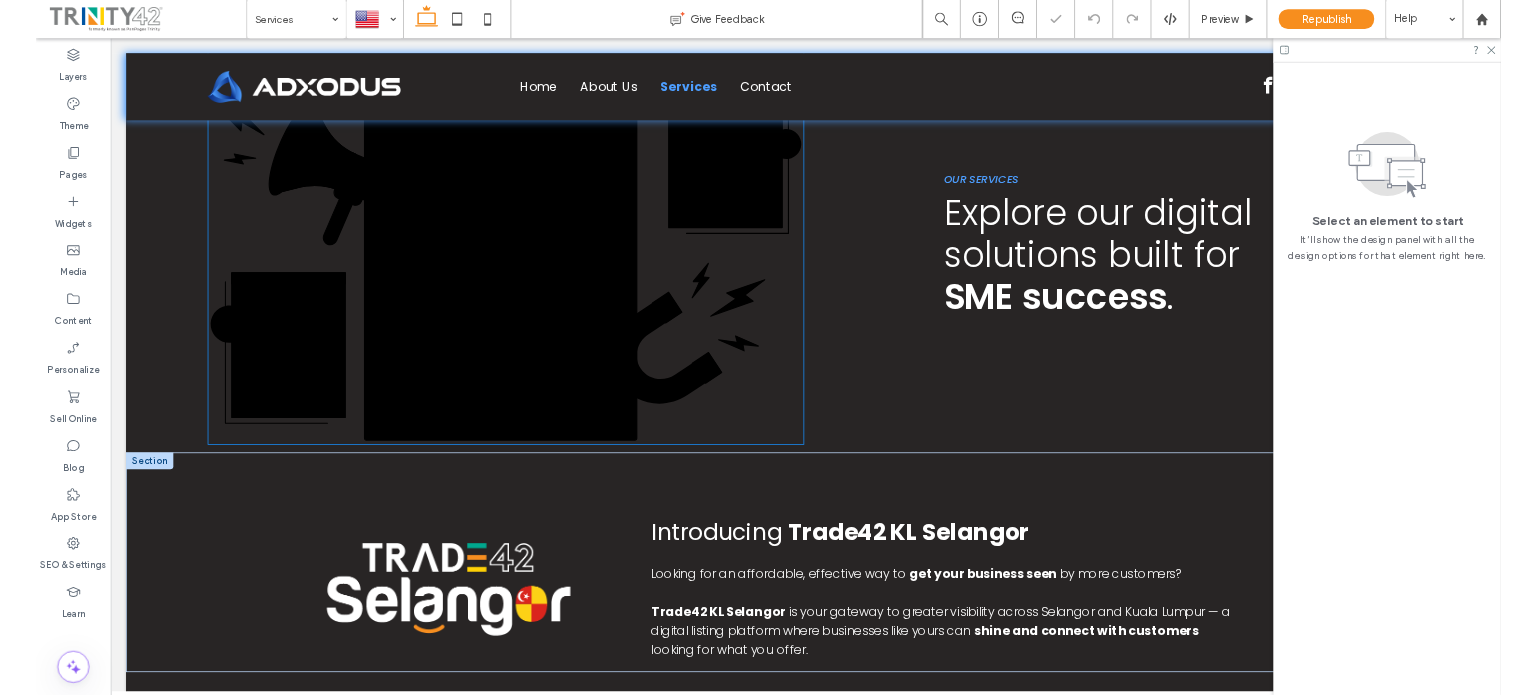 scroll, scrollTop: 400, scrollLeft: 0, axis: vertical 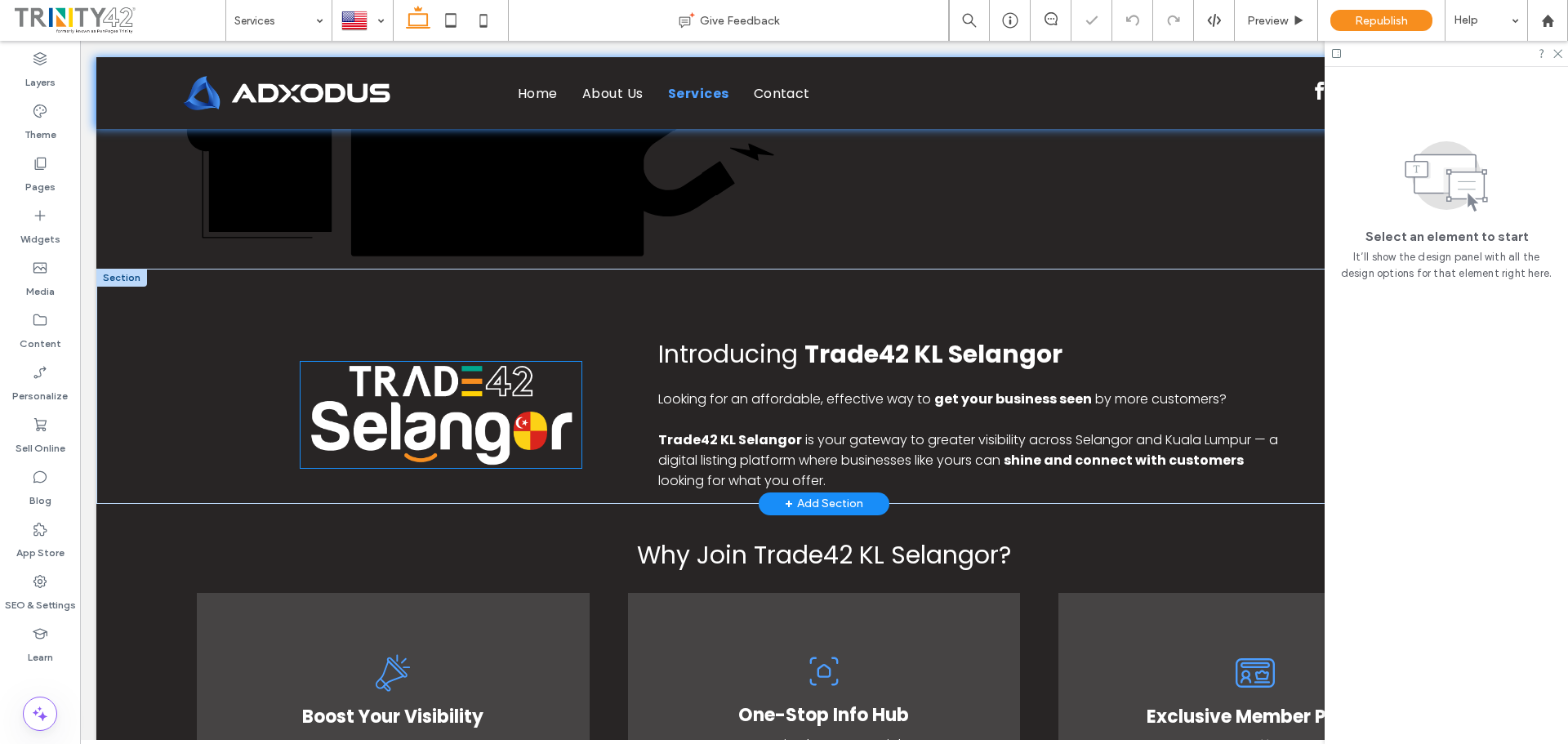 click at bounding box center (440, 415) 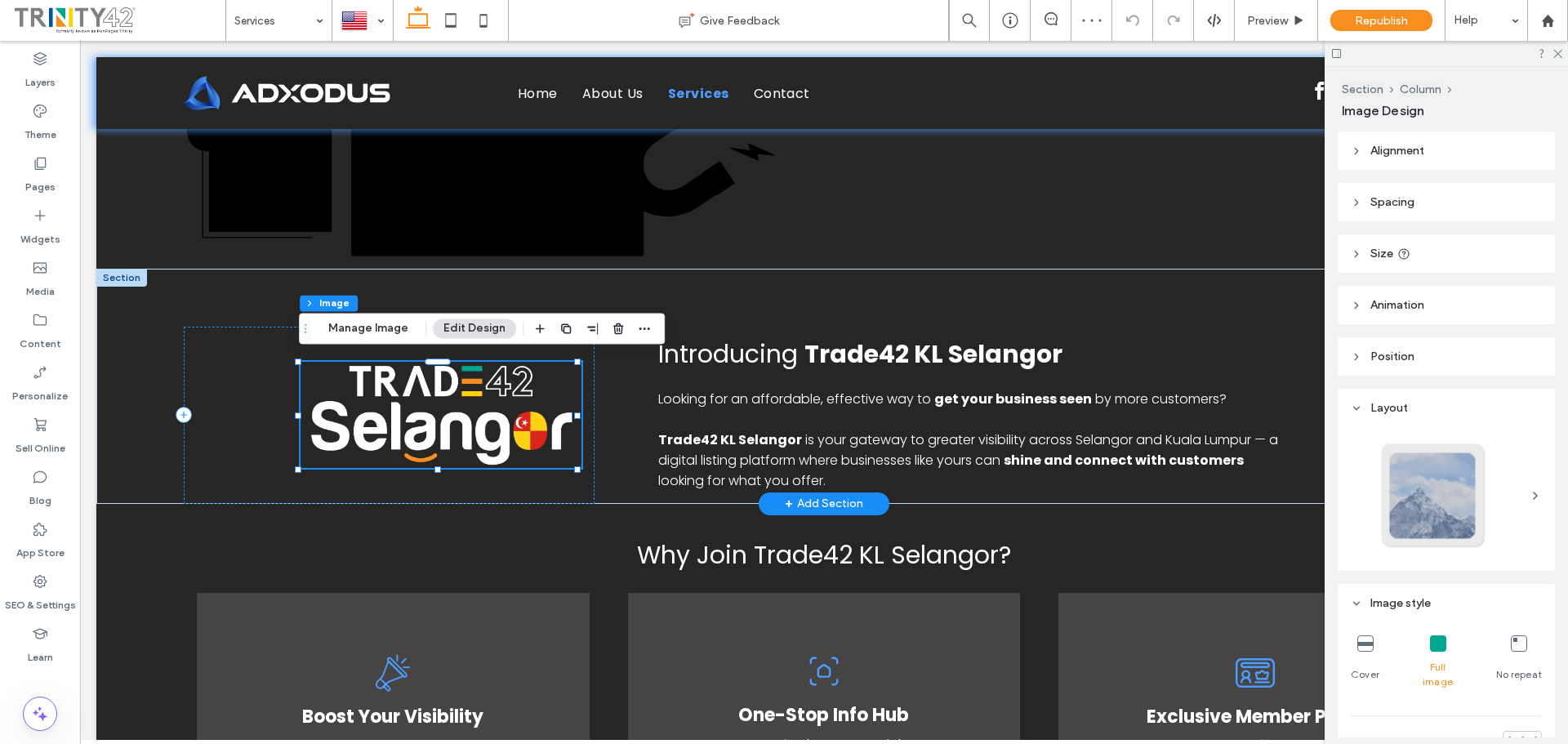 click at bounding box center (440, 415) 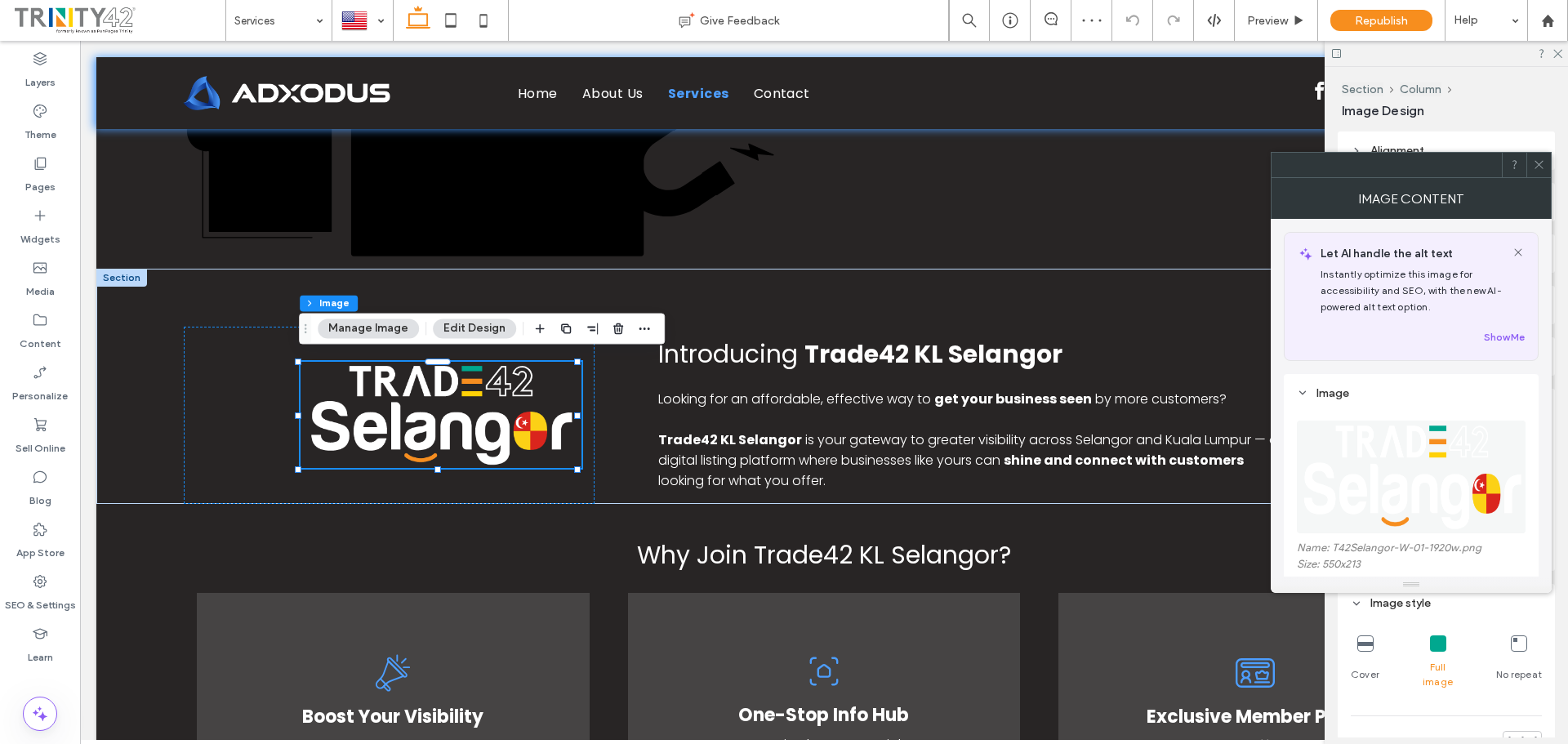 click at bounding box center [1412, 477] 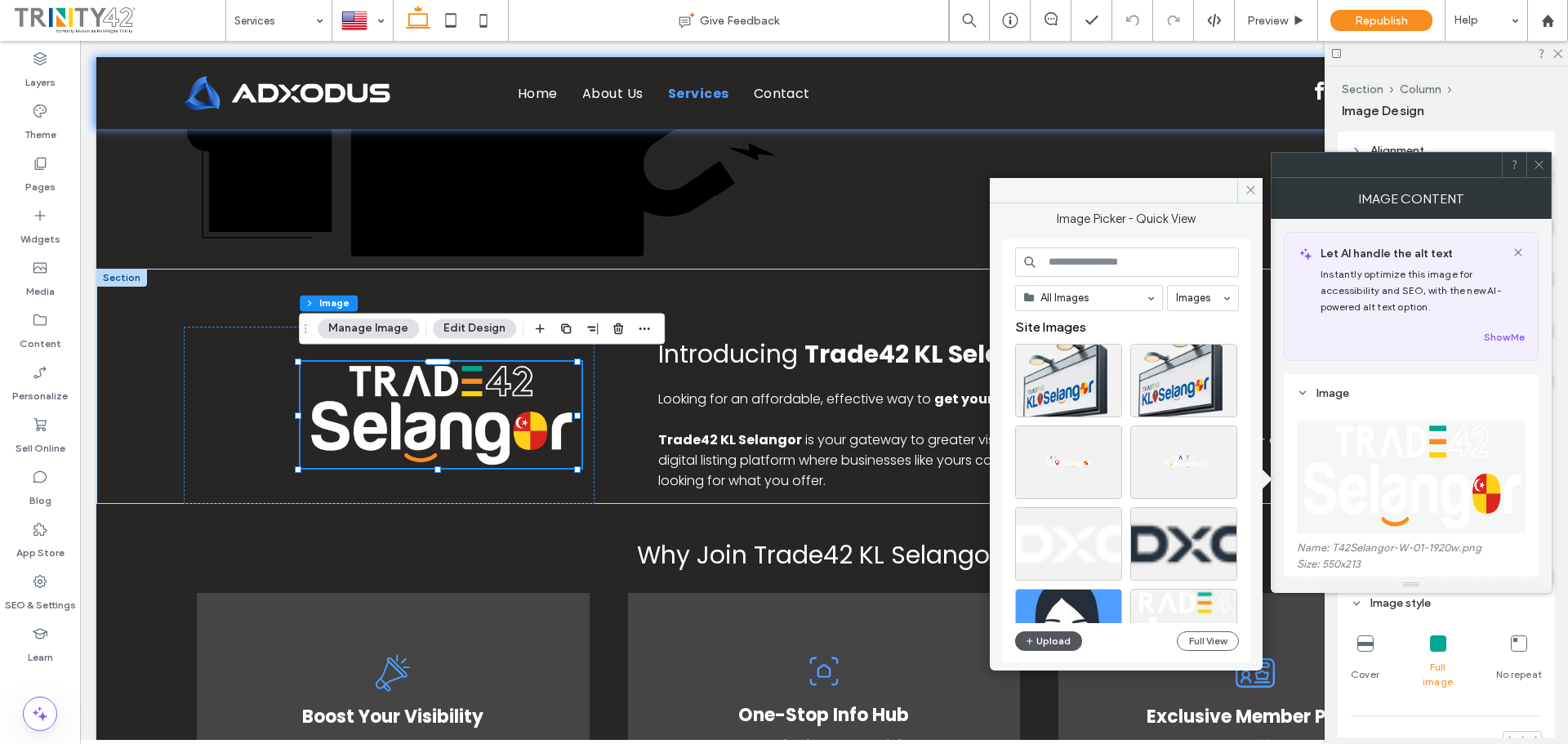 click on "Upload" at bounding box center (1049, 641) 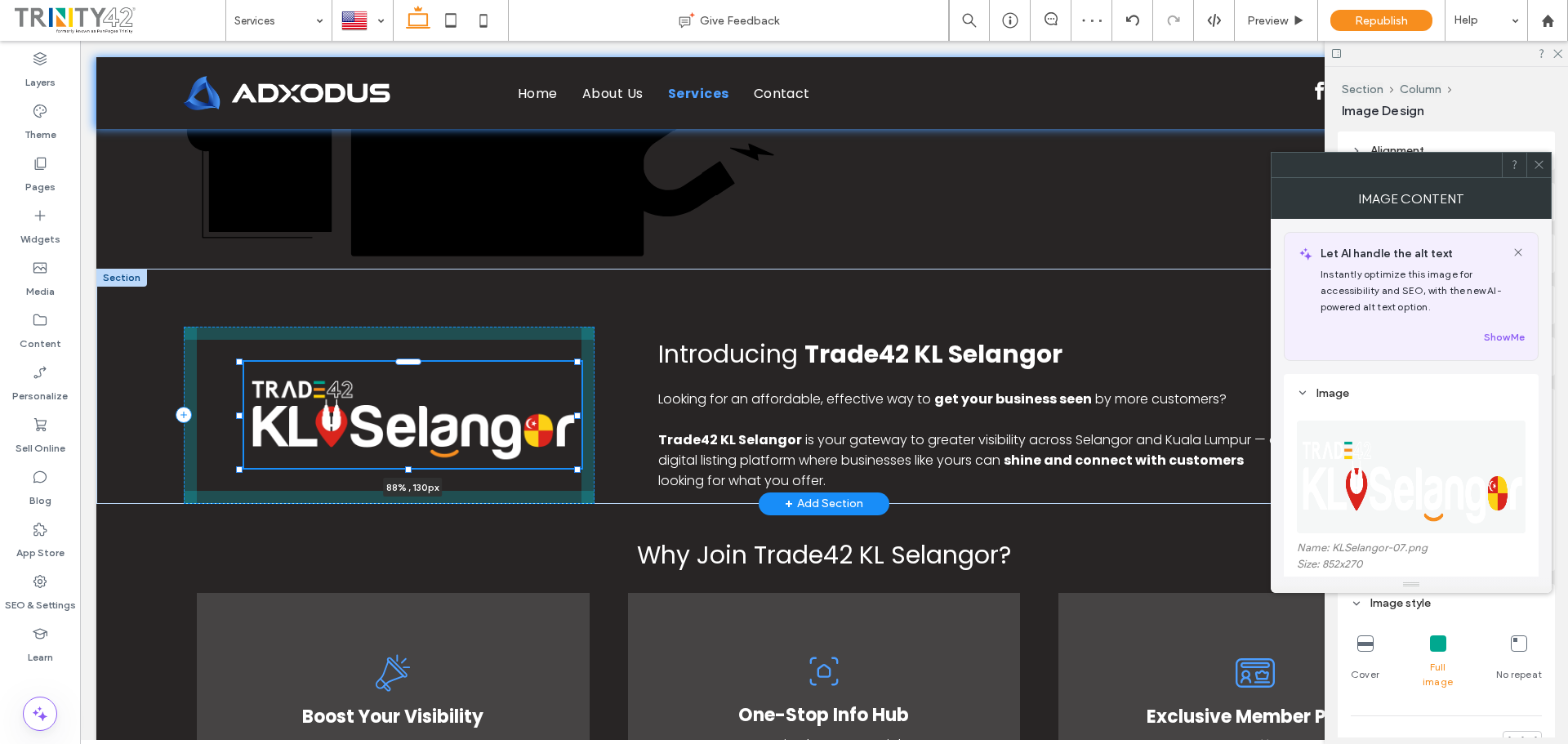 drag, startPoint x: 295, startPoint y: 407, endPoint x: 238, endPoint y: 403, distance: 57.140179 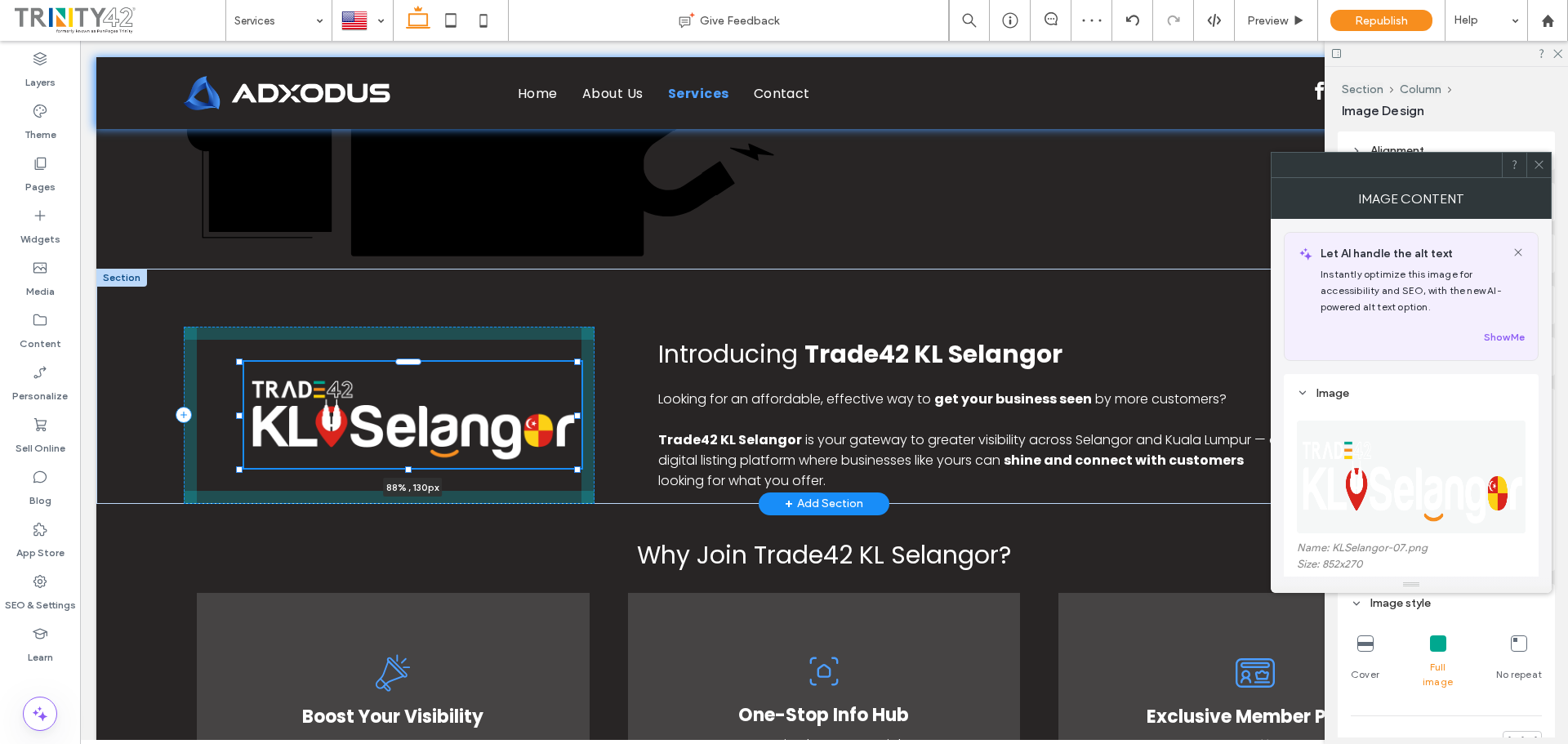 click on "88% , 130px
Introducing
Trade42 KL Selangor
Looking for an affordable, effective way to
get your business seen   by more customers? Trade42 KL Selangor   is your gateway to greater visibility across Selangor and Kuala Lumpur — a digital listing platform where businesses like yours can
shine and connect with customers   looking for what you offer." at bounding box center (824, 386) 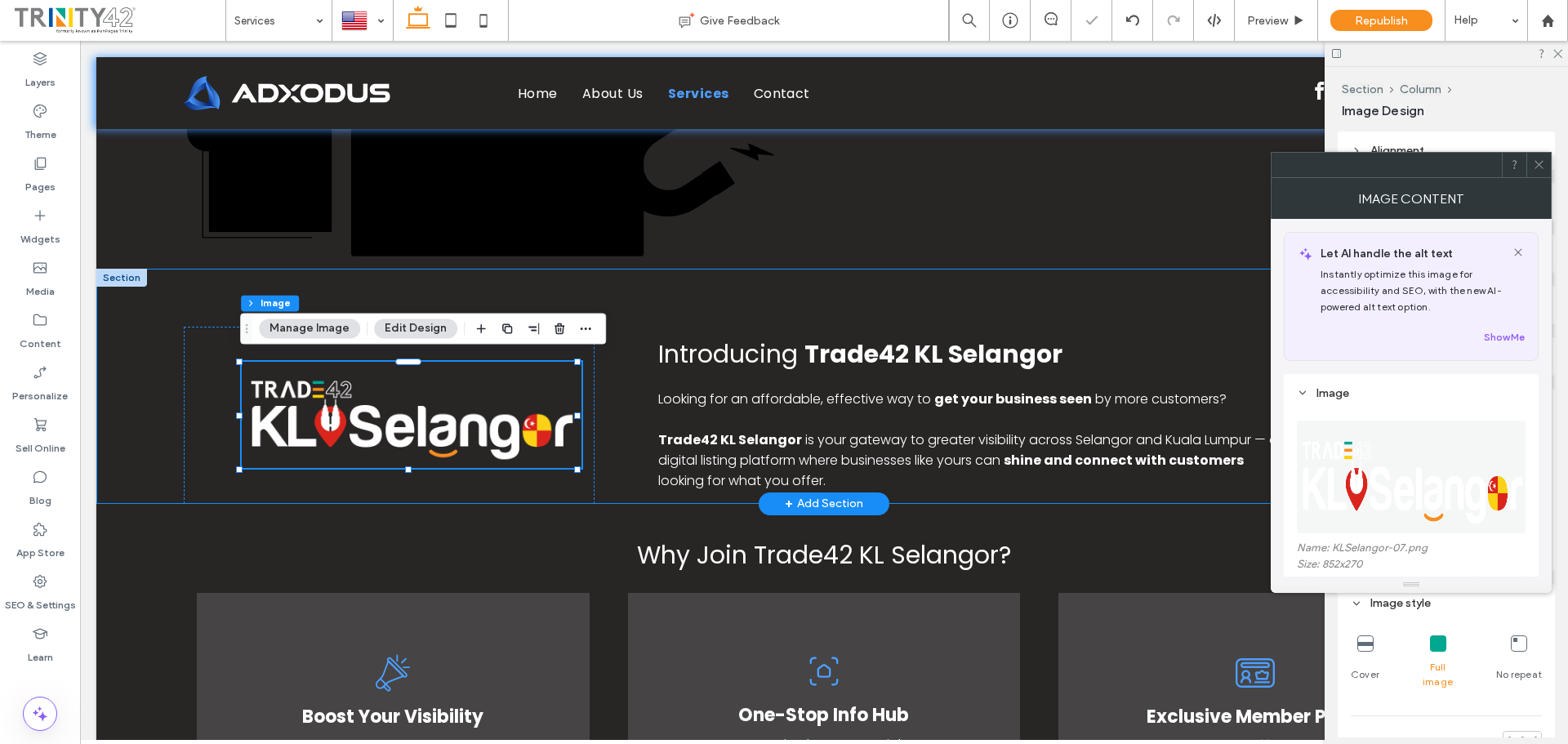 click on "88% , 130px
Introducing
Trade42 KL Selangor
Looking for an affordable, effective way to
get your business seen   by more customers? Trade42 KL Selangor   is your gateway to greater visibility across Selangor and Kuala Lumpur — a digital listing platform where businesses like yours can
shine and connect with customers   looking for what you offer." at bounding box center (824, 386) 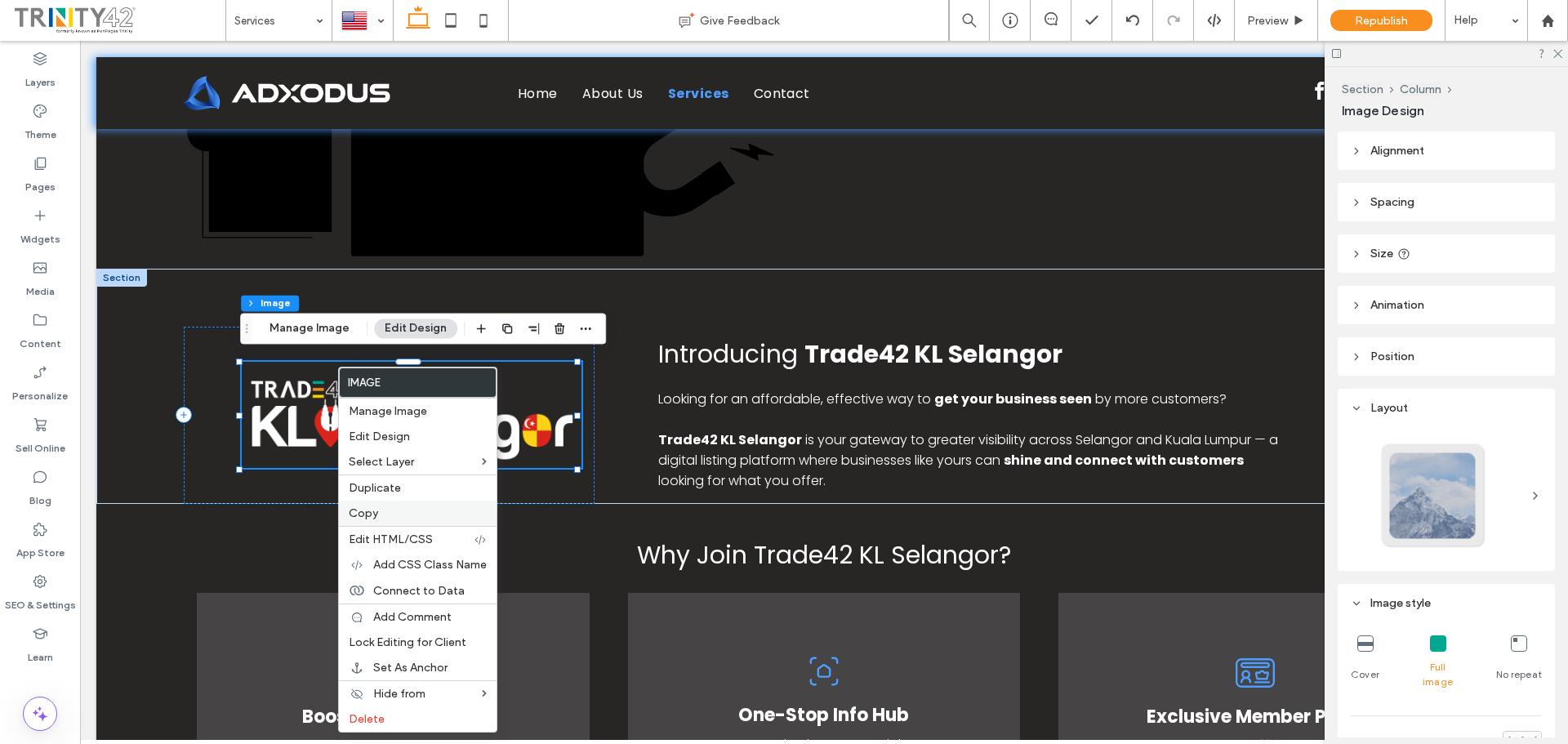 click on "Copy" at bounding box center [417, 513] 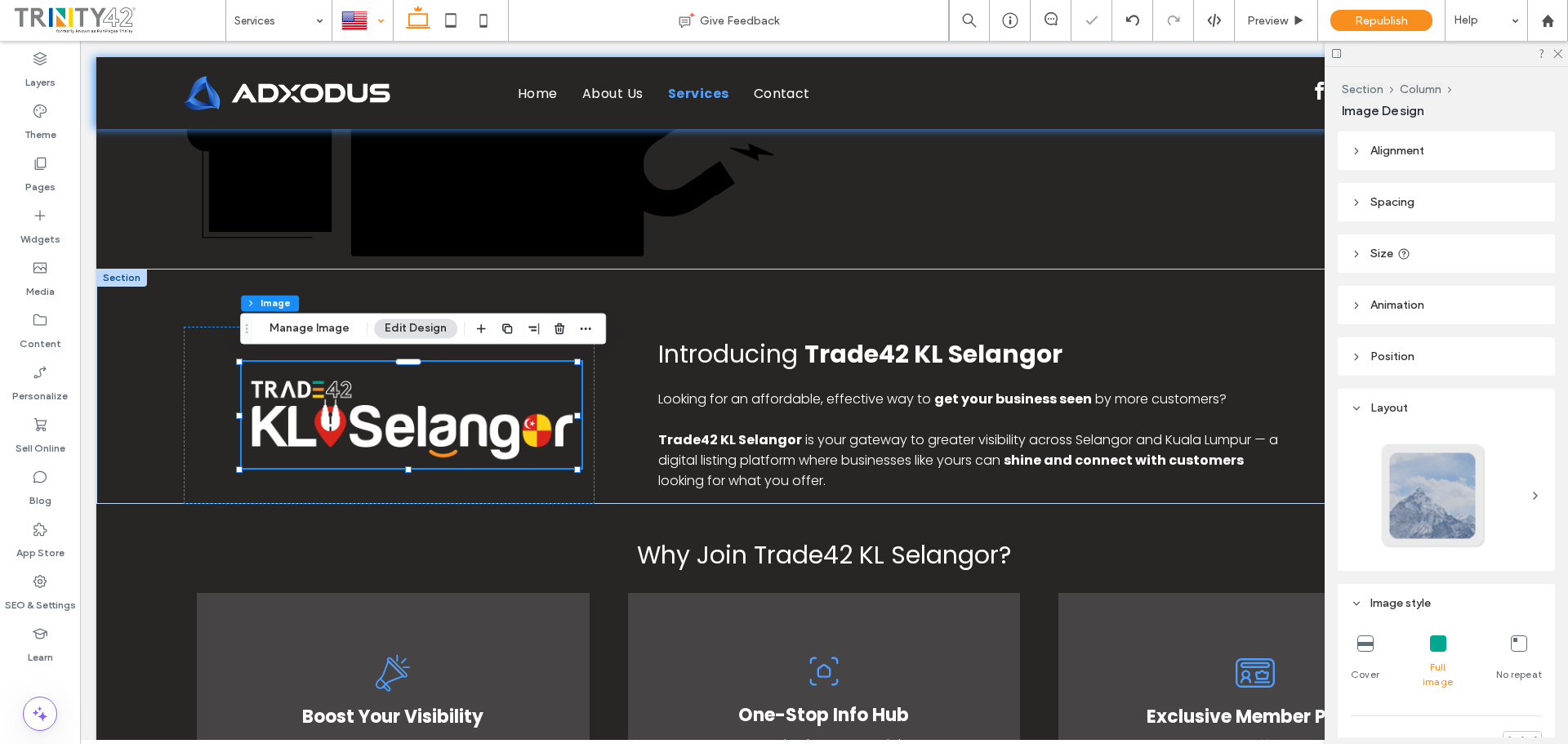 click at bounding box center [363, 20] 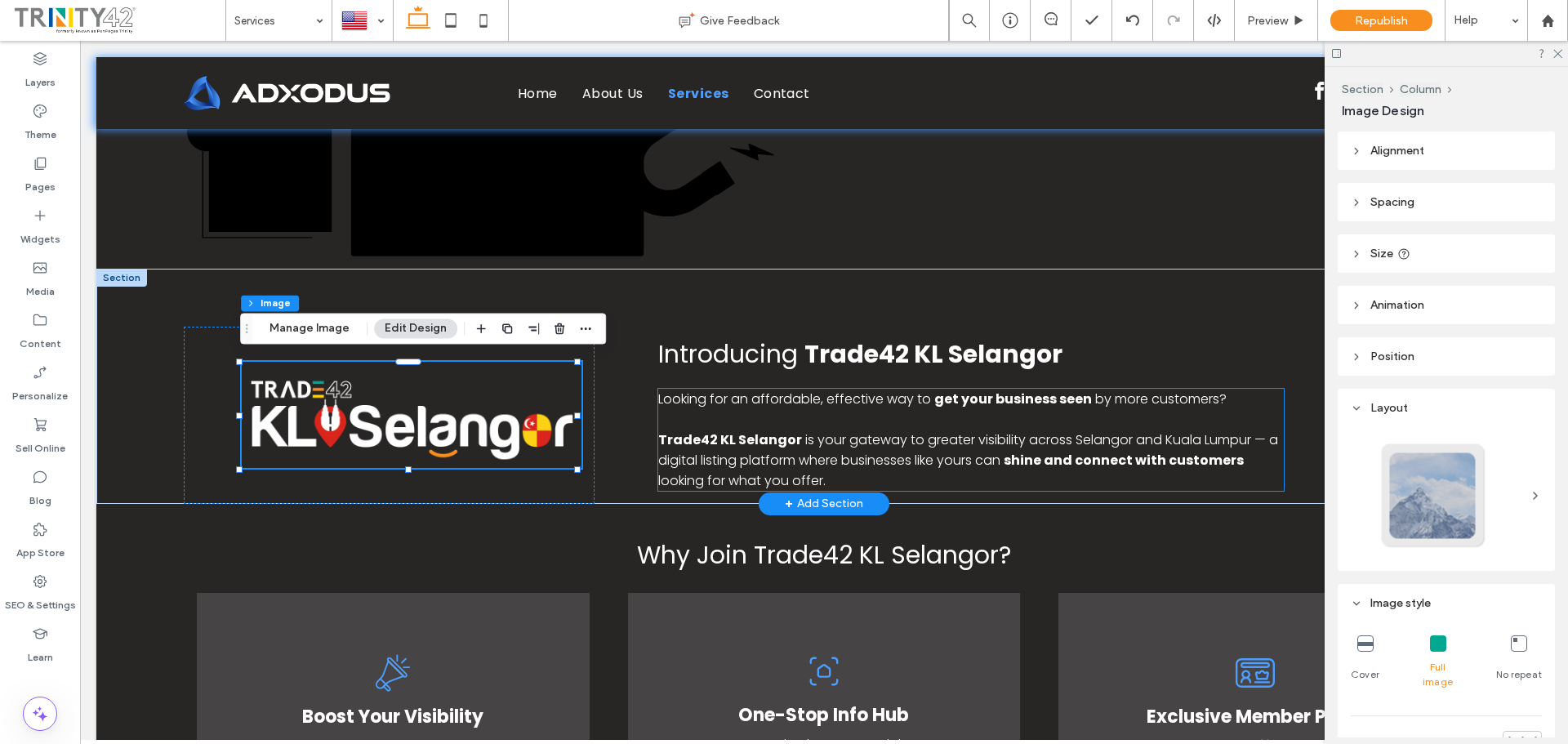 click at bounding box center [970, 419] 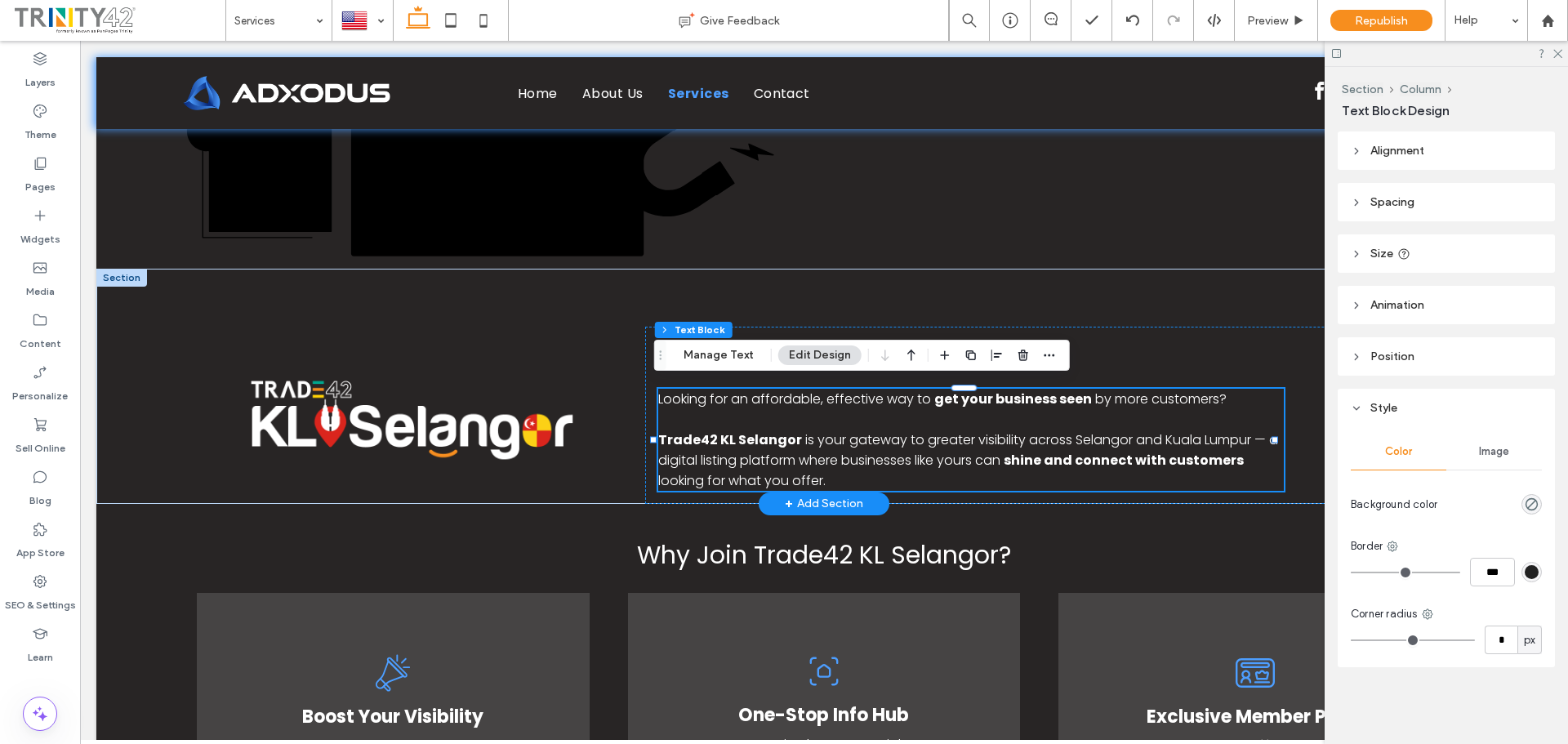 click at bounding box center [970, 419] 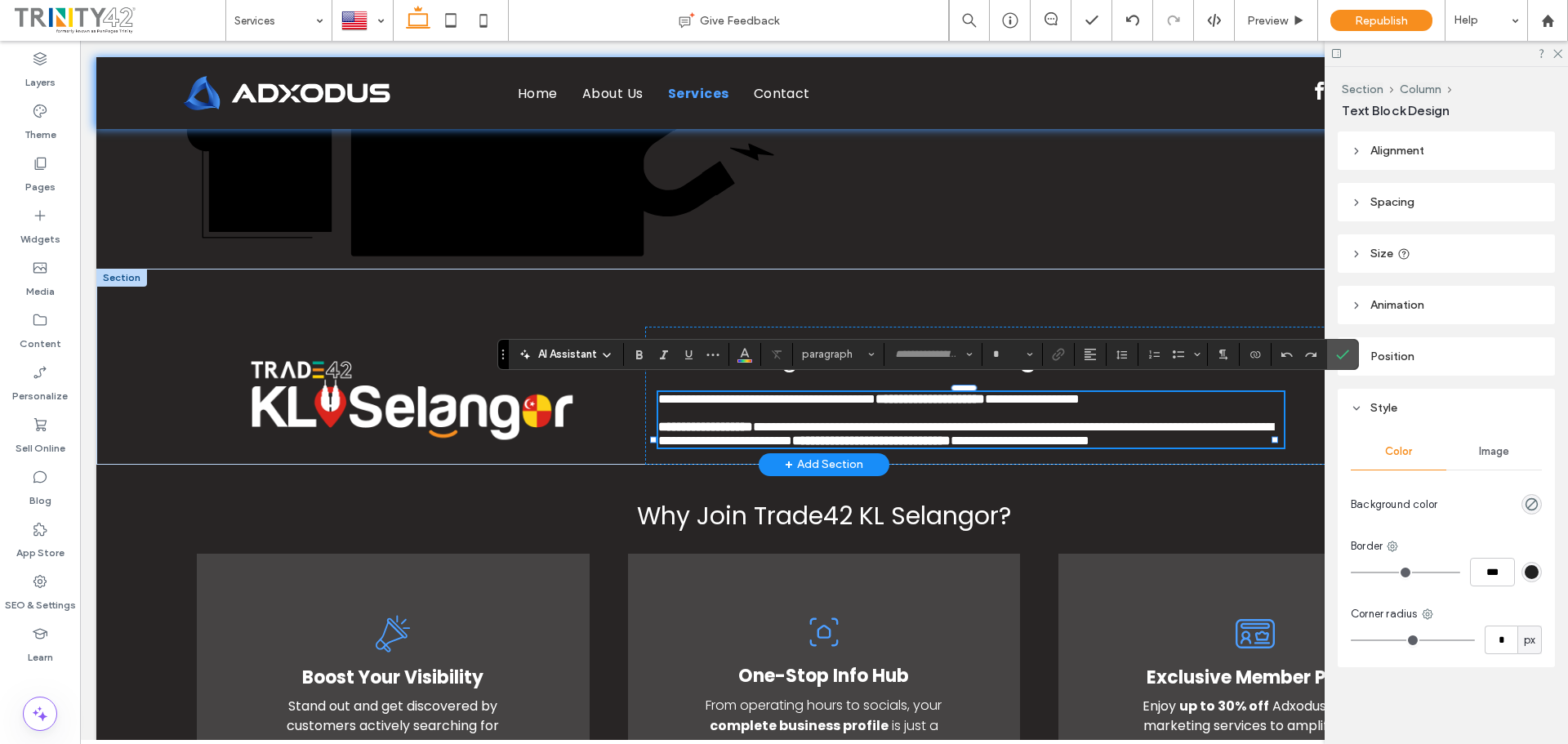 type on "*******" 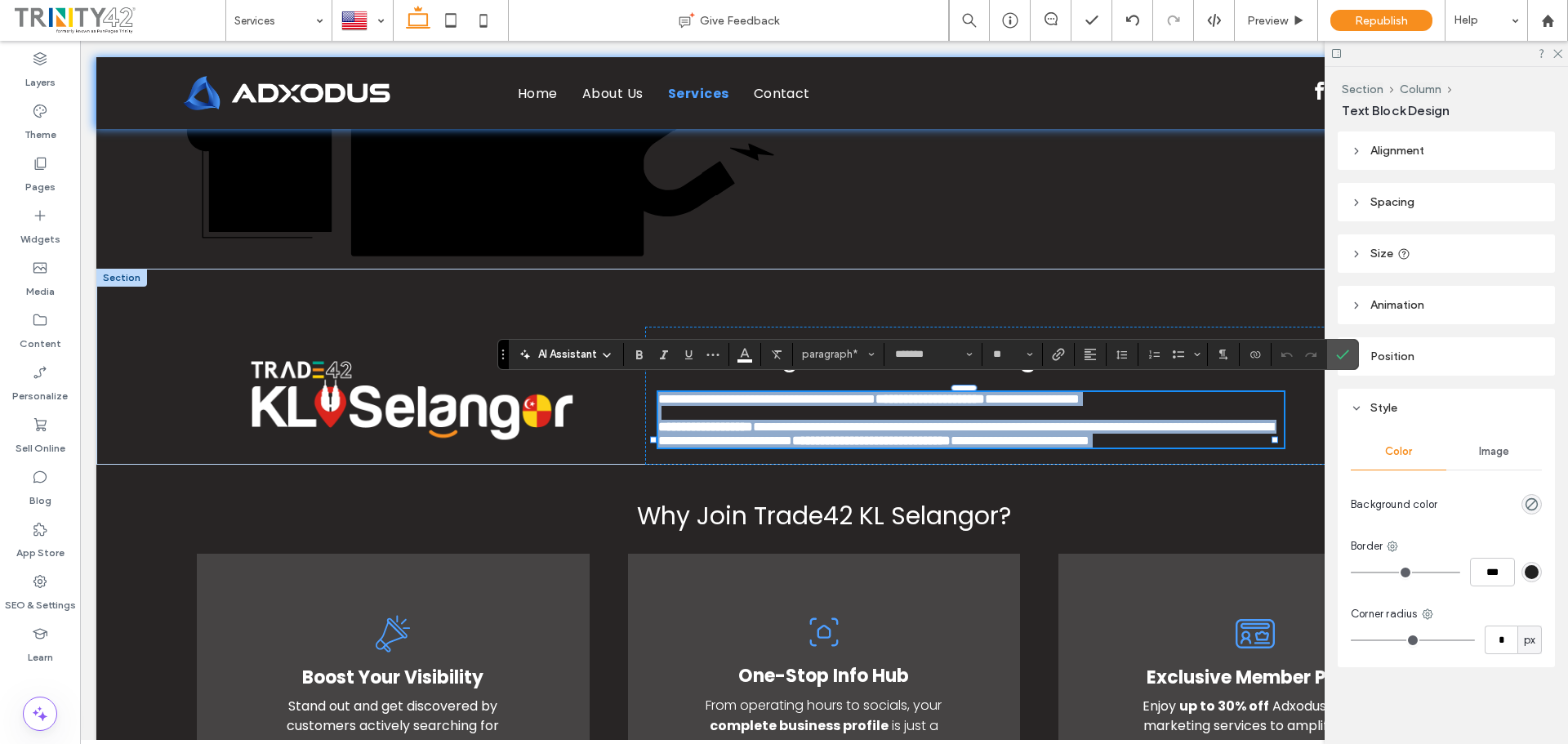 copy on "**********" 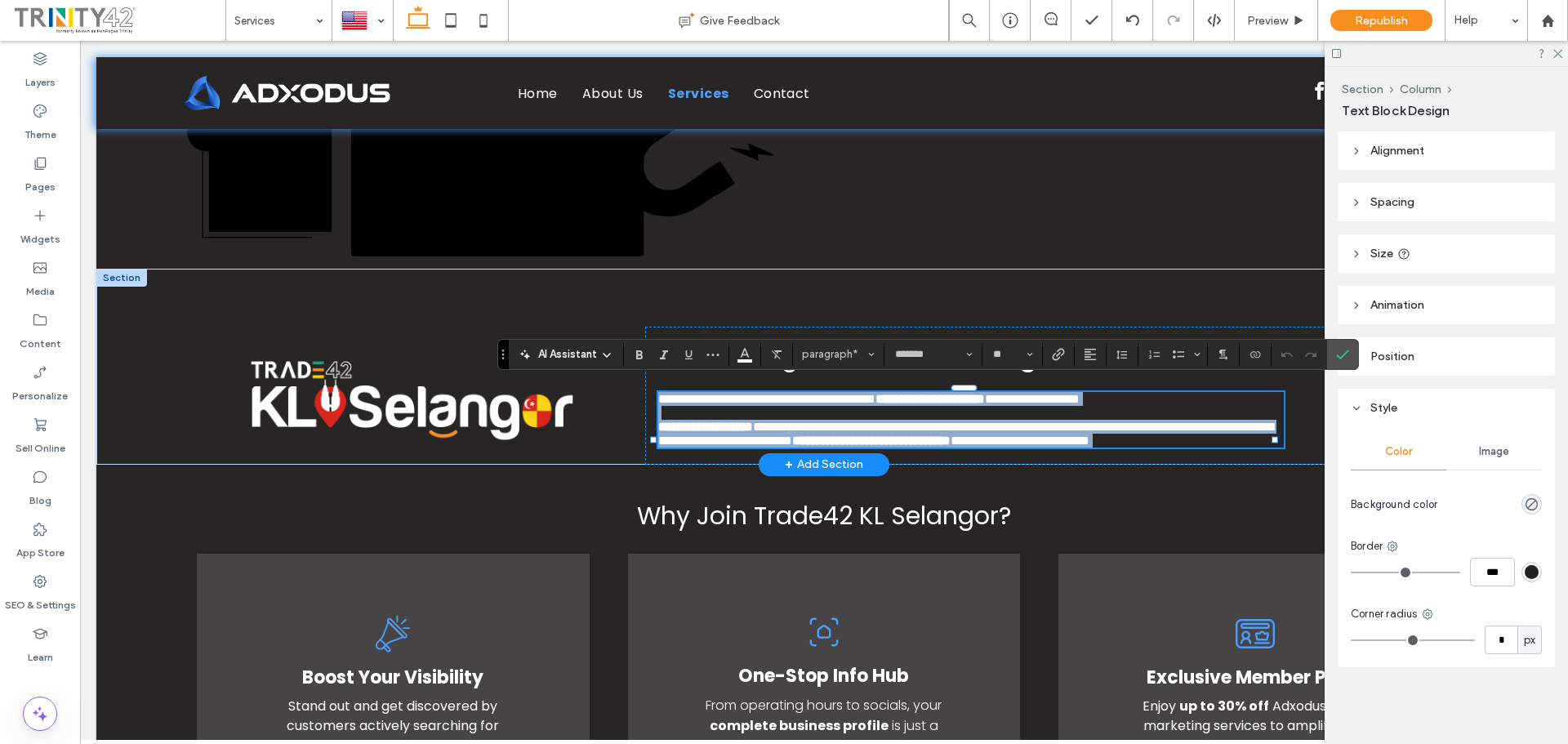 click on "**********" at bounding box center [965, 434] 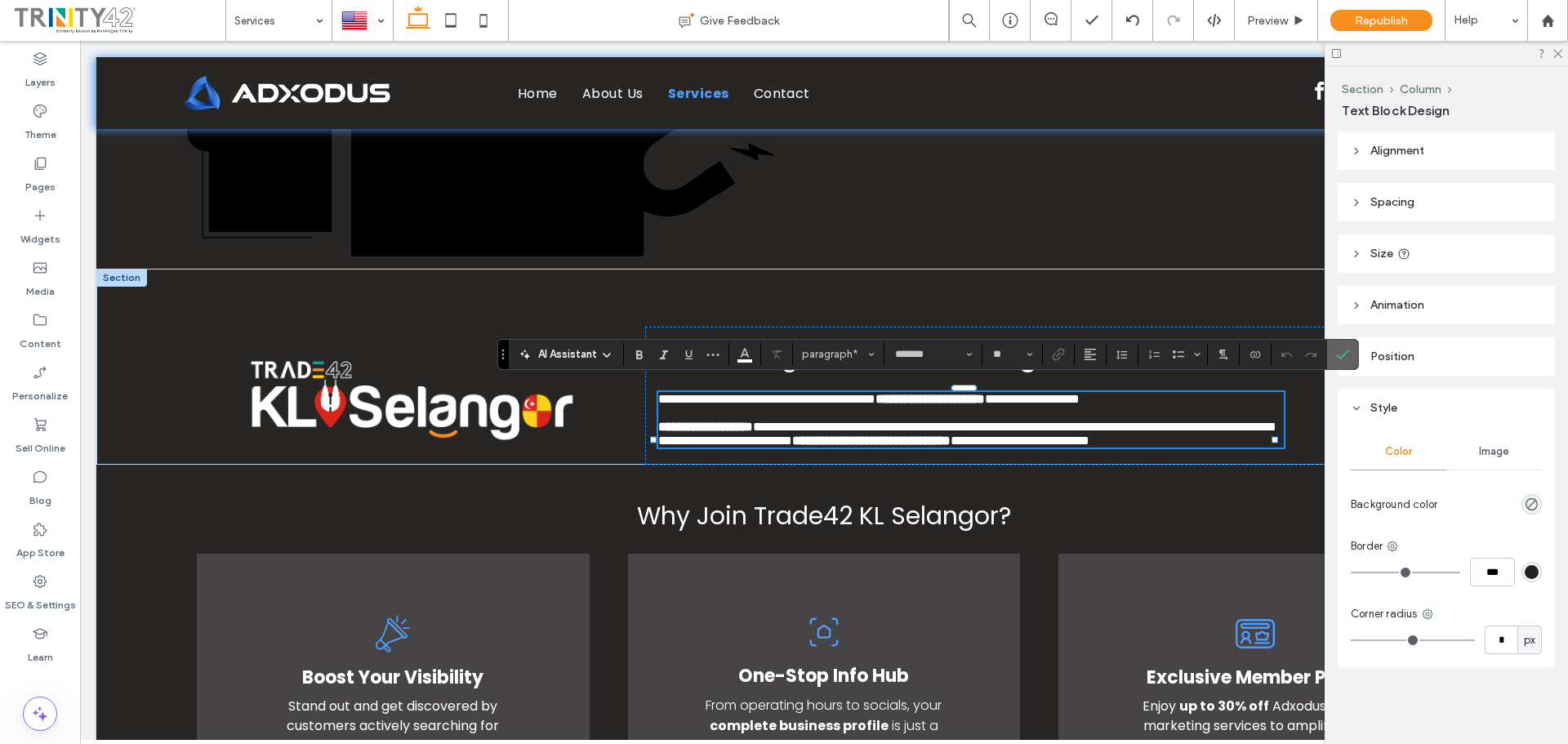 click at bounding box center [1343, 354] 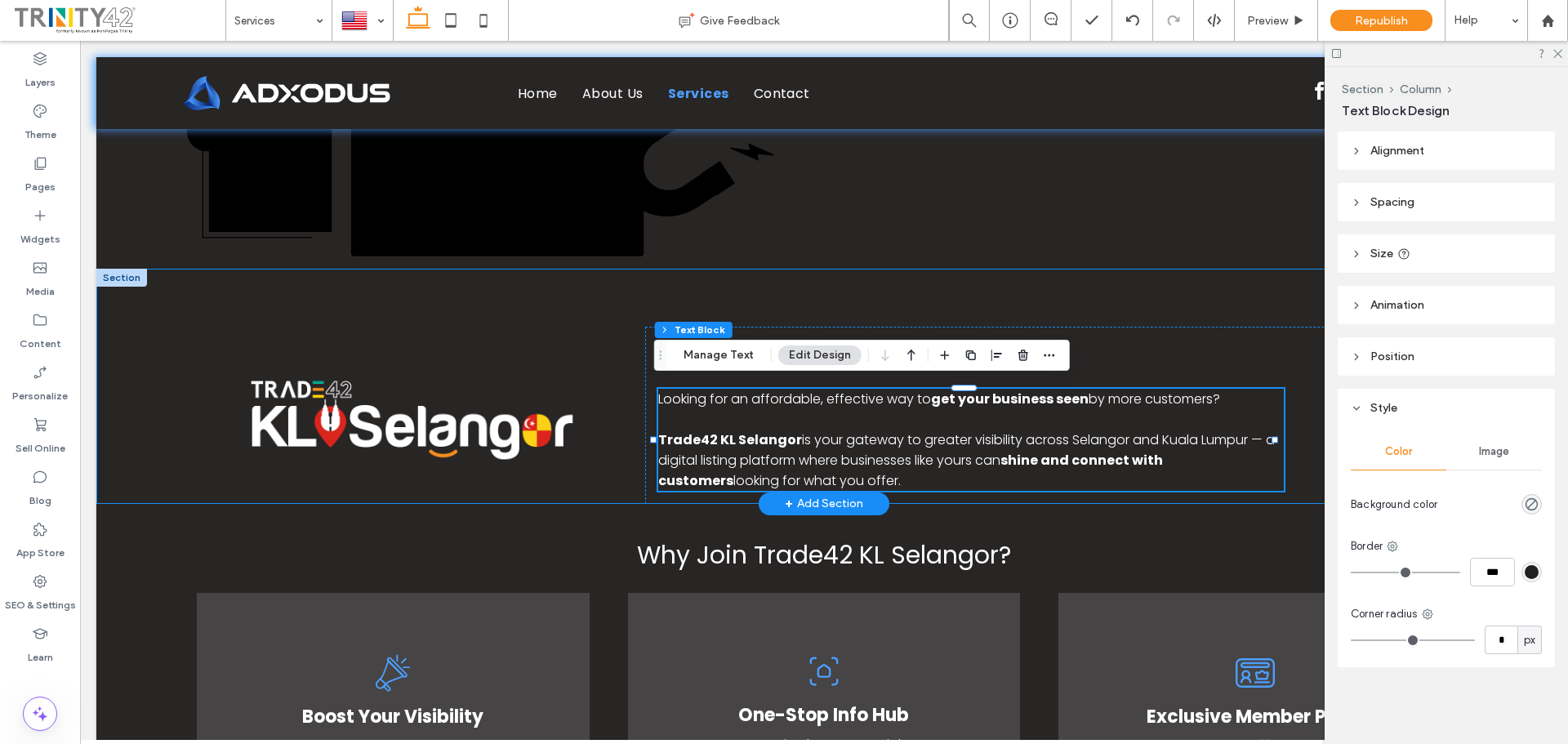 click on "Introducing
Trade42 KL Selangor
Looking for an affordable, effective way to  get your business seen  by more customers? Trade42 KL Selangor  is your gateway to greater visibility across Selangor and Kuala Lumpur — a digital listing platform where businesses like yours can  shine and connect with customers  looking for what you offer." at bounding box center (824, 386) 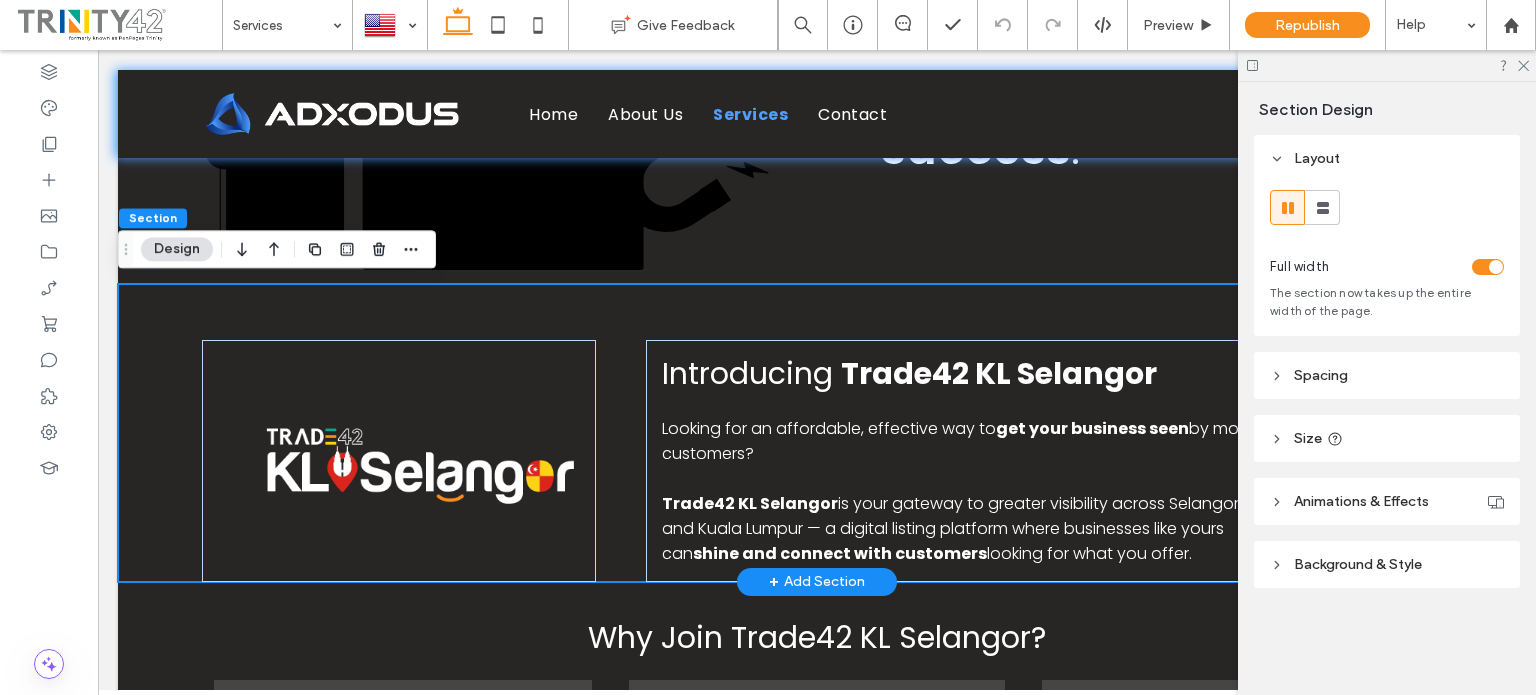 drag, startPoint x: 627, startPoint y: 495, endPoint x: 552, endPoint y: 487, distance: 75.42546 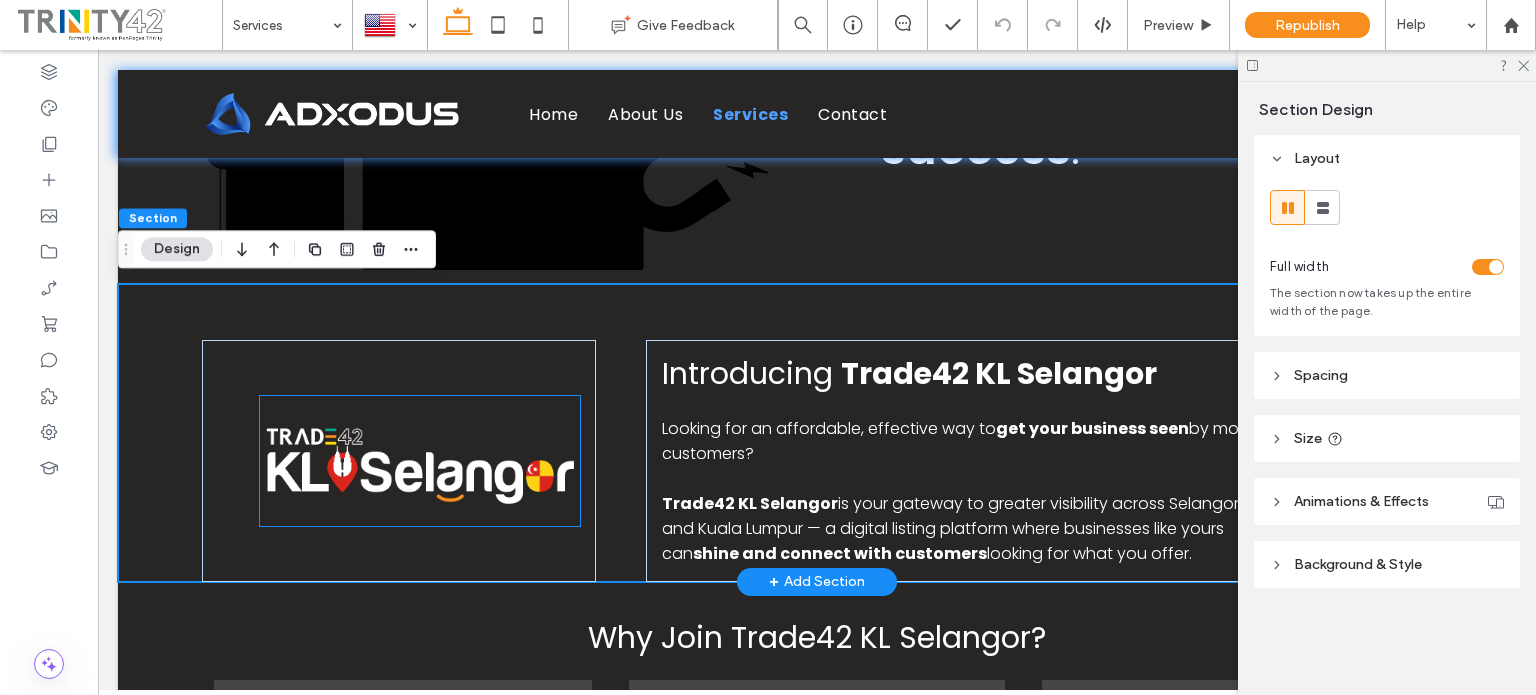 click at bounding box center [420, 461] 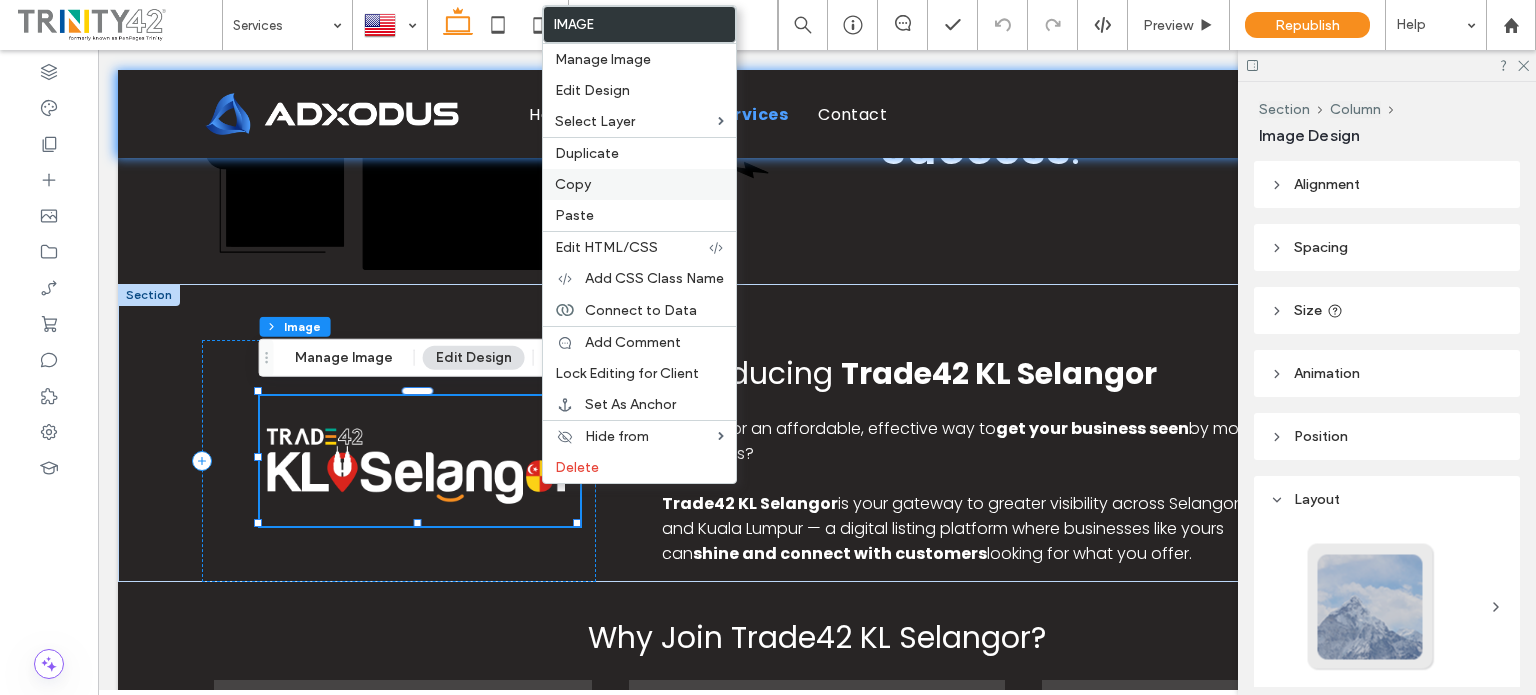 click on "Copy" at bounding box center [639, 184] 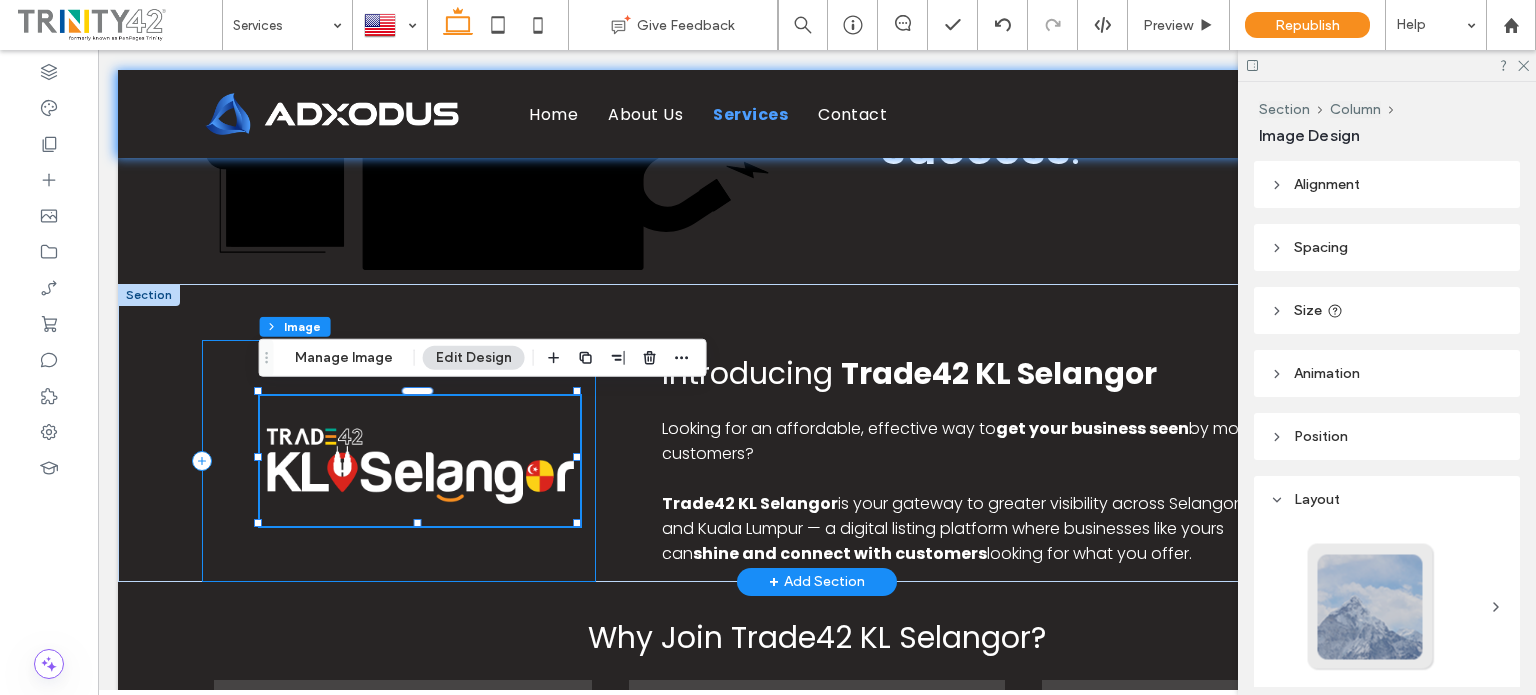 click at bounding box center (399, 461) 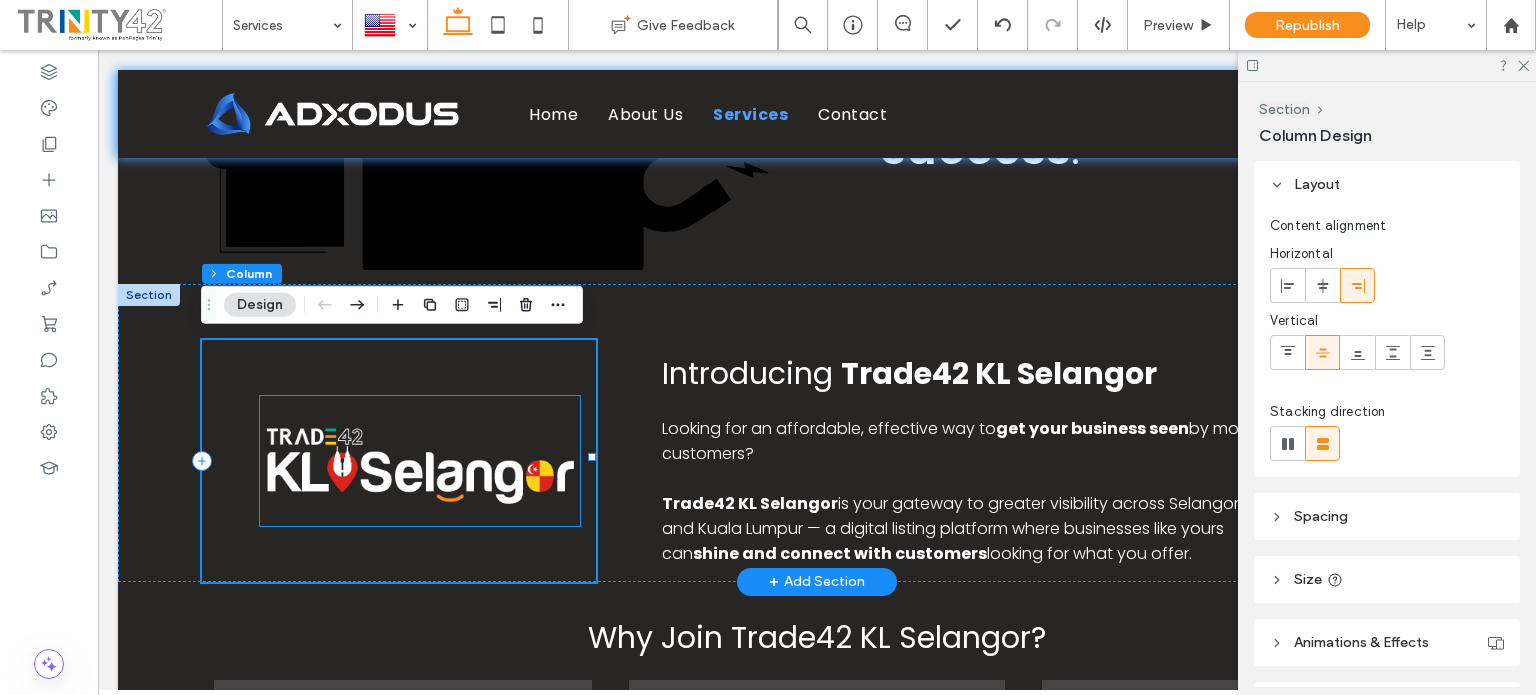 click at bounding box center [420, 461] 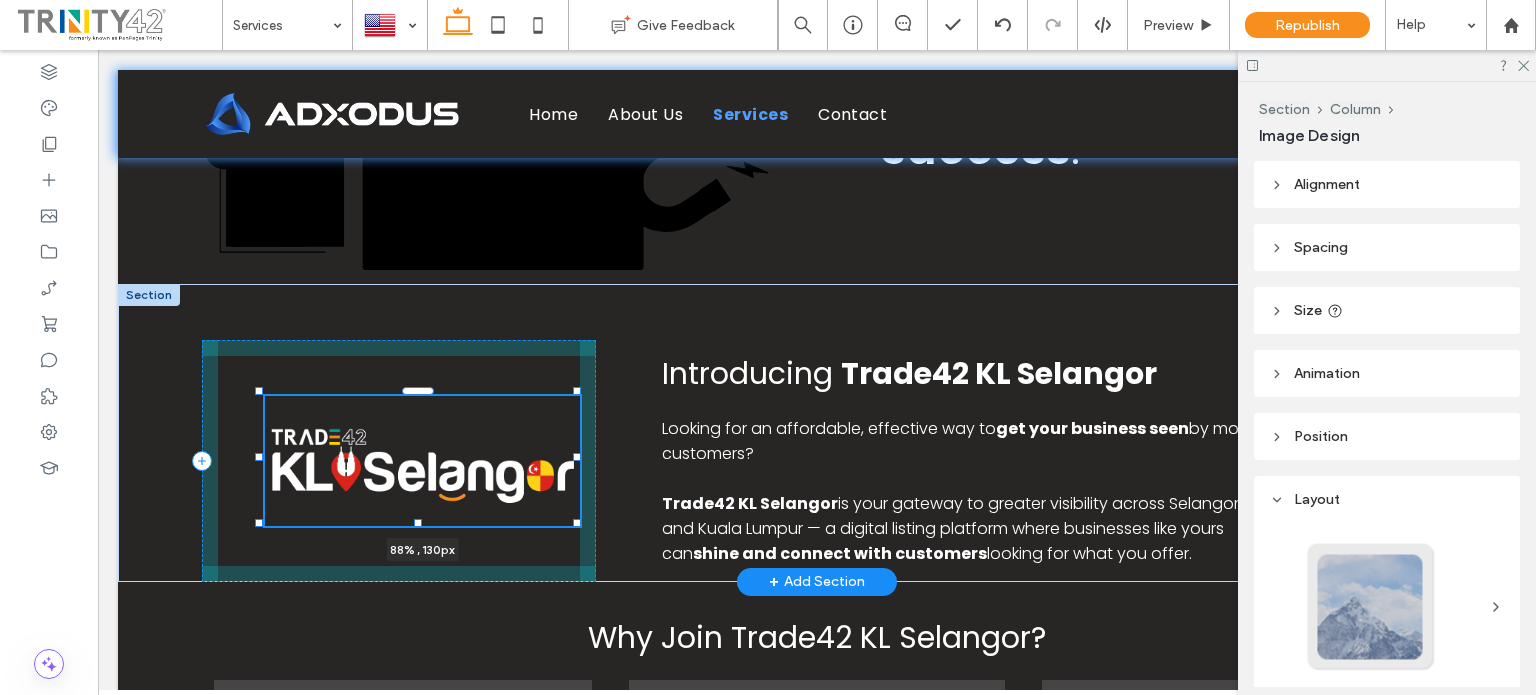 click at bounding box center (259, 457) 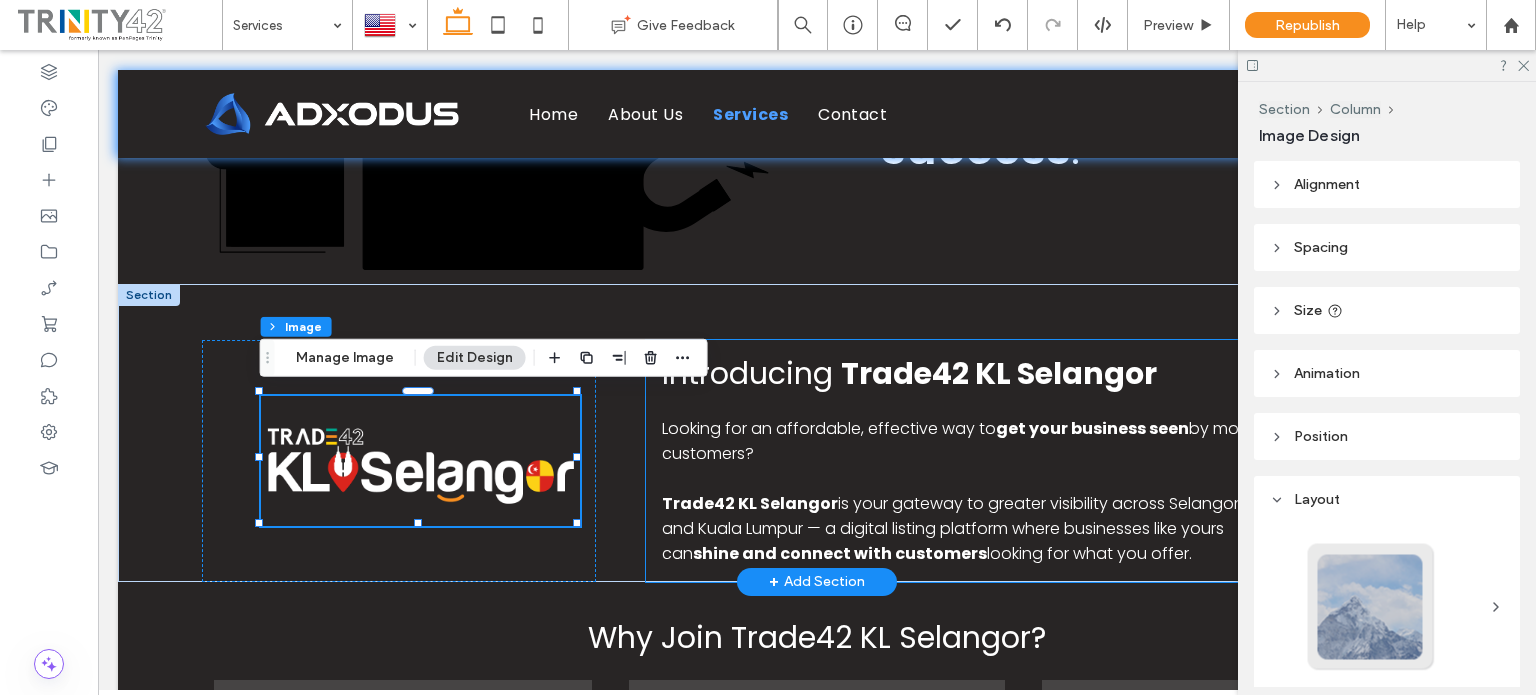 click on "Introducing
Trade42 KL Selangor
Looking for an affordable, effective way to  get your business seen  by more customers? Trade42 KL Selangor  is your gateway to greater visibility across Selangor and Kuala Lumpur — a digital listing platform where businesses like yours can  shine and connect with customers  looking for what you offer." at bounding box center (1038, 461) 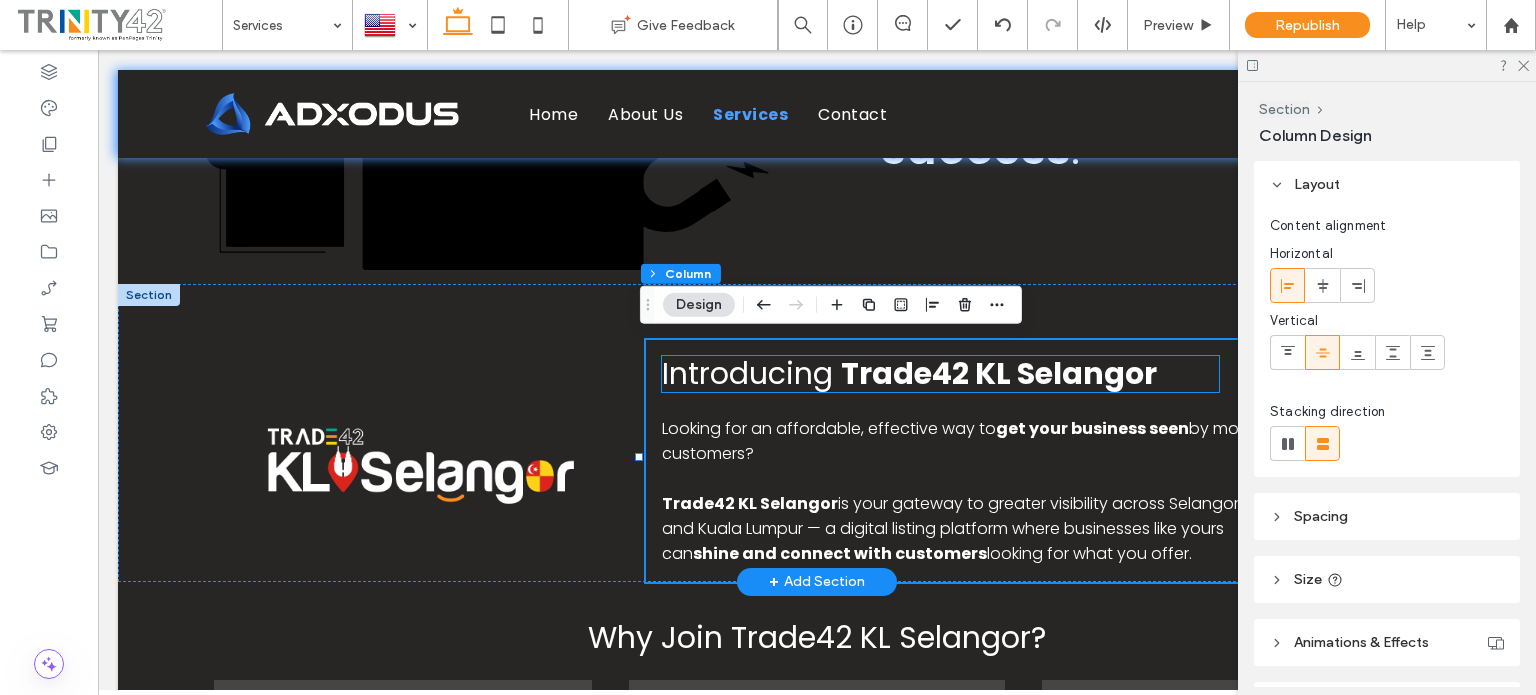 click on "Trade42 KL Selangor" at bounding box center [999, 373] 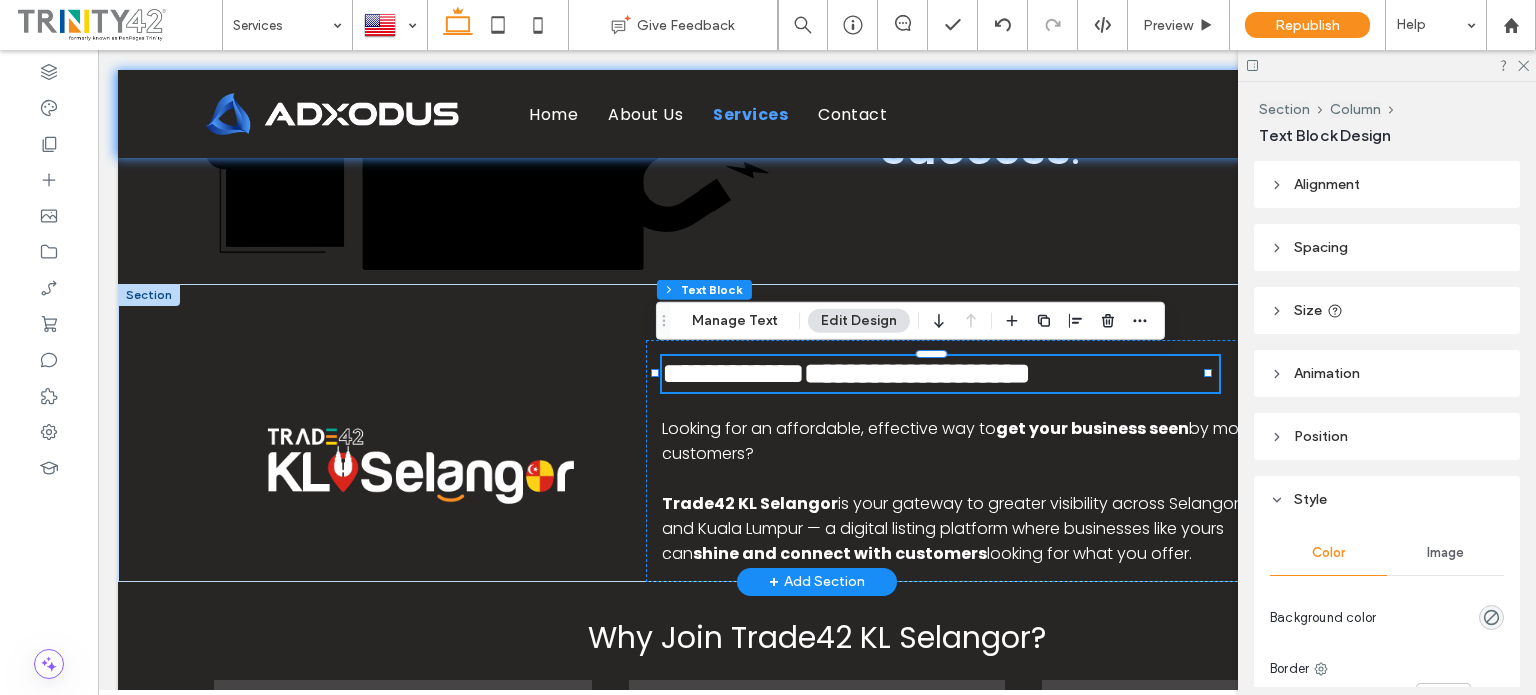 click on "**********" at bounding box center [917, 373] 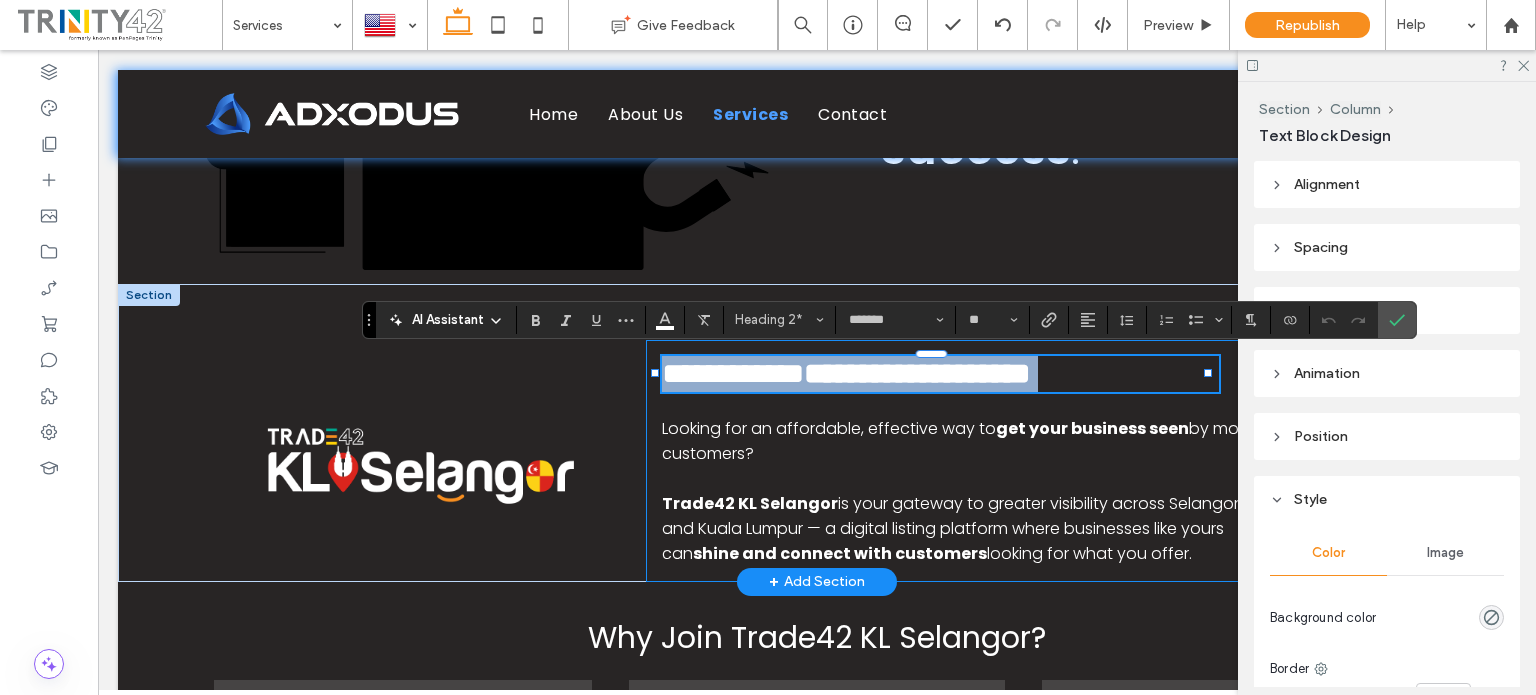 copy on "**********" 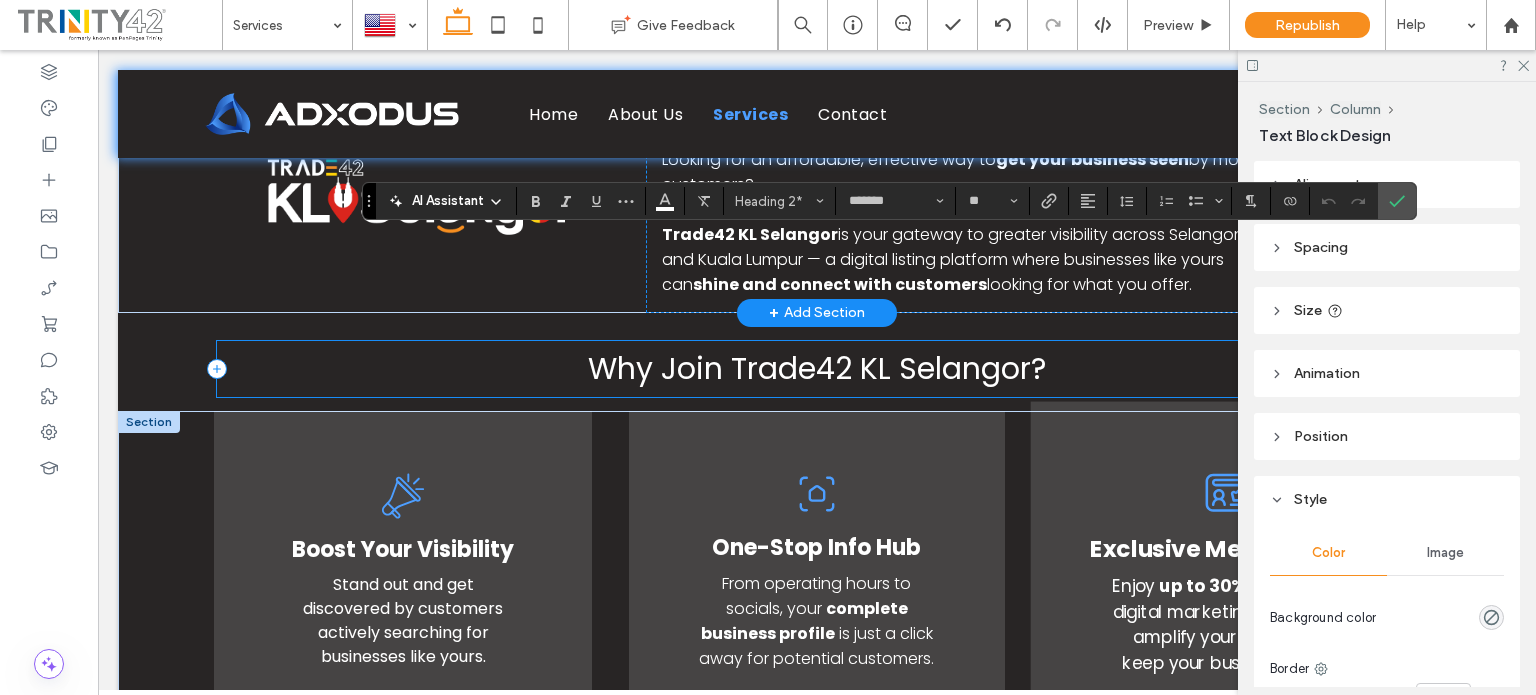 scroll, scrollTop: 800, scrollLeft: 0, axis: vertical 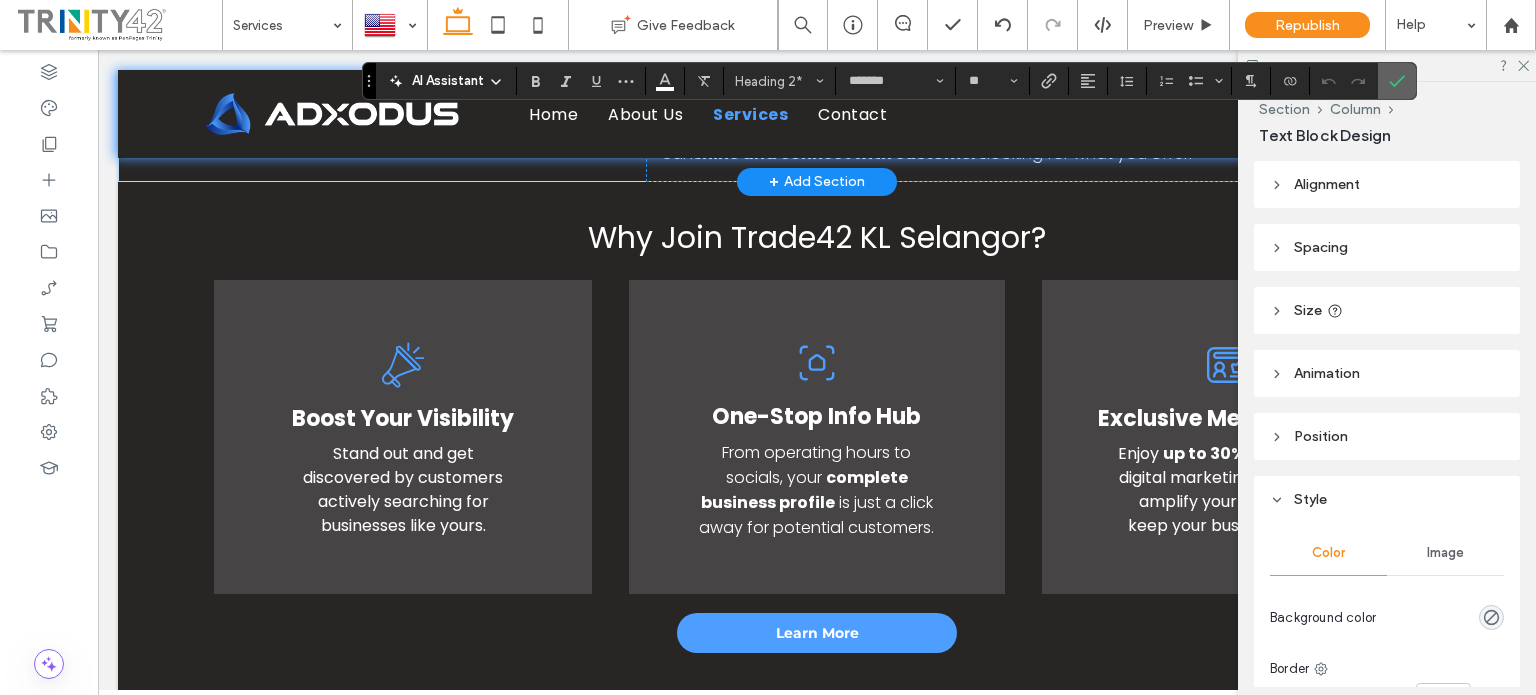 click at bounding box center [1393, 81] 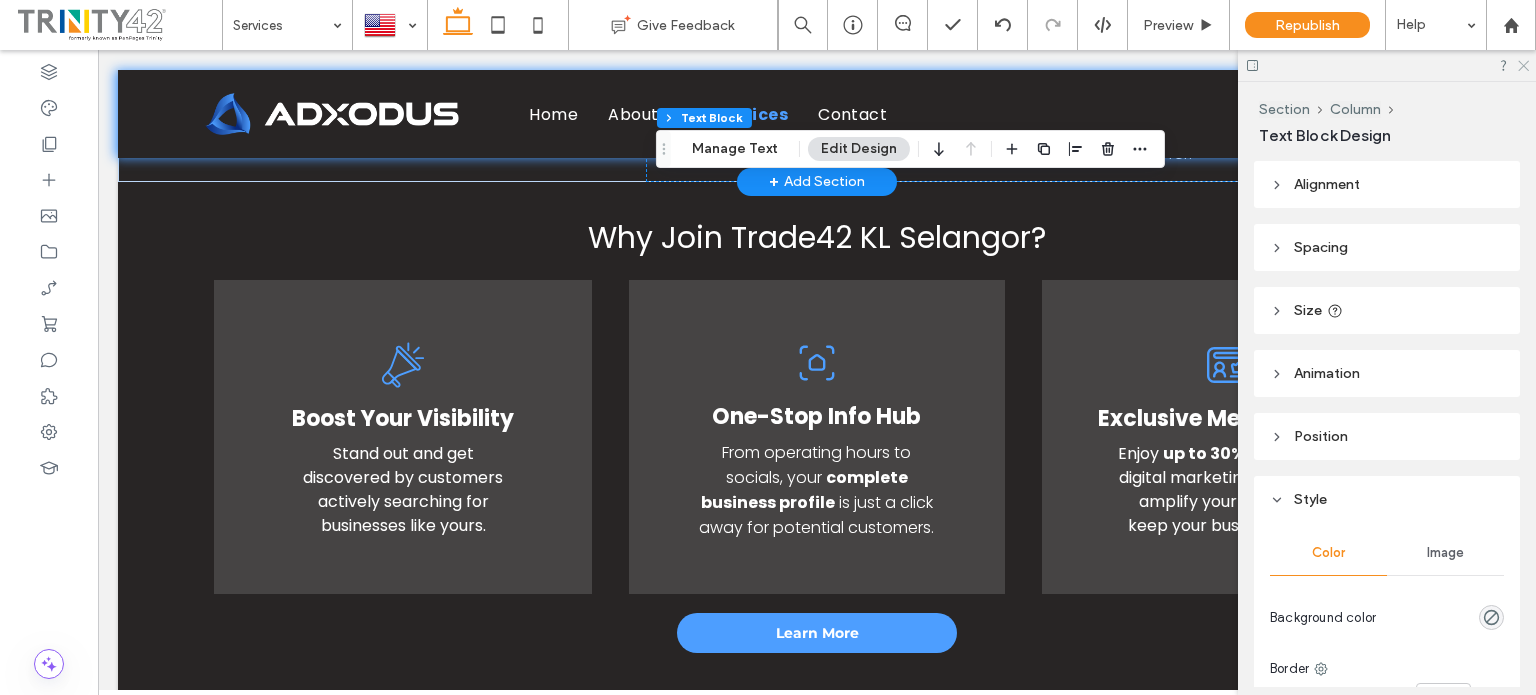 click 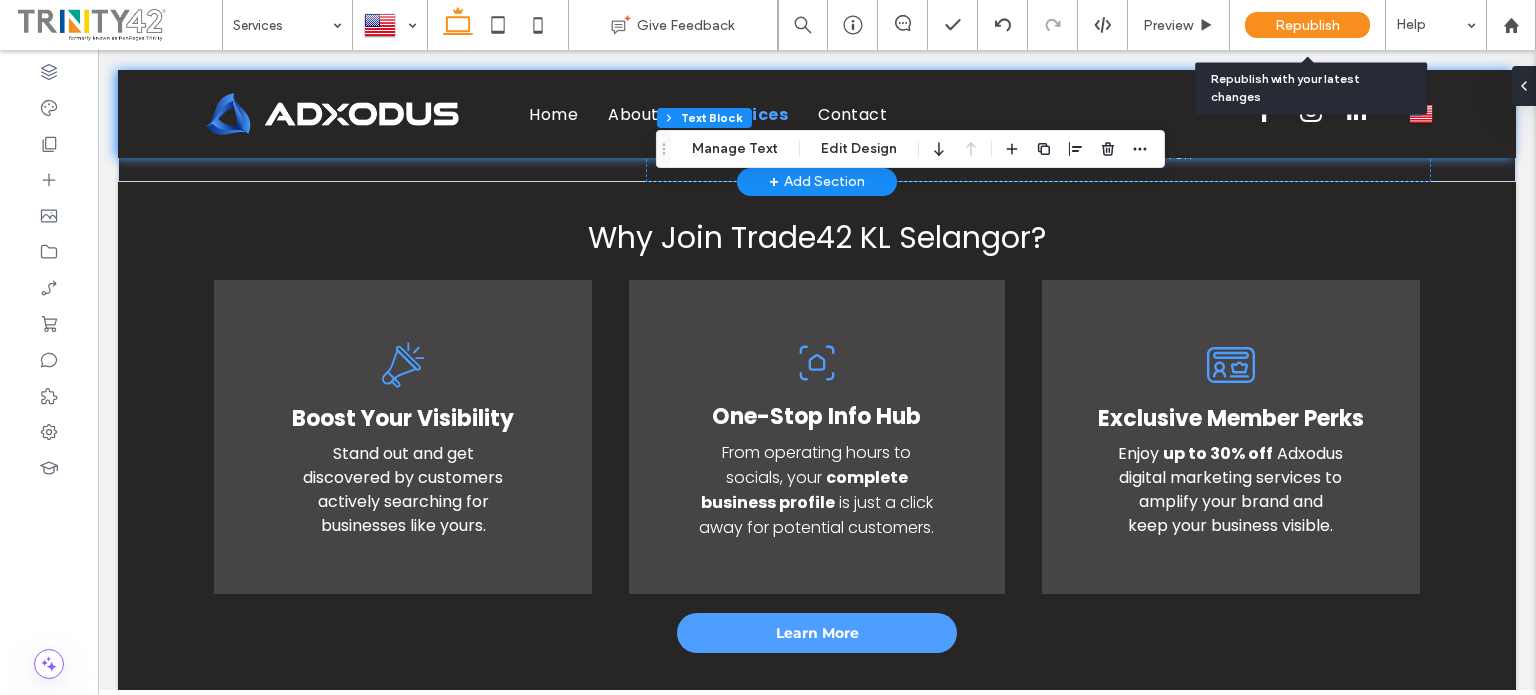 click on "Republish" at bounding box center (1307, 25) 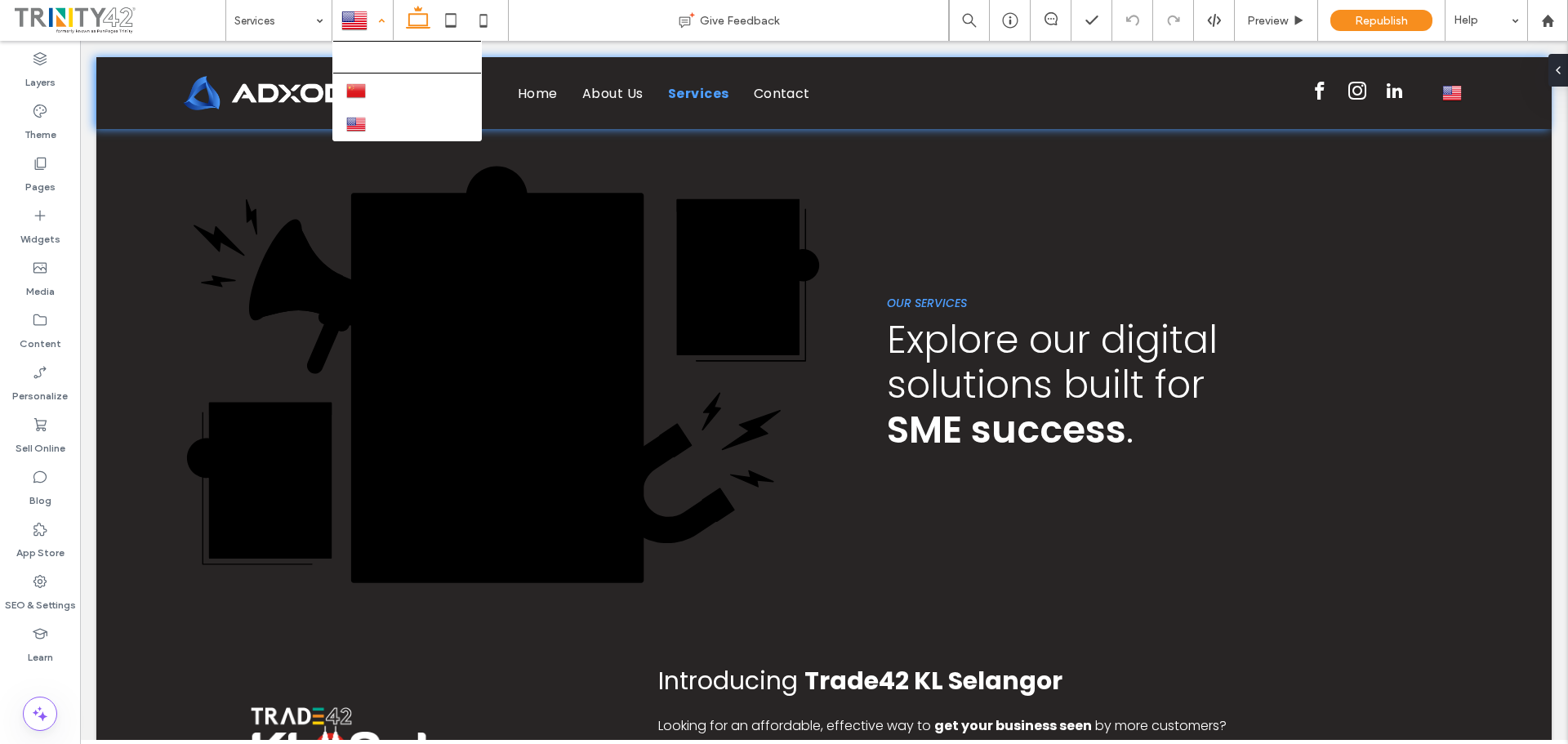 scroll, scrollTop: 0, scrollLeft: 0, axis: both 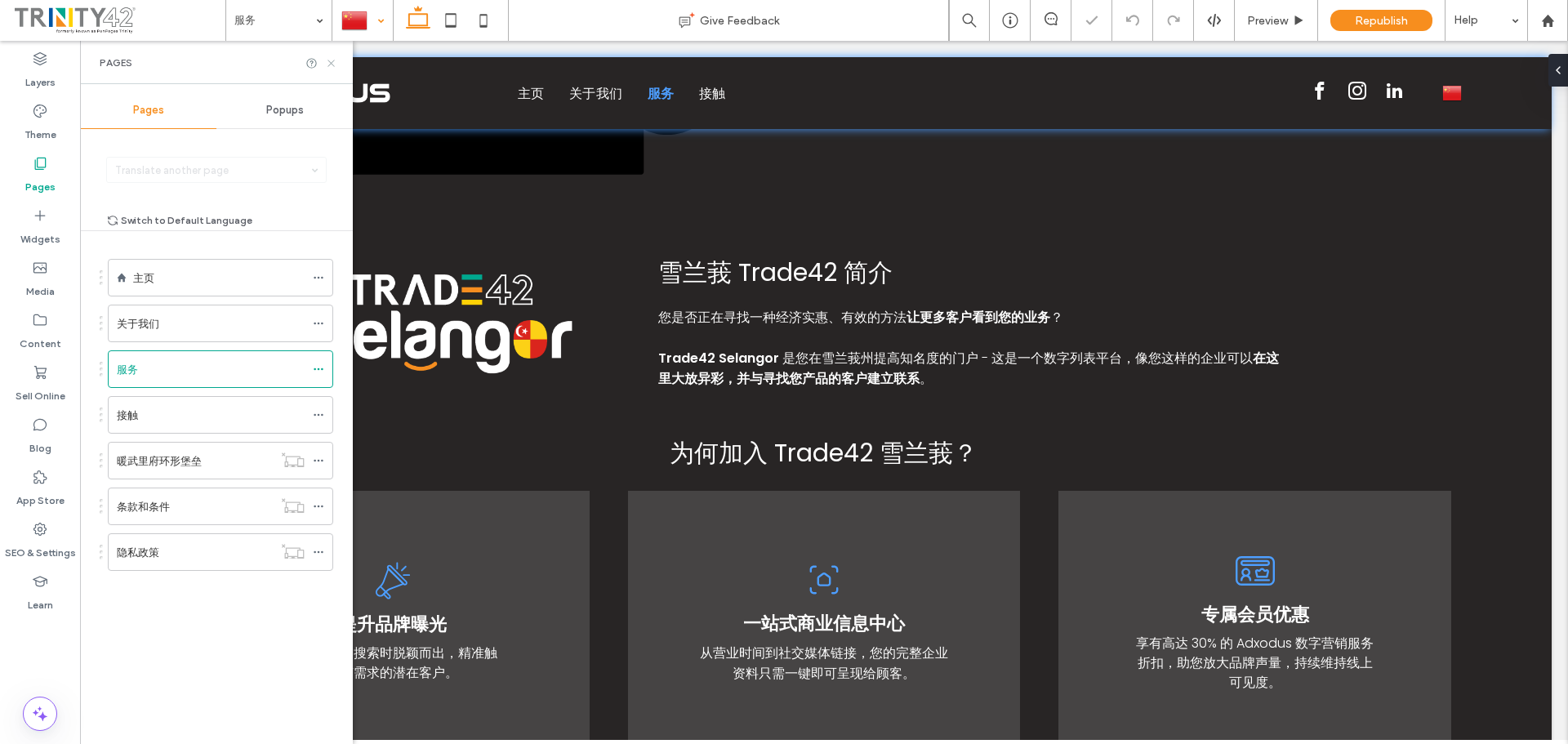 click 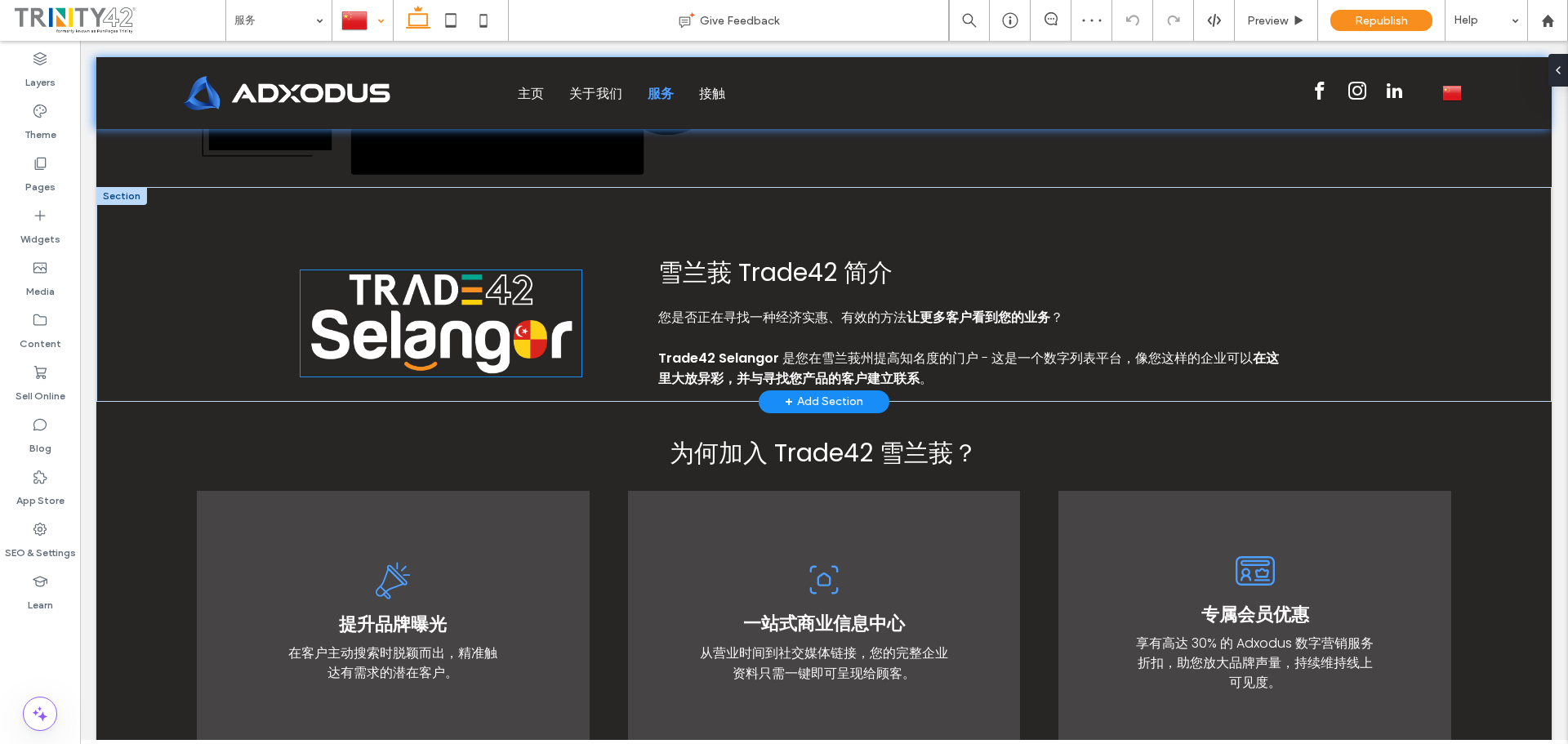 click at bounding box center [440, 323] 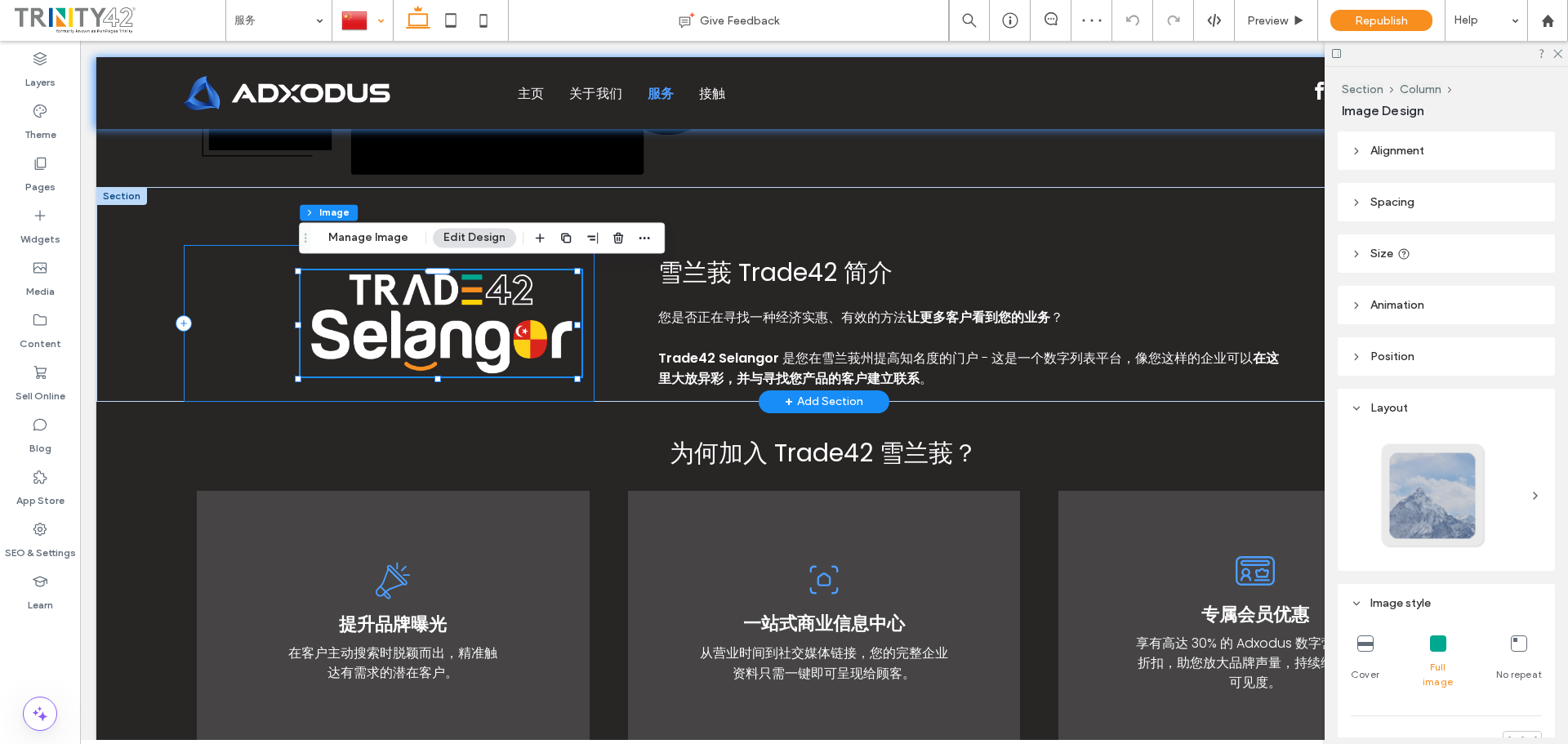 click at bounding box center (389, 323) 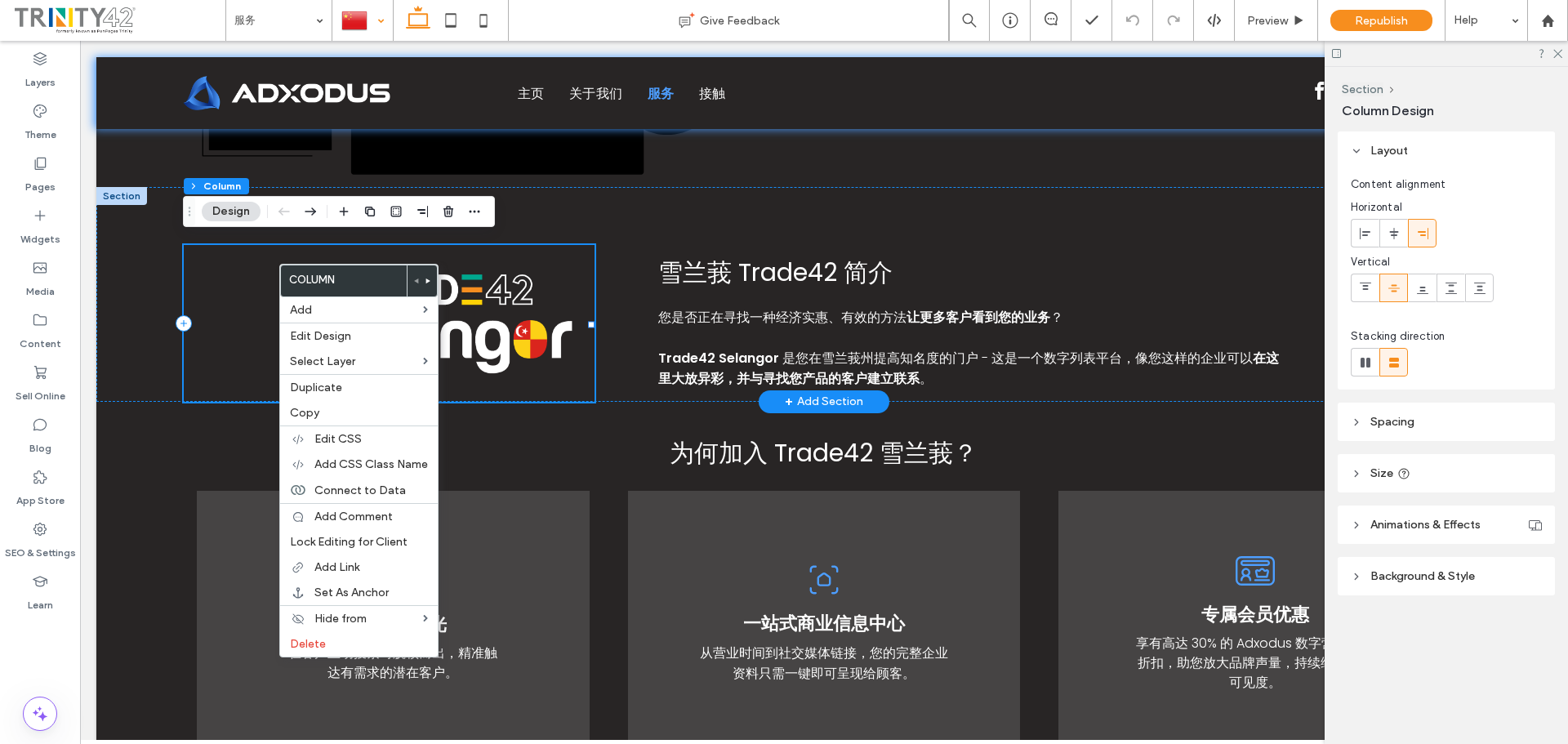 click at bounding box center [389, 323] 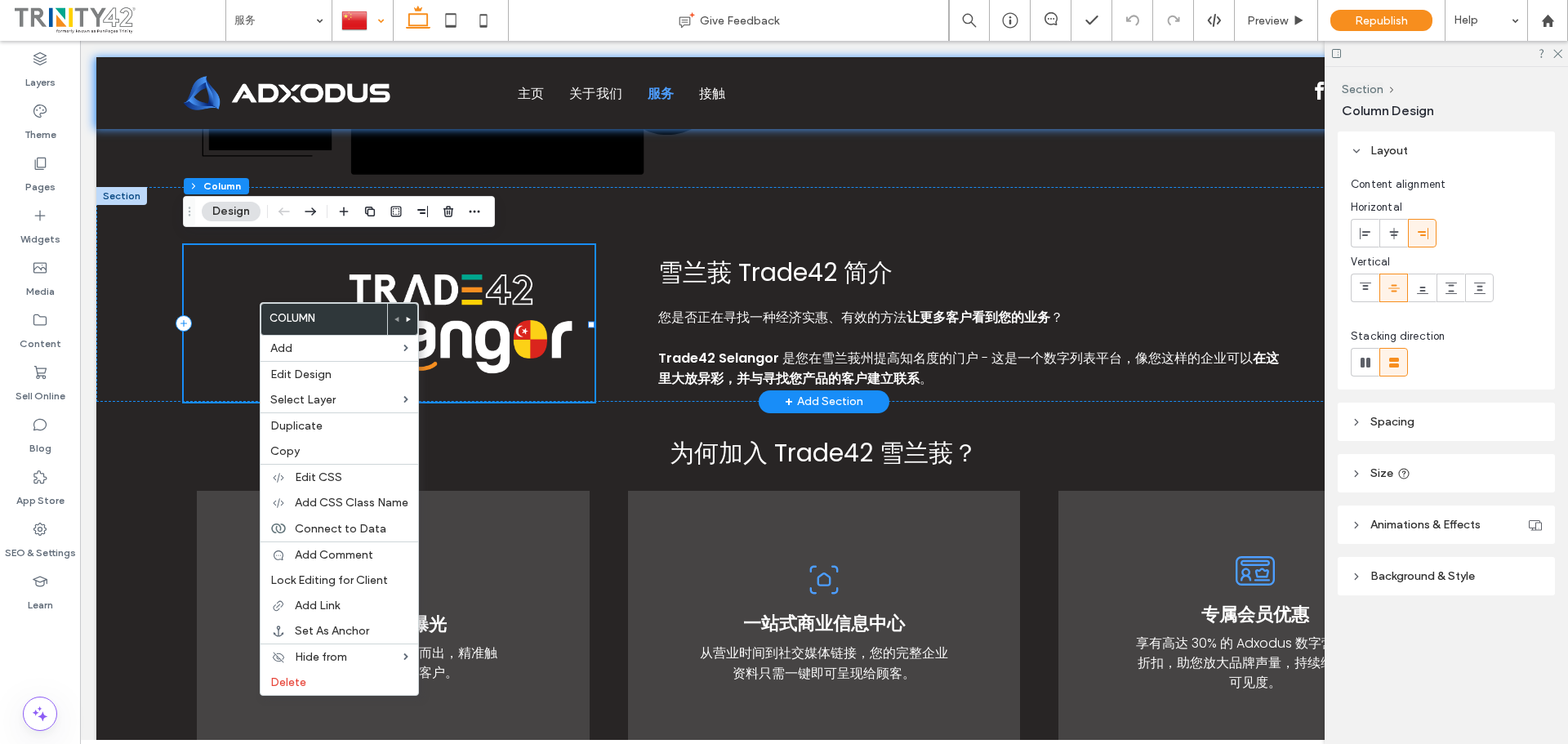 click at bounding box center [389, 323] 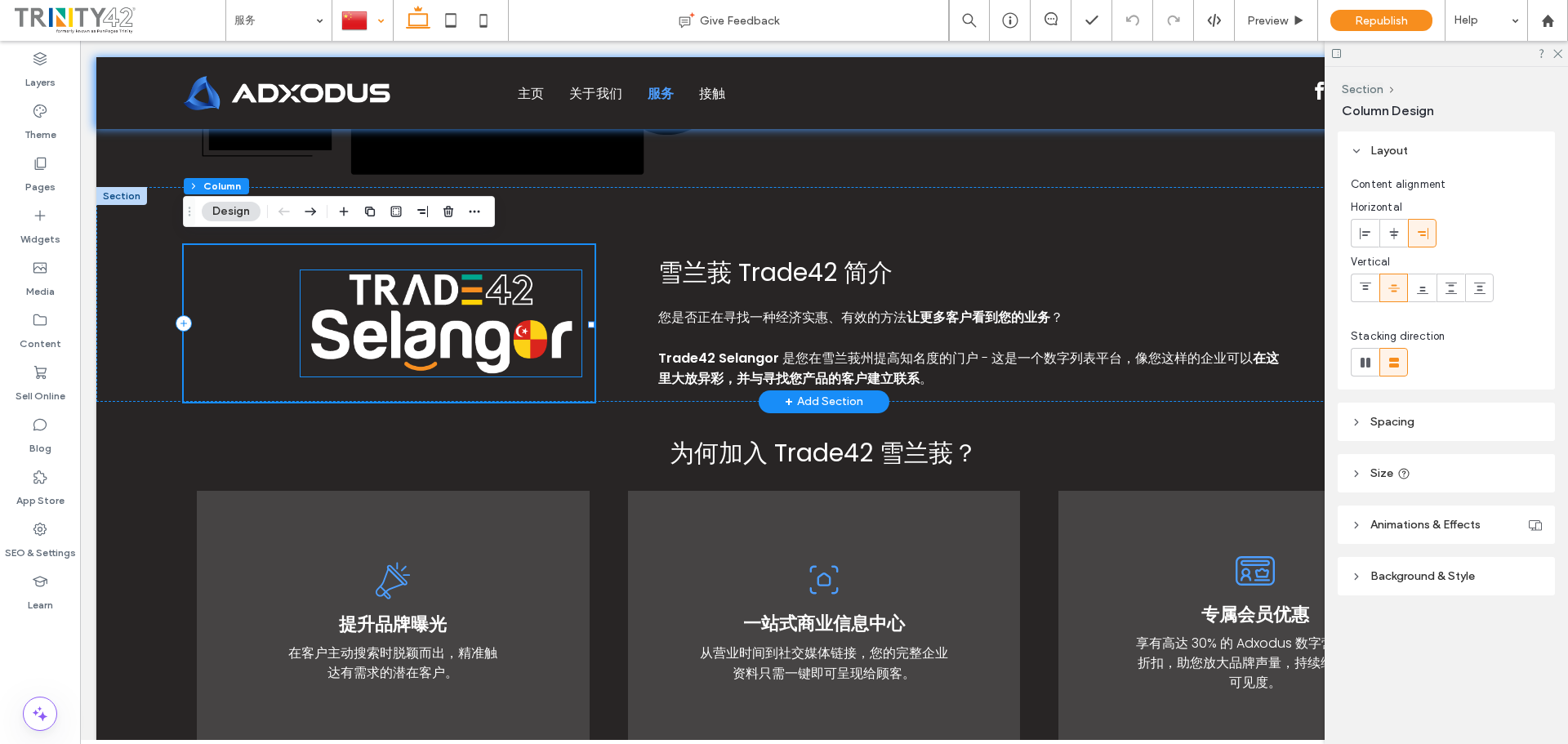 click at bounding box center [440, 323] 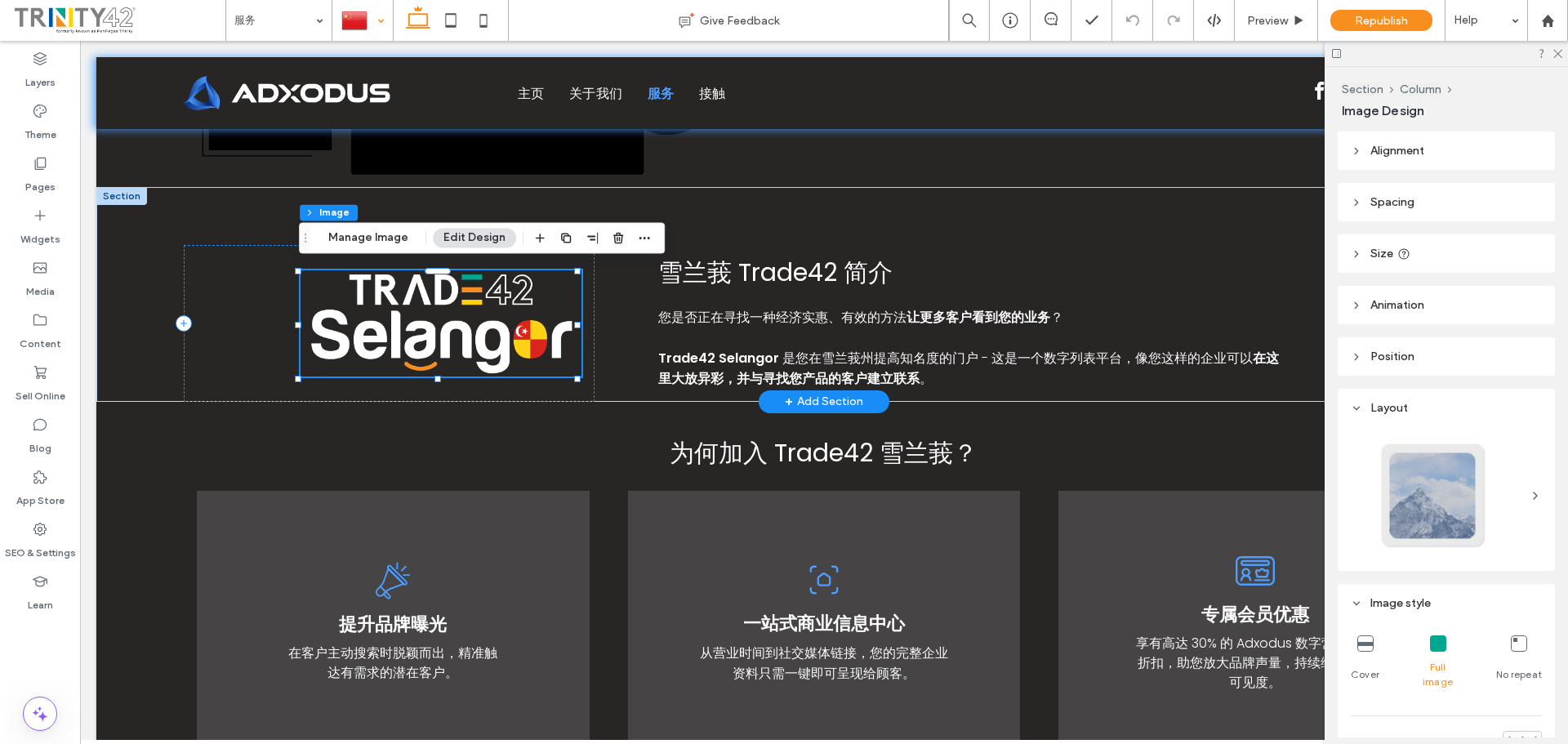 click at bounding box center (440, 323) 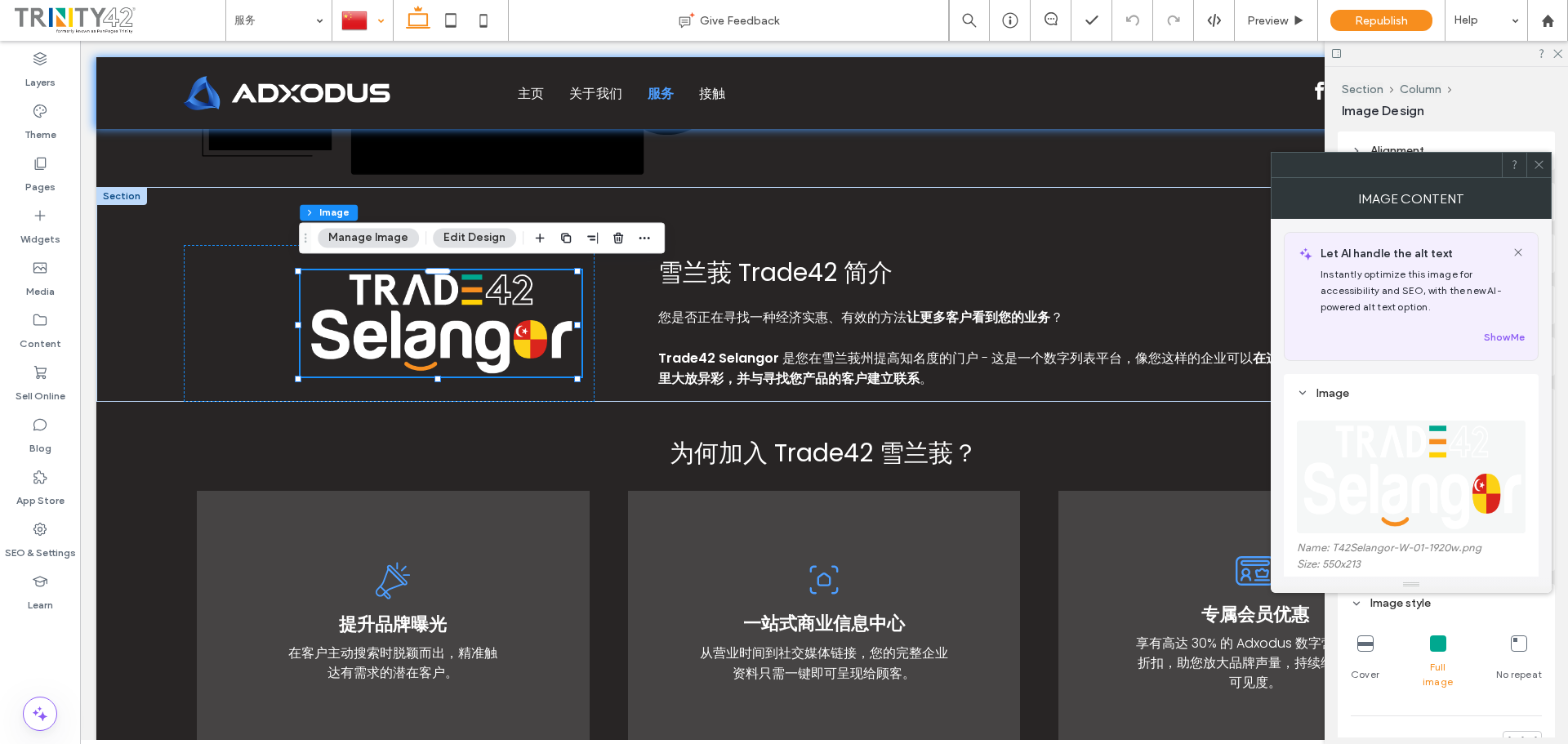 click at bounding box center (1412, 477) 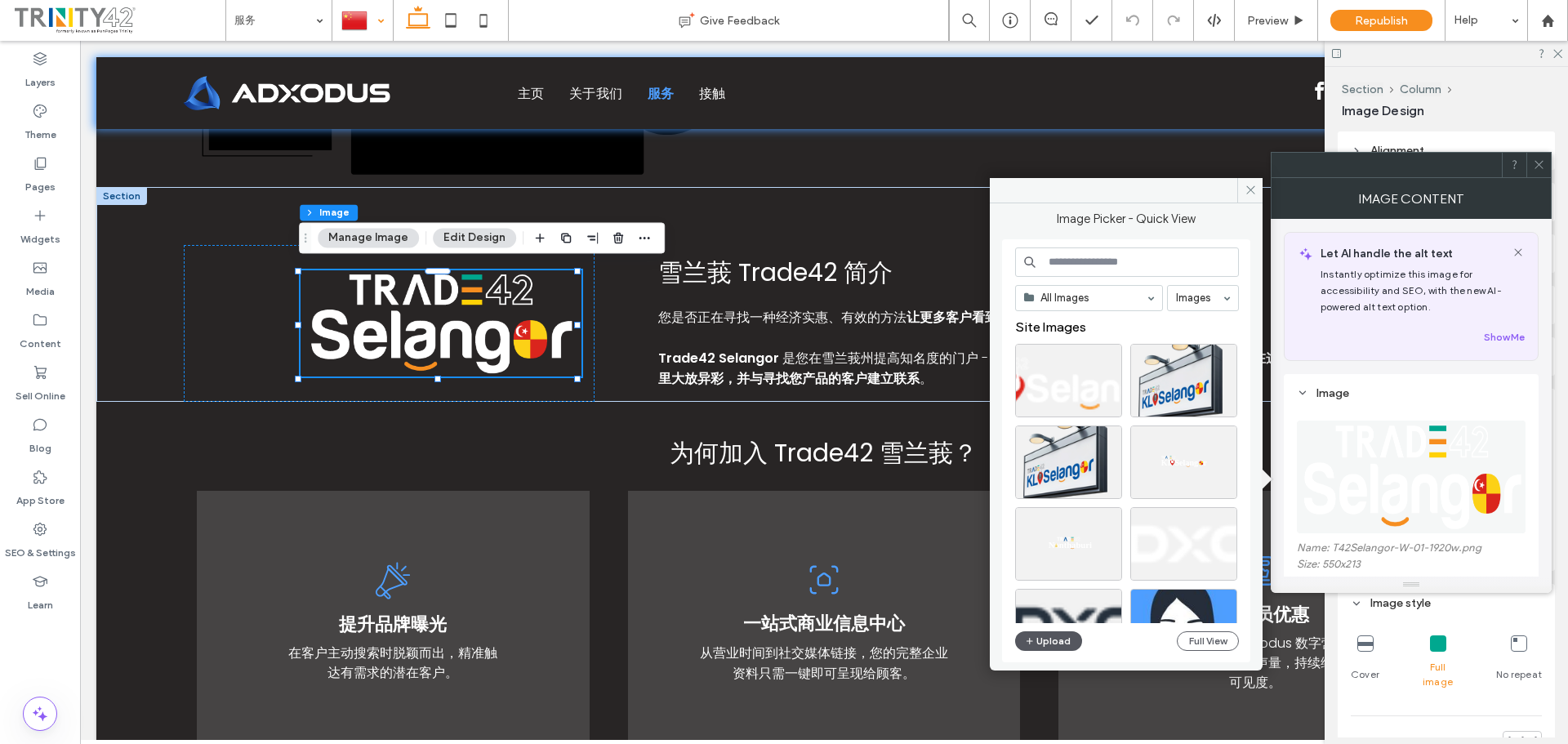 click on "Upload" at bounding box center (1049, 641) 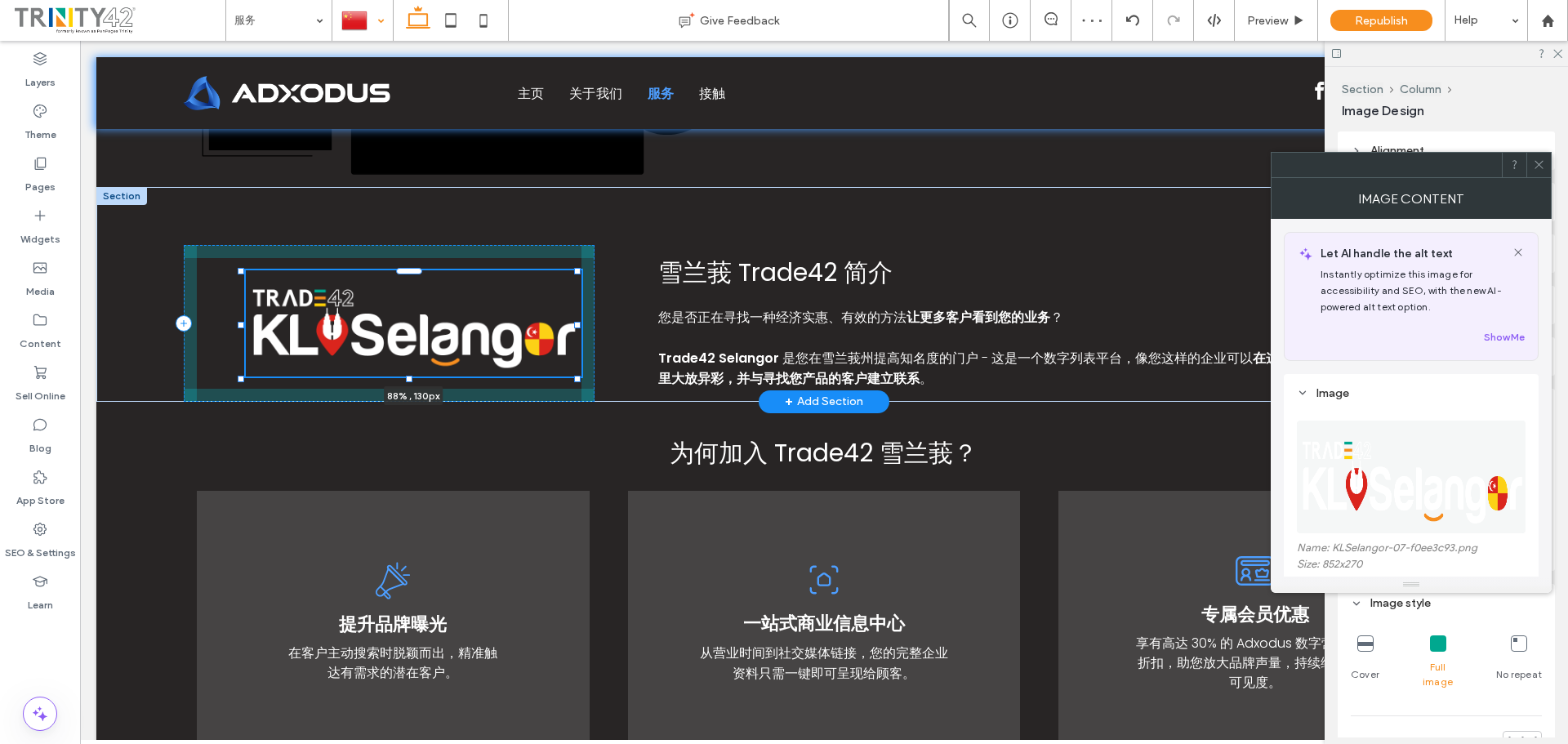drag, startPoint x: 298, startPoint y: 319, endPoint x: 241, endPoint y: 320, distance: 57.008771 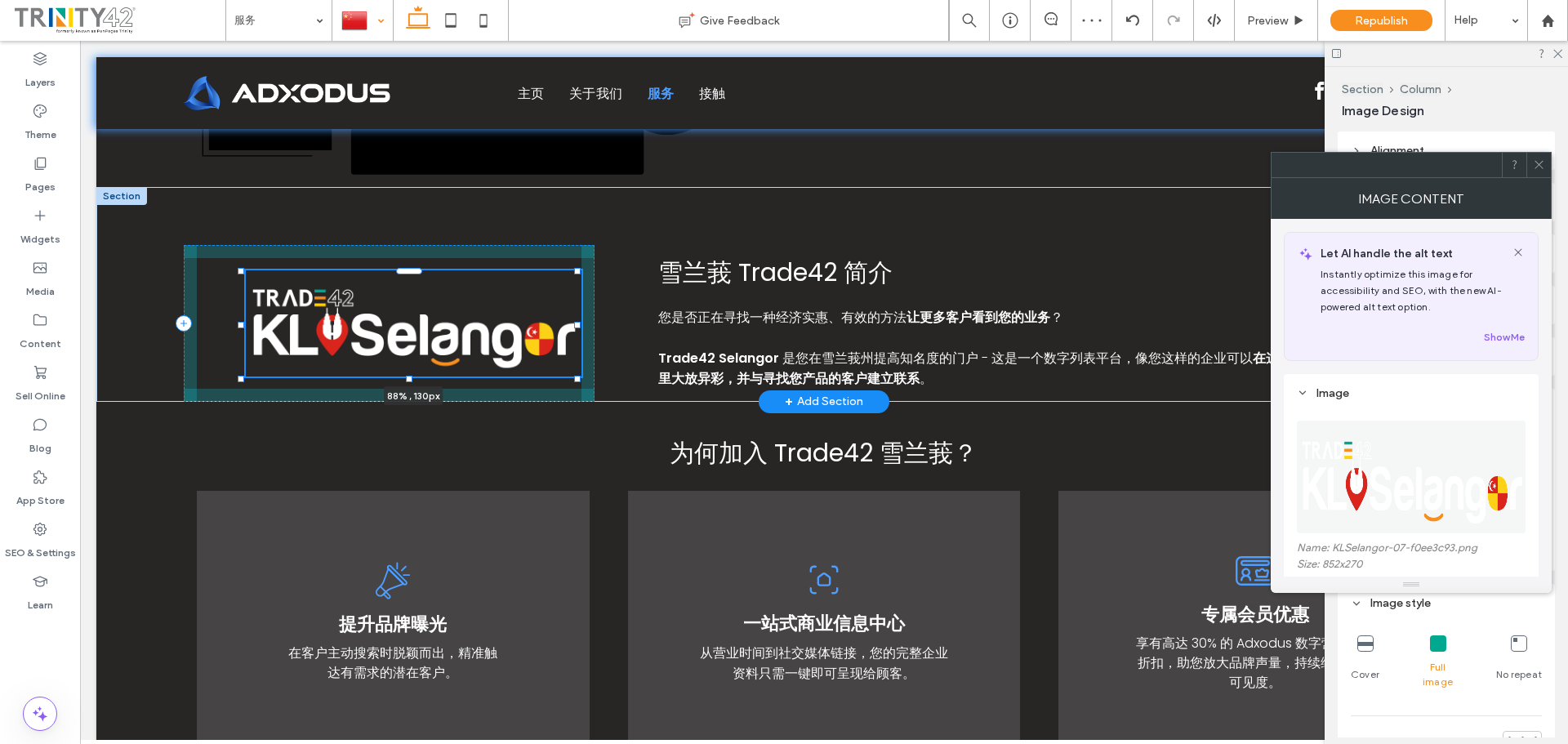 click at bounding box center (241, 325) 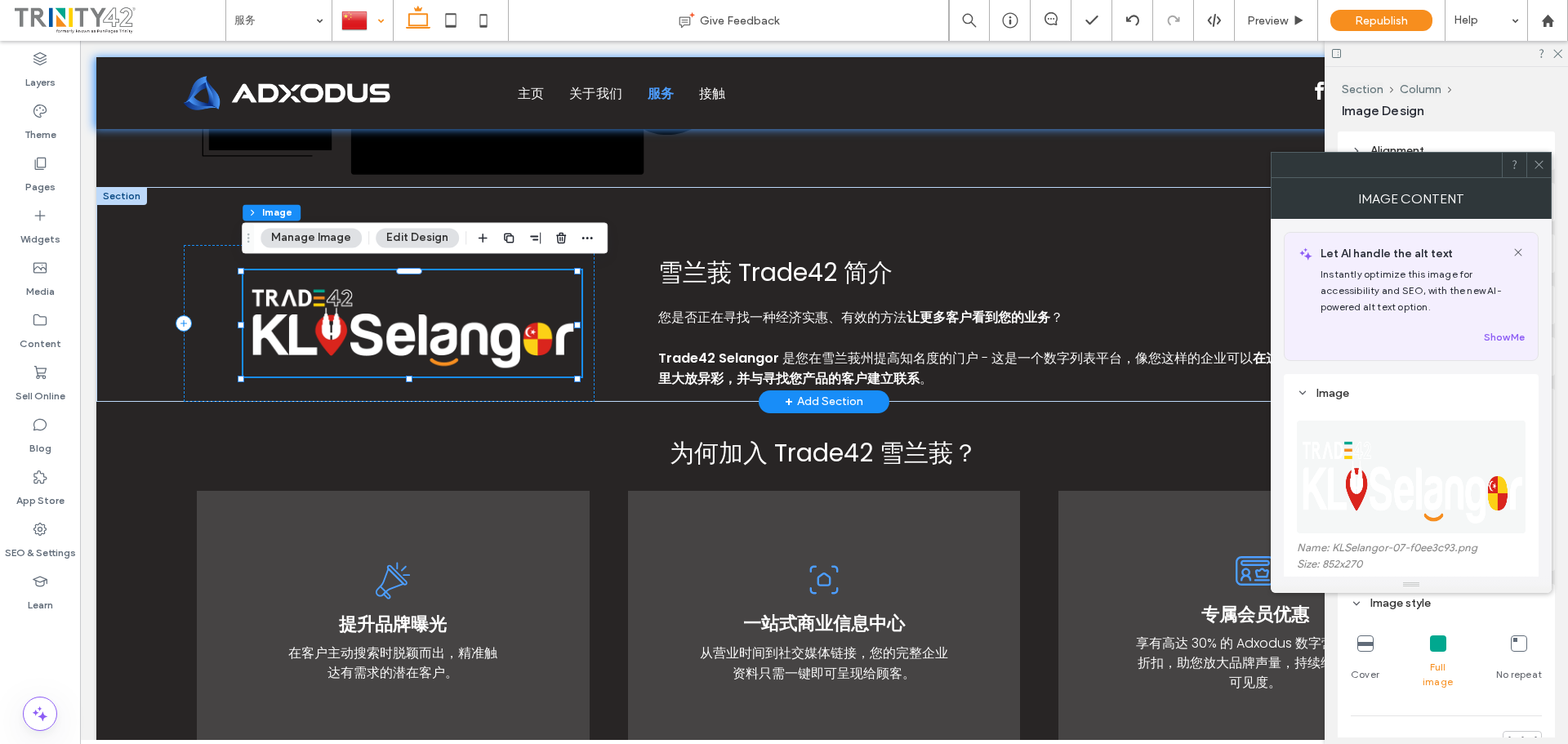 click at bounding box center (412, 323) 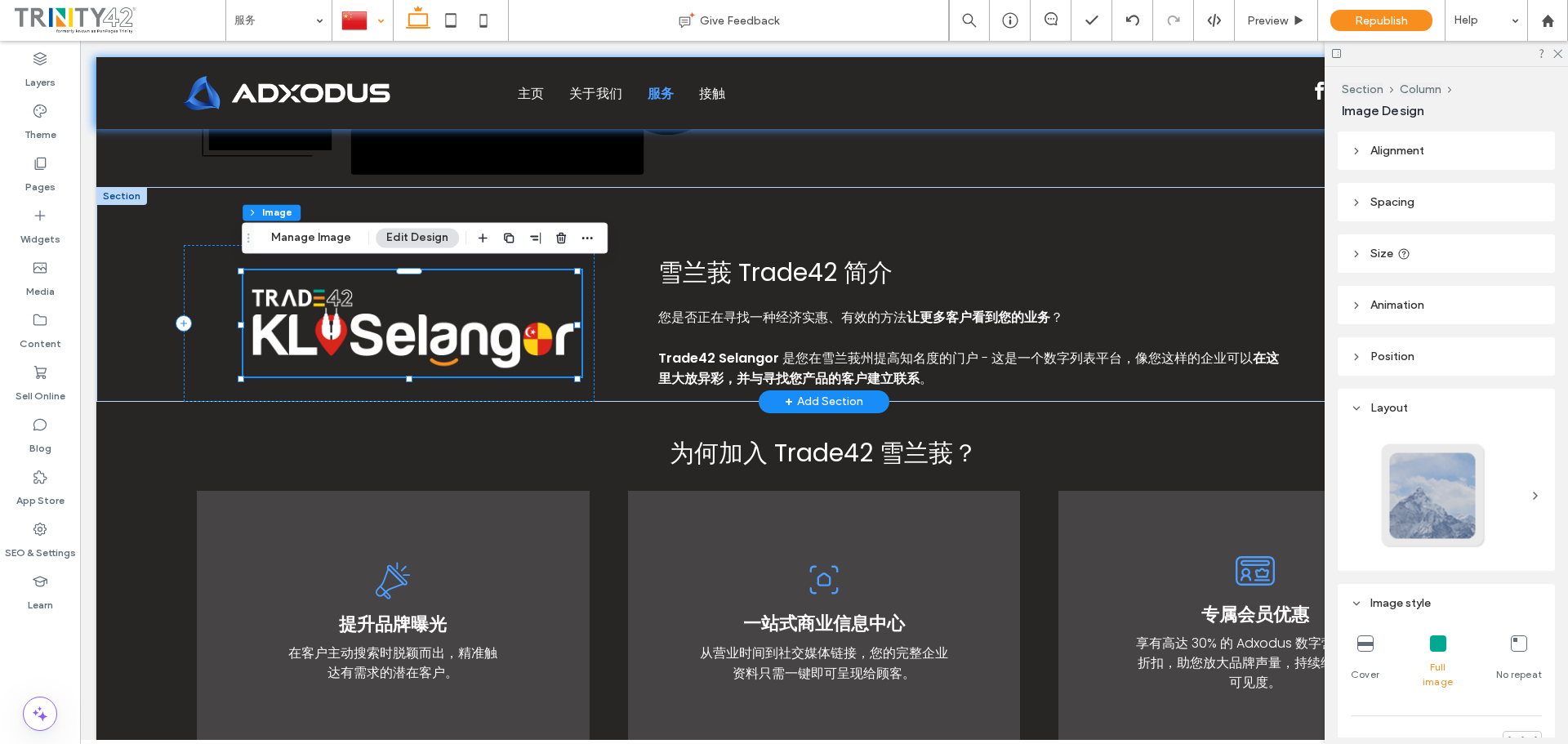 click at bounding box center (412, 323) 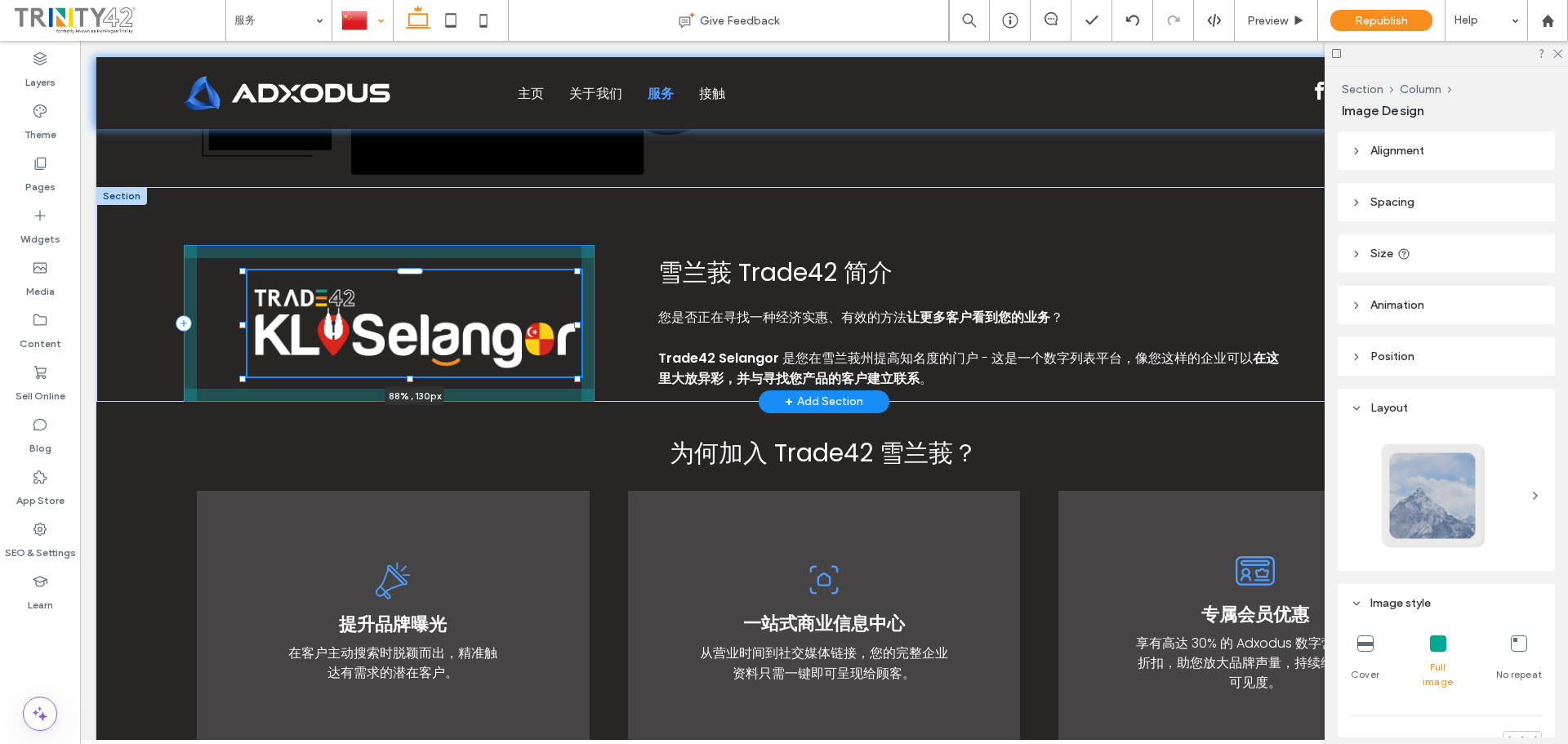 click at bounding box center (243, 325) 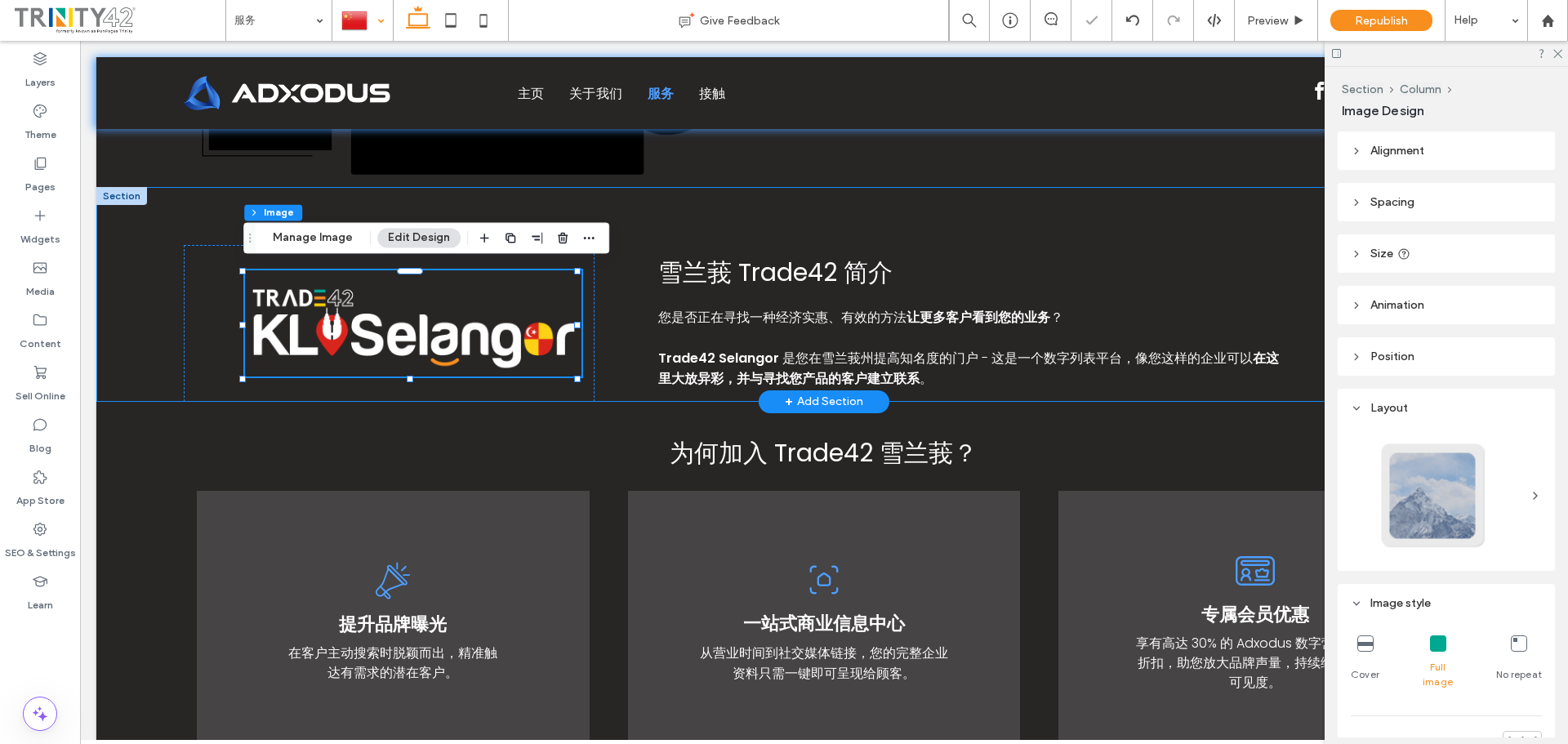 click on "88% , 130px
雪兰莪 Trade42 简介
您是否正在寻找一种经济实惠、有效的方法 让更多客户看到您的业务 ？ Trade42 Selangor   是您在雪兰莪州提高知名度的门户 - 这是一个数字列表平台，像您这样的企业可以 在这里大放异彩，并与寻找您产品的客户建立联系 。" at bounding box center [824, 294] 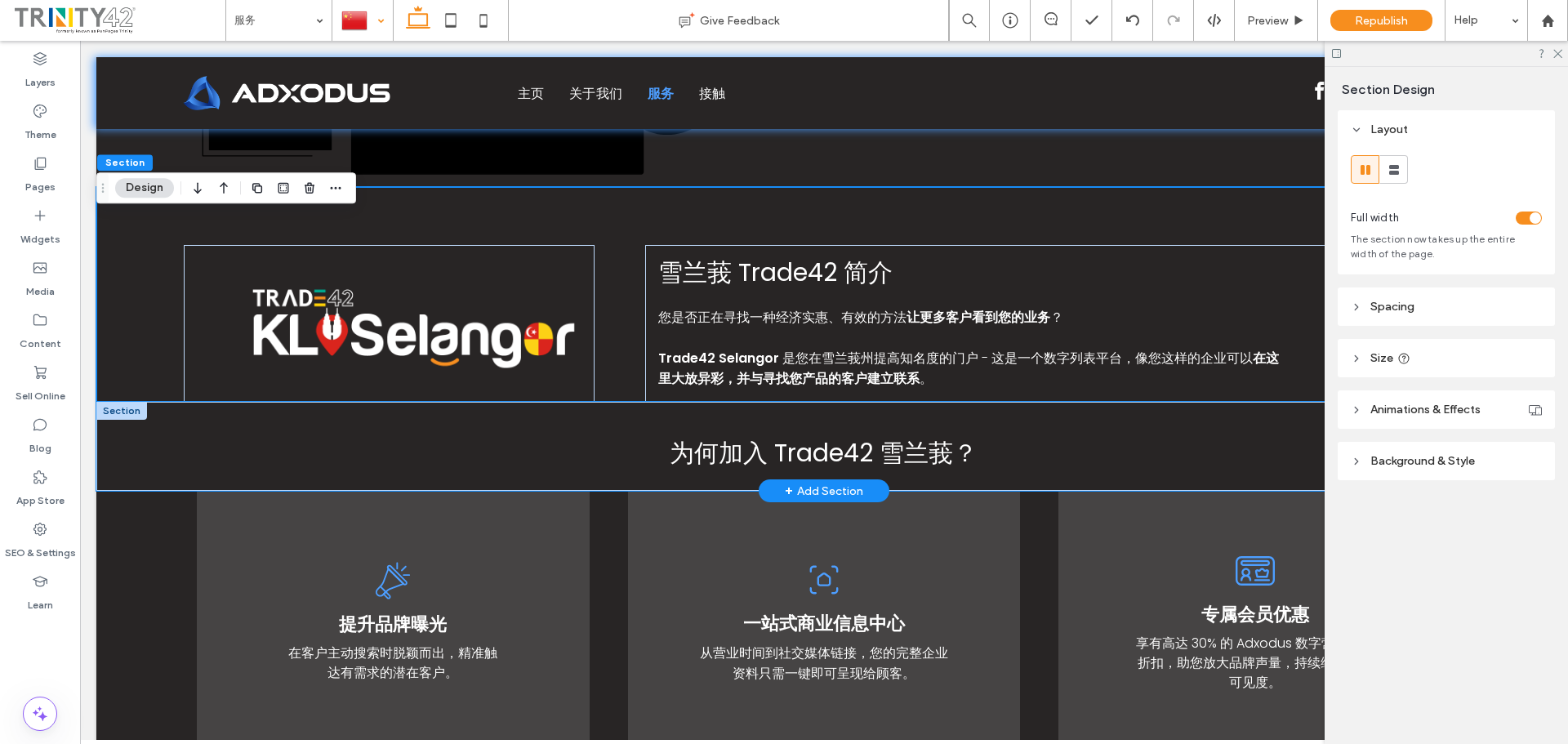 scroll, scrollTop: 327, scrollLeft: 0, axis: vertical 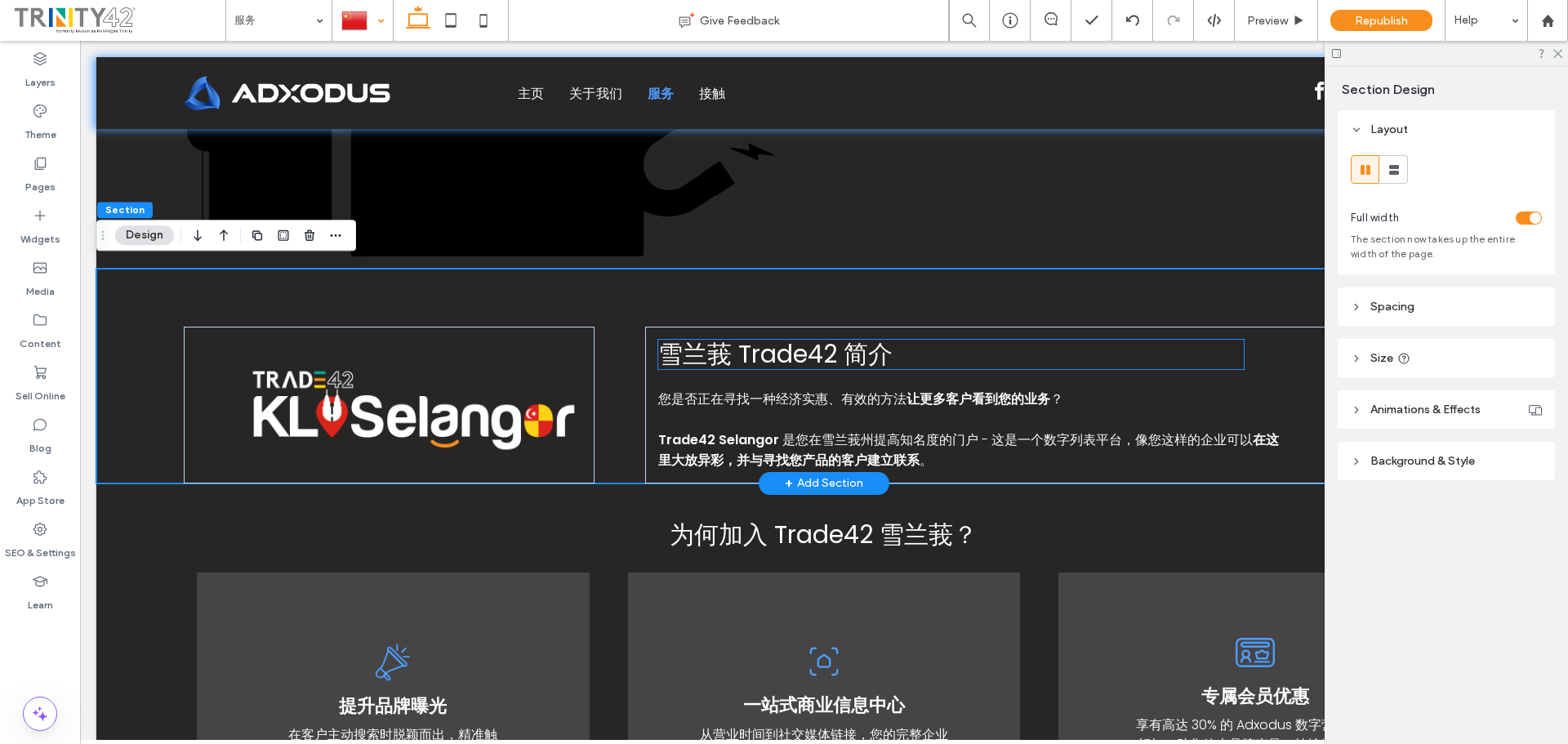 click on "雪兰莪 Trade42 简介" at bounding box center (775, 354) 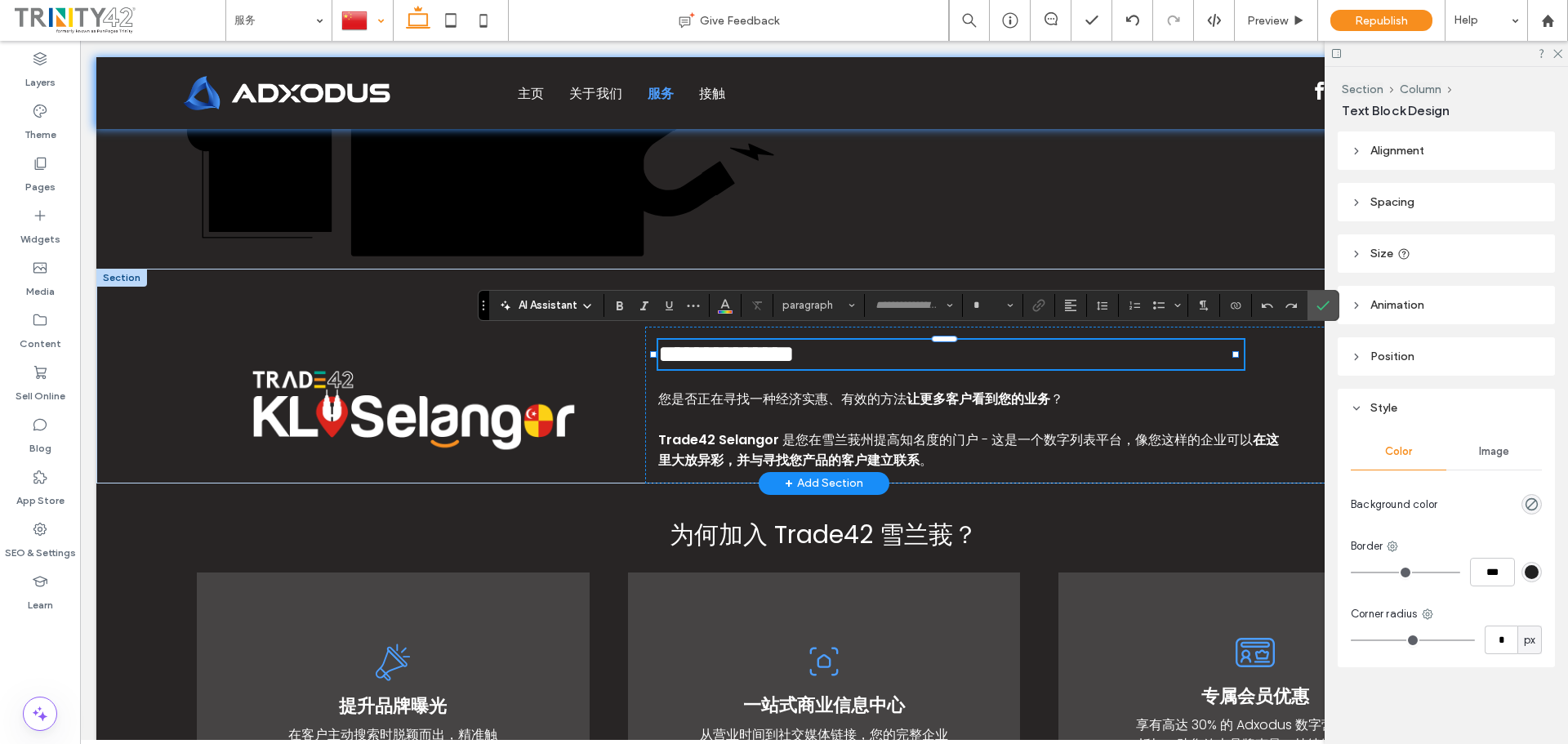 type on "*******" 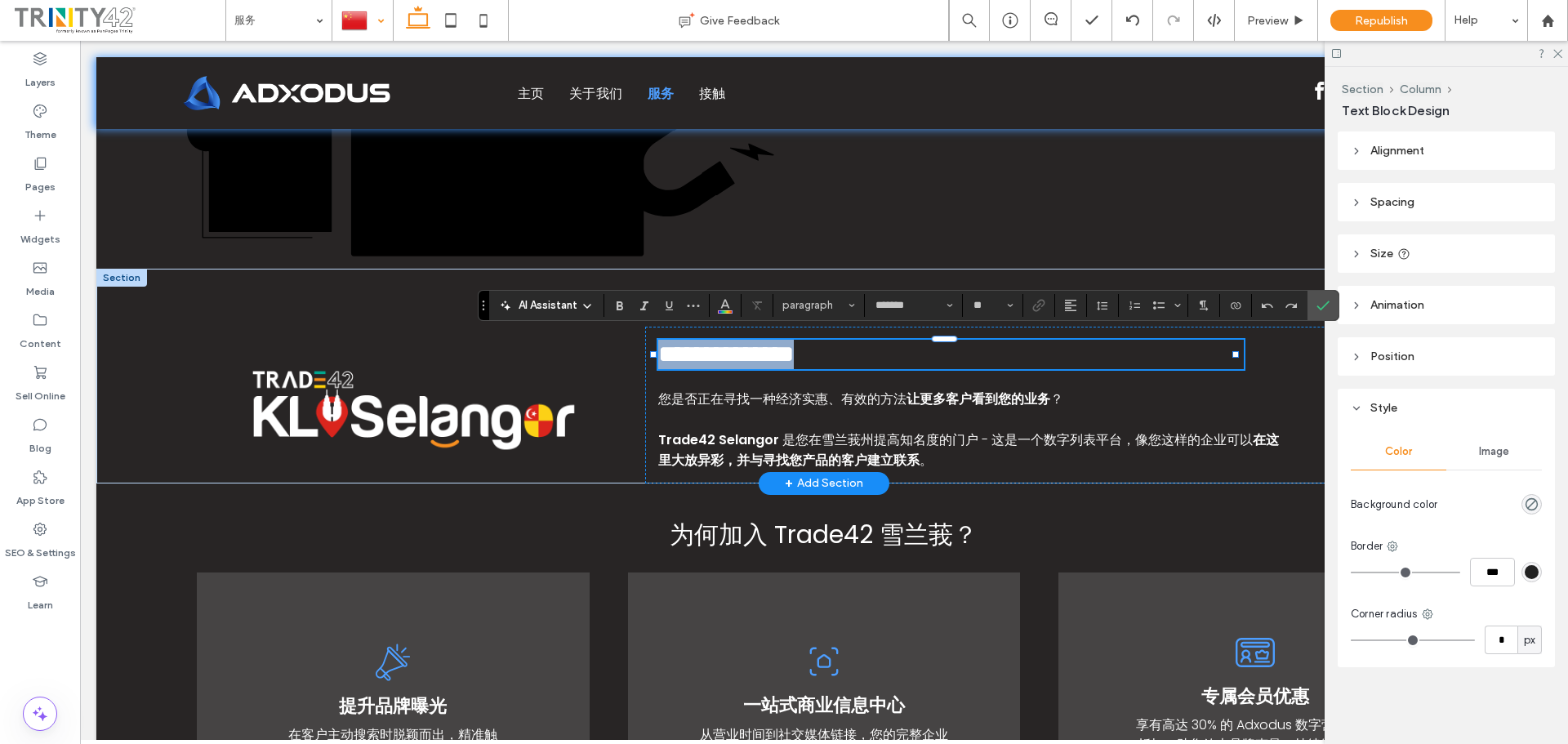 click on "**********" at bounding box center (726, 354) 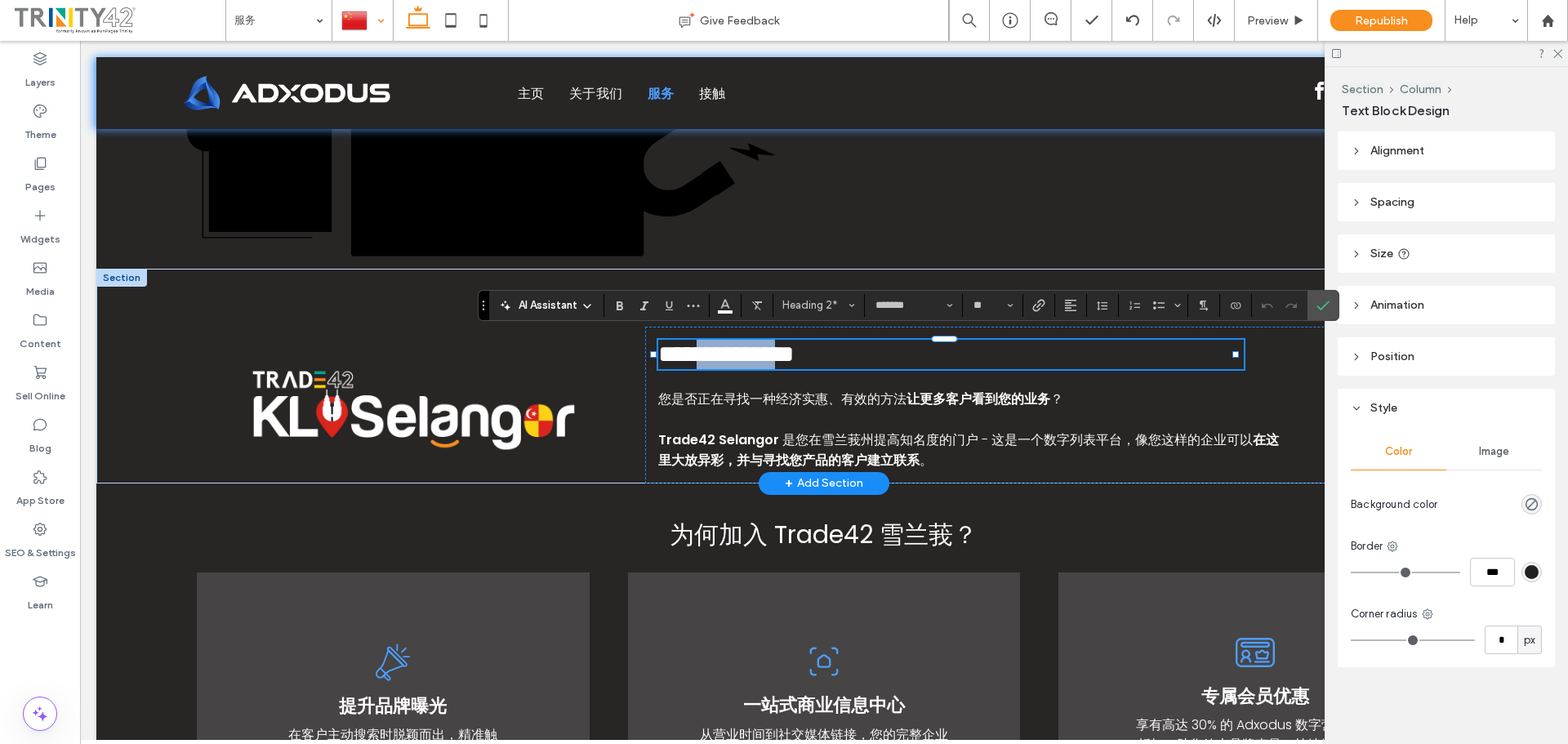 click on "**********" at bounding box center [726, 354] 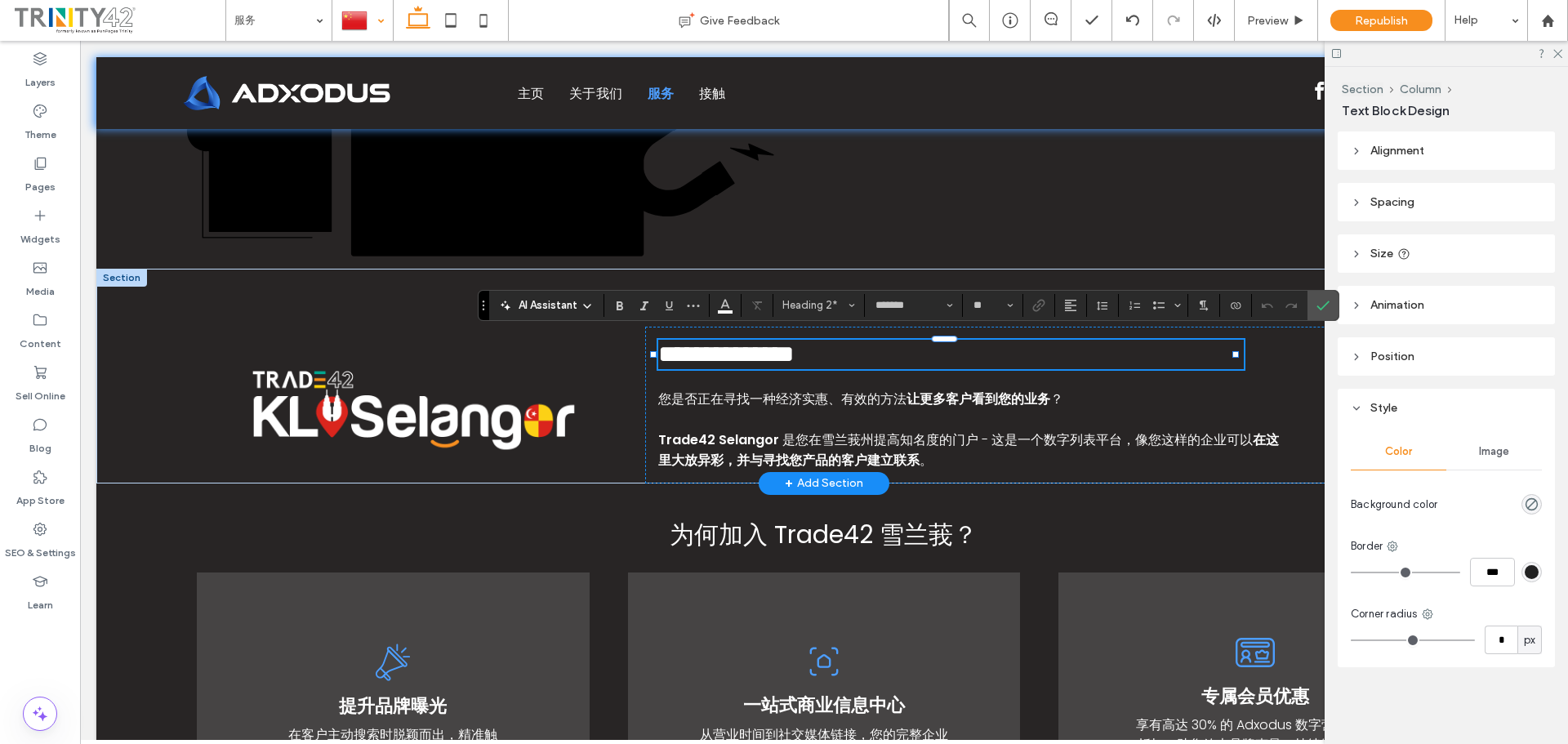 click on "**********" at bounding box center (726, 354) 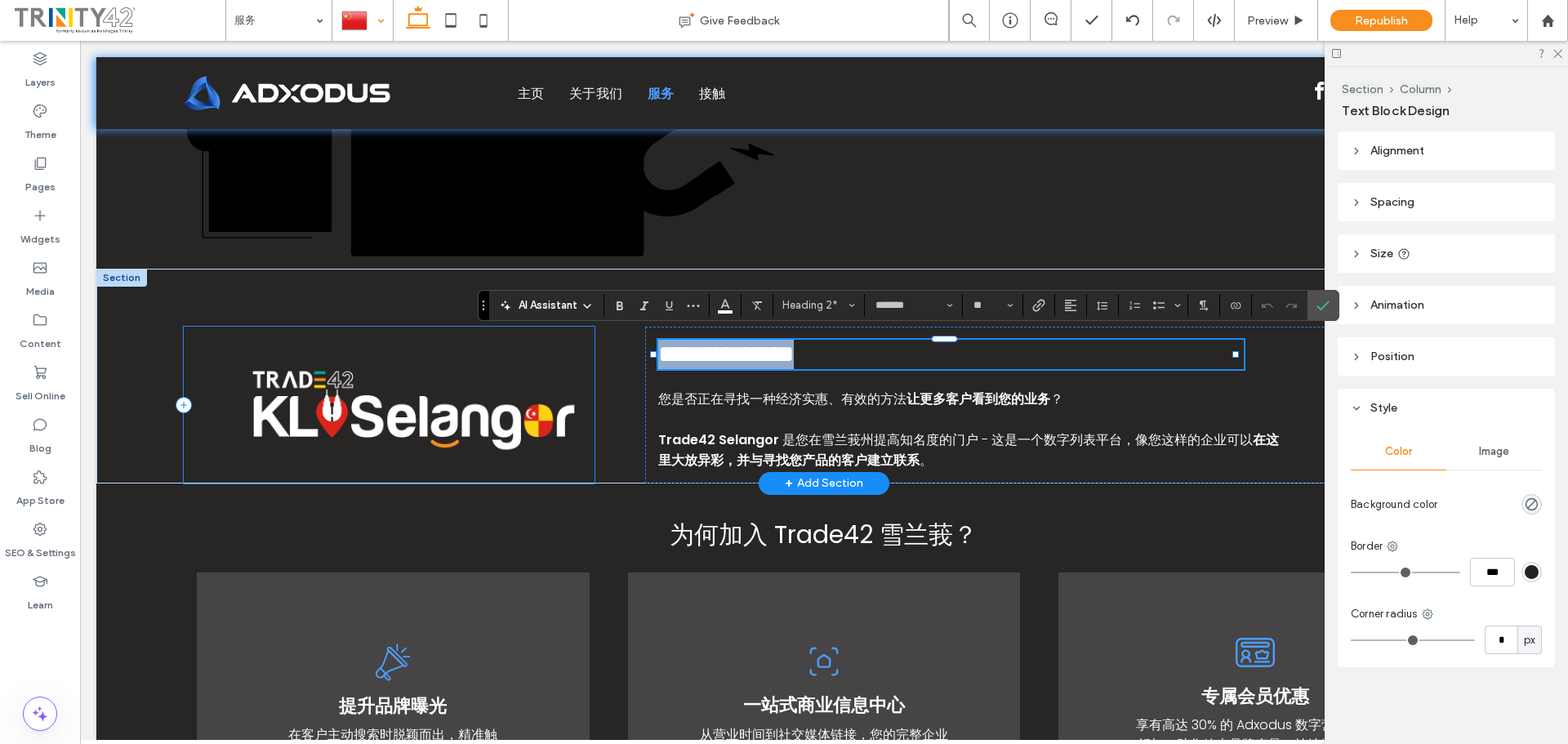 drag, startPoint x: 887, startPoint y: 349, endPoint x: 569, endPoint y: 336, distance: 318.2656 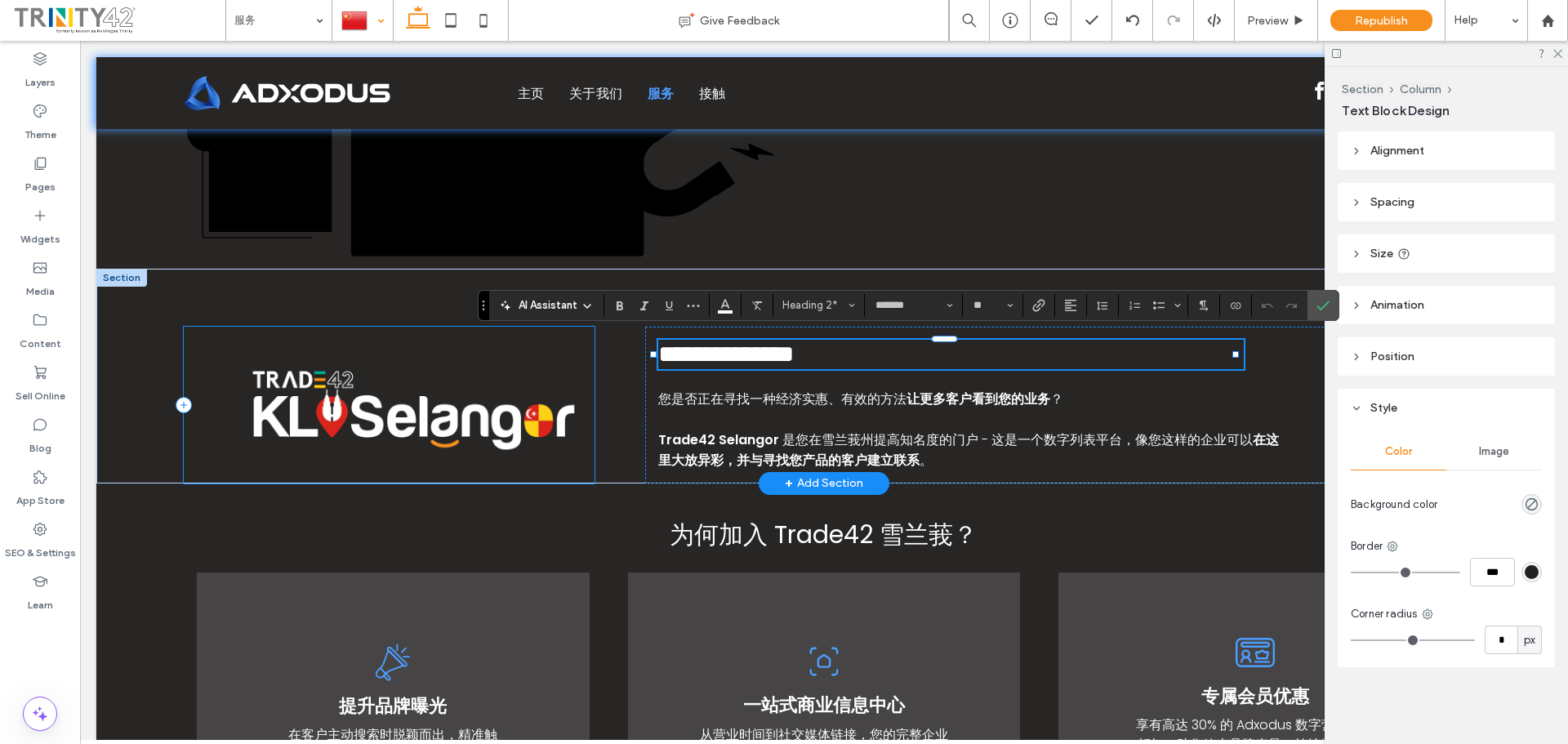 scroll, scrollTop: 0, scrollLeft: 0, axis: both 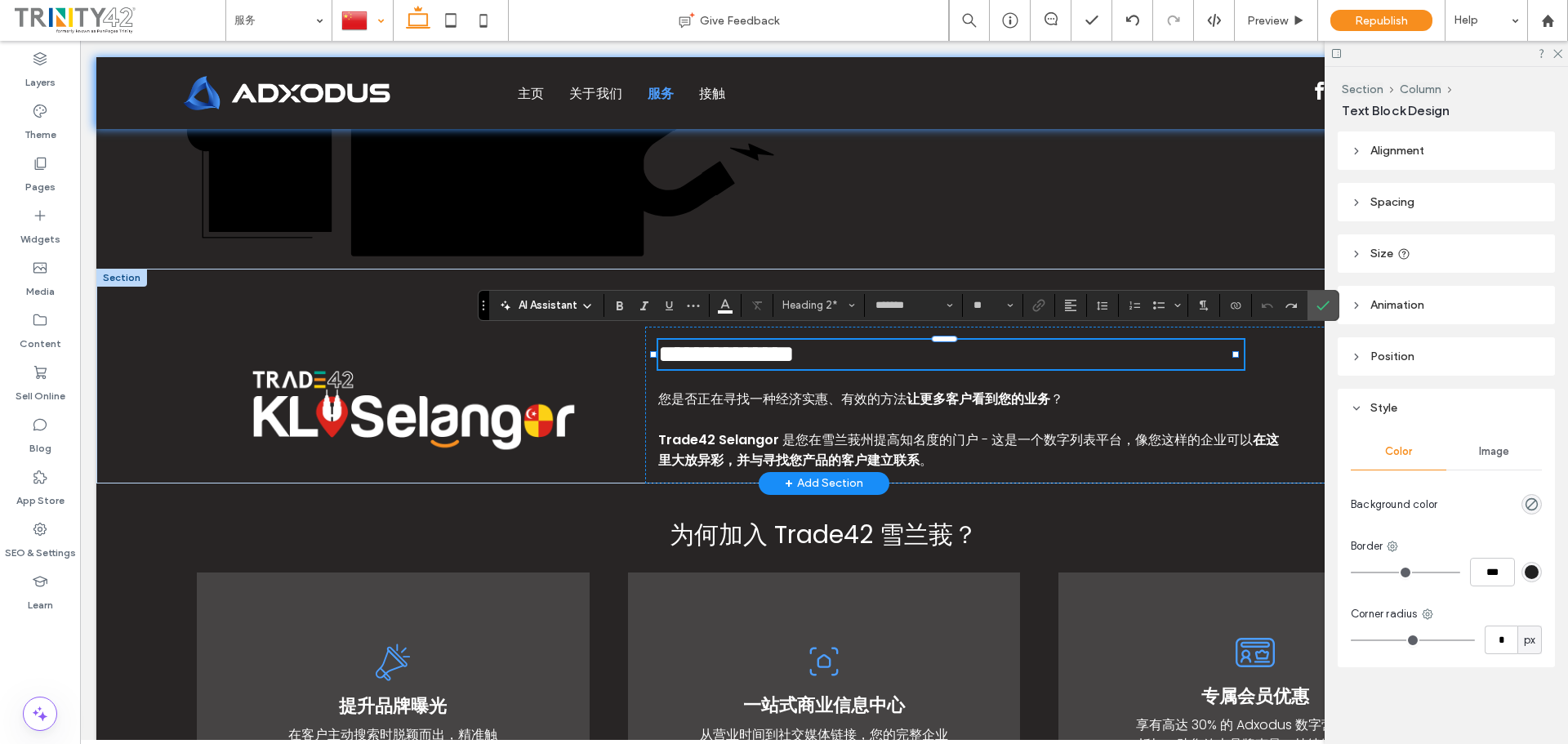 click on "**********" at bounding box center (726, 354) 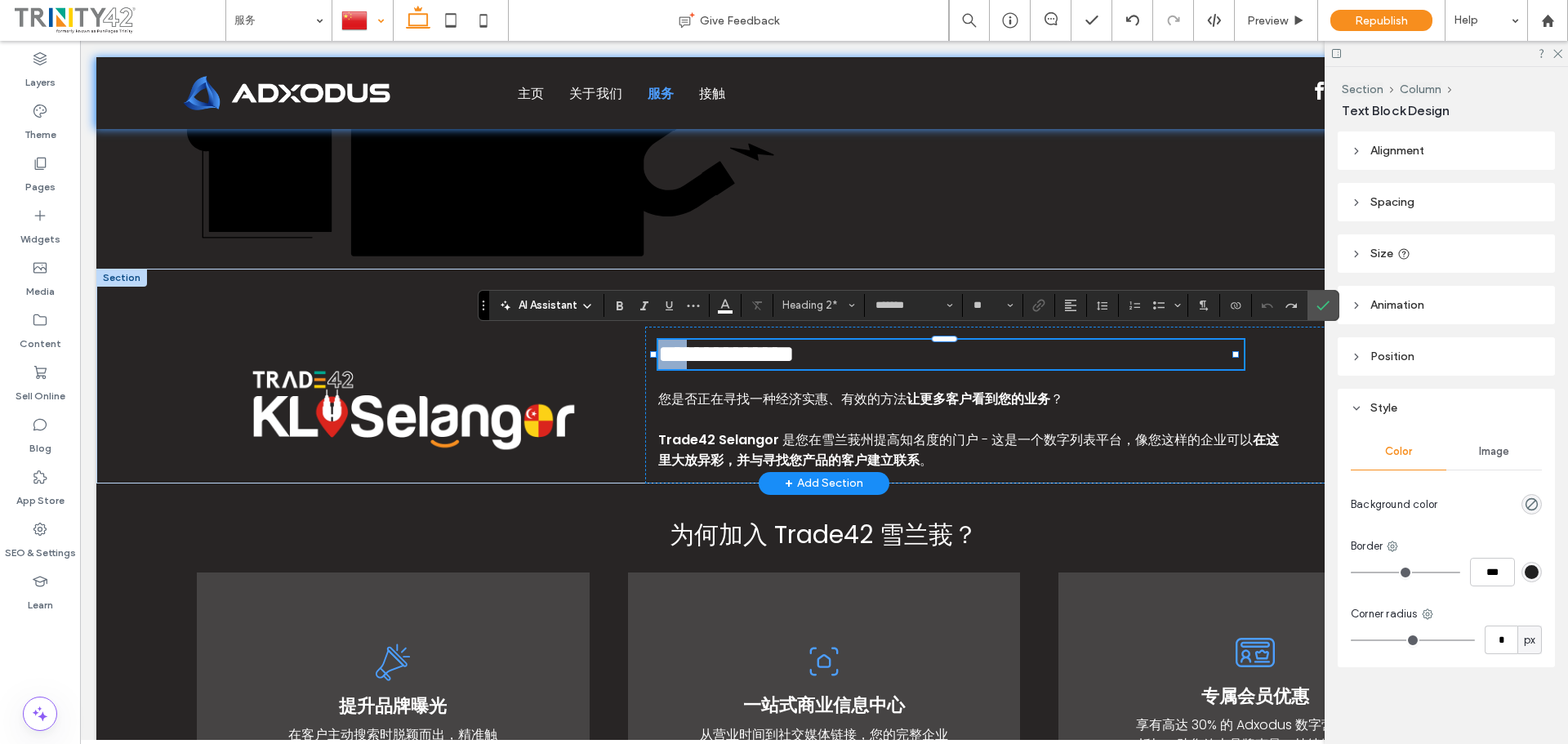 drag, startPoint x: 724, startPoint y: 345, endPoint x: 599, endPoint y: 338, distance: 125.19585 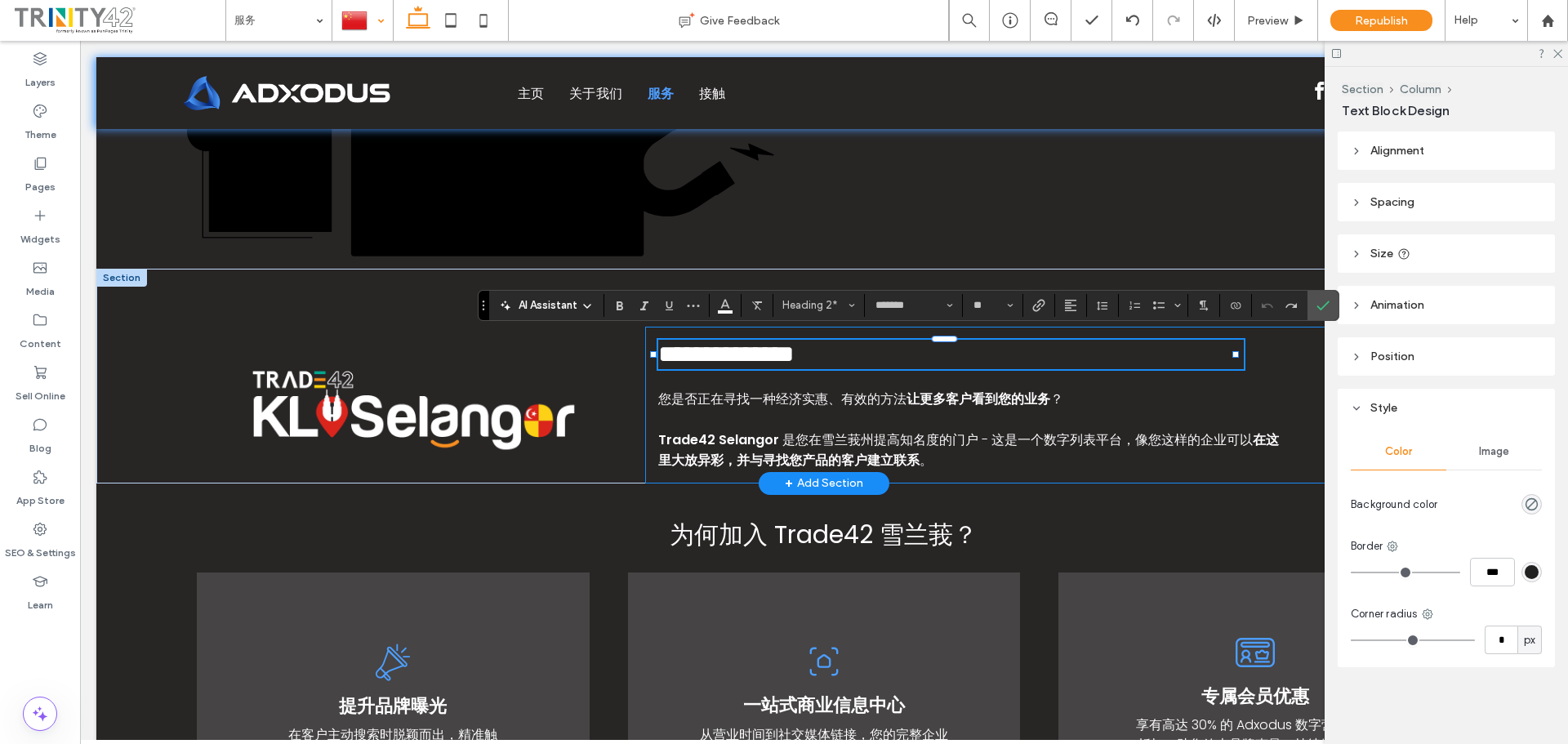 scroll, scrollTop: 0, scrollLeft: 0, axis: both 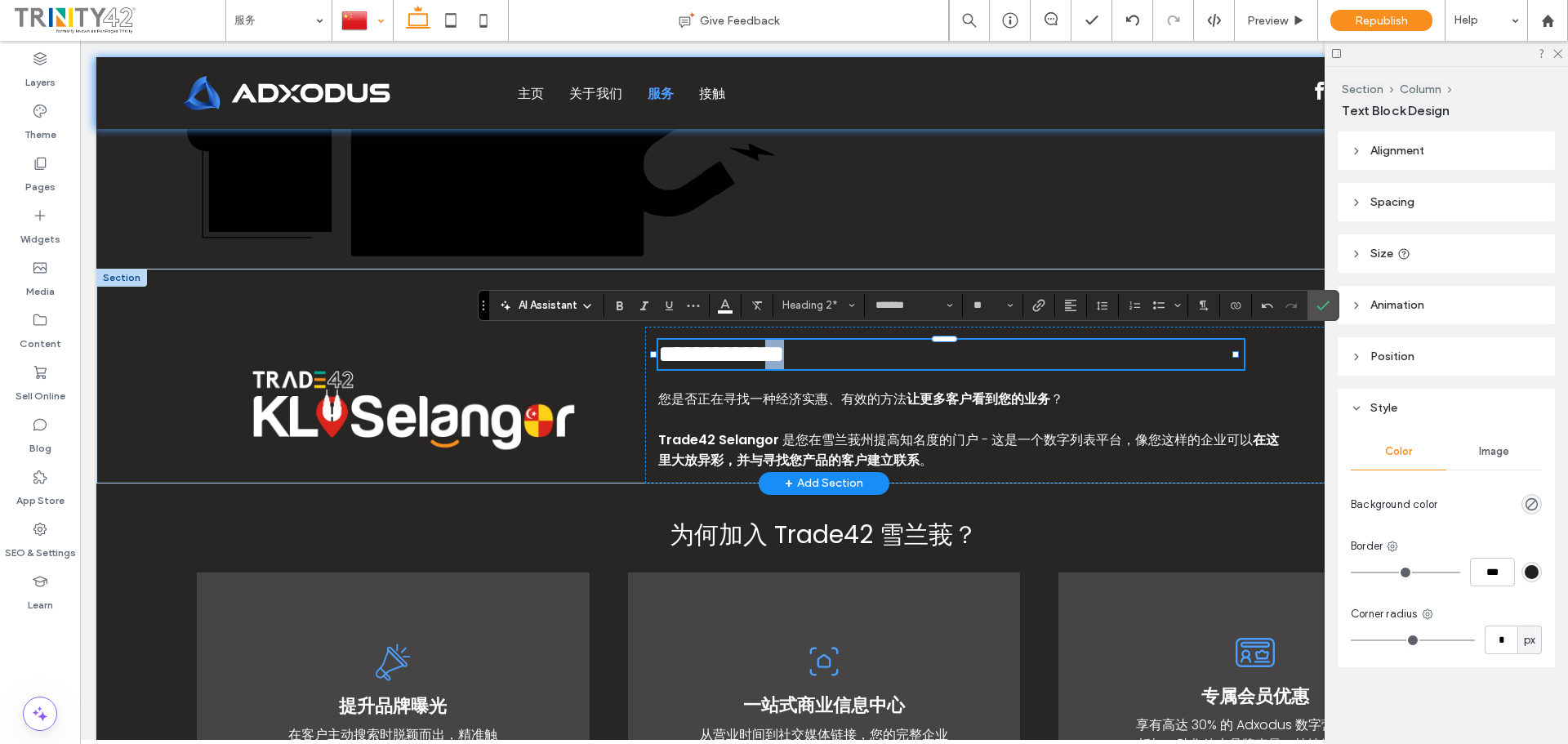 drag, startPoint x: 826, startPoint y: 352, endPoint x: 884, endPoint y: 350, distance: 58.03447 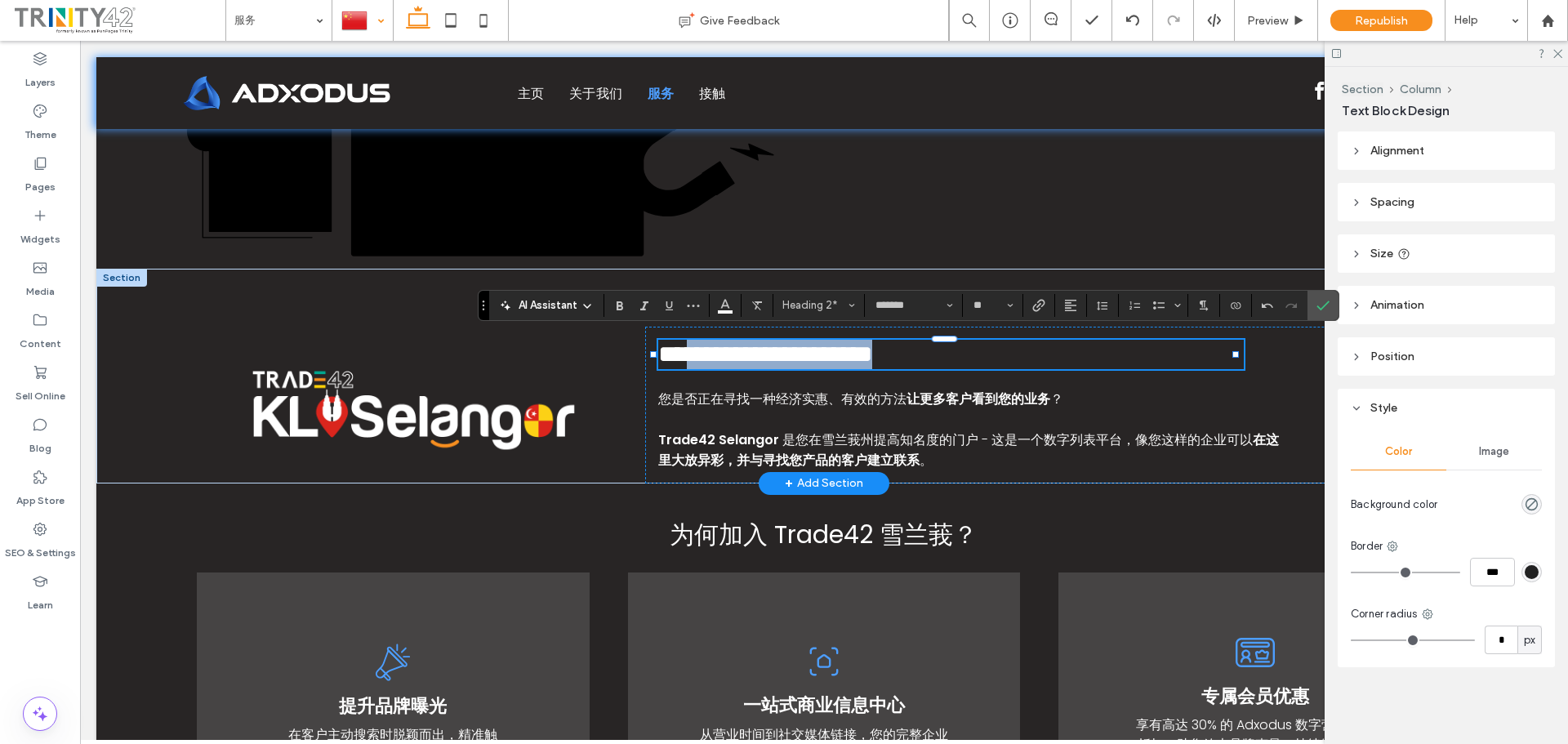 drag, startPoint x: 708, startPoint y: 350, endPoint x: 989, endPoint y: 352, distance: 281.0071 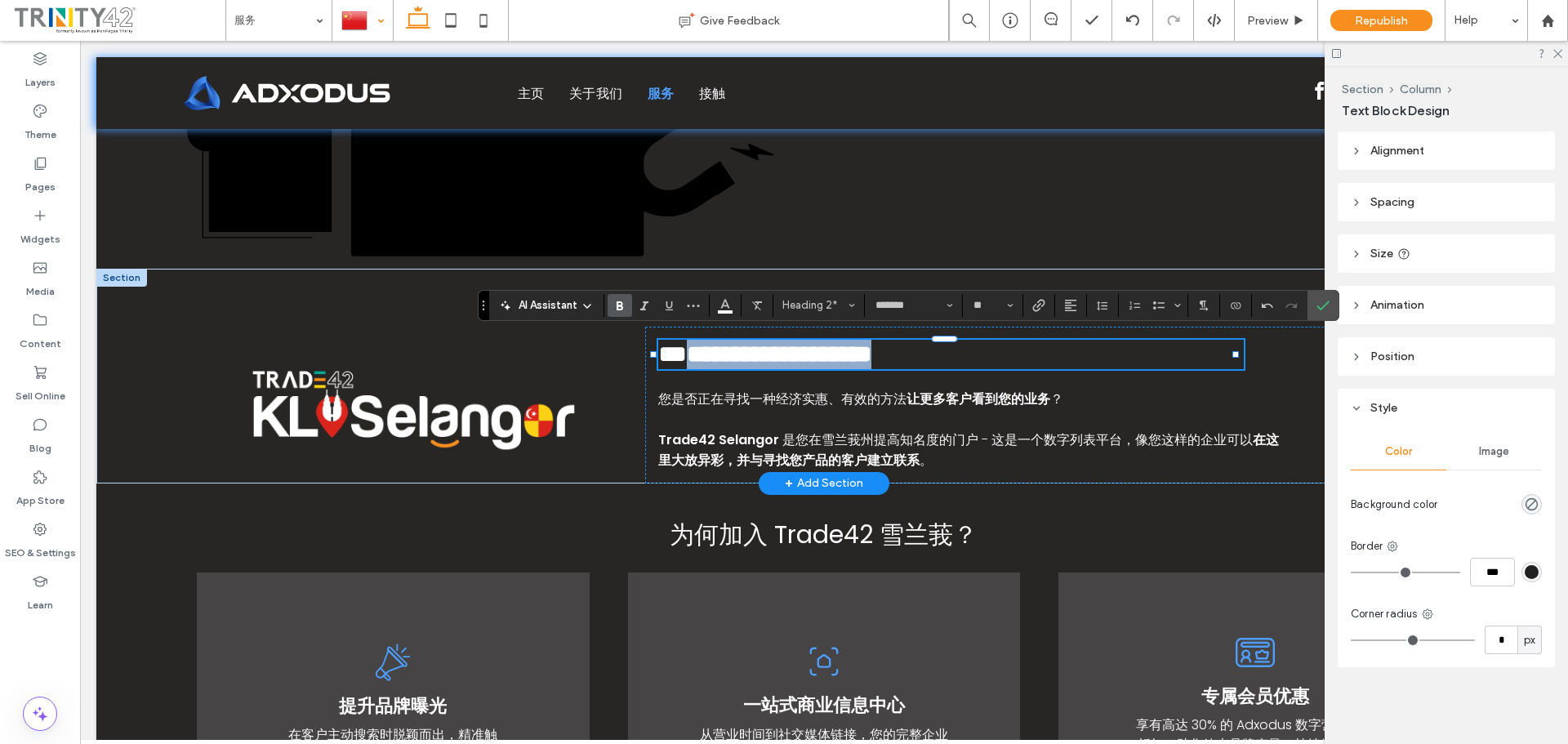 click on "**********" at bounding box center [951, 354] 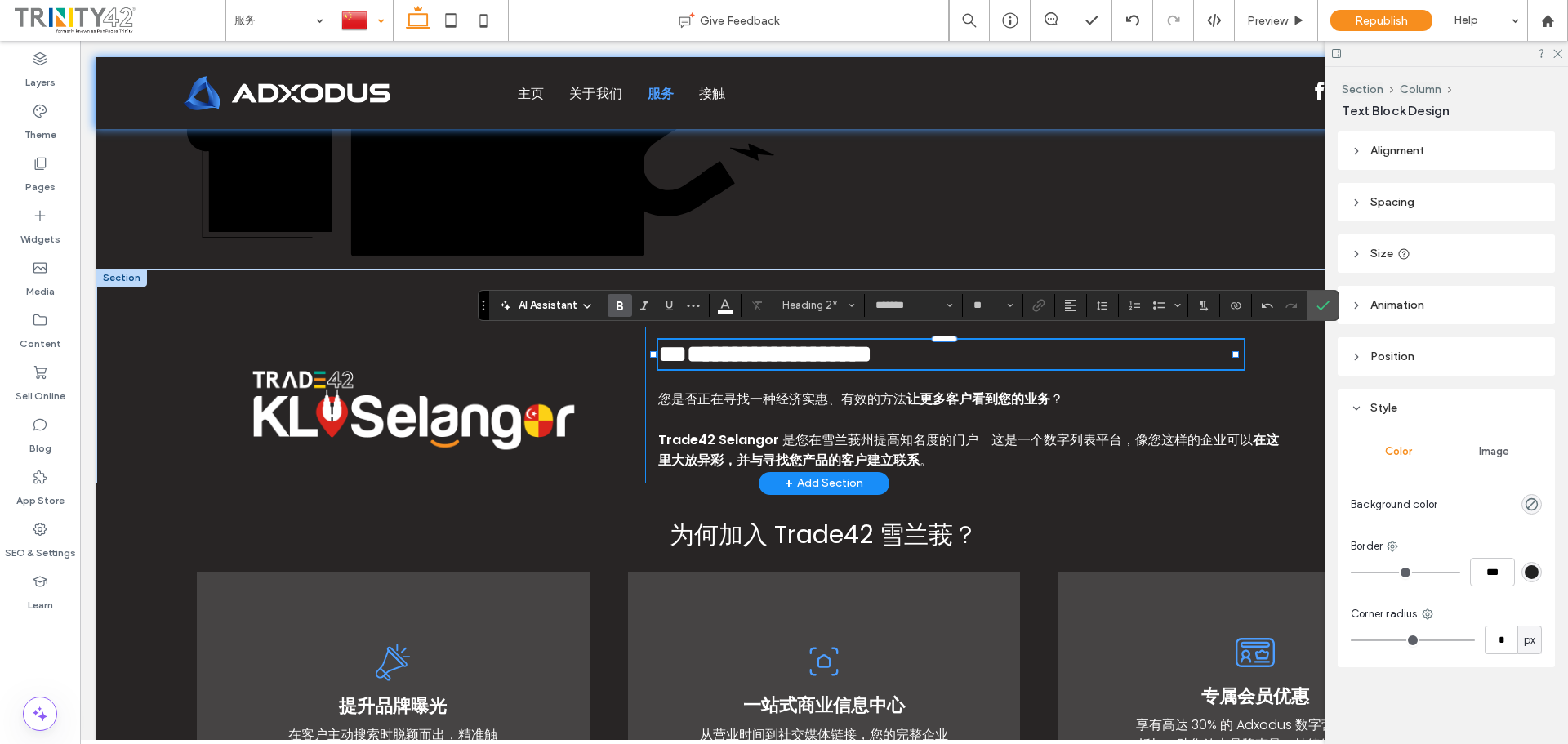 click on "**********" at bounding box center [1054, 405] 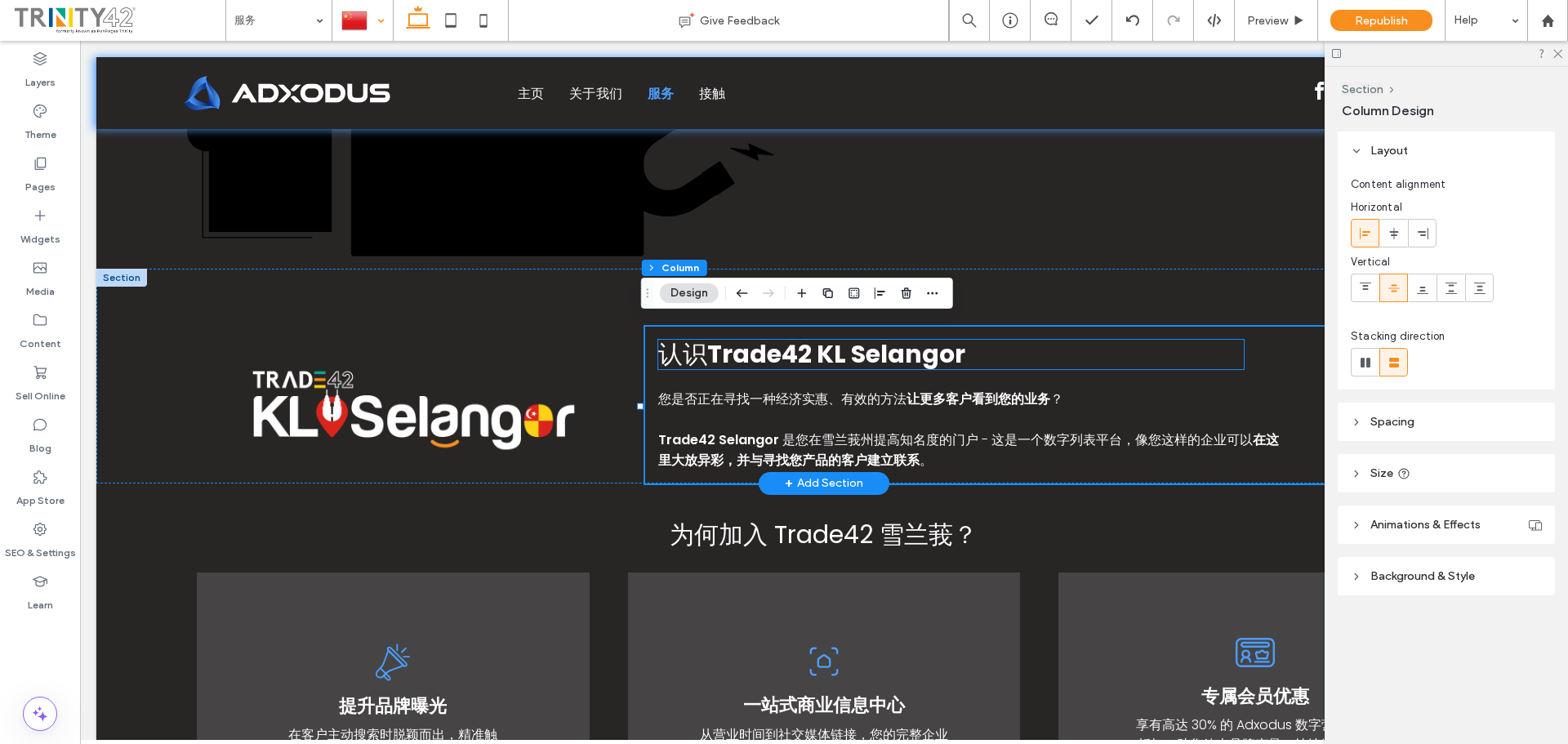 click on "认识  Trade42 KL Selangor" at bounding box center (951, 354) 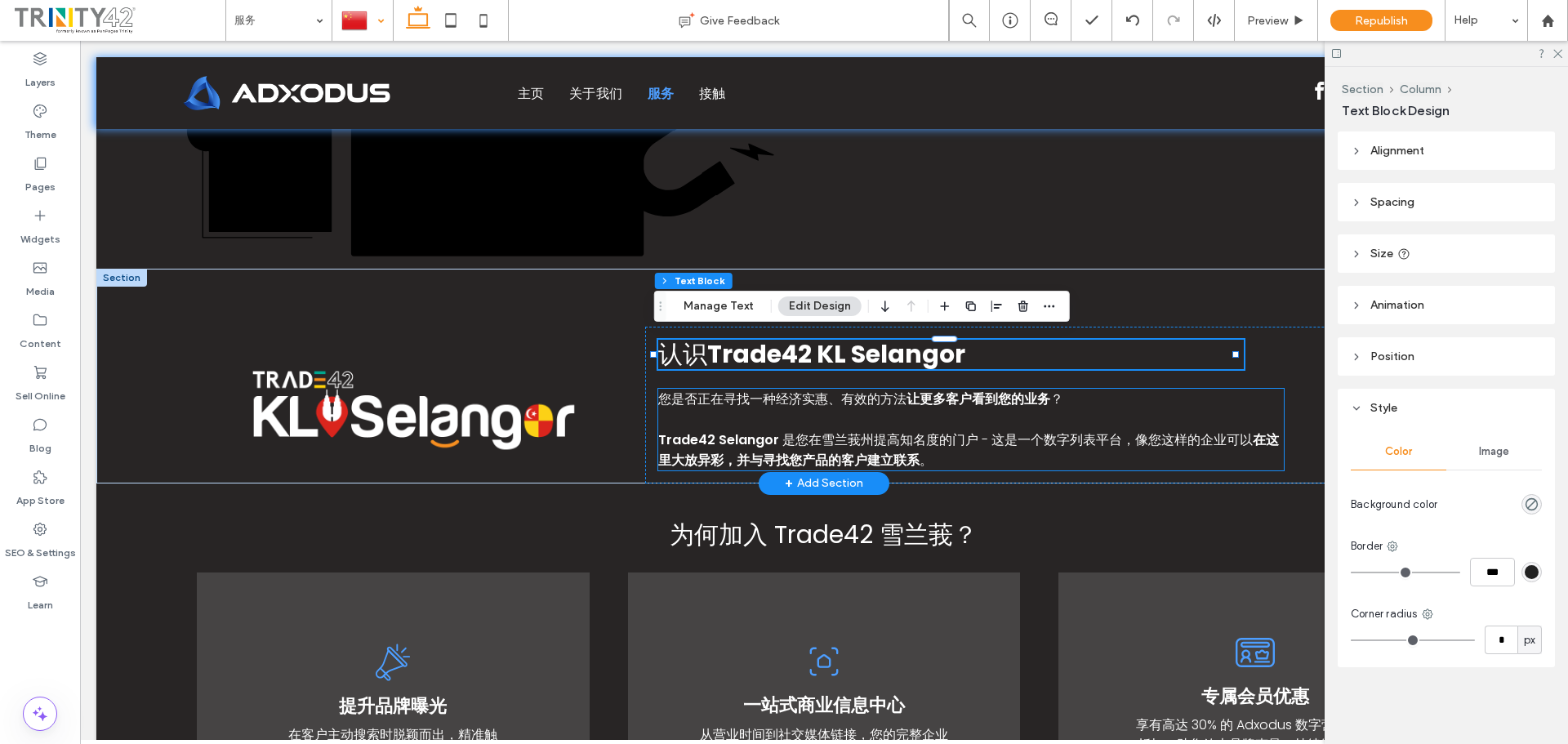 click on "让更多客户看到您的业务" at bounding box center (978, 399) 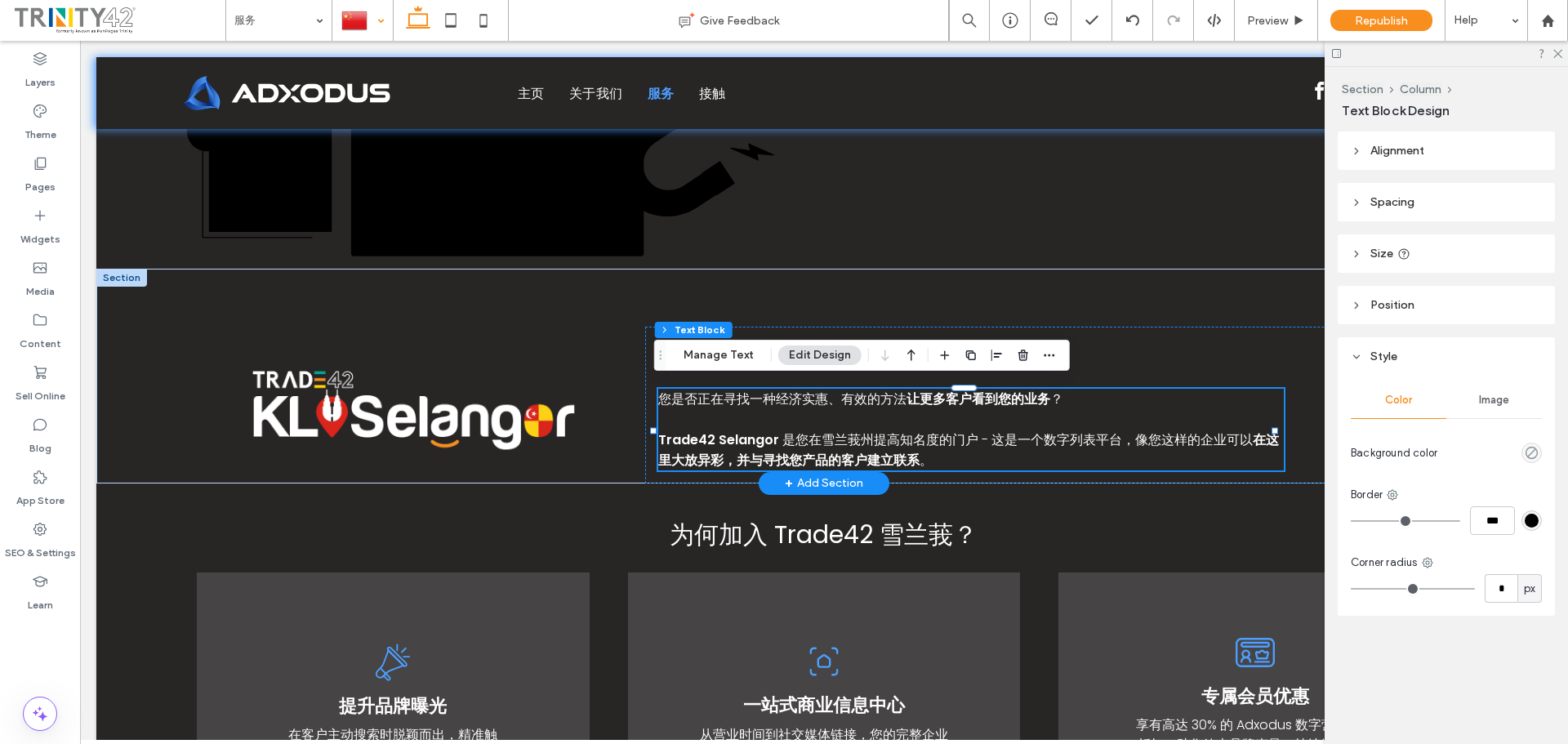 click on "您是否正在寻找一种经济实惠、有效的方法 让更多客户看到您的业务 ？ Trade42 Selangor   是您在雪兰莪州提高知名度的门户 - 这是一个数字列表平台，像您这样的企业可以 在这里大放异彩，并与寻找您产品的客户建立联系 。" at bounding box center (970, 430) 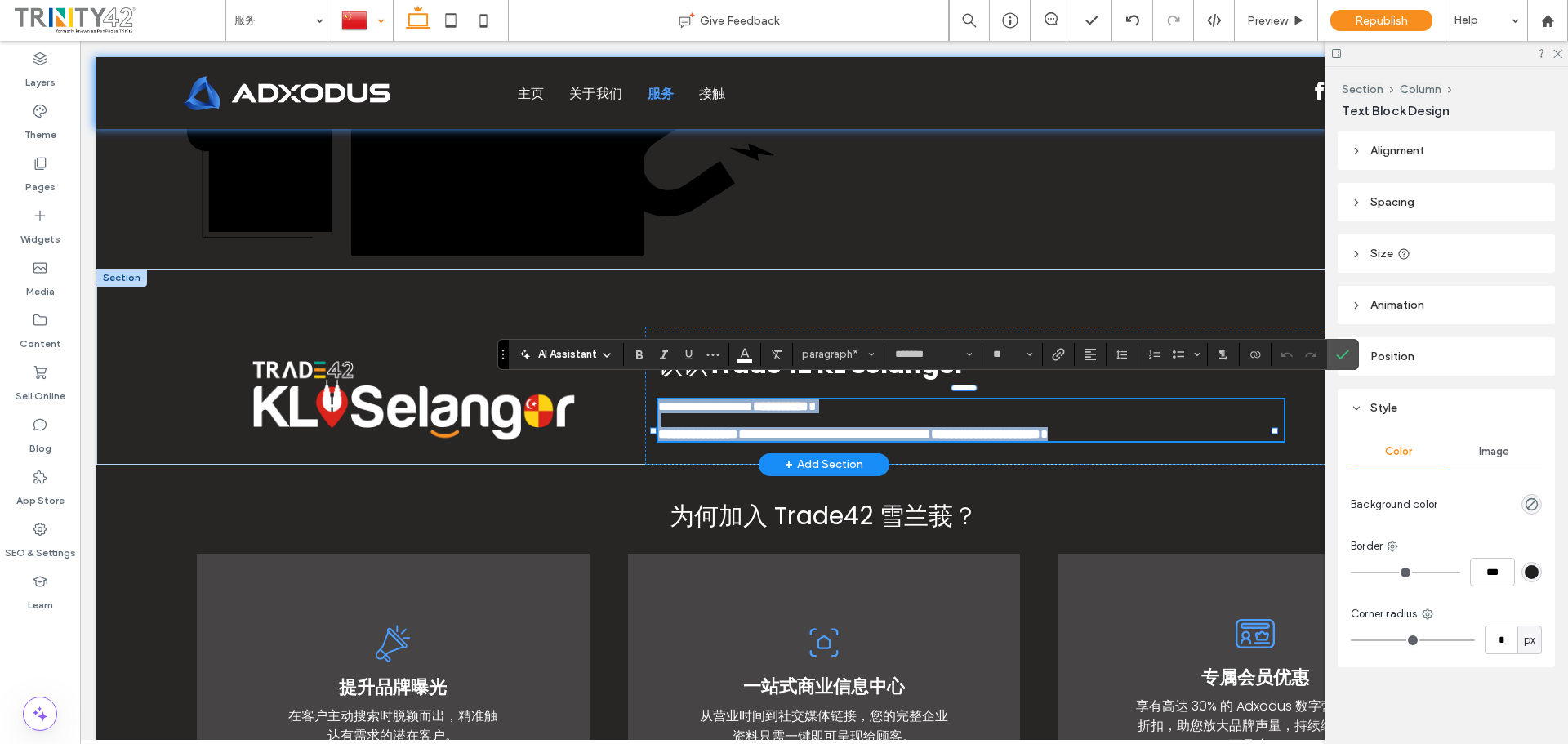 click on "**********" at bounding box center (970, 406) 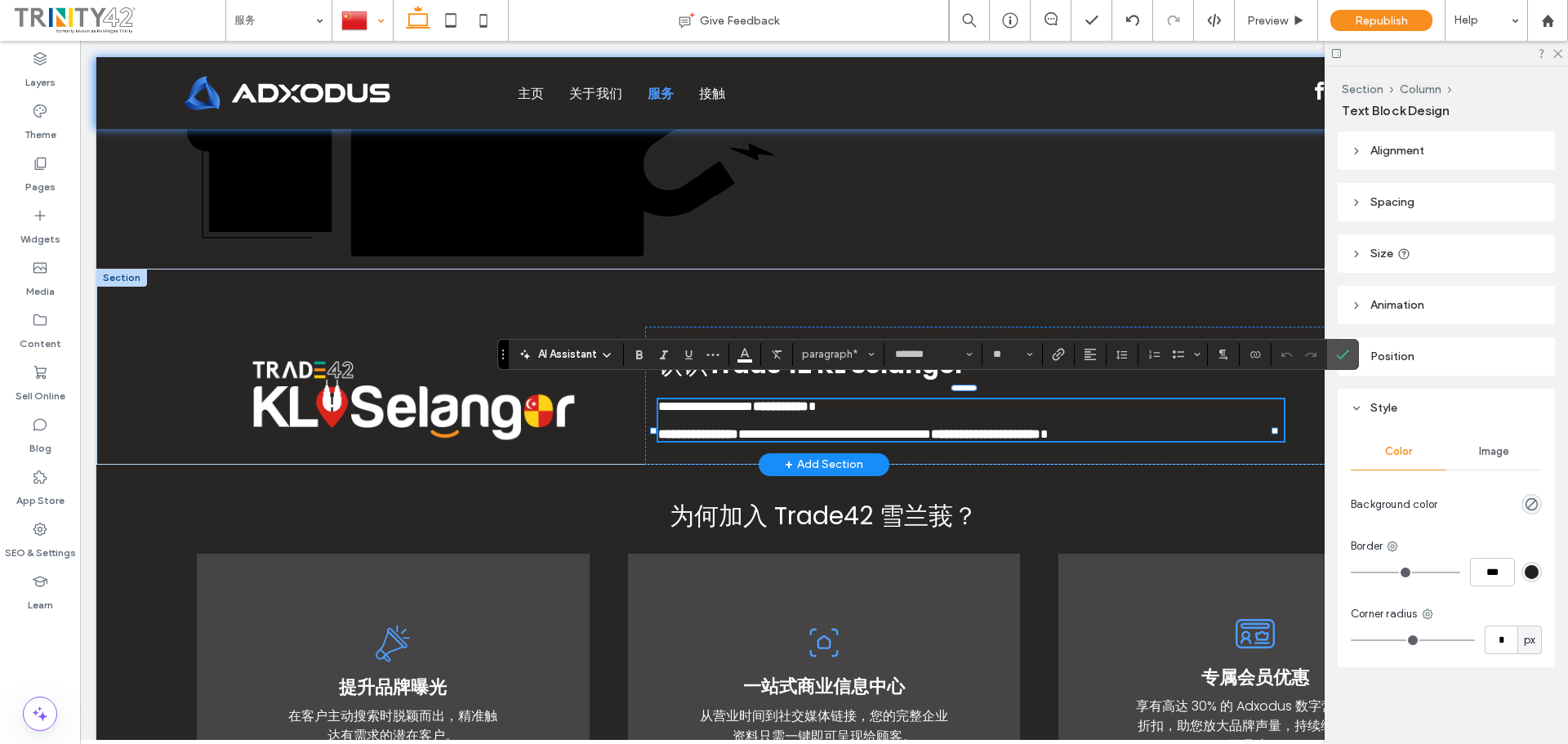 scroll, scrollTop: 0, scrollLeft: 0, axis: both 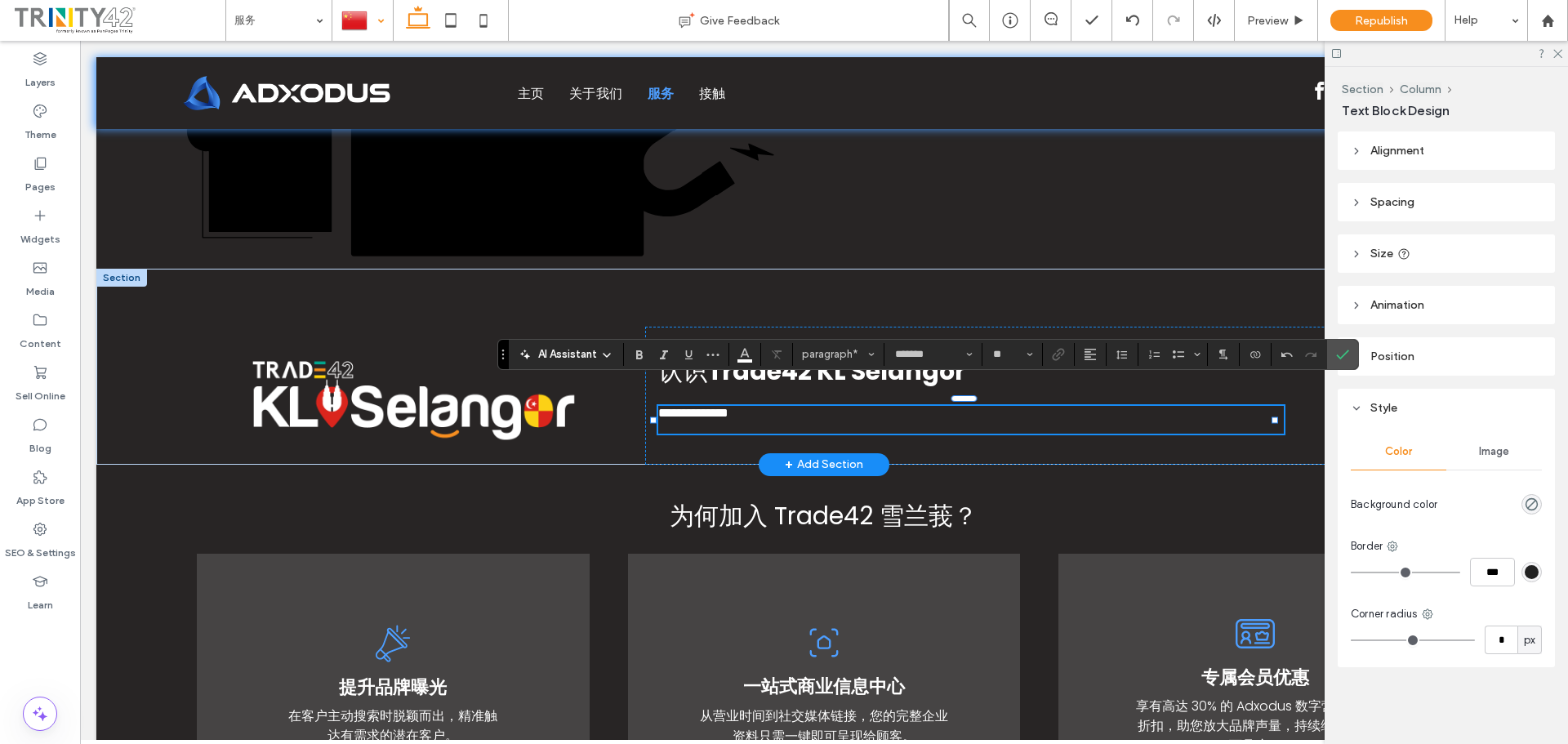 click on "**********" at bounding box center [970, 412] 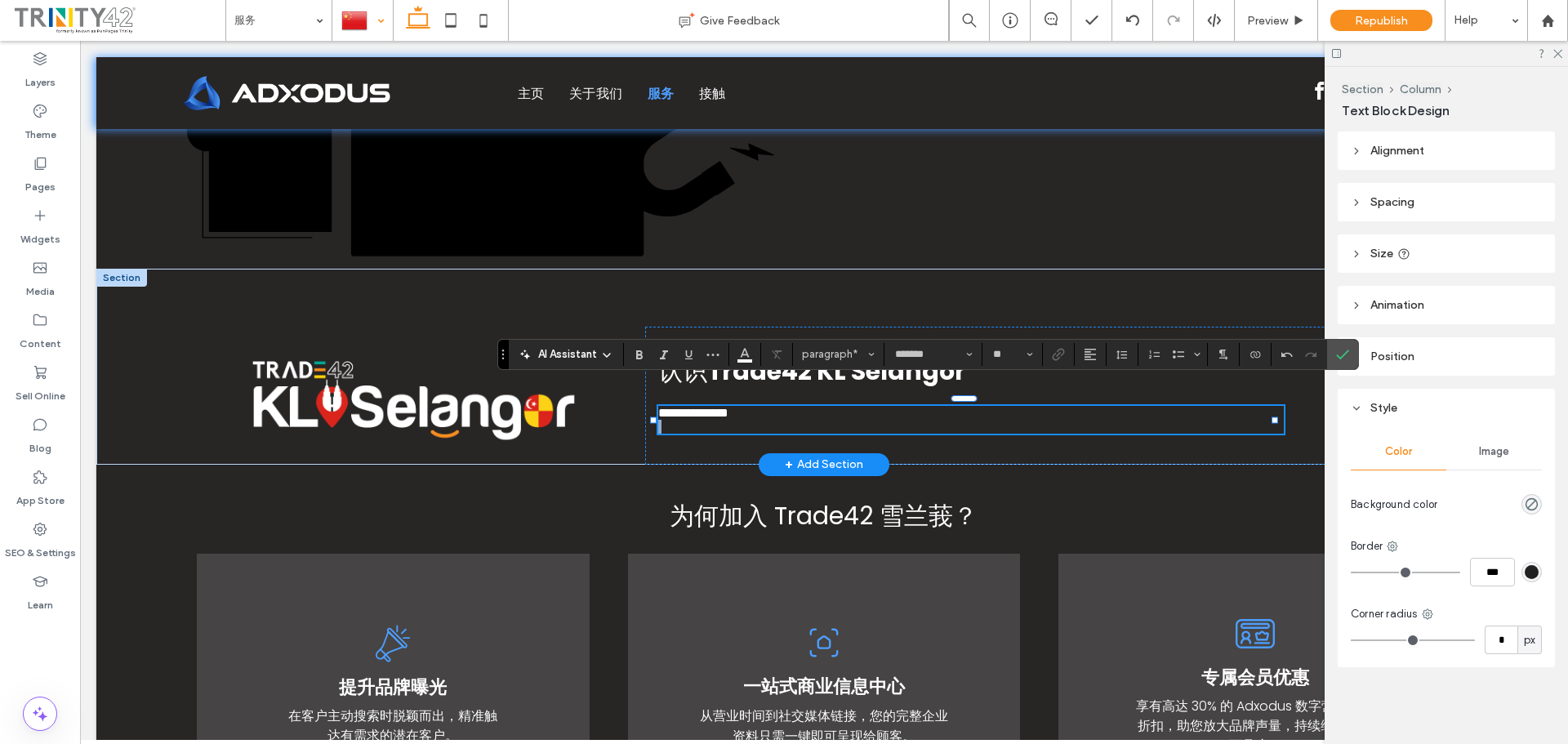 click on "**********" at bounding box center [970, 412] 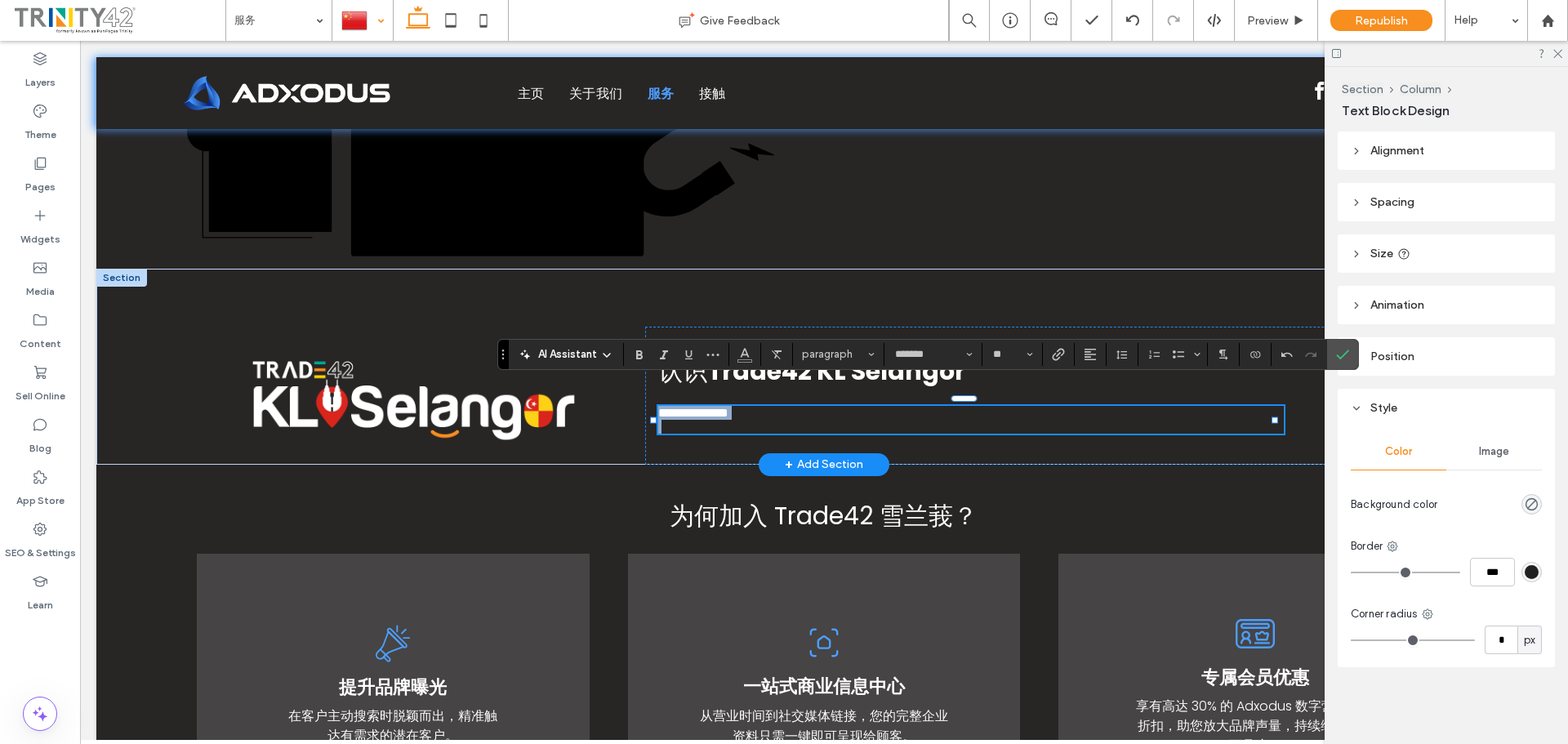 click on "**********" at bounding box center [970, 412] 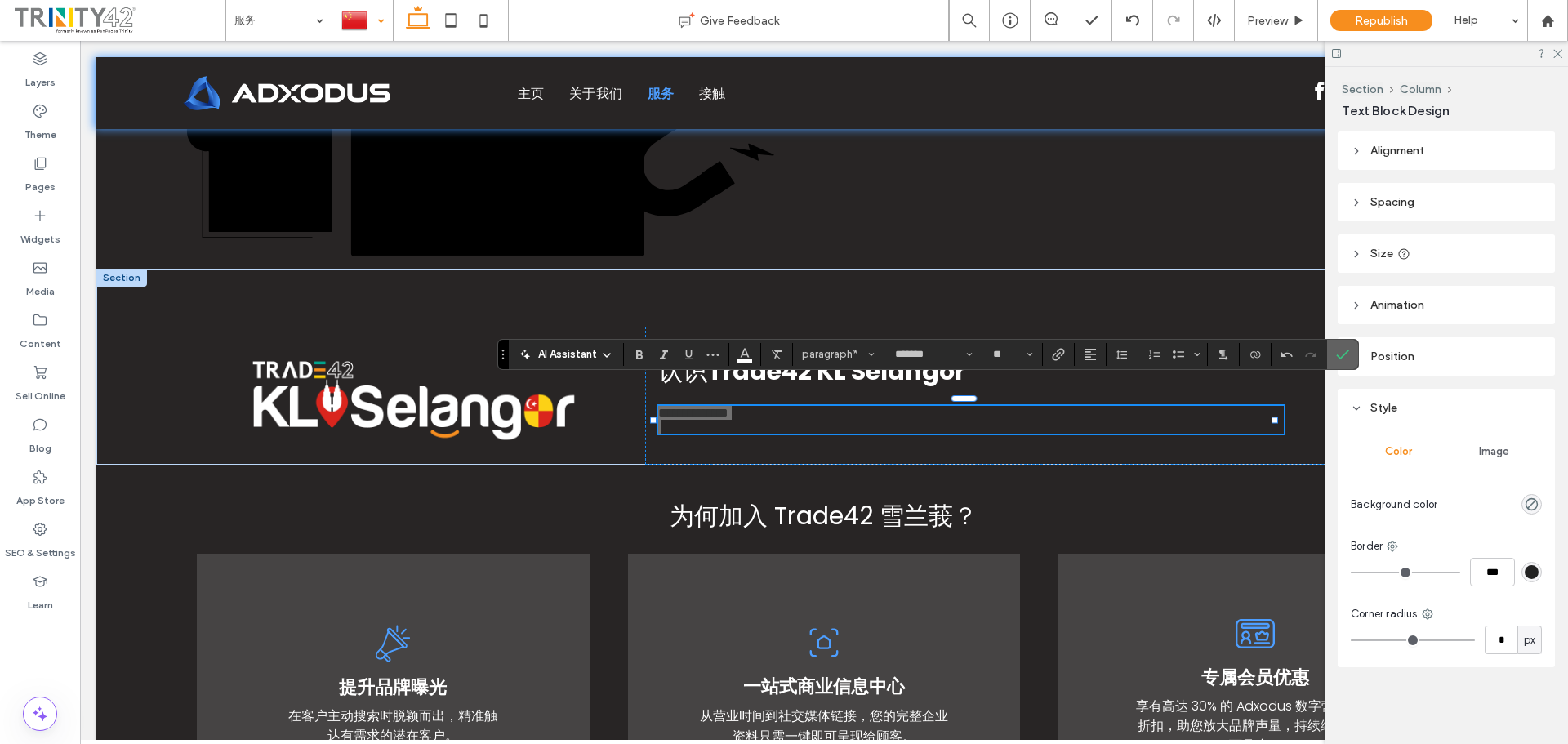 click 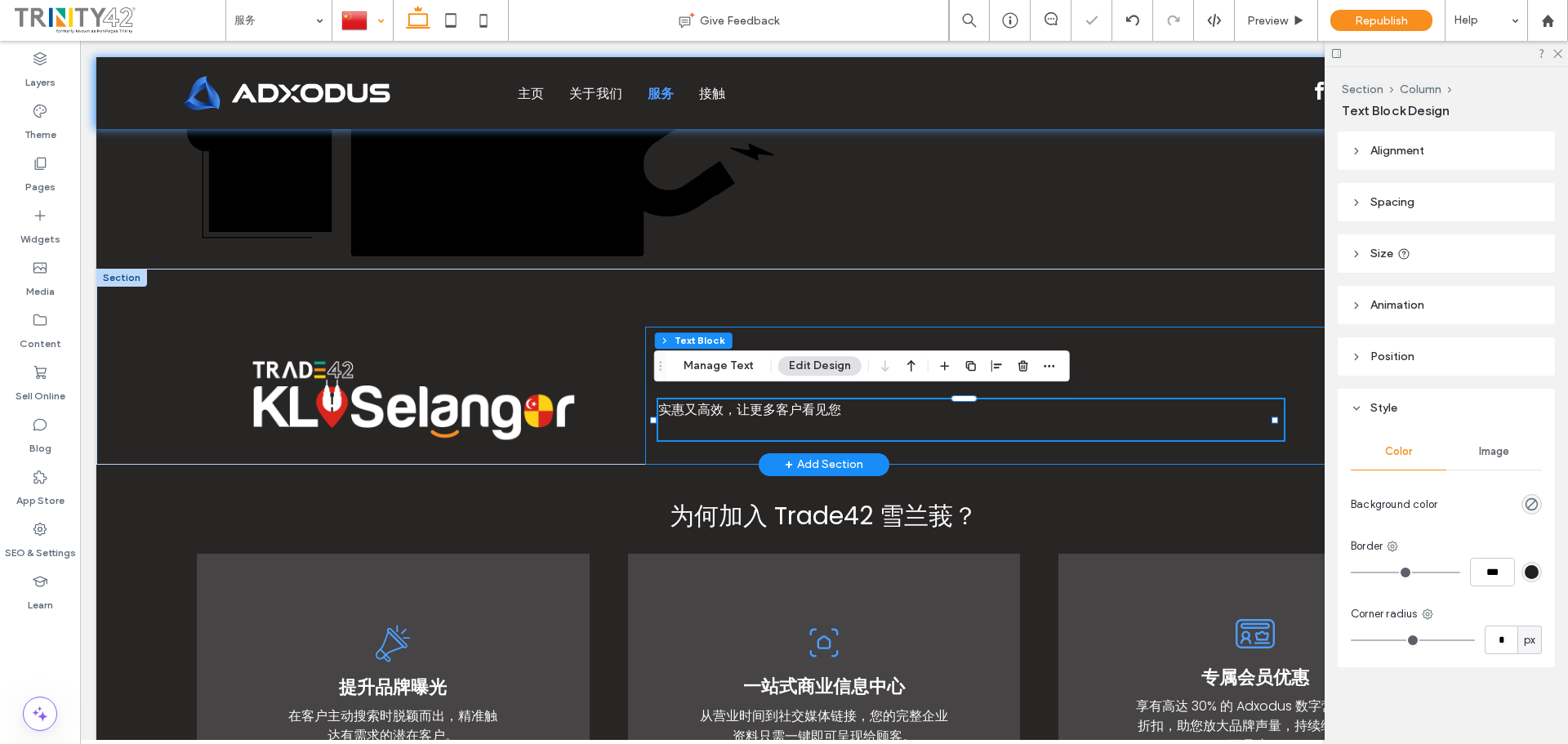 click on "认识  Trade42 KL Selangor
实惠又高效，让更多客户看见您" at bounding box center [1054, 395] 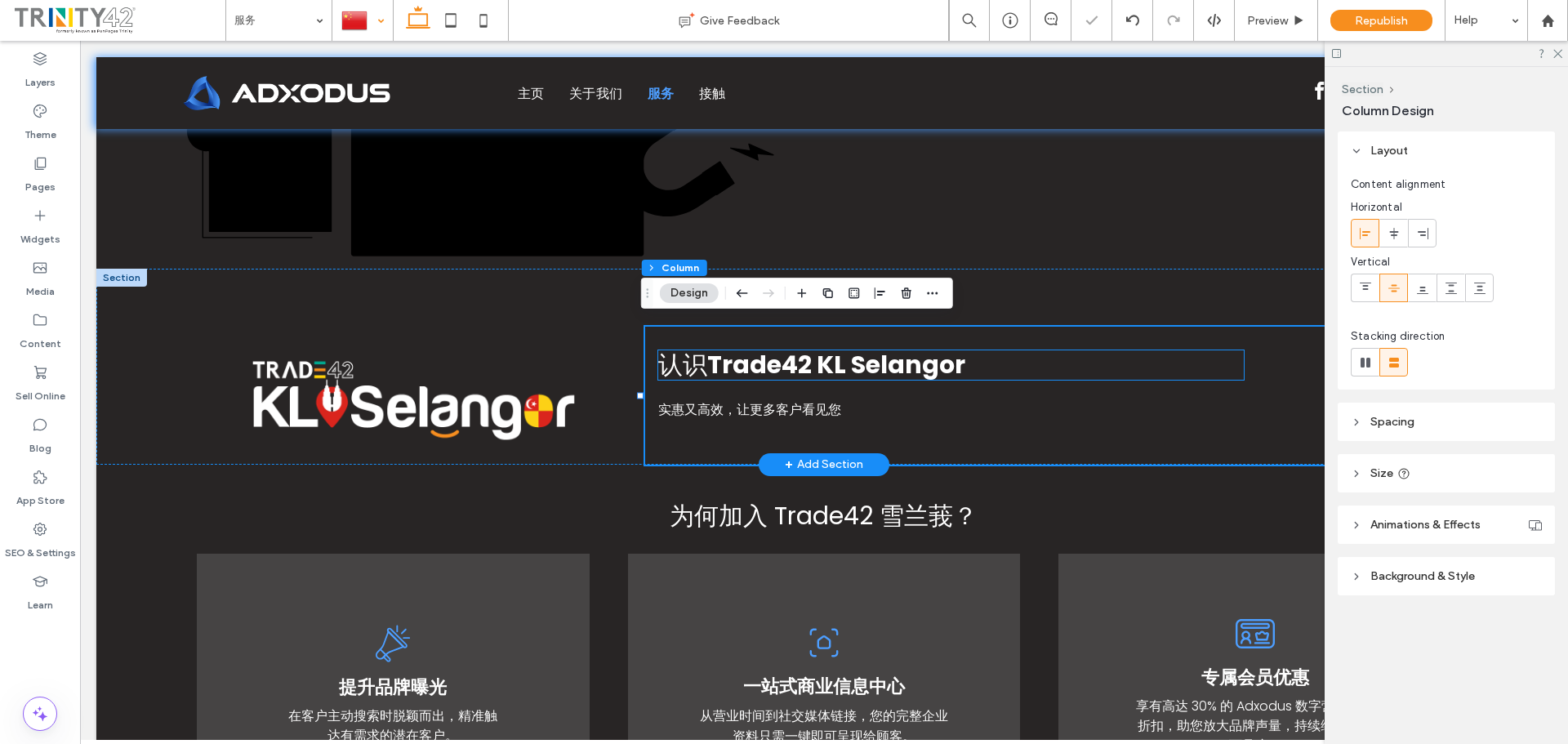 click on "认识  Trade42 KL Selangor" at bounding box center (951, 365) 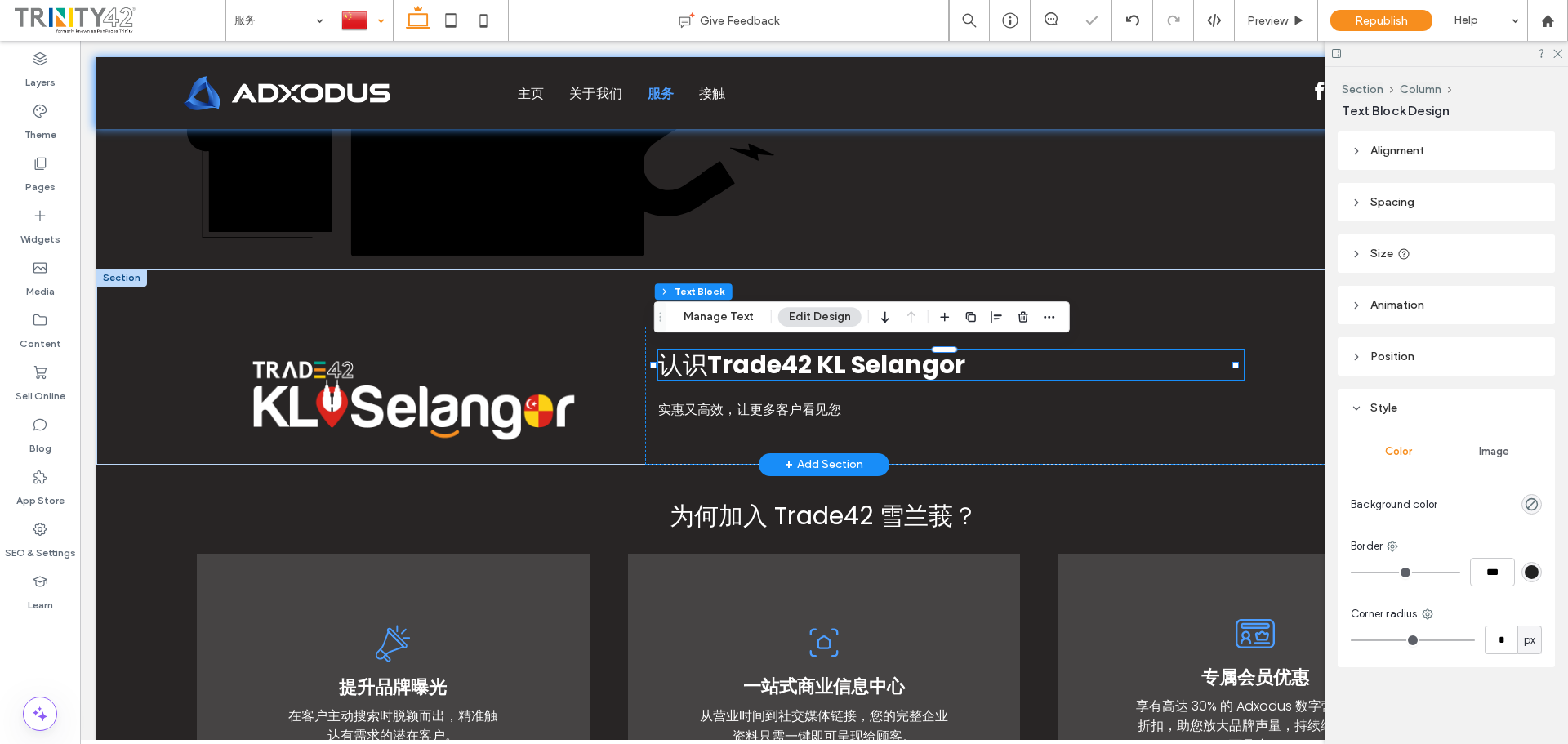 click on "认识  Trade42 KL Selangor" at bounding box center (951, 365) 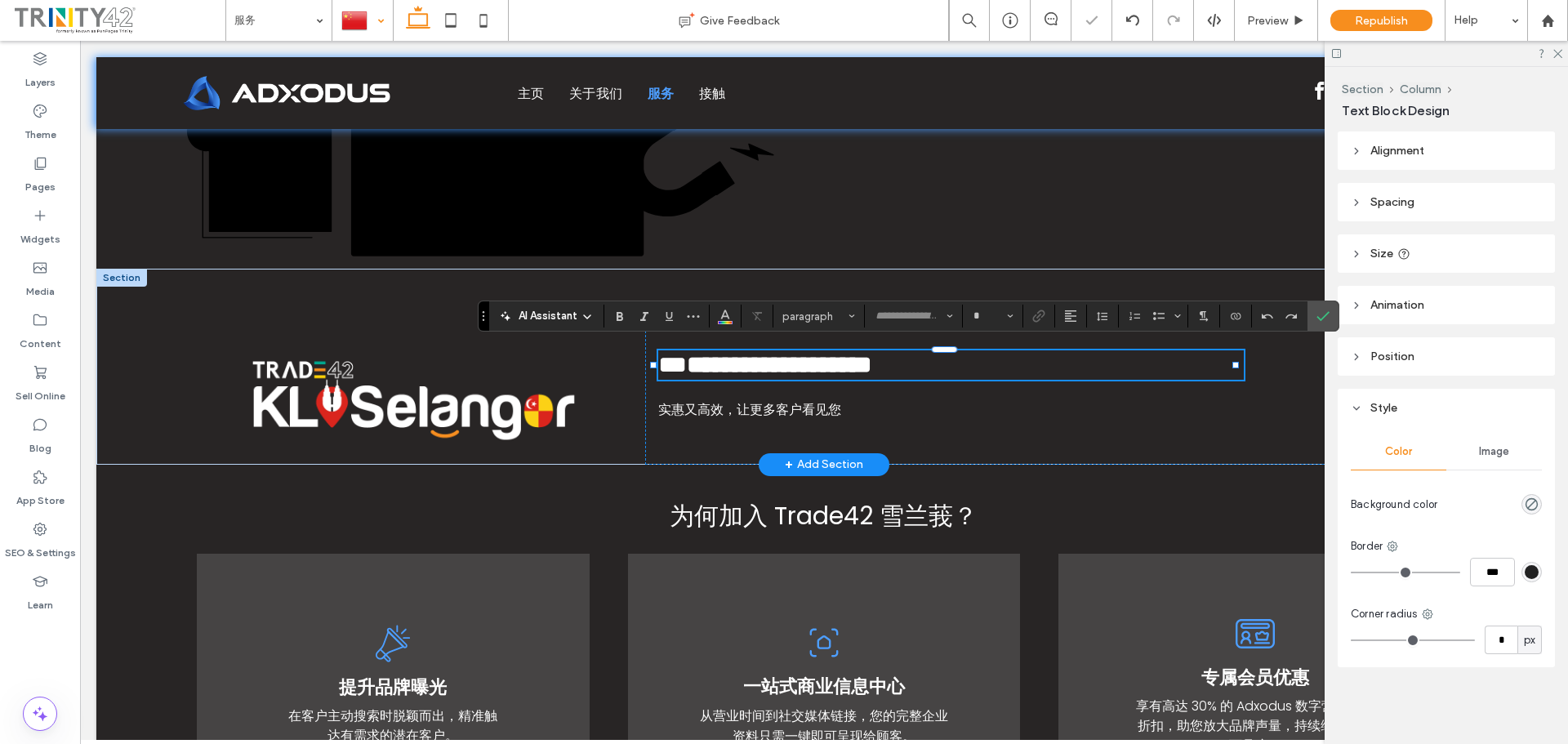 type on "*******" 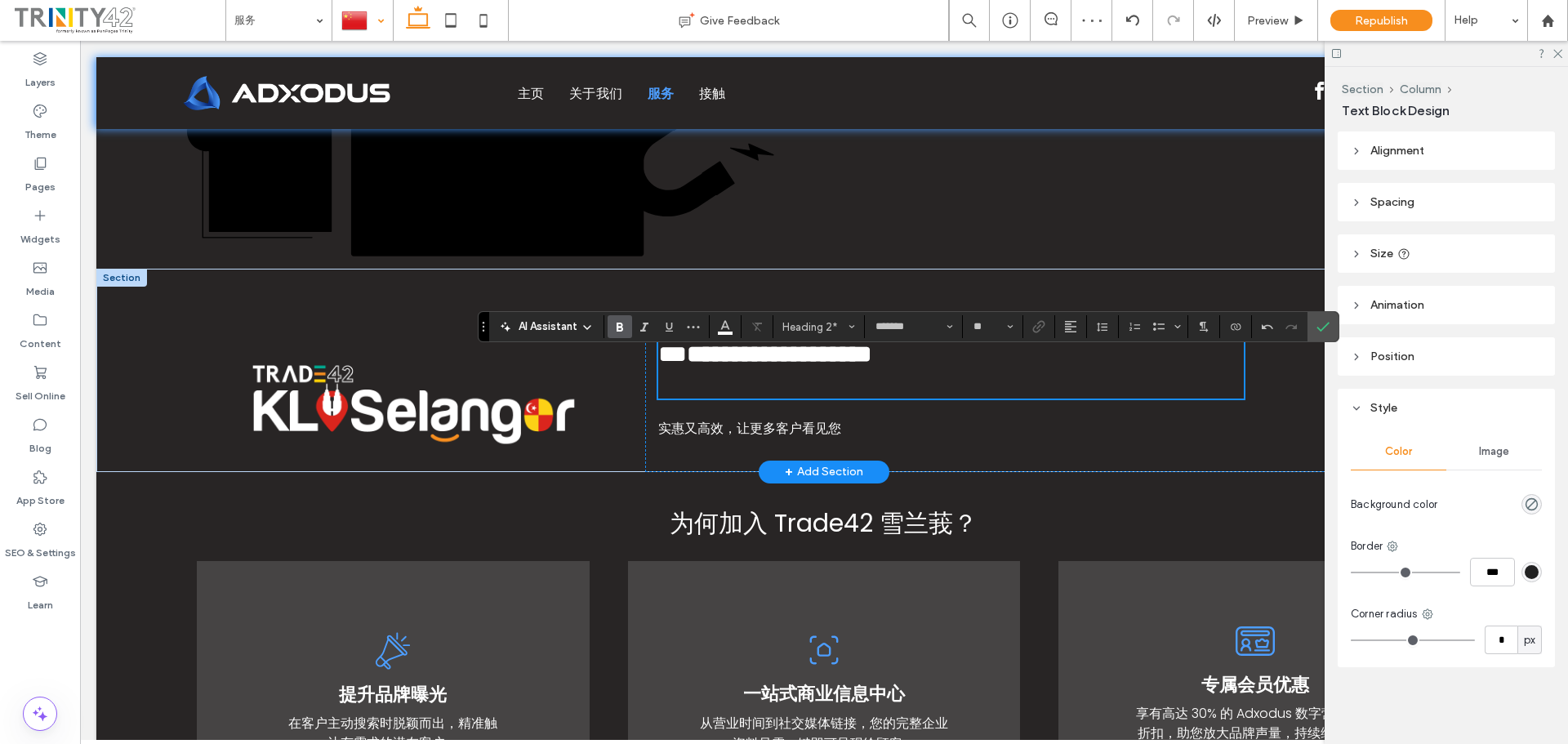 scroll, scrollTop: 316, scrollLeft: 0, axis: vertical 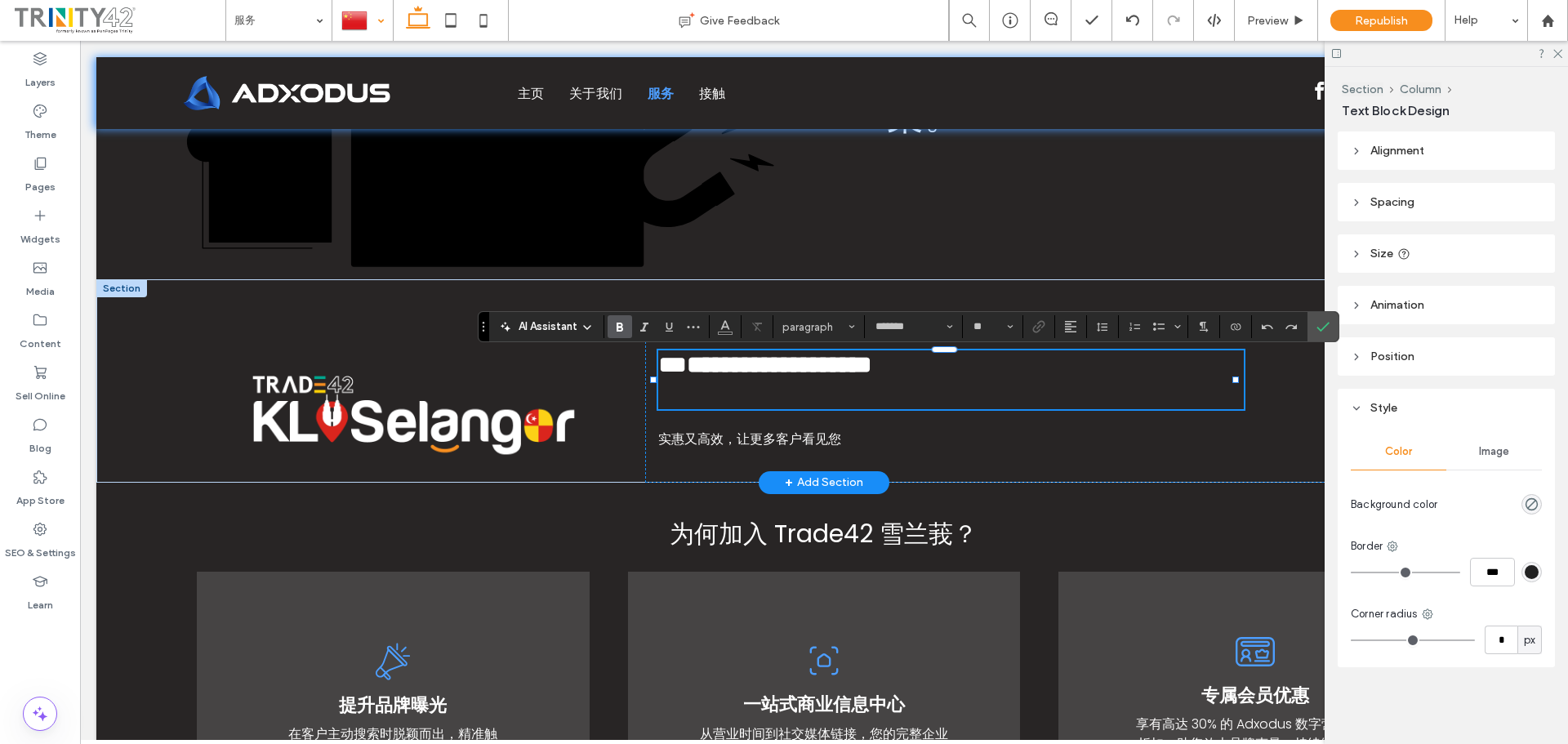 click on "**********" at bounding box center (951, 380) 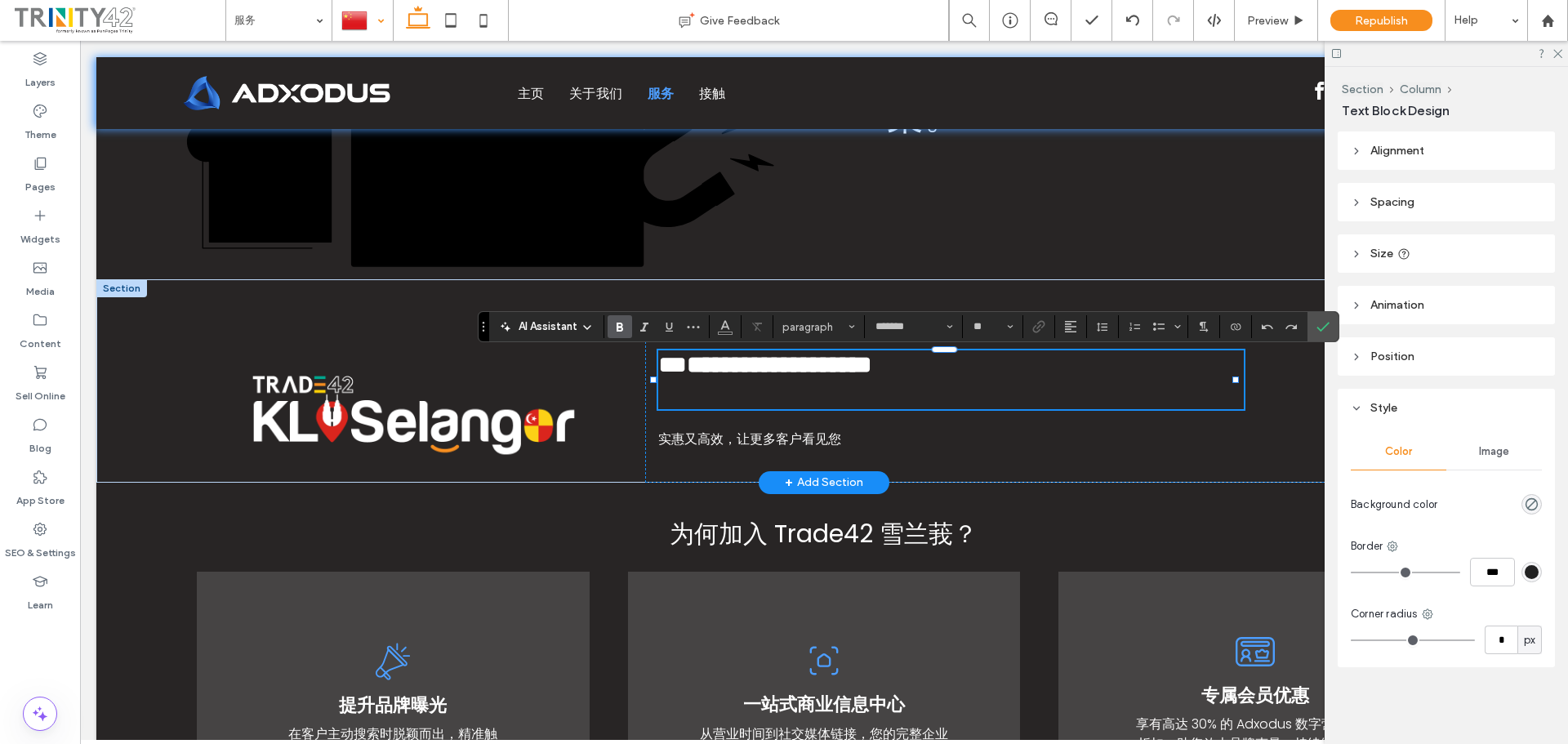 scroll, scrollTop: 0, scrollLeft: 0, axis: both 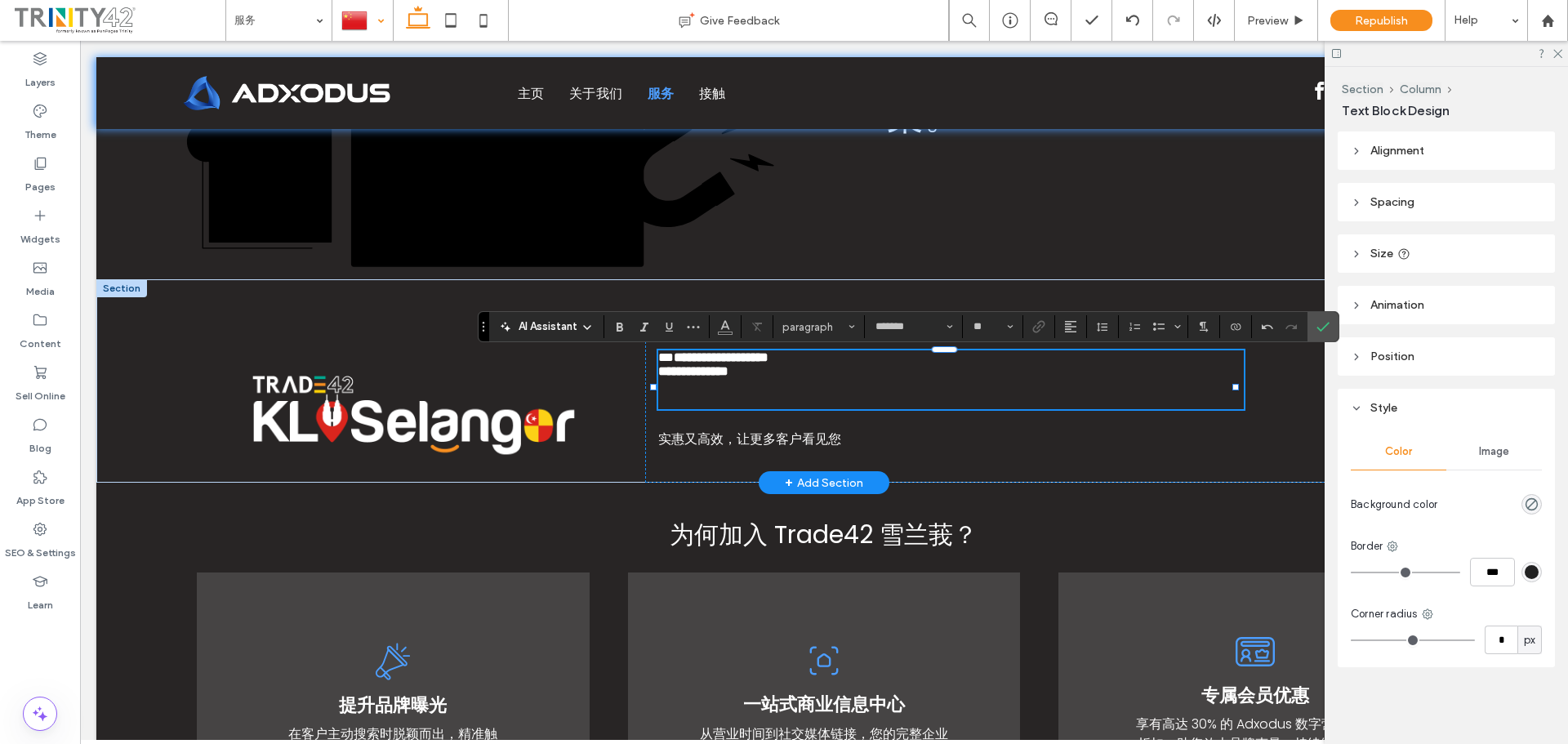 type on "**" 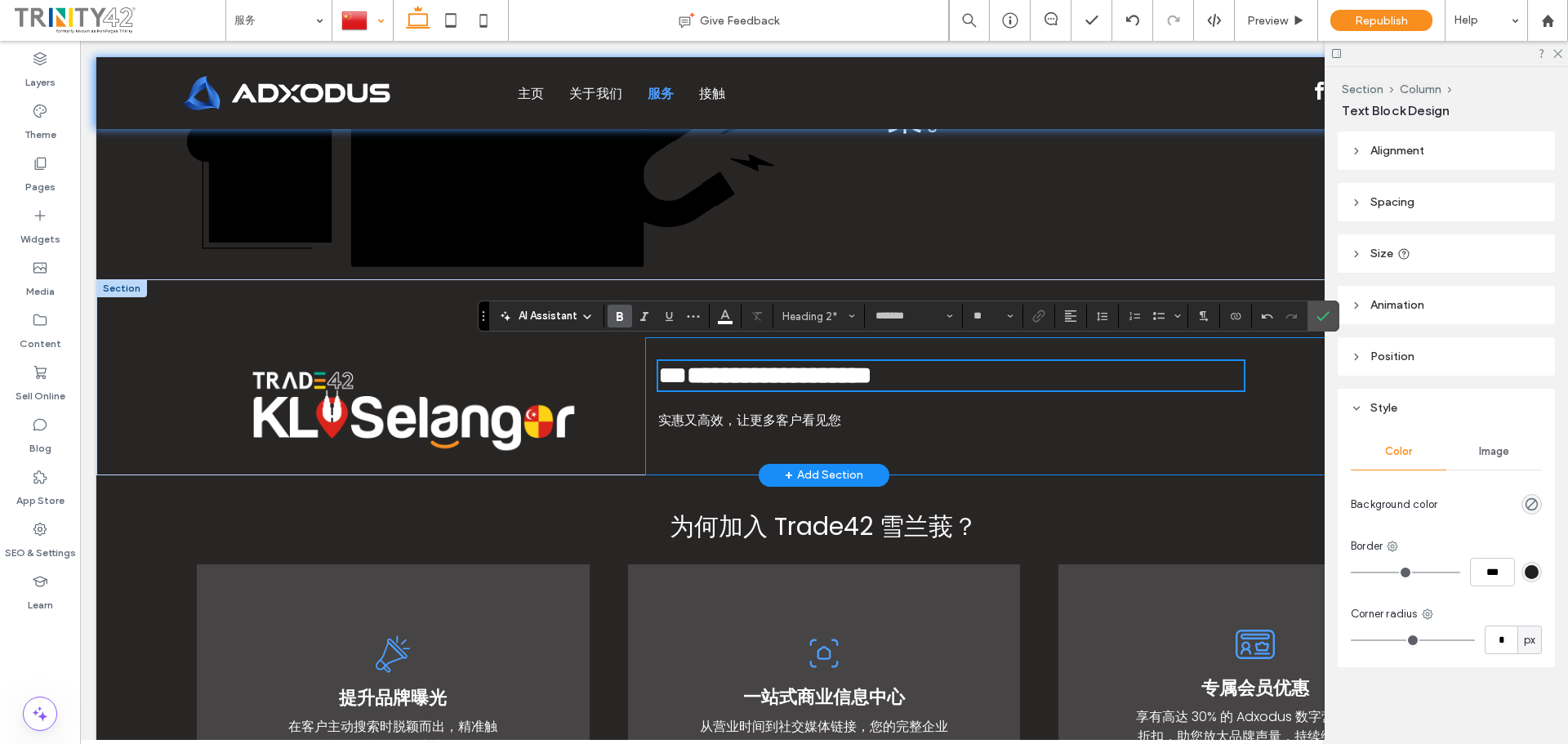 scroll, scrollTop: 327, scrollLeft: 0, axis: vertical 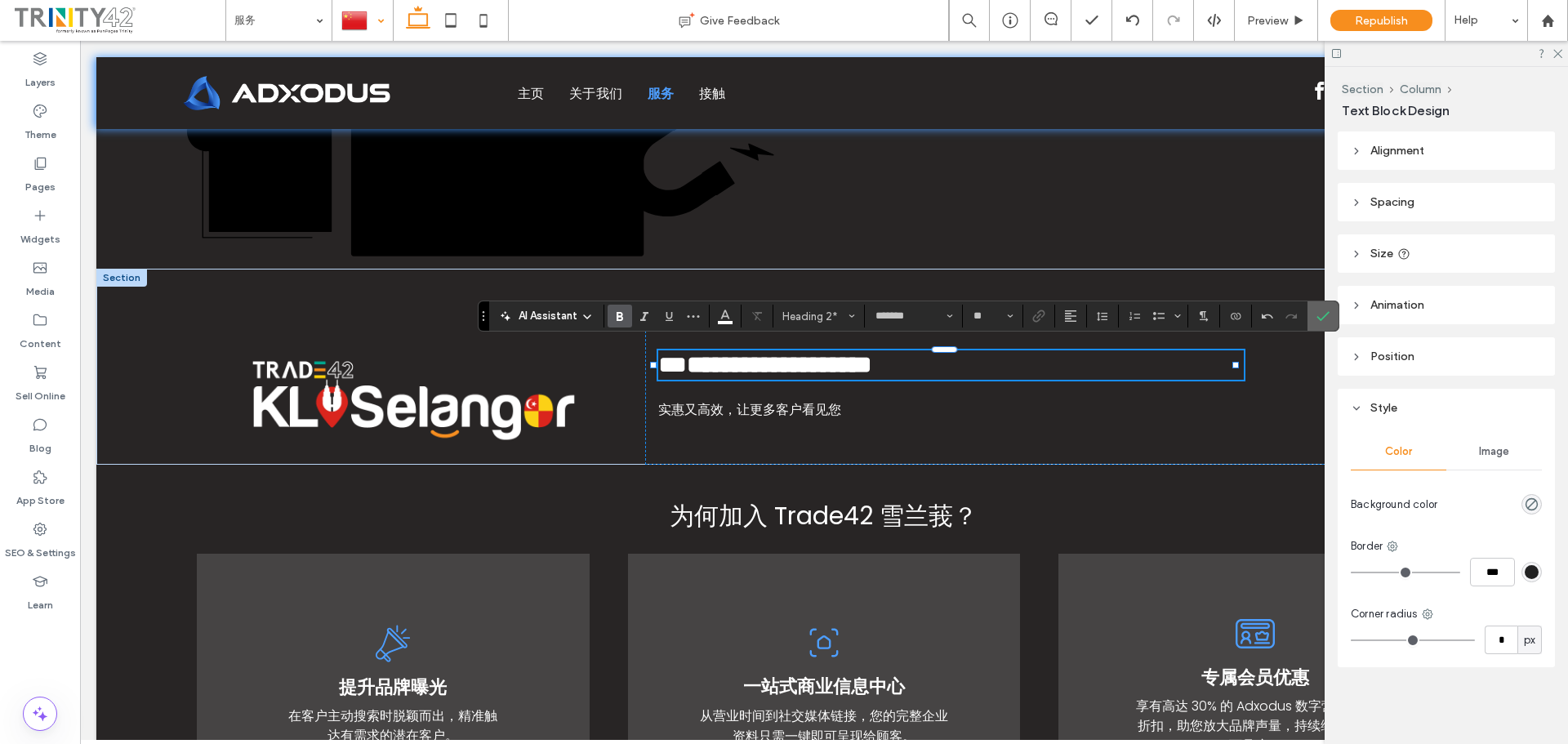 click 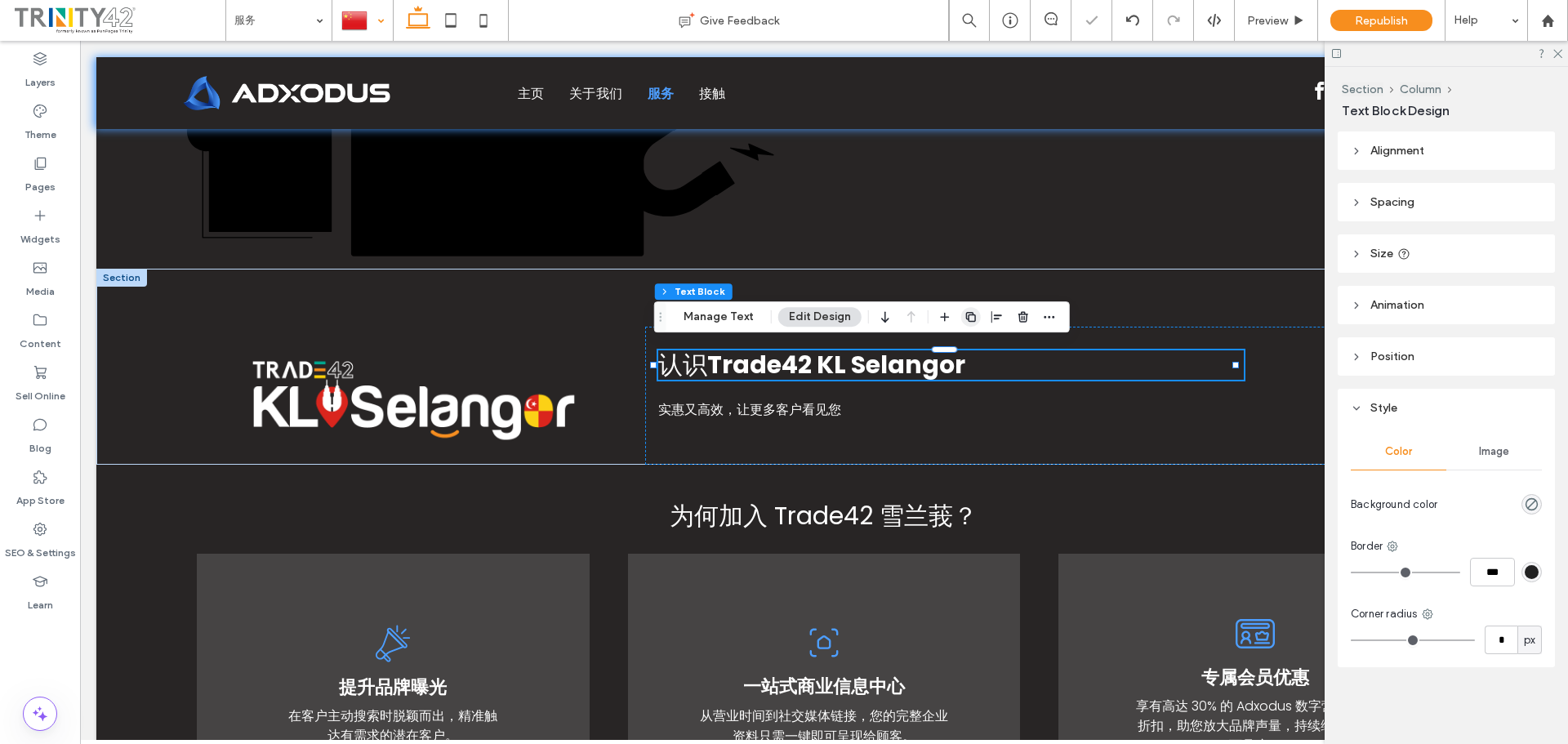 click 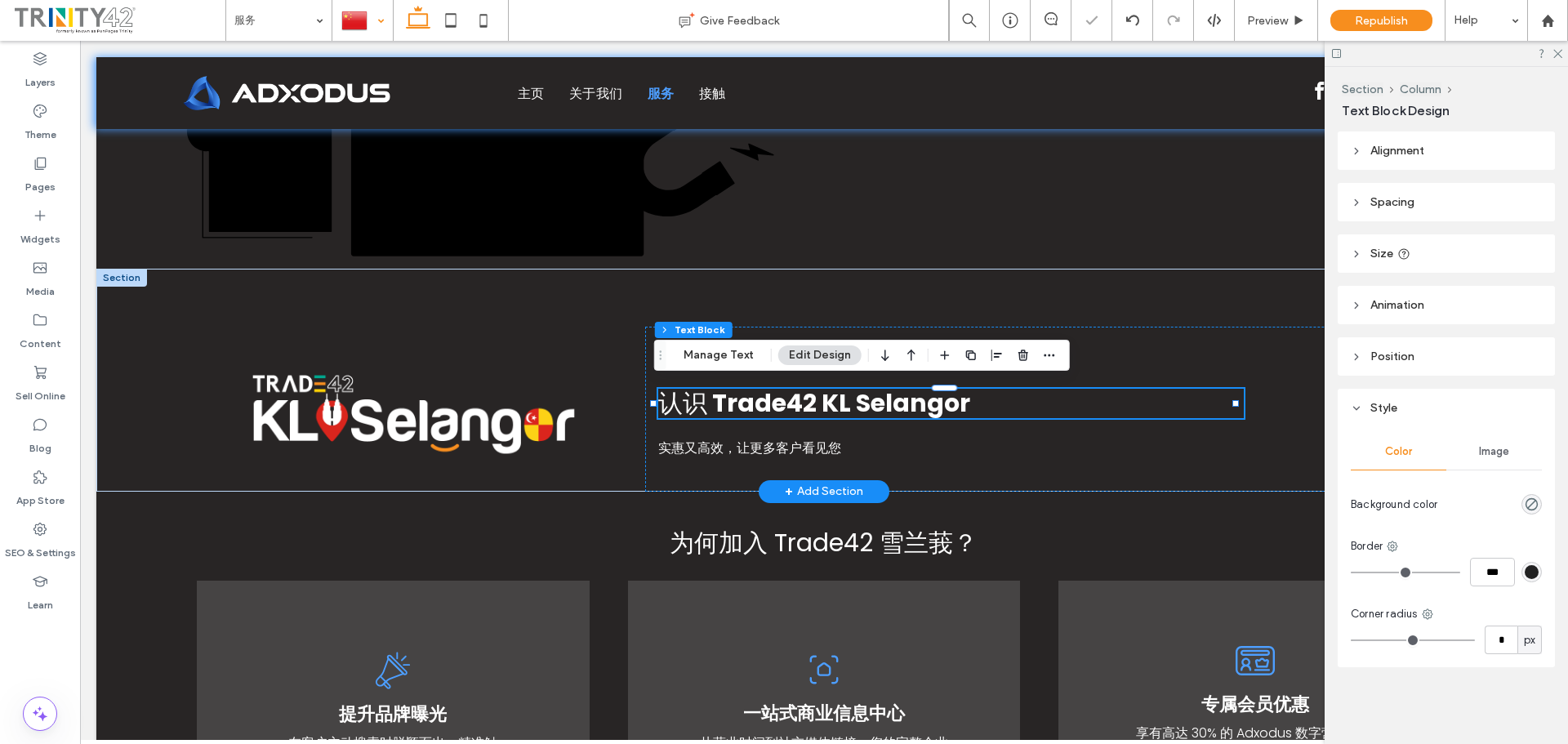 click on "Trade42 KL Selangor" at bounding box center (841, 403) 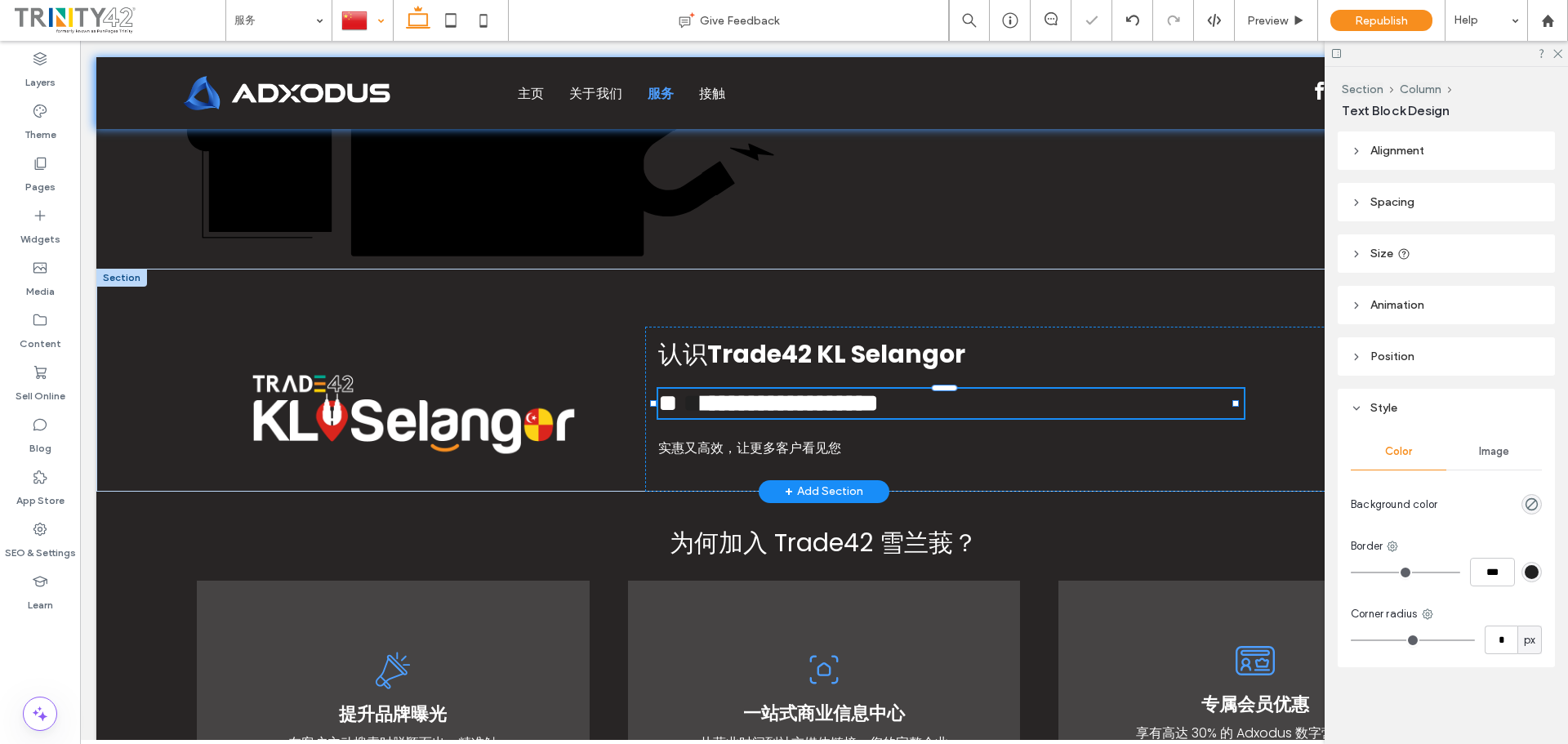 click on "**********" at bounding box center [790, 403] 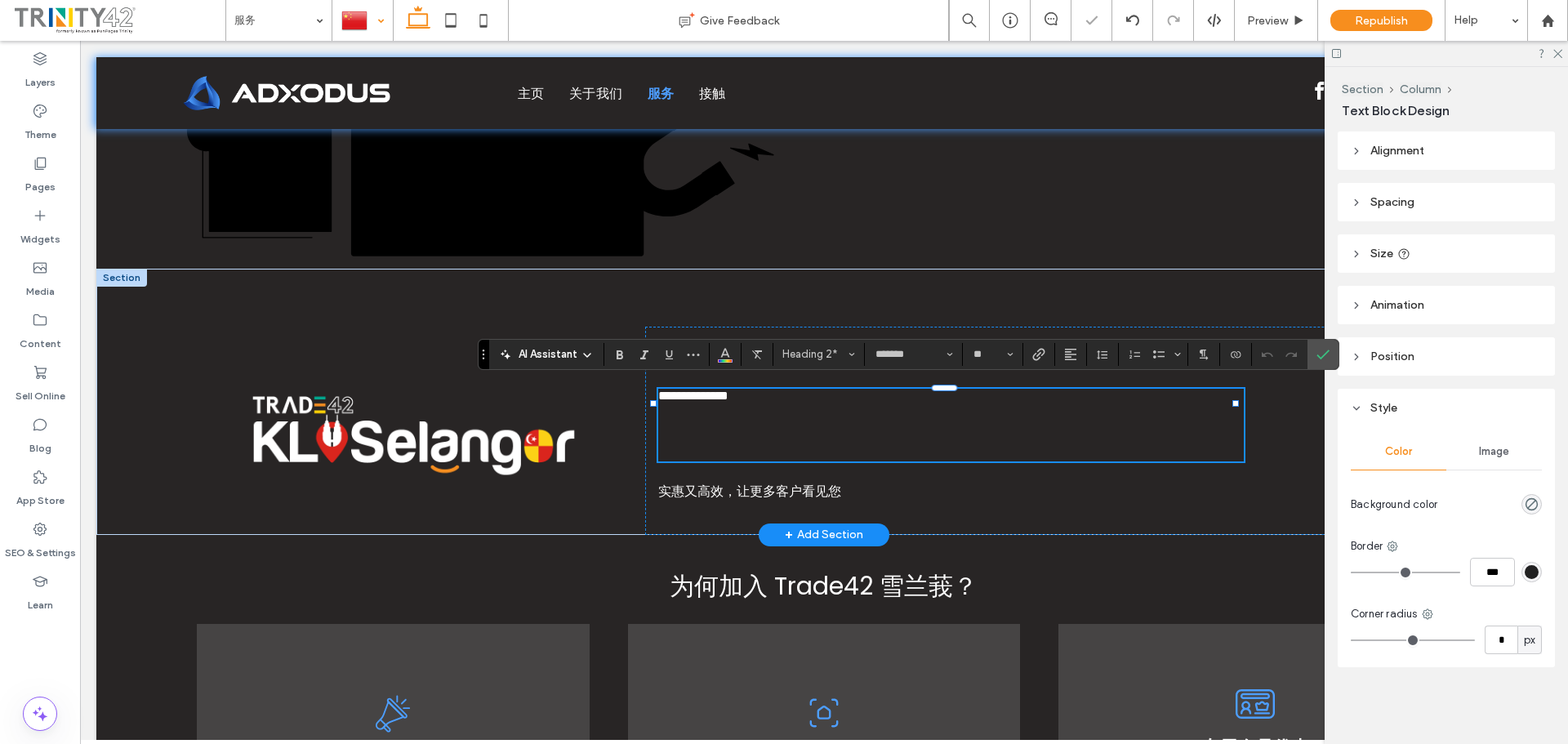 scroll, scrollTop: 0, scrollLeft: 0, axis: both 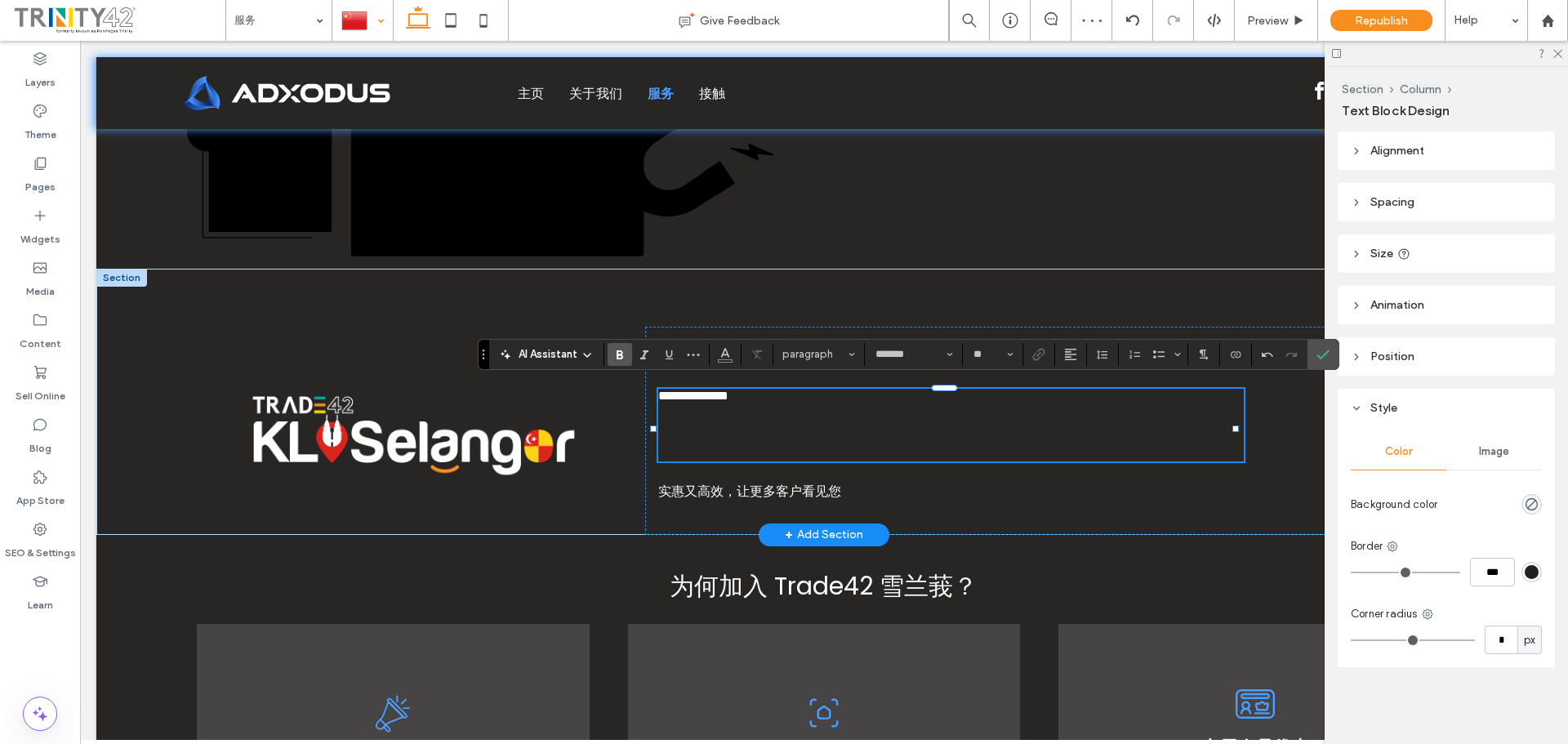type on "**" 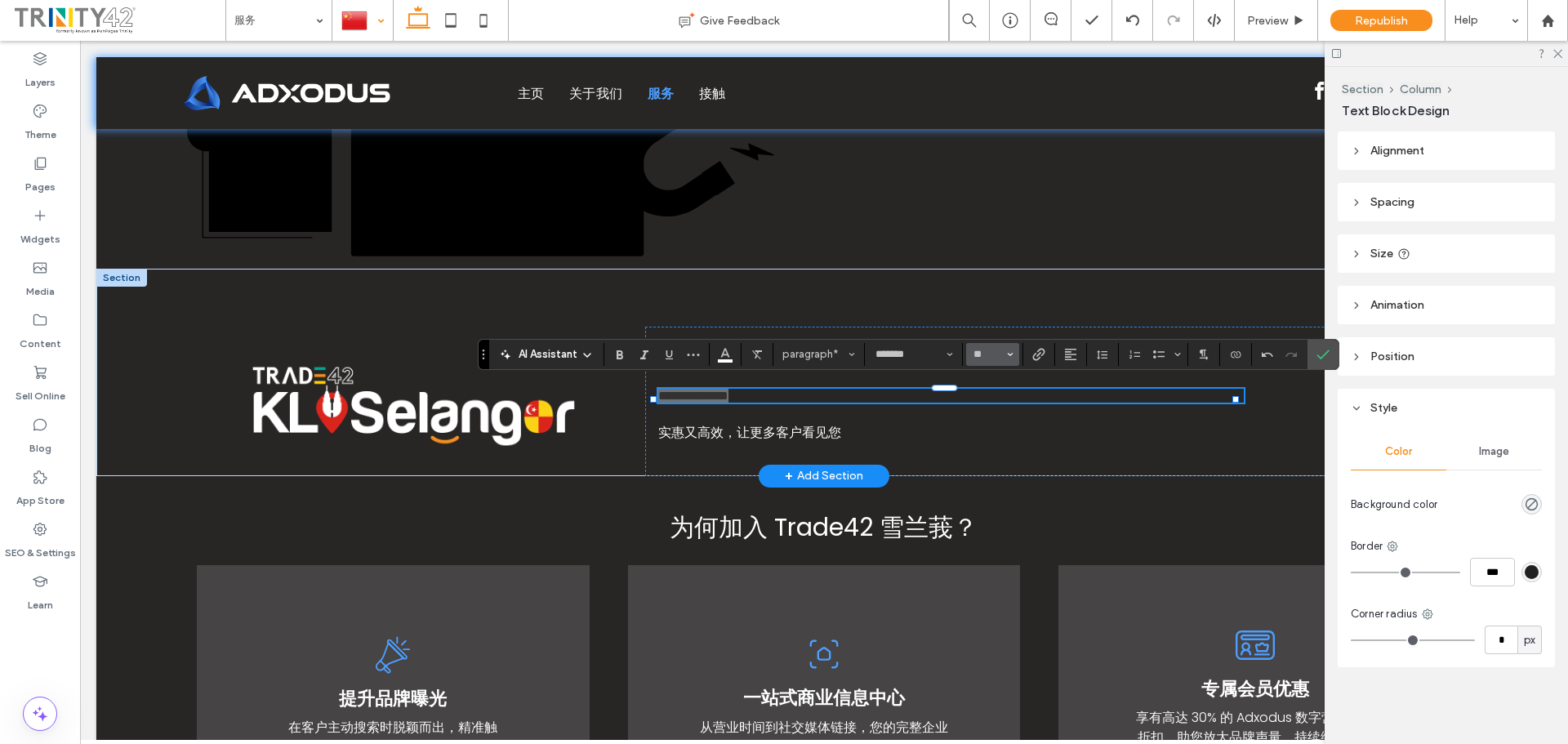 click on "**" at bounding box center (987, 354) 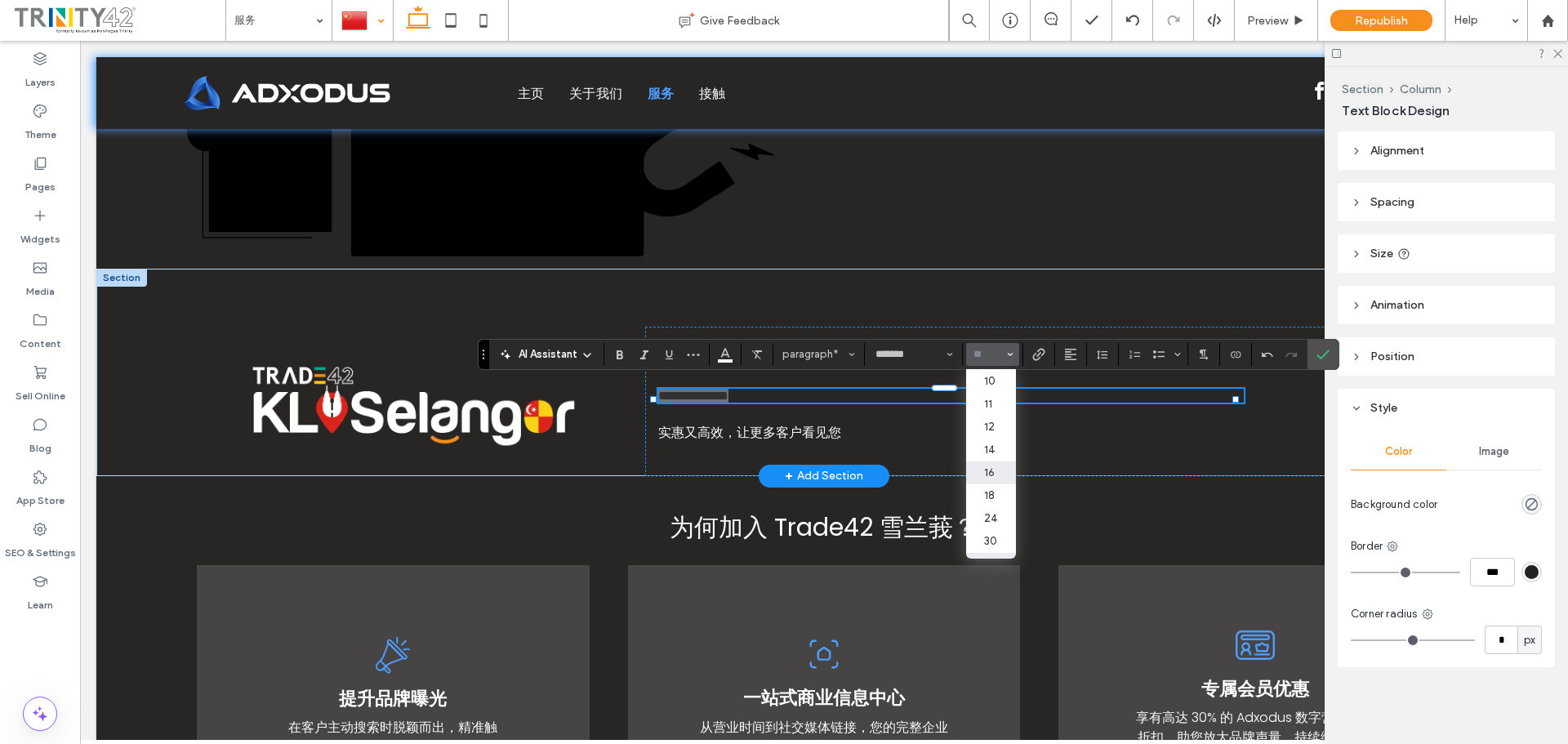 scroll, scrollTop: 82, scrollLeft: 0, axis: vertical 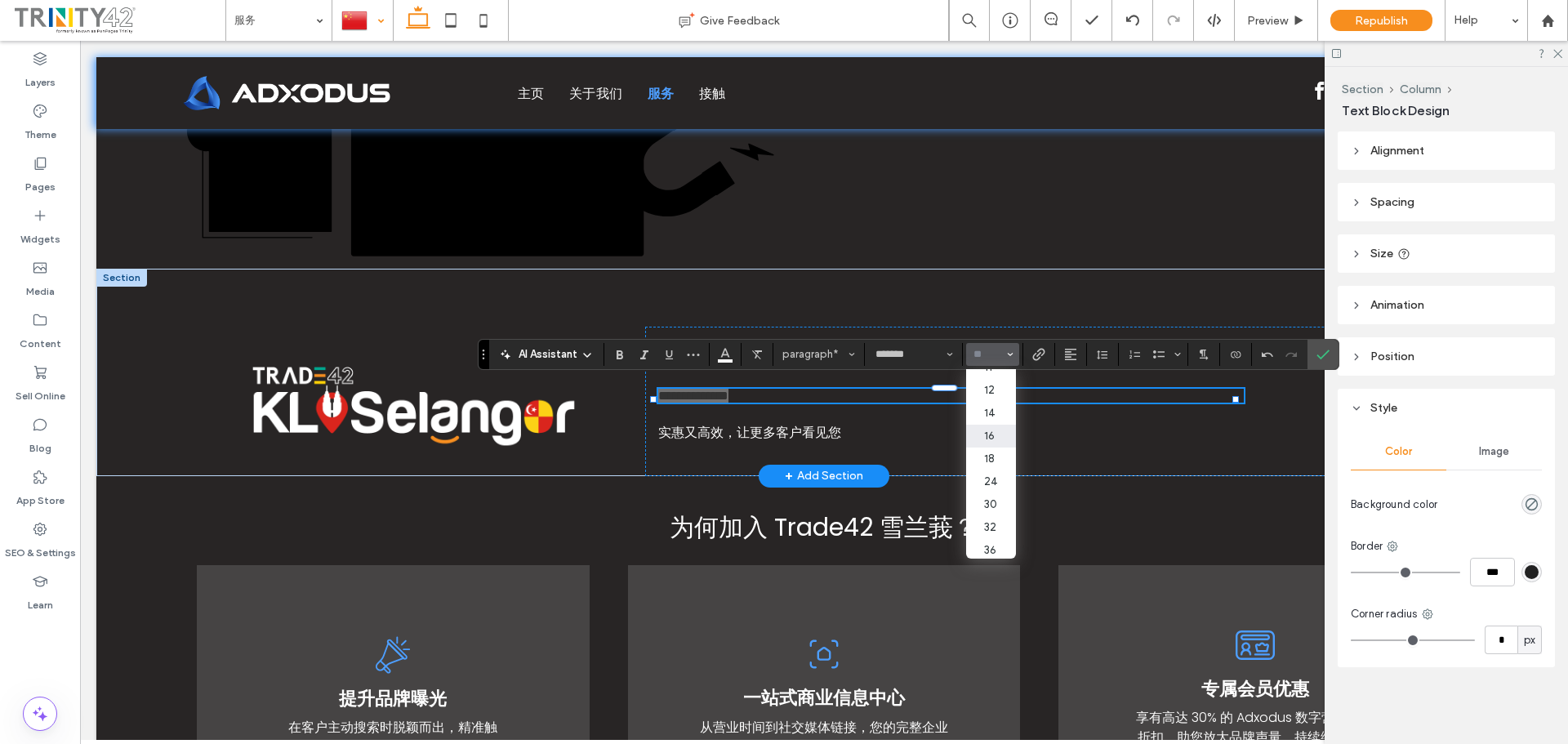 click at bounding box center (987, 354) 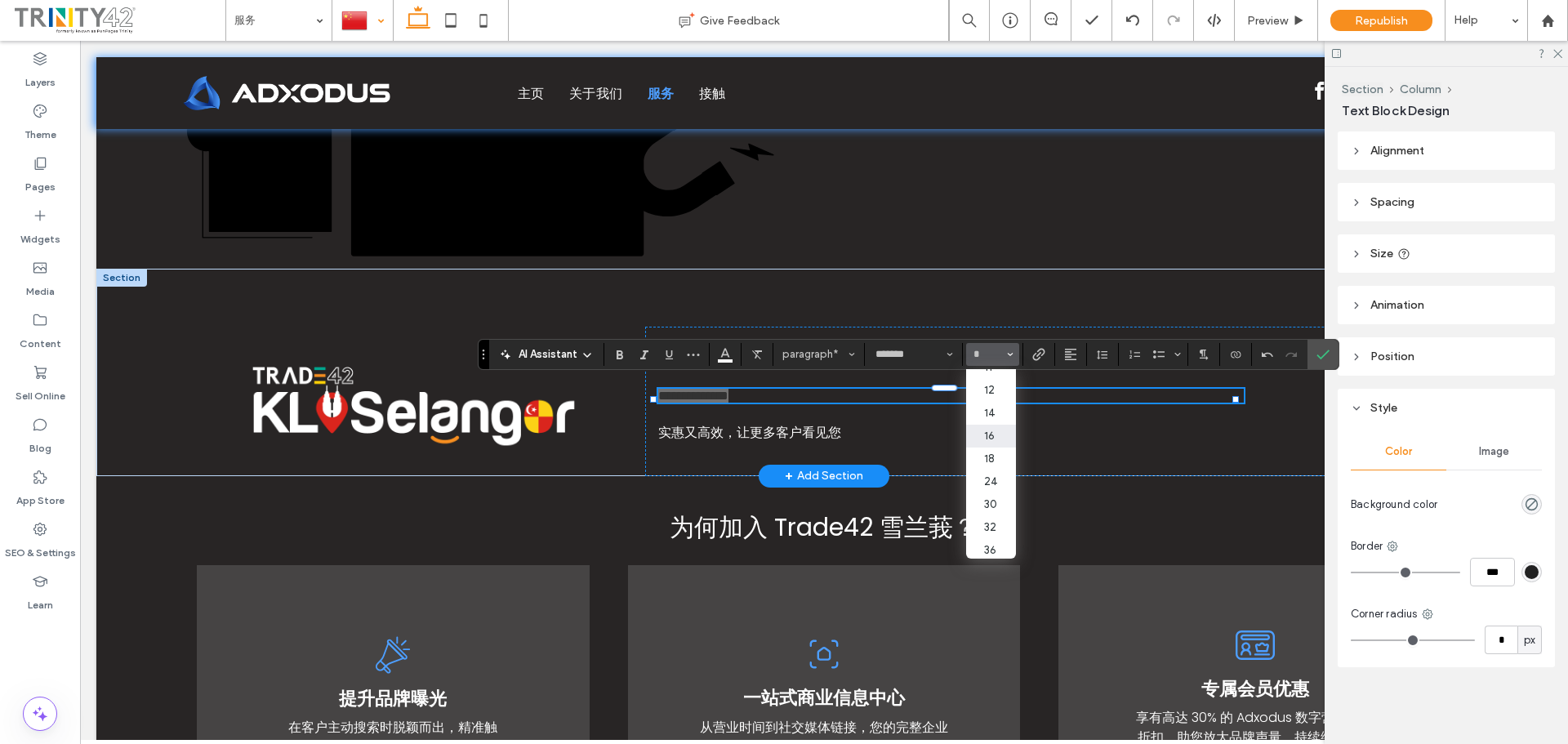 scroll, scrollTop: 0, scrollLeft: 0, axis: both 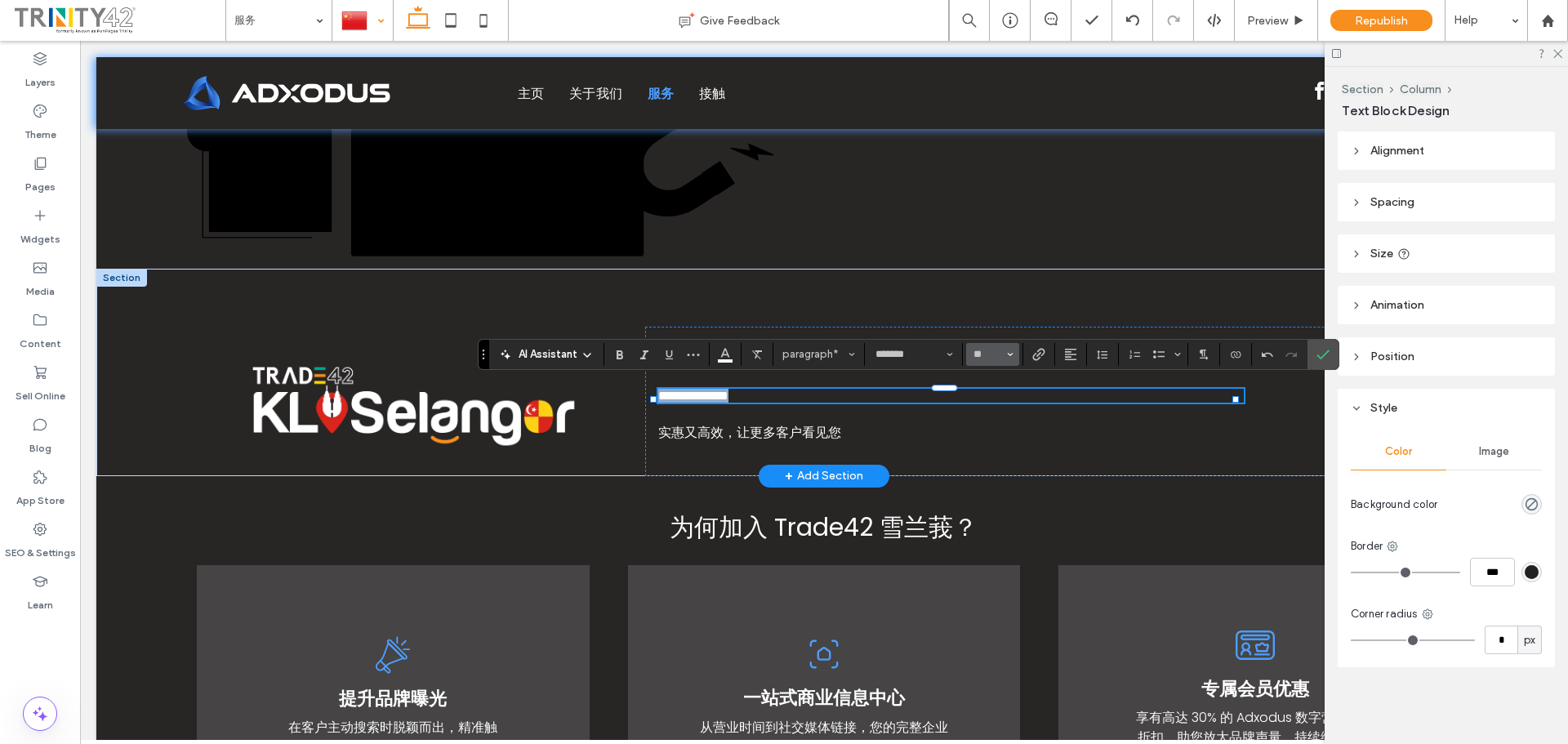 type on "**" 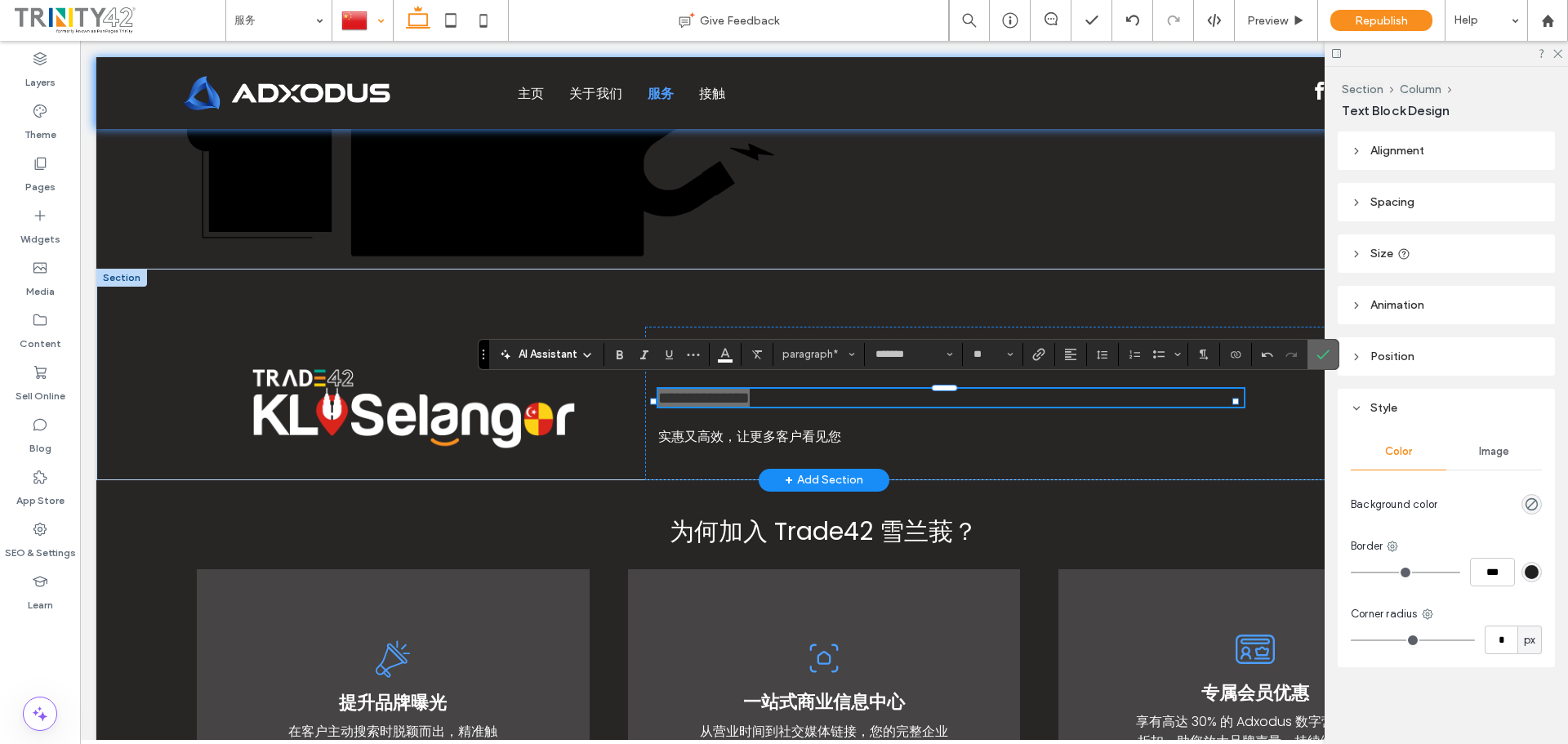 click at bounding box center (1323, 354) 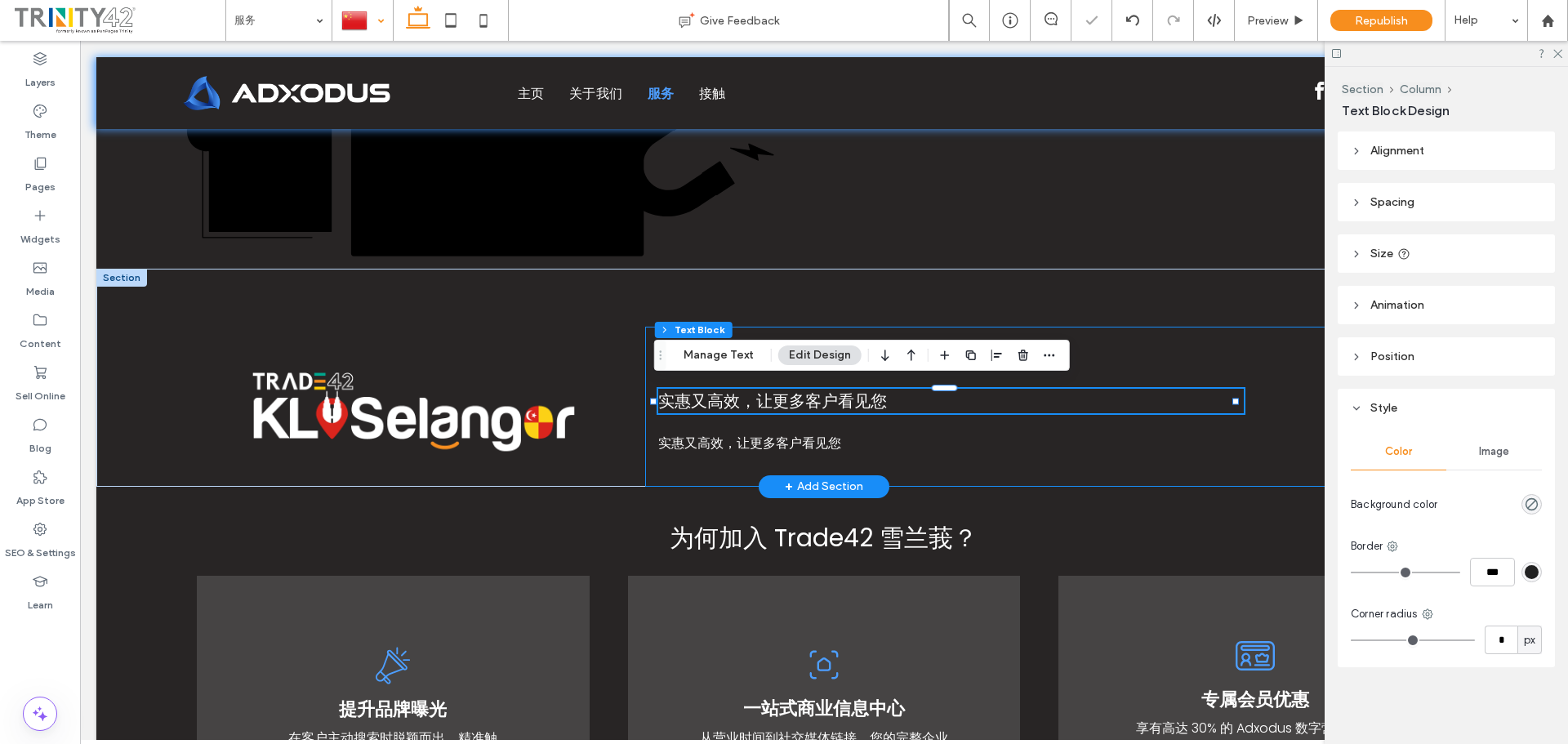 click on "认识  Trade42 KL Selangor
实惠又高效，让更多客户看见您
实惠又高效，让更多客户看见您" at bounding box center [1054, 407] 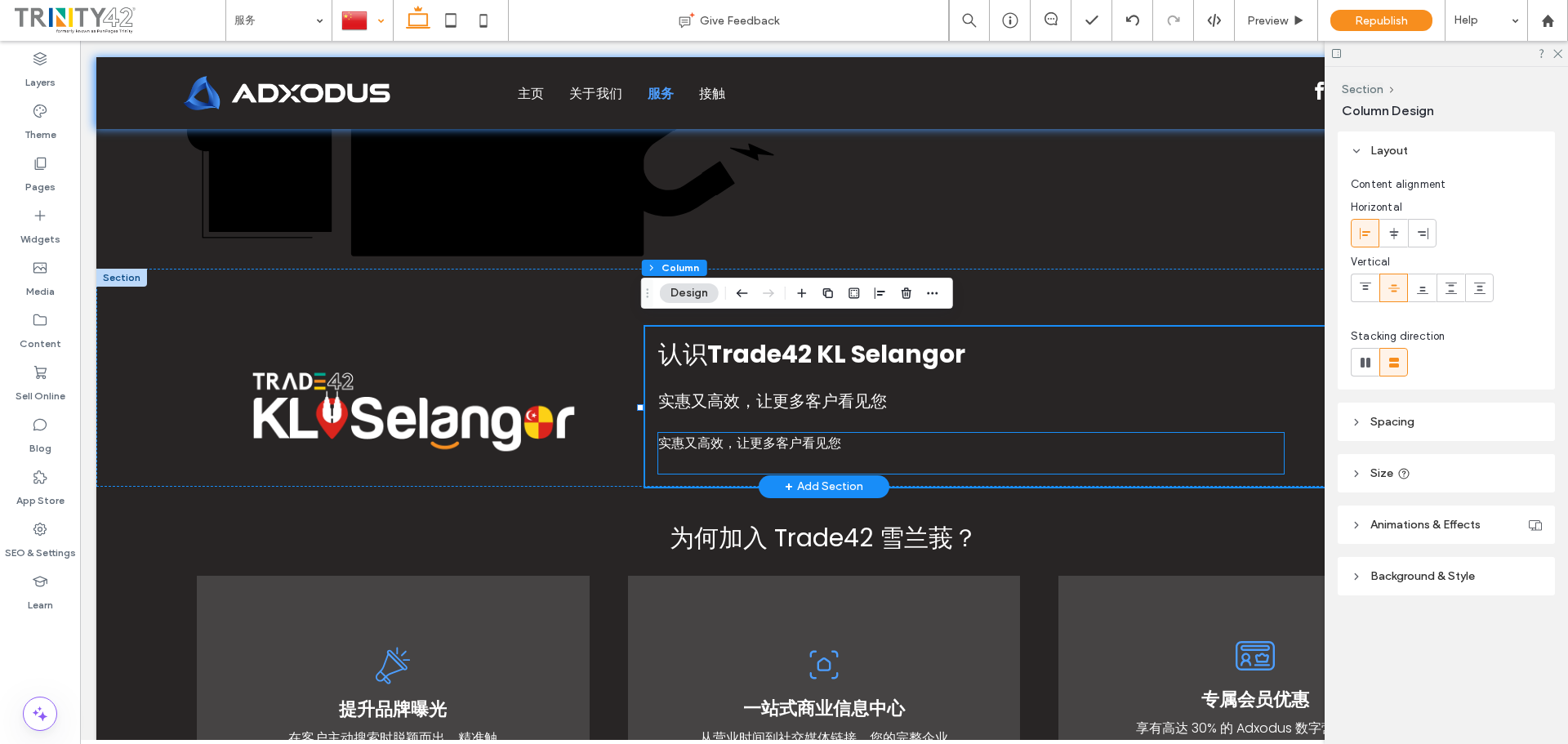 click on "实惠又高效，让更多客户看见您" at bounding box center [750, 443] 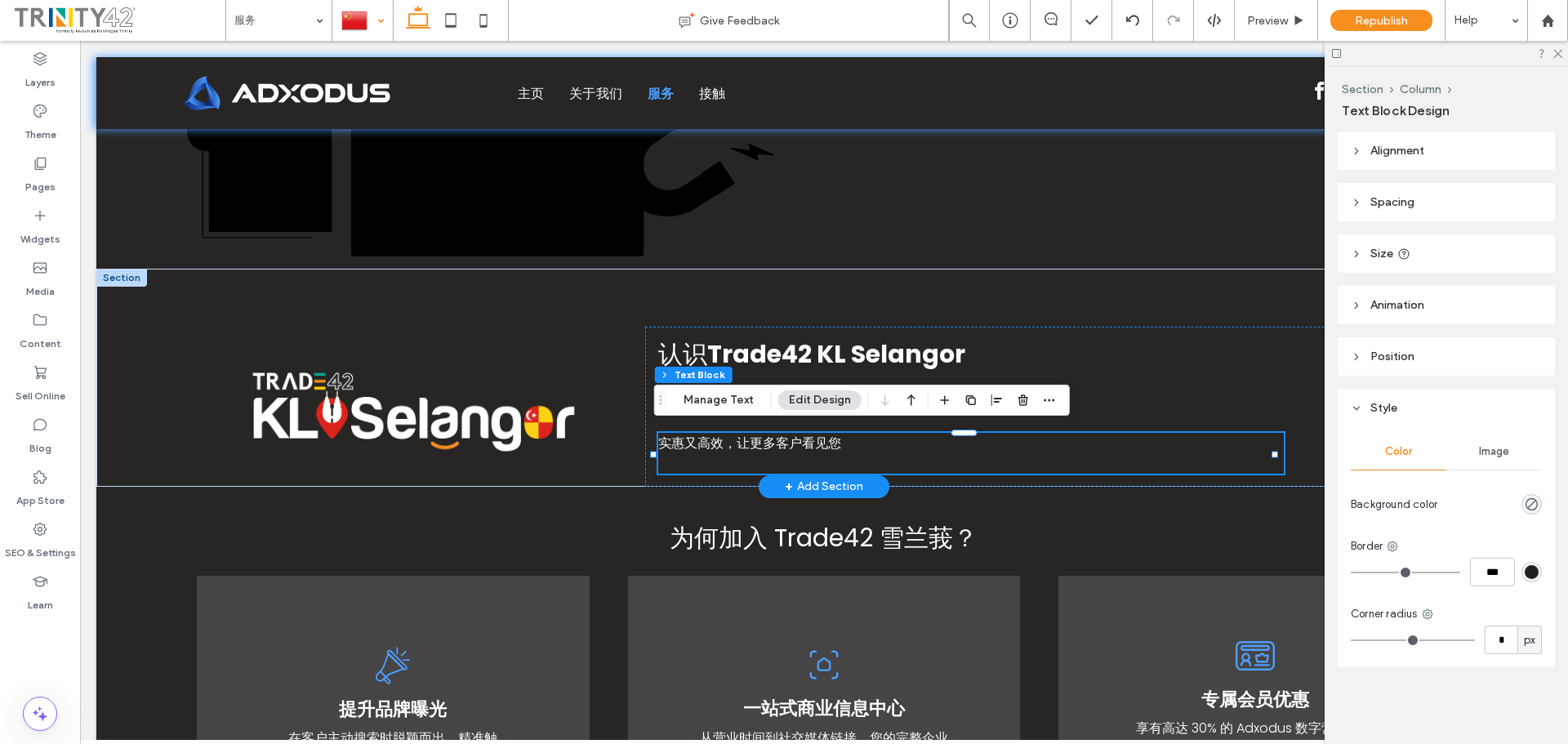 click on "实惠又高效，让更多客户看见您" at bounding box center [750, 443] 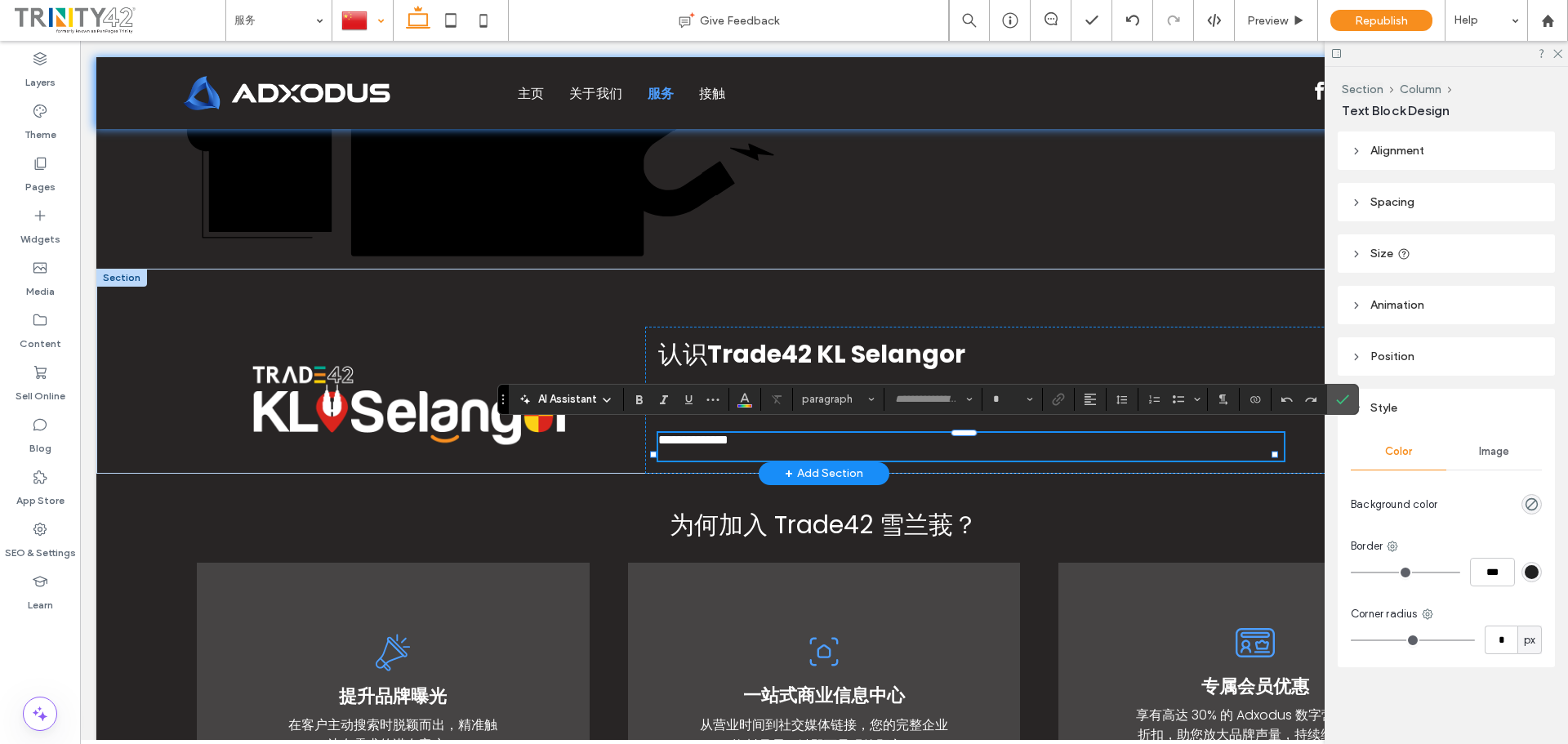 type on "*******" 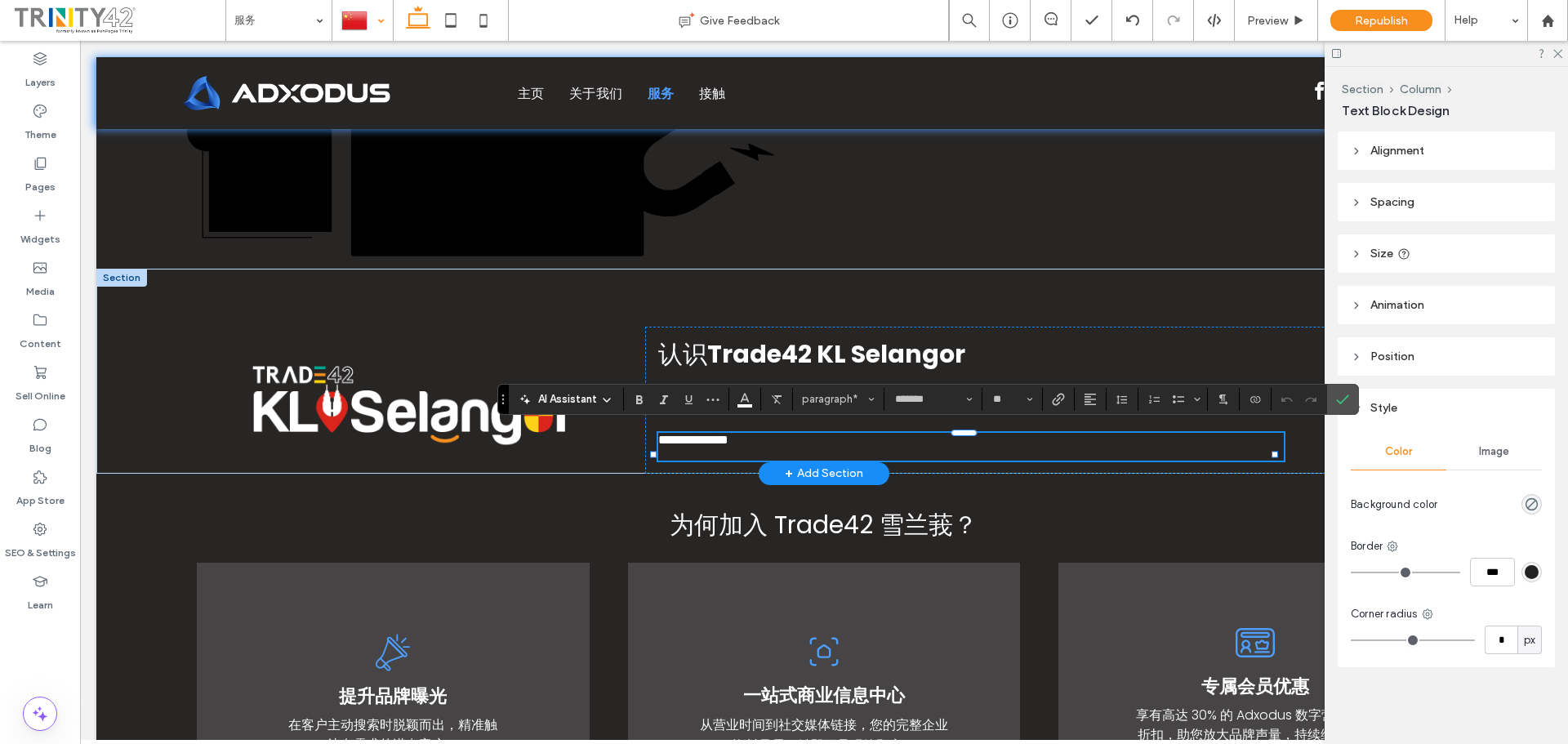scroll, scrollTop: 0, scrollLeft: 0, axis: both 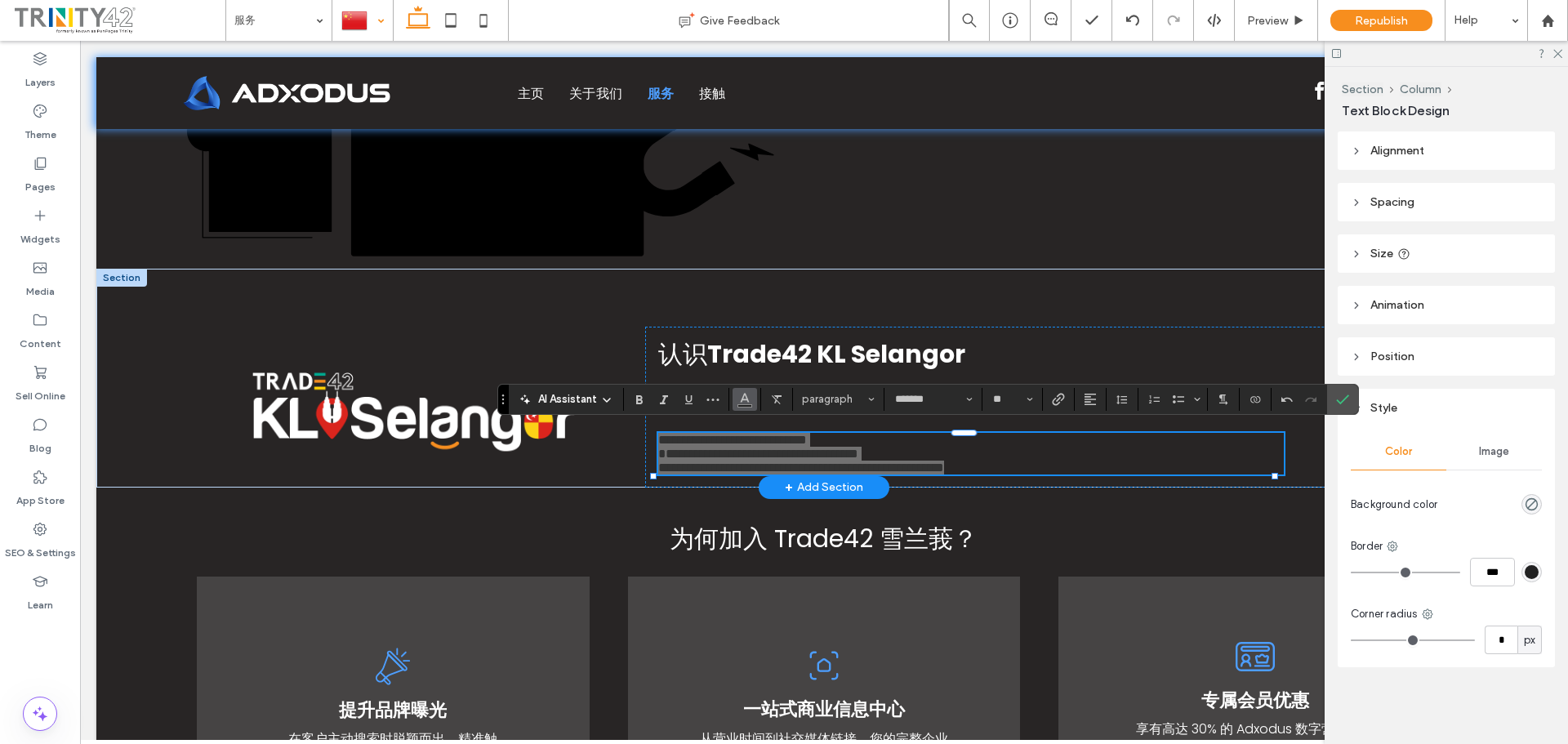 click 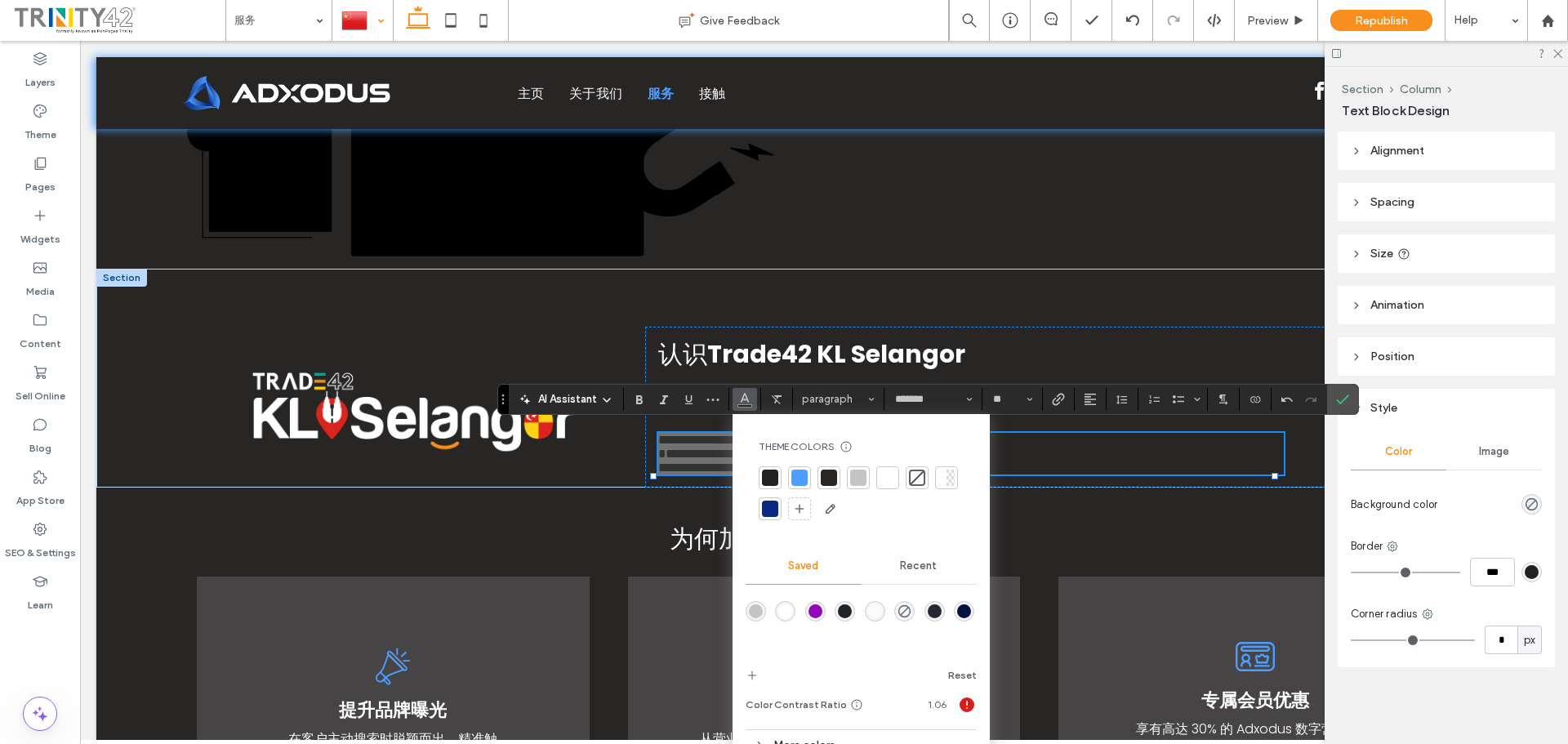 click at bounding box center (888, 478) 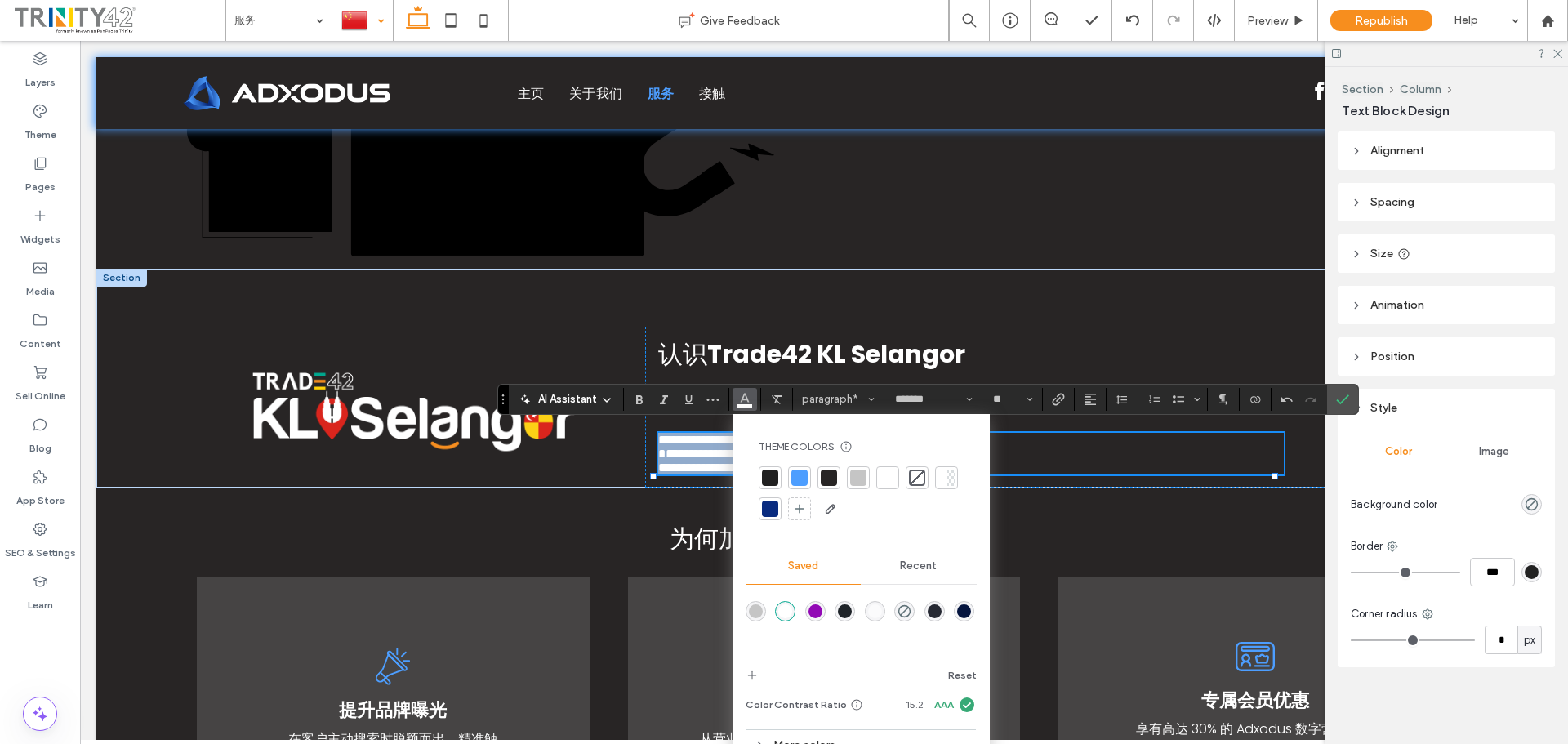 click on "**********" at bounding box center [970, 447] 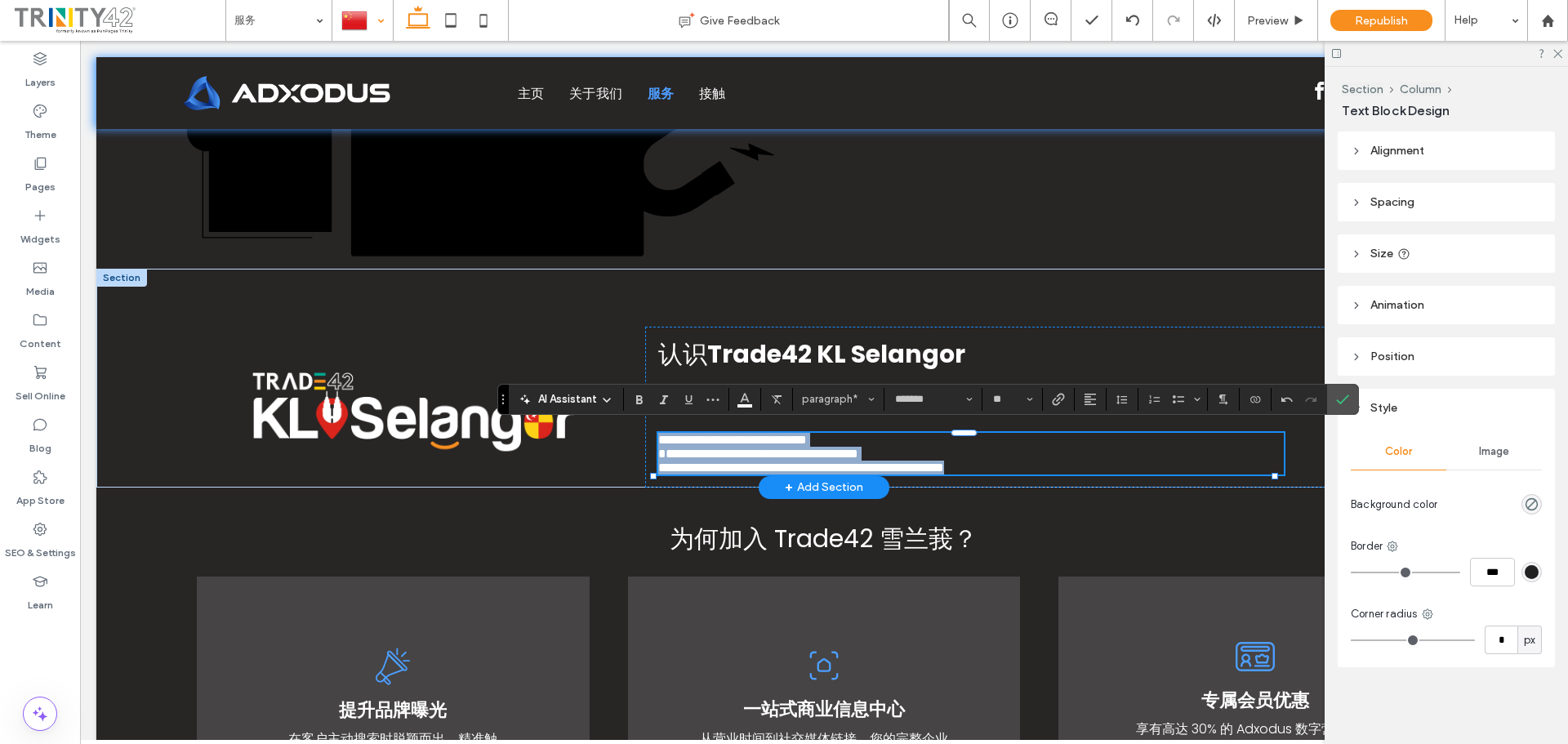 click on "**********" at bounding box center [970, 447] 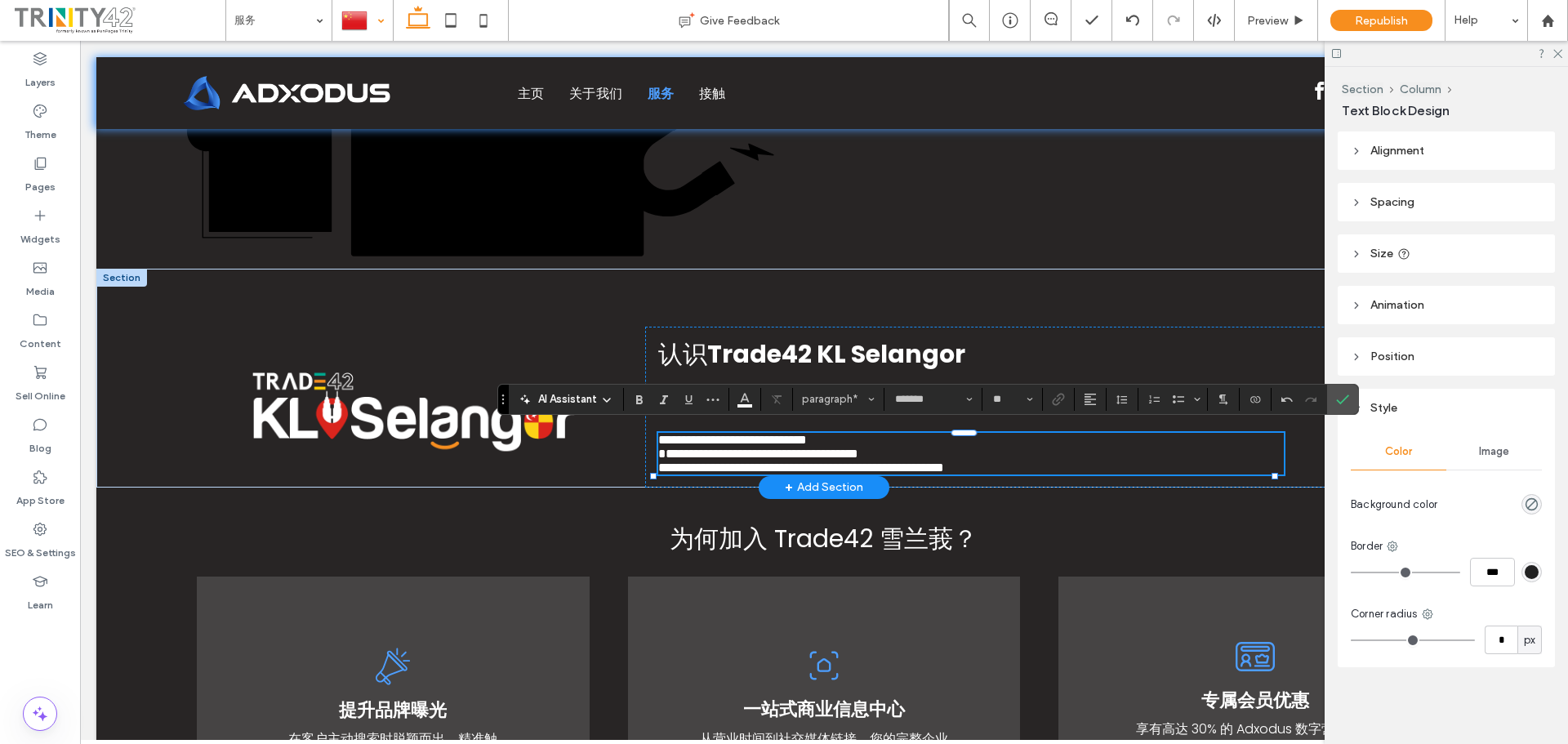 click on "**********" at bounding box center [970, 447] 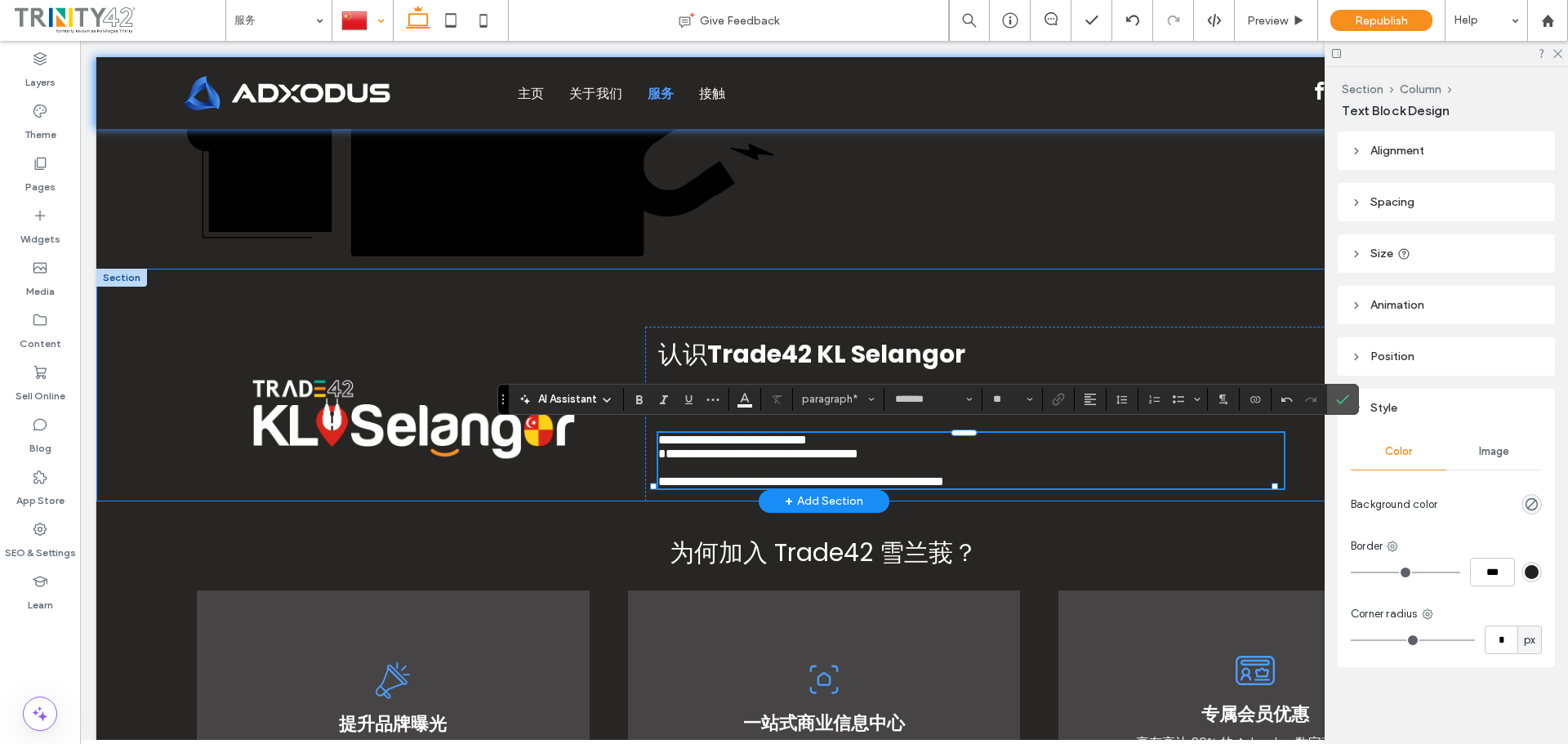 click on "**********" at bounding box center [824, 385] 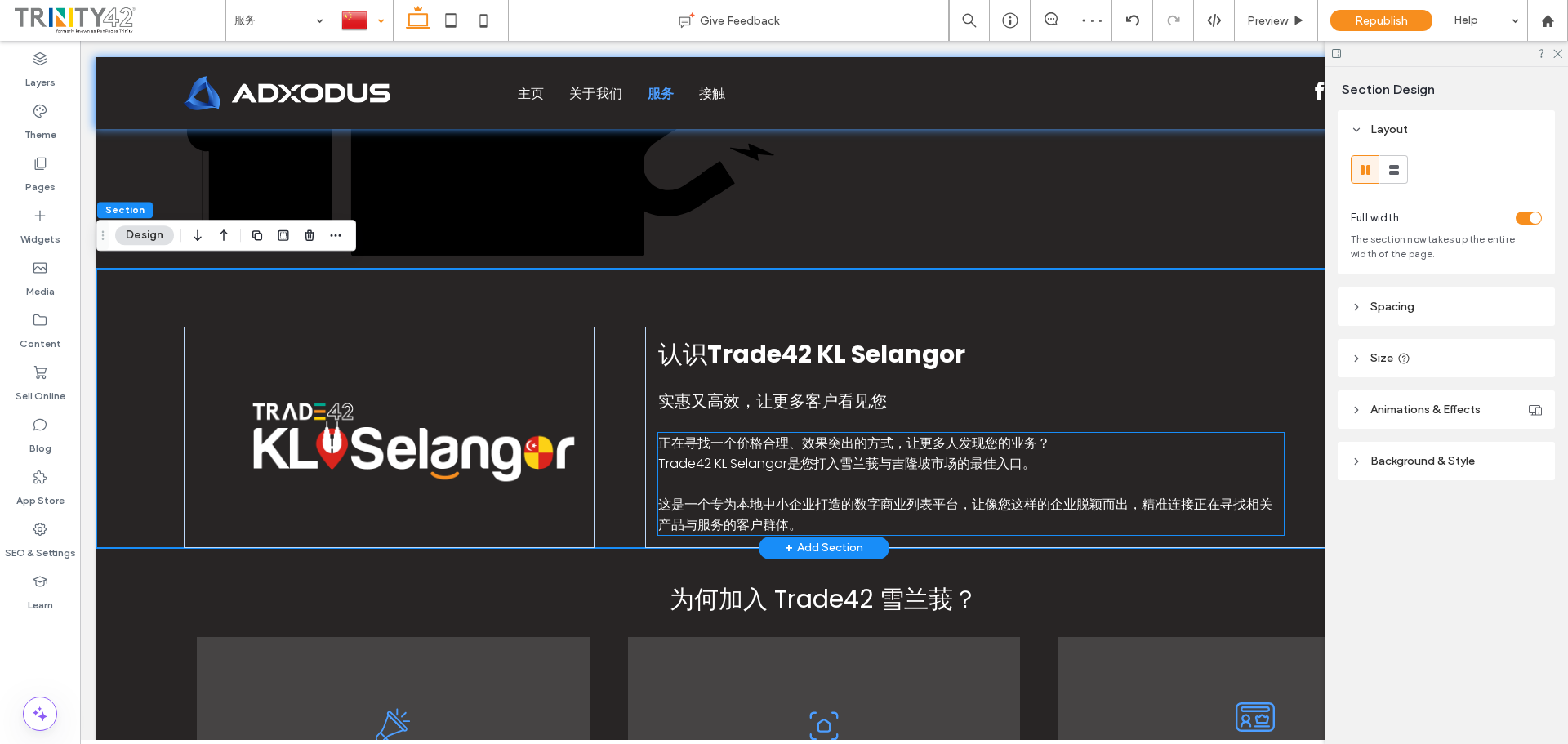click on "Trade42 KL Selangor" at bounding box center (723, 463) 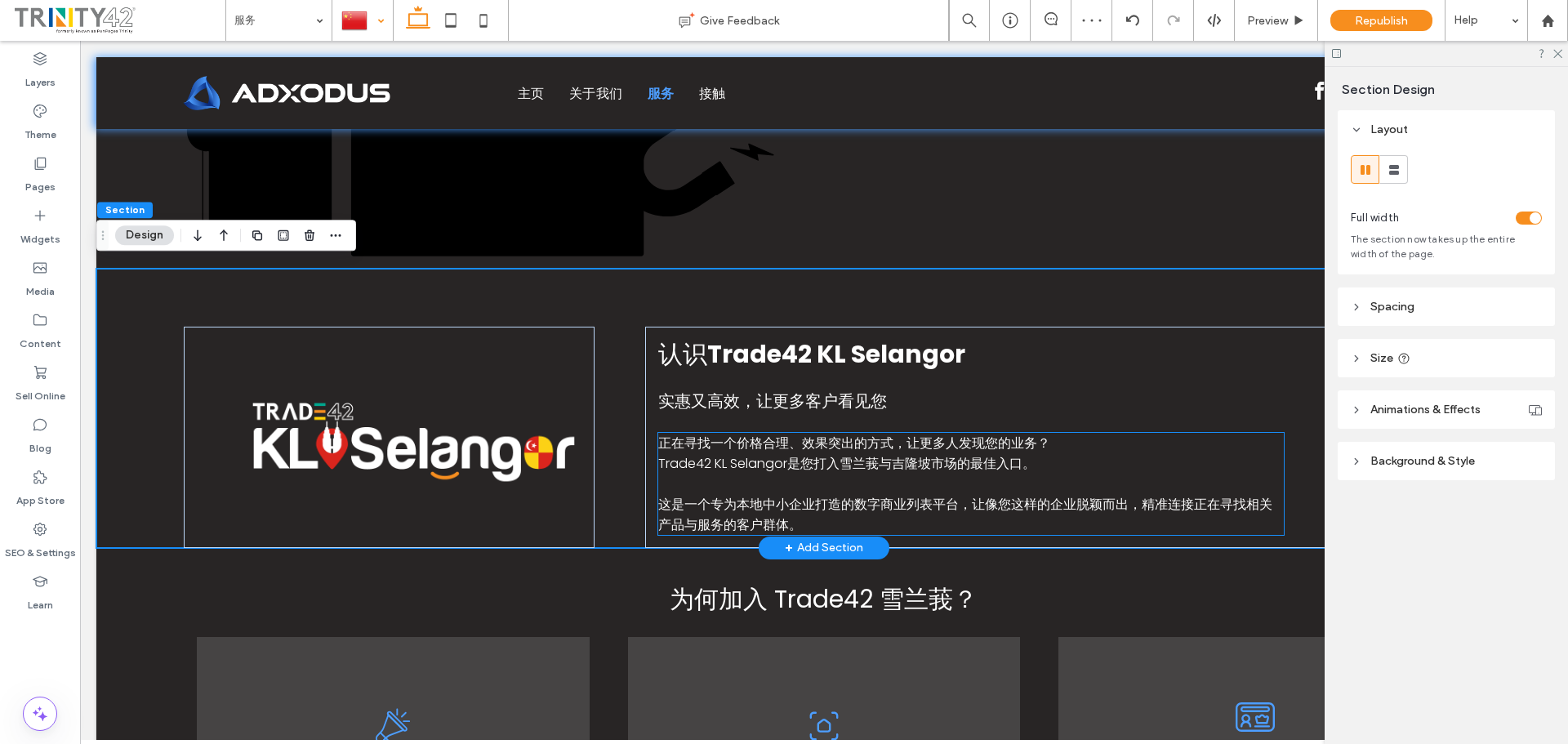 click on "正在寻找一个价格合理、效果突出的方式，让更多人发现您的业务？   Trade42 KL Selangor  是您打入雪兰莪与吉隆坡市场的最佳入口。 ﻿ 这是一个专为本地中小企业打造的数字商业列表平台，让像您这样的企业脱颖而出，精准连接正在寻找相关产品与服务的客户群体。" at bounding box center (970, 483) 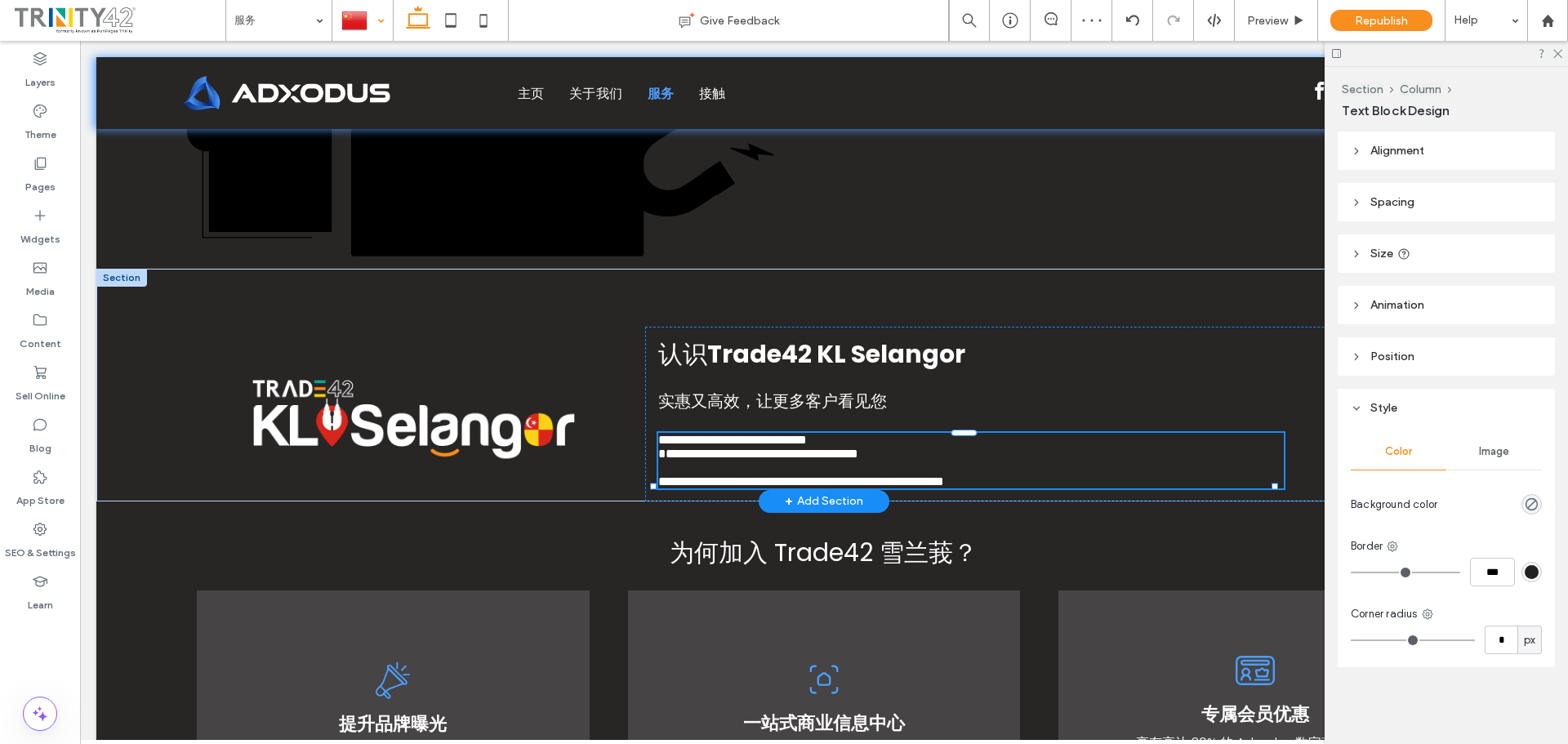 type on "*******" 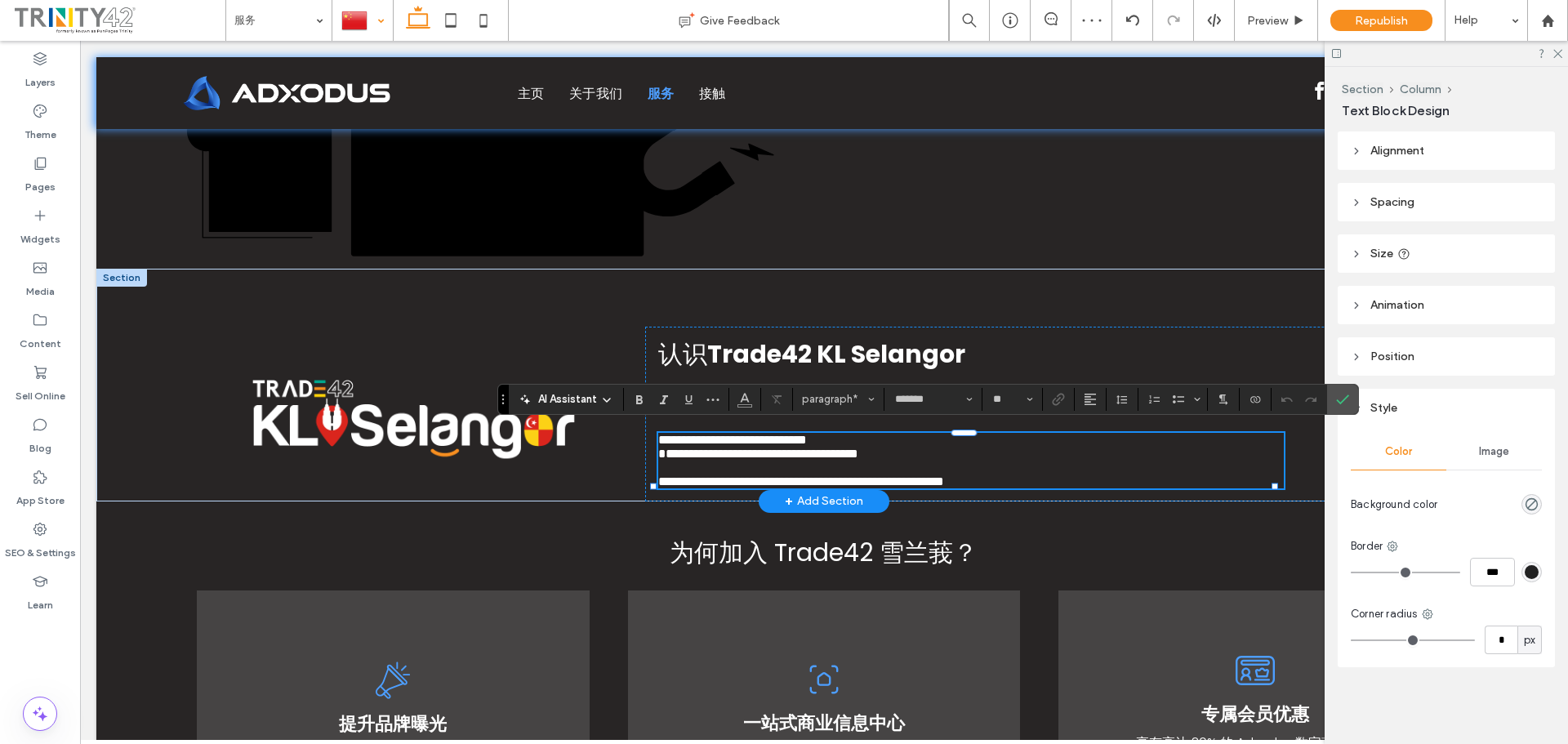 click on "**********" at bounding box center [808, 453] 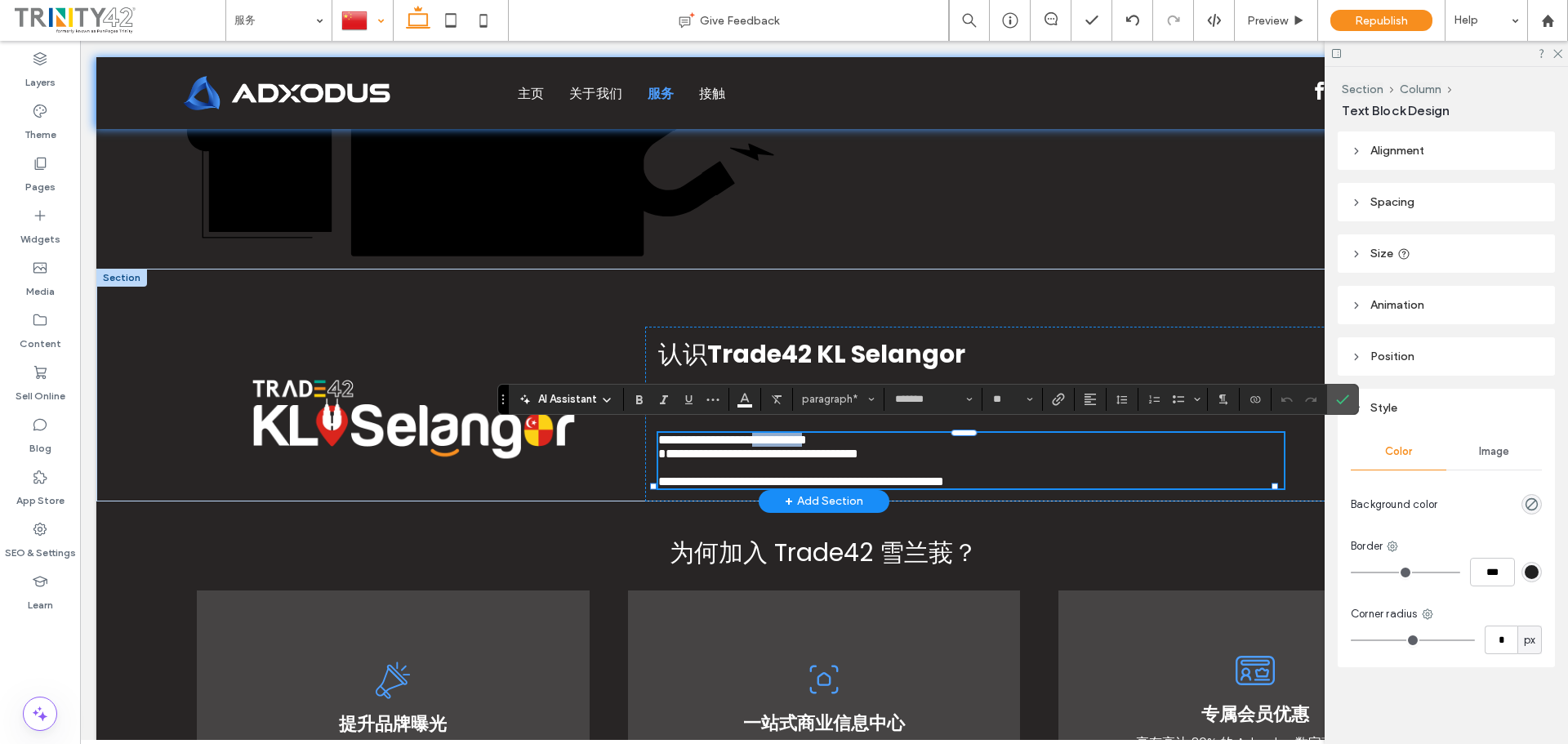 drag, startPoint x: 904, startPoint y: 439, endPoint x: 1031, endPoint y: 439, distance: 127 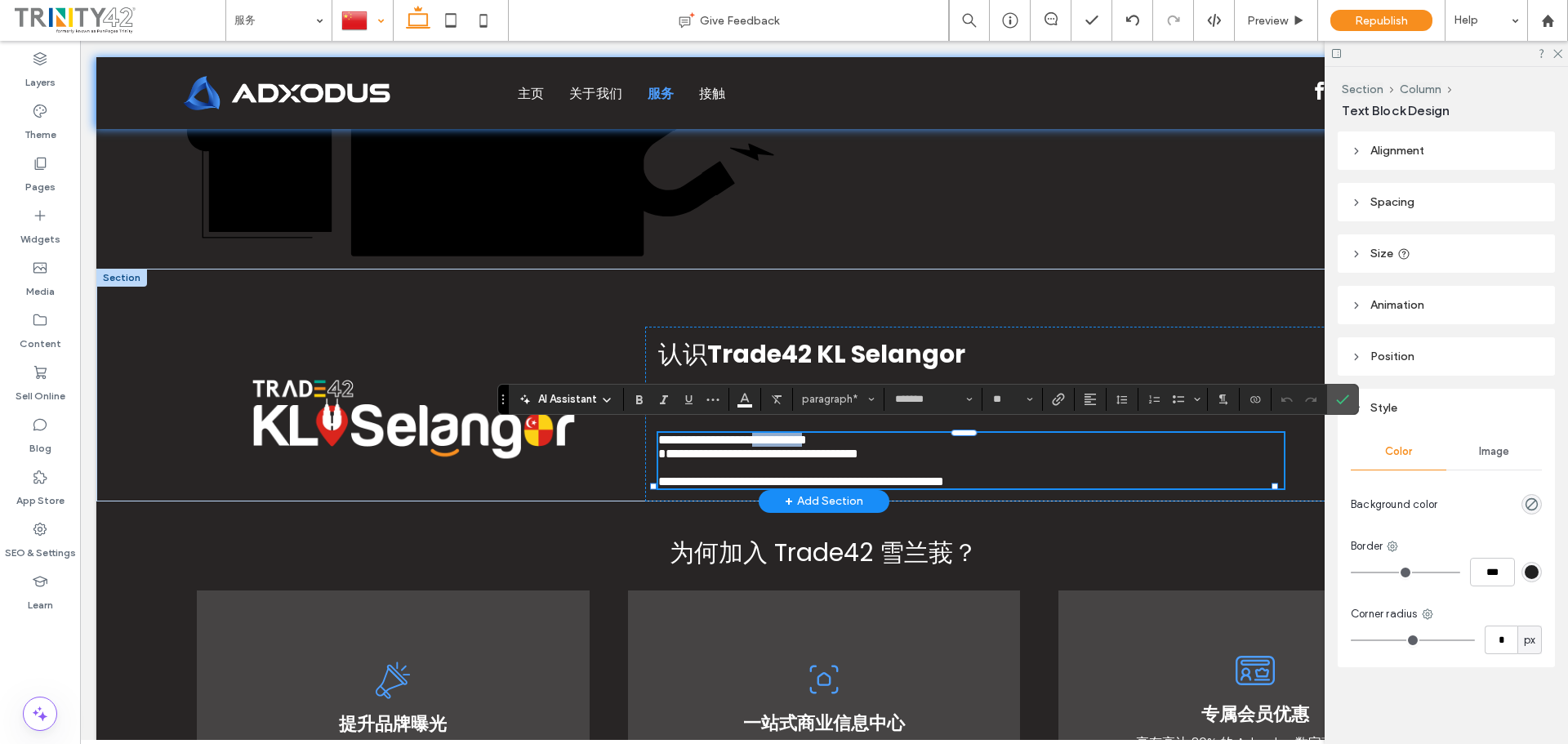 click on "**********" at bounding box center (733, 447) 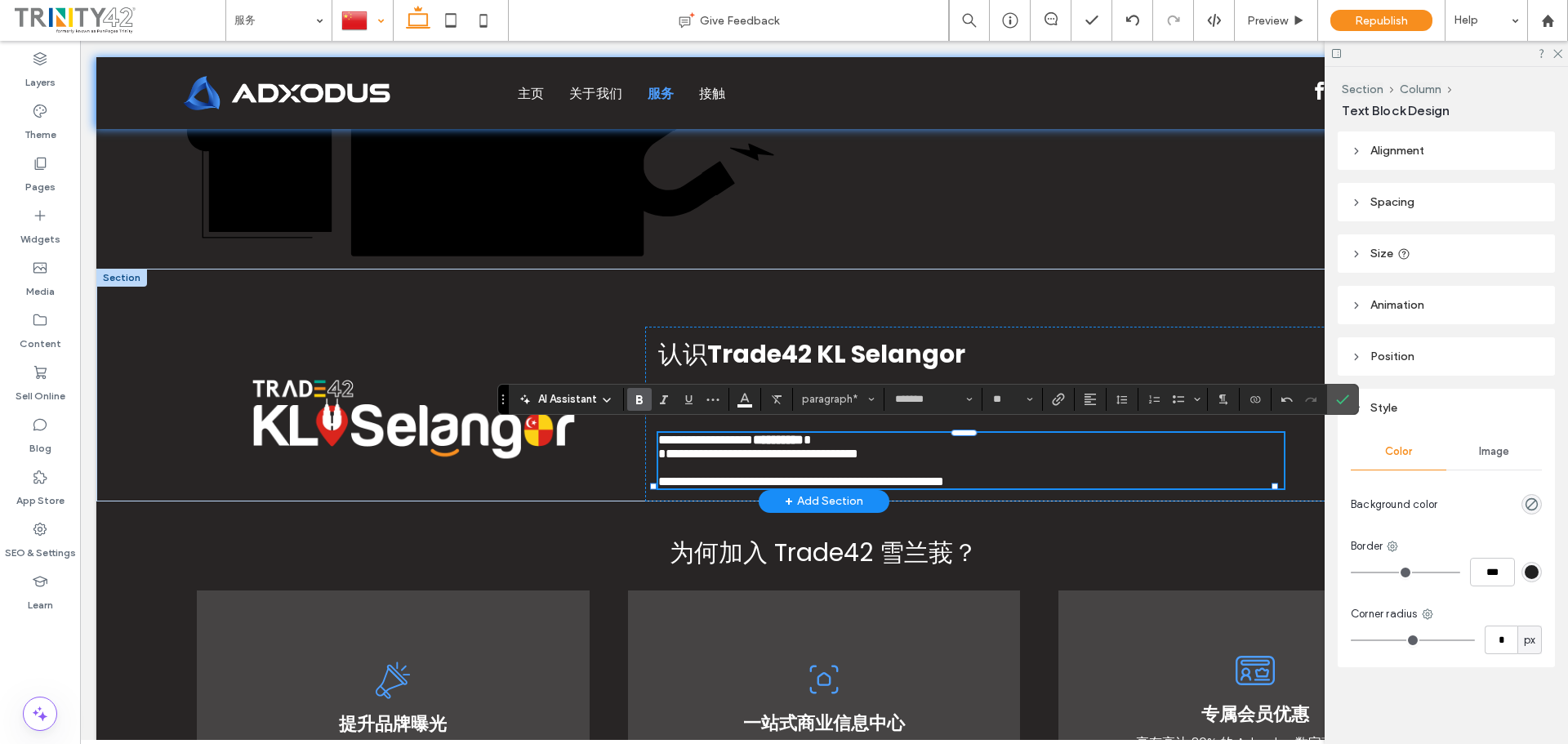 click on "**********" at bounding box center [970, 447] 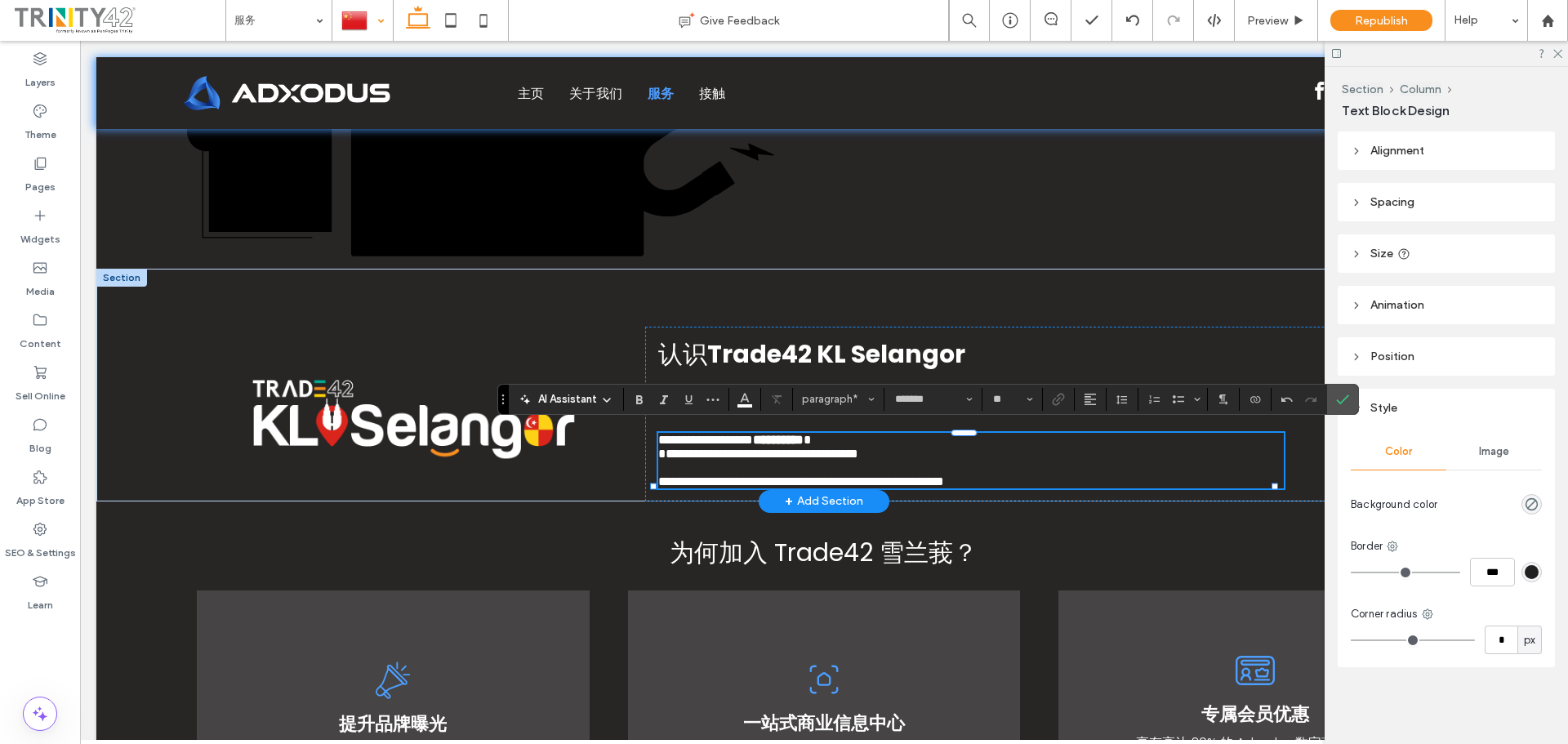 click on "**********" at bounding box center (808, 453) 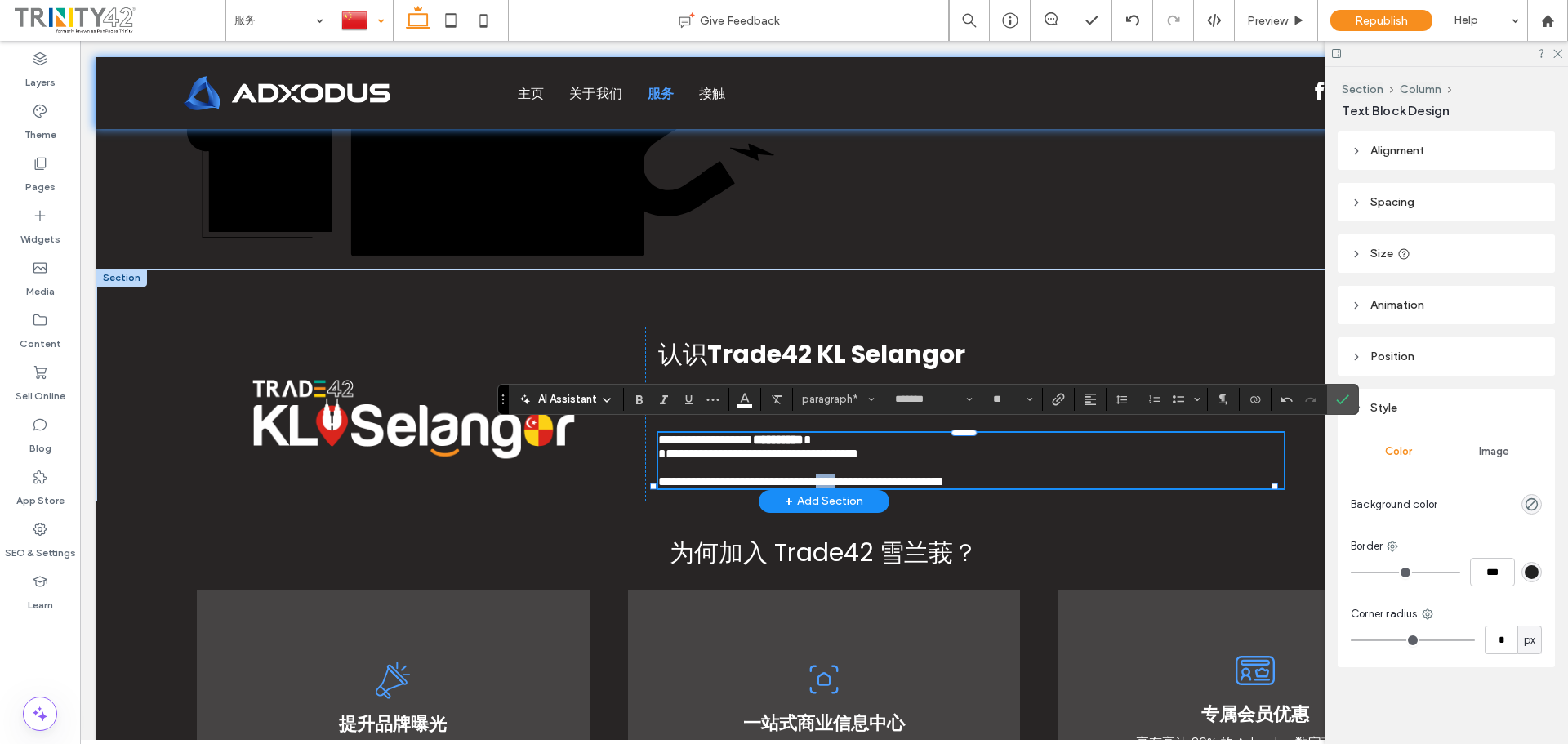drag, startPoint x: 1075, startPoint y: 496, endPoint x: 1124, endPoint y: 510, distance: 50.960769 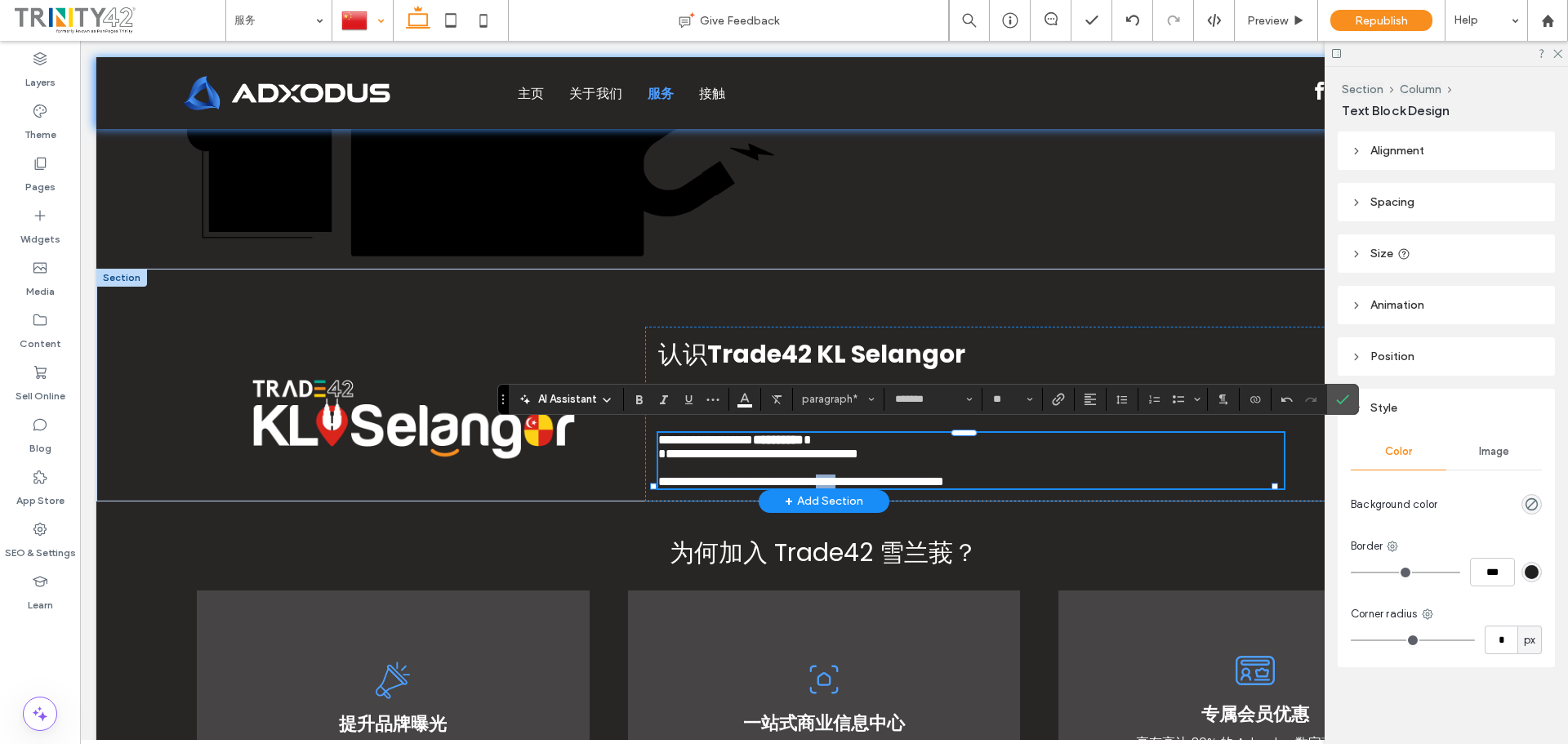 click on "**********" at bounding box center [970, 481] 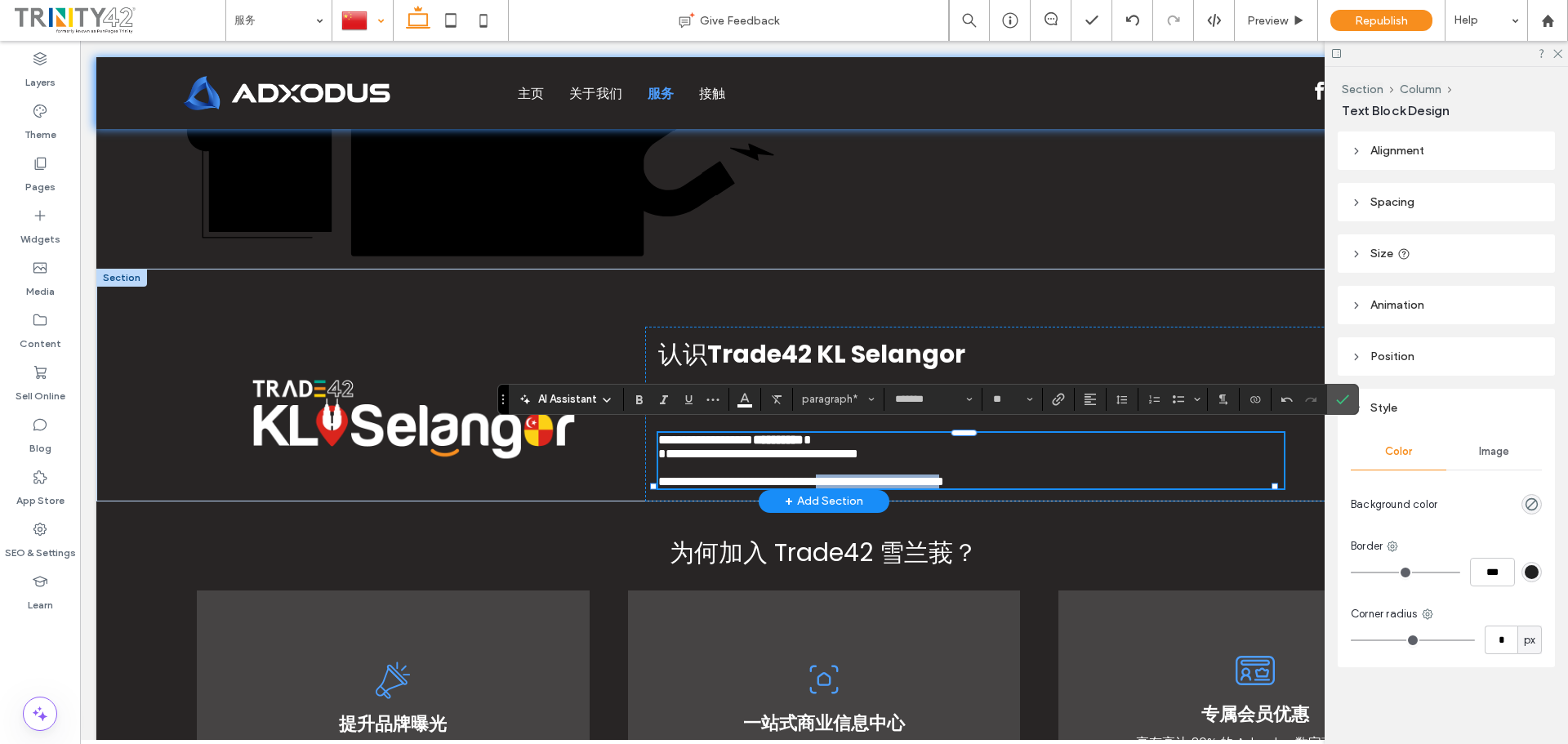 click on "**********" at bounding box center (801, 481) 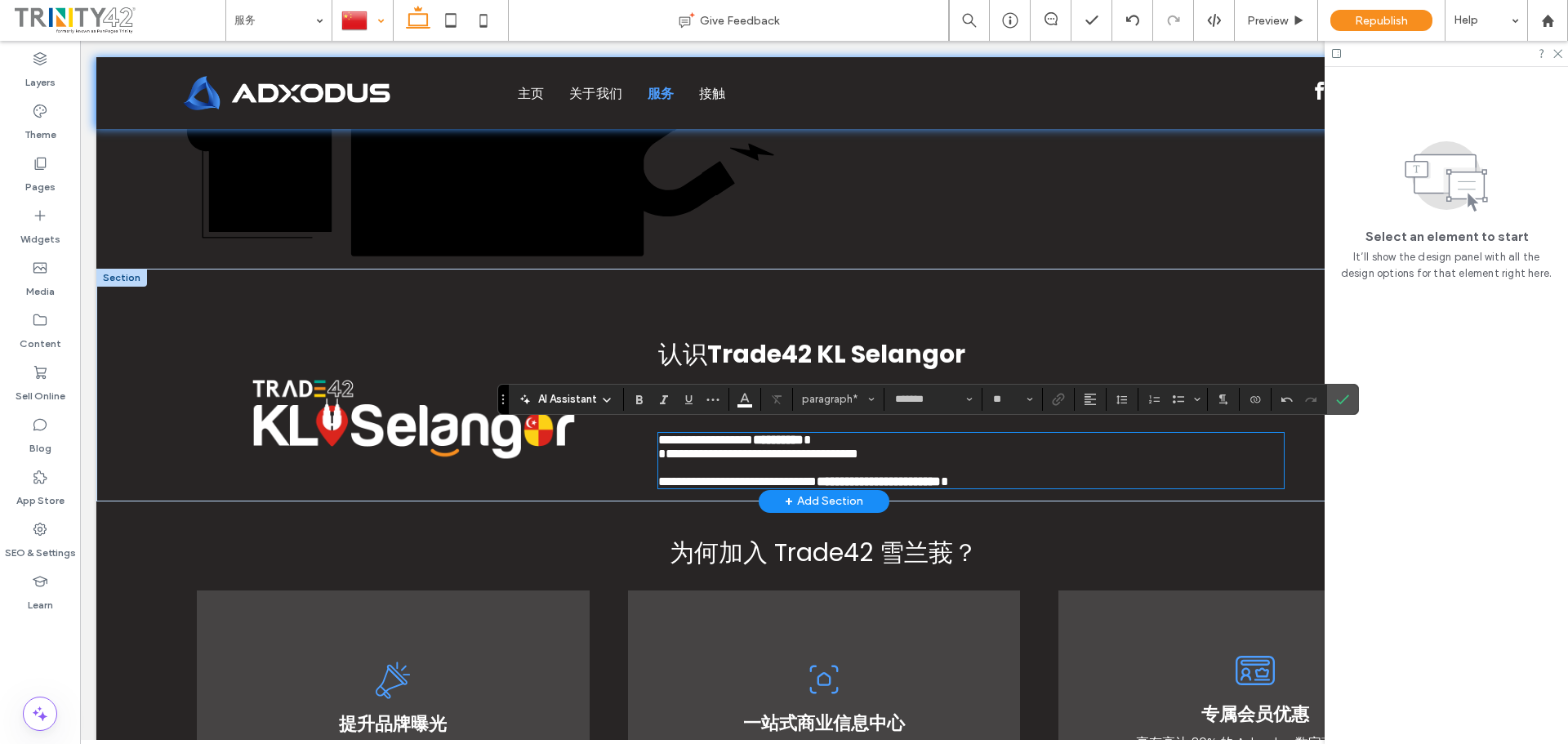 click on "**********" at bounding box center (737, 481) 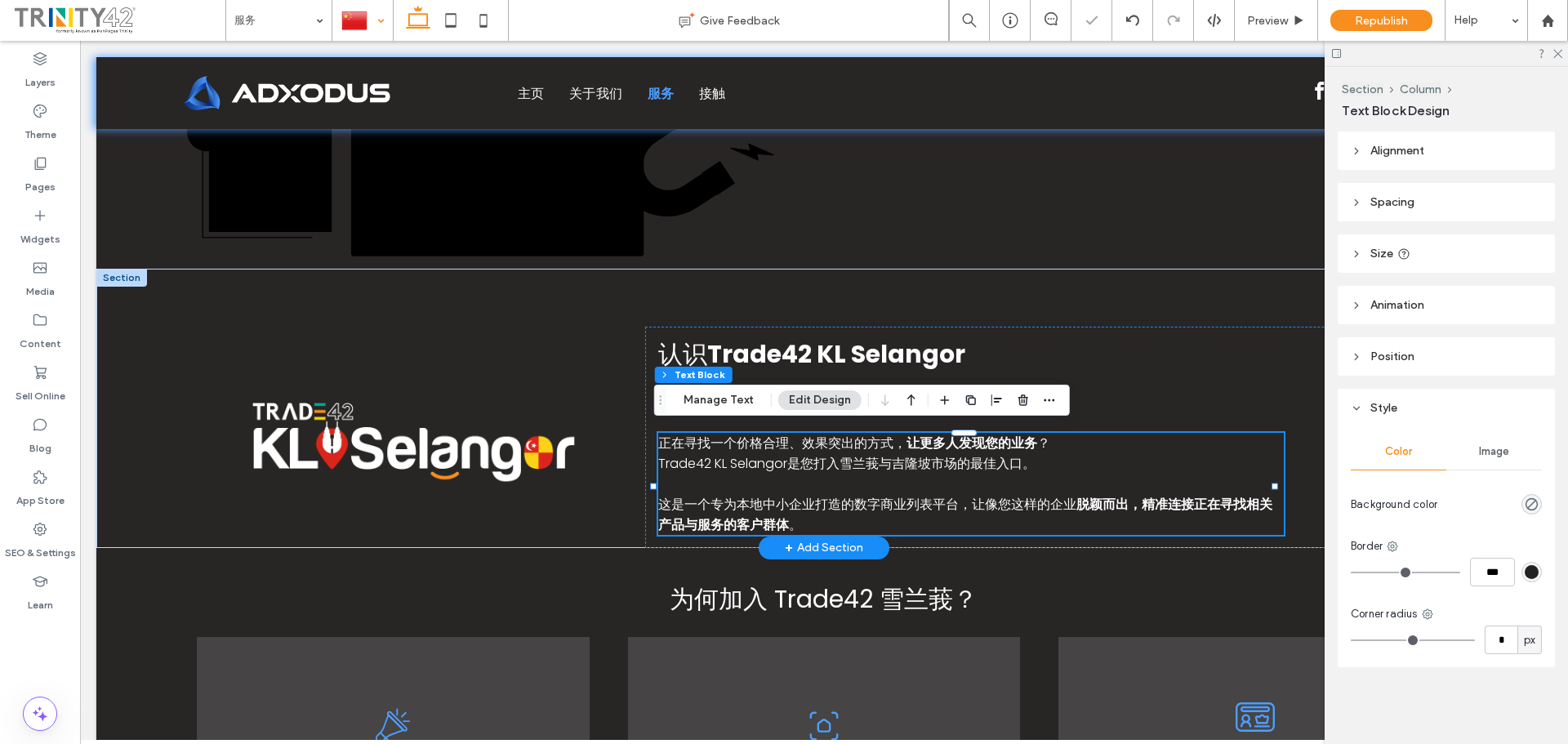 click at bounding box center [970, 483] 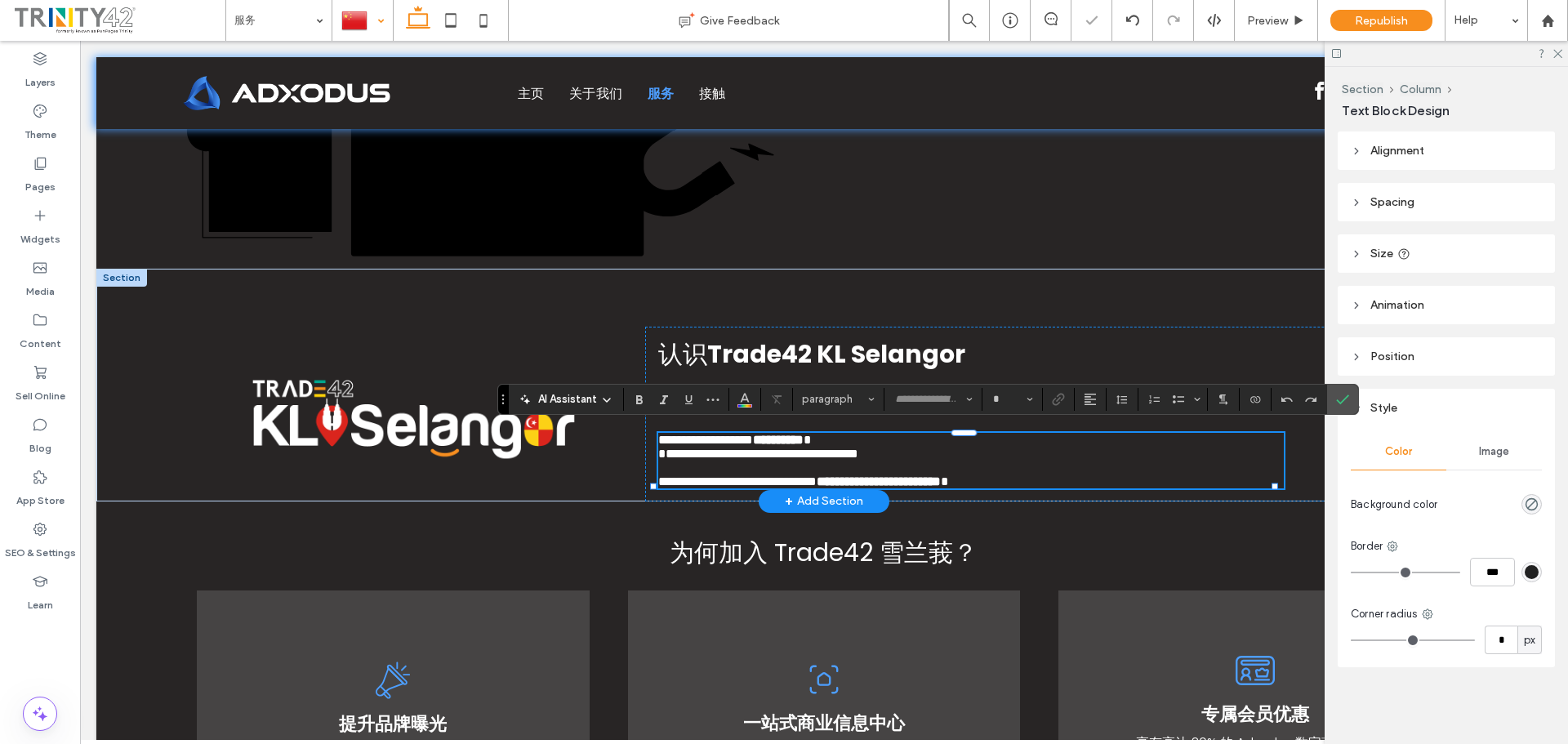 type on "*******" 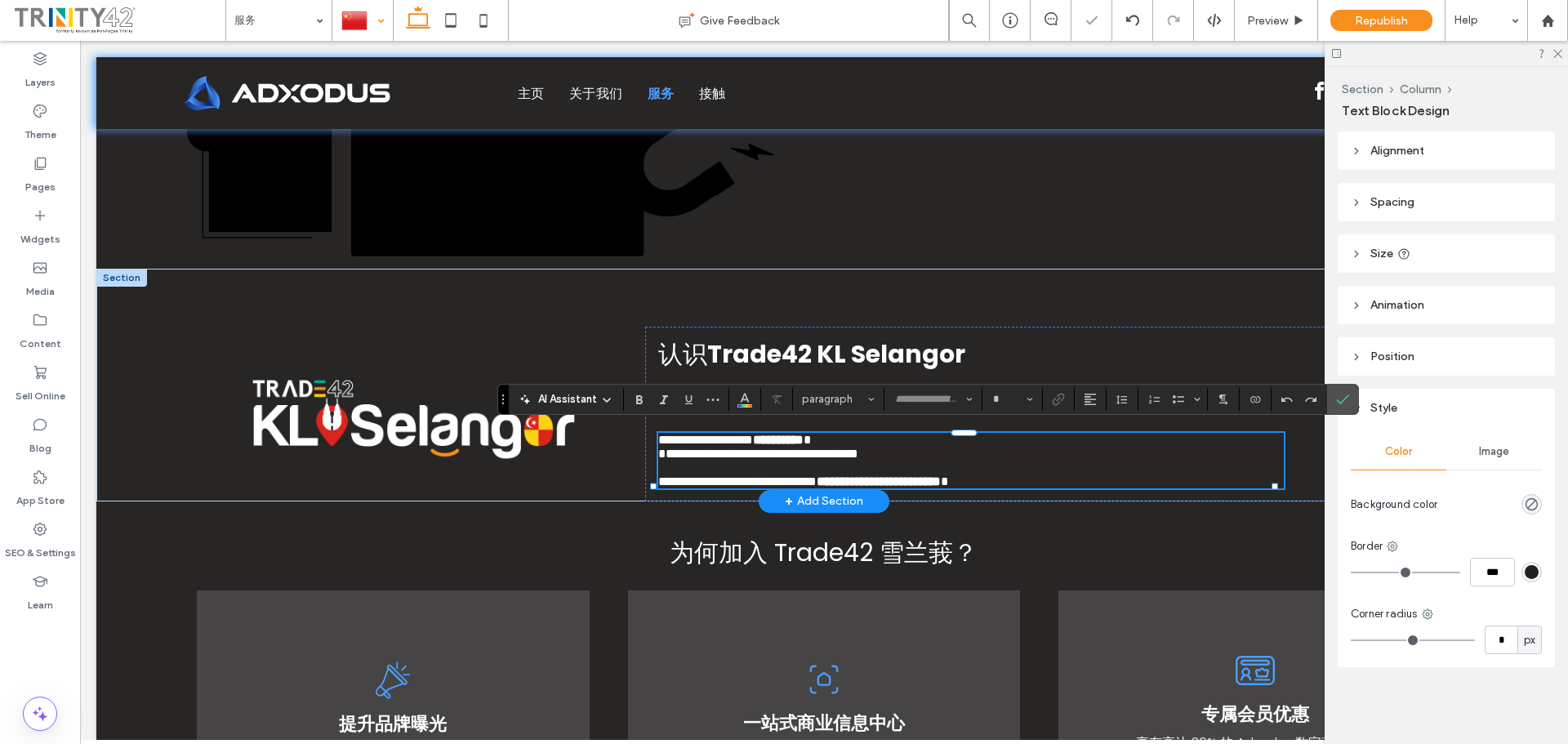 type on "**" 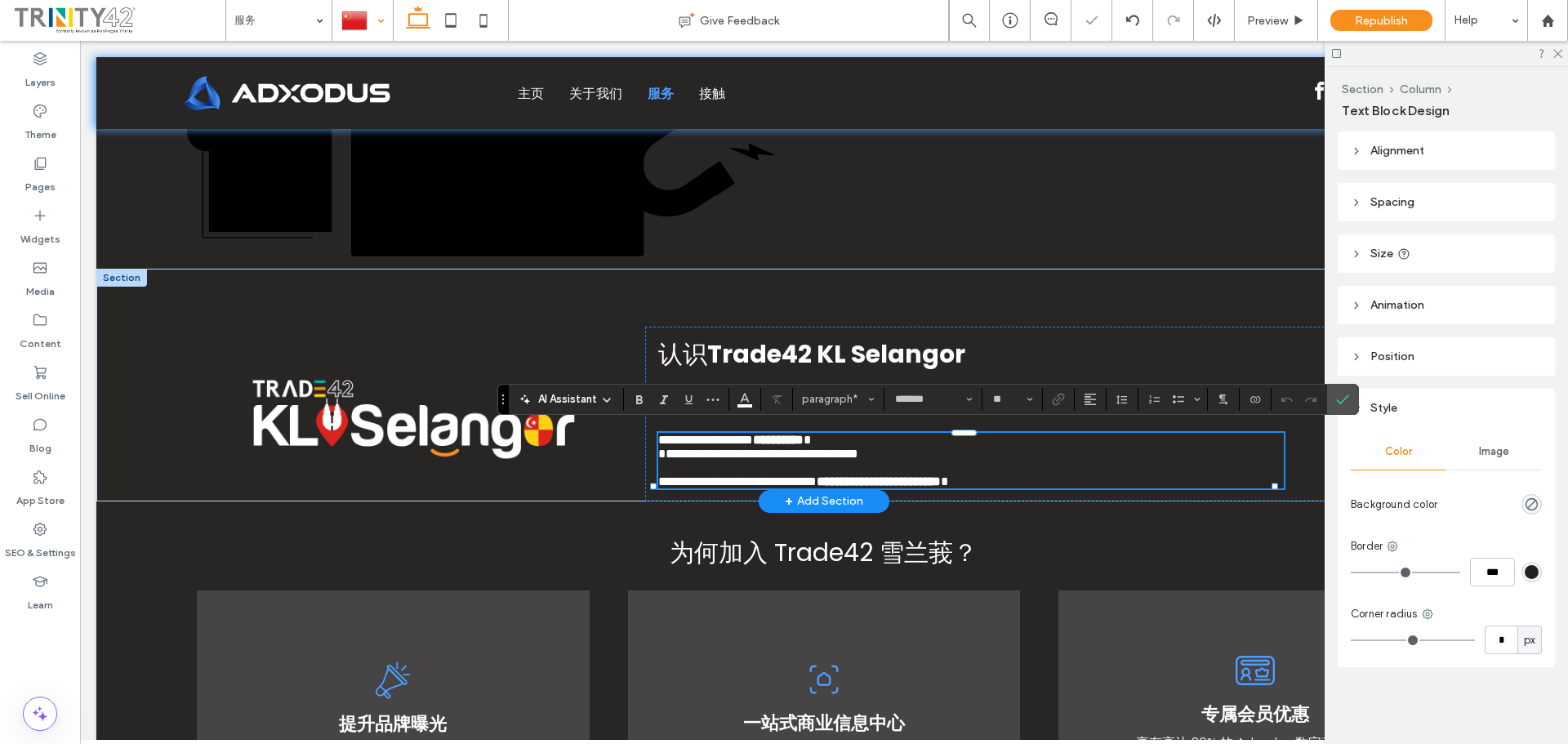 click on "**********" at bounding box center [808, 453] 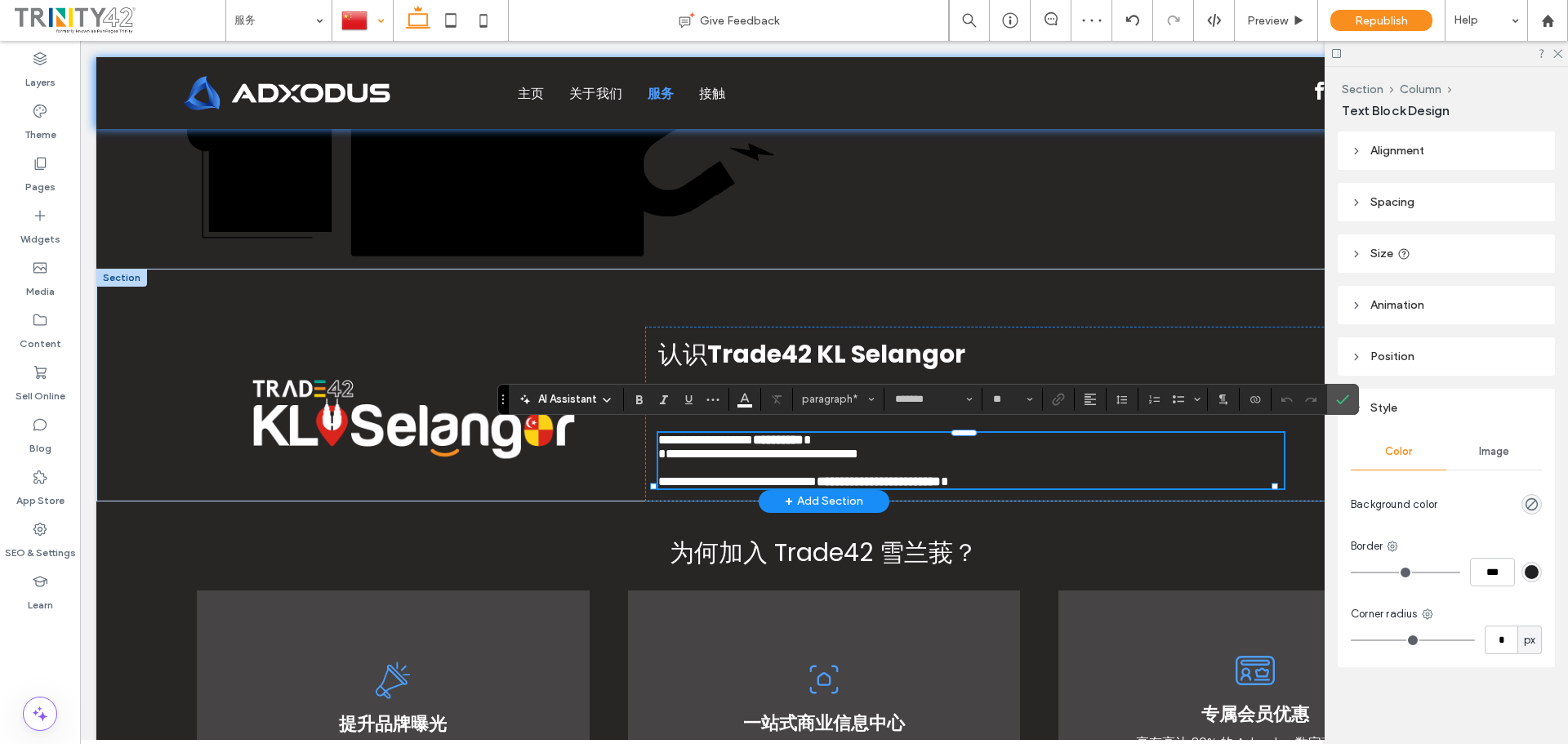 click at bounding box center (653, 486) 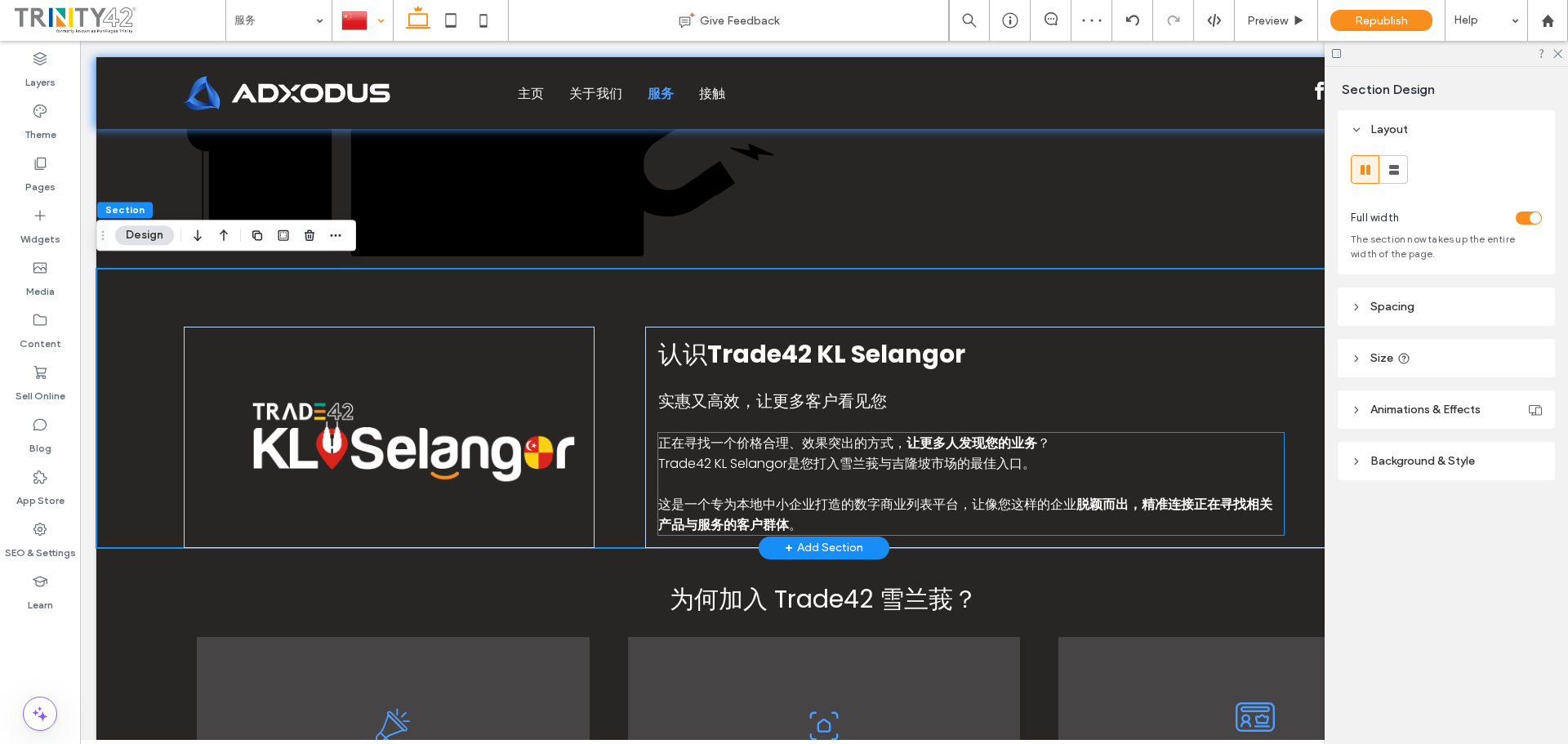 click on "Trade42 KL Selangor" at bounding box center (723, 463) 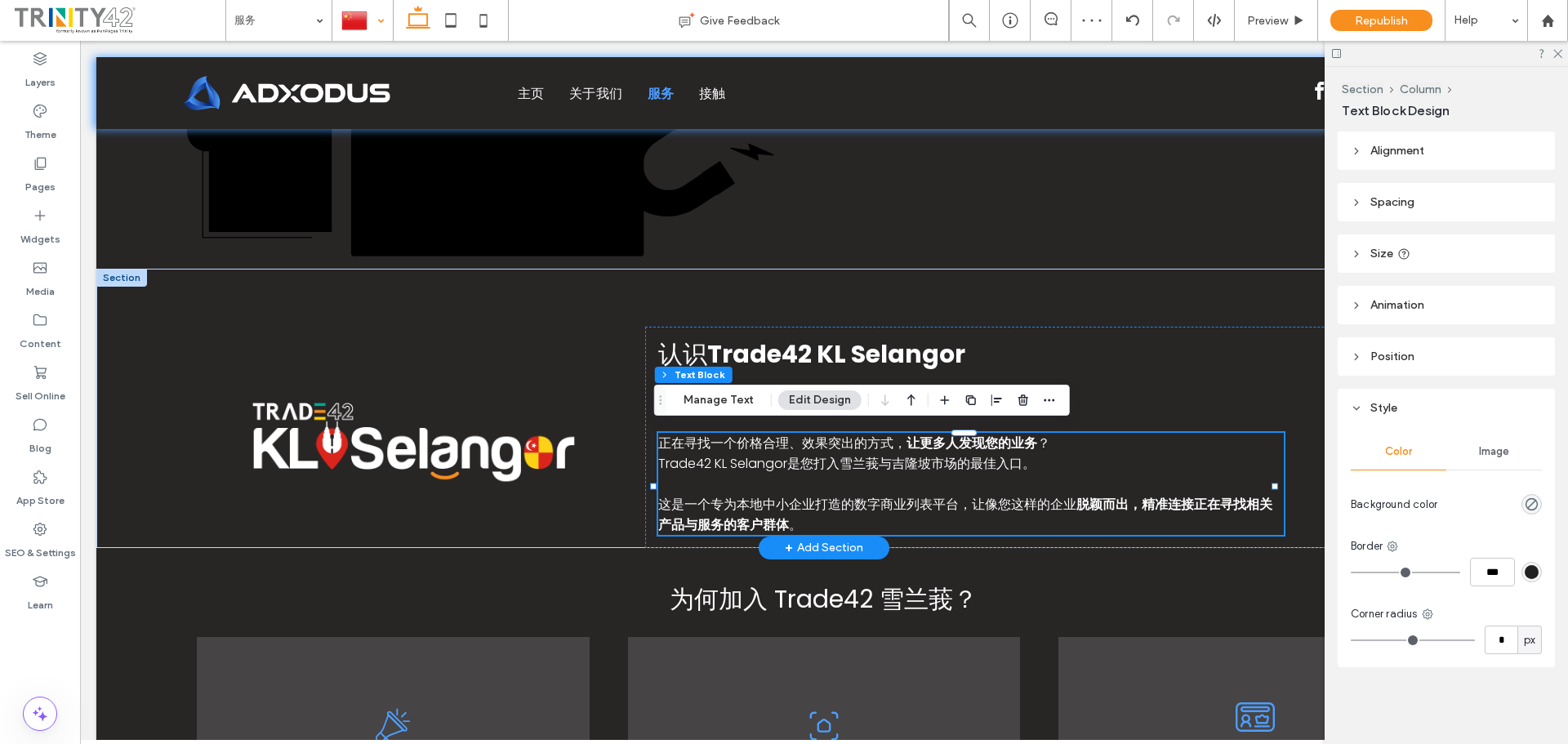 click on "Trade42 KL Selangor" at bounding box center [723, 463] 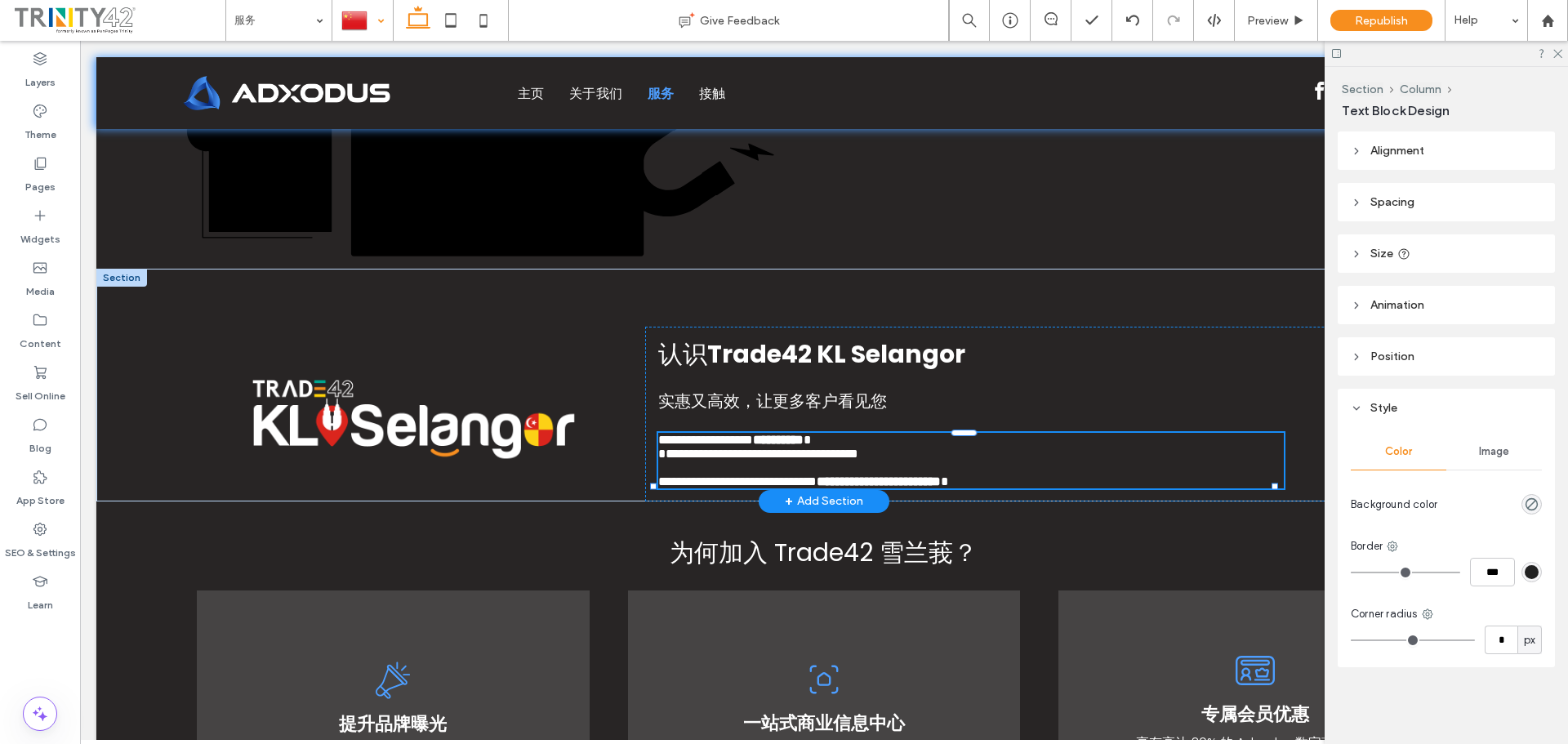click on "**********" at bounding box center (712, 453) 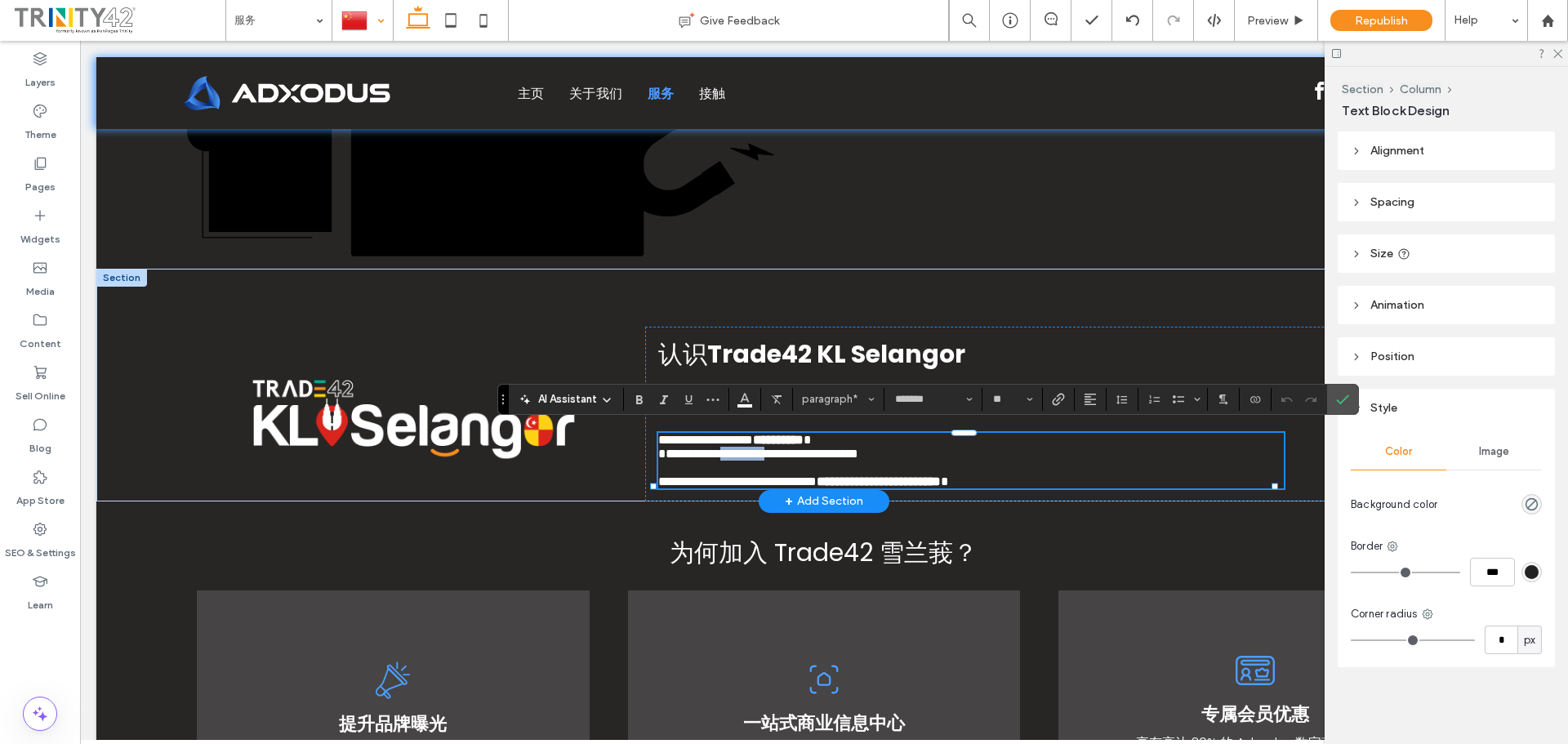 click on "**********" at bounding box center [808, 453] 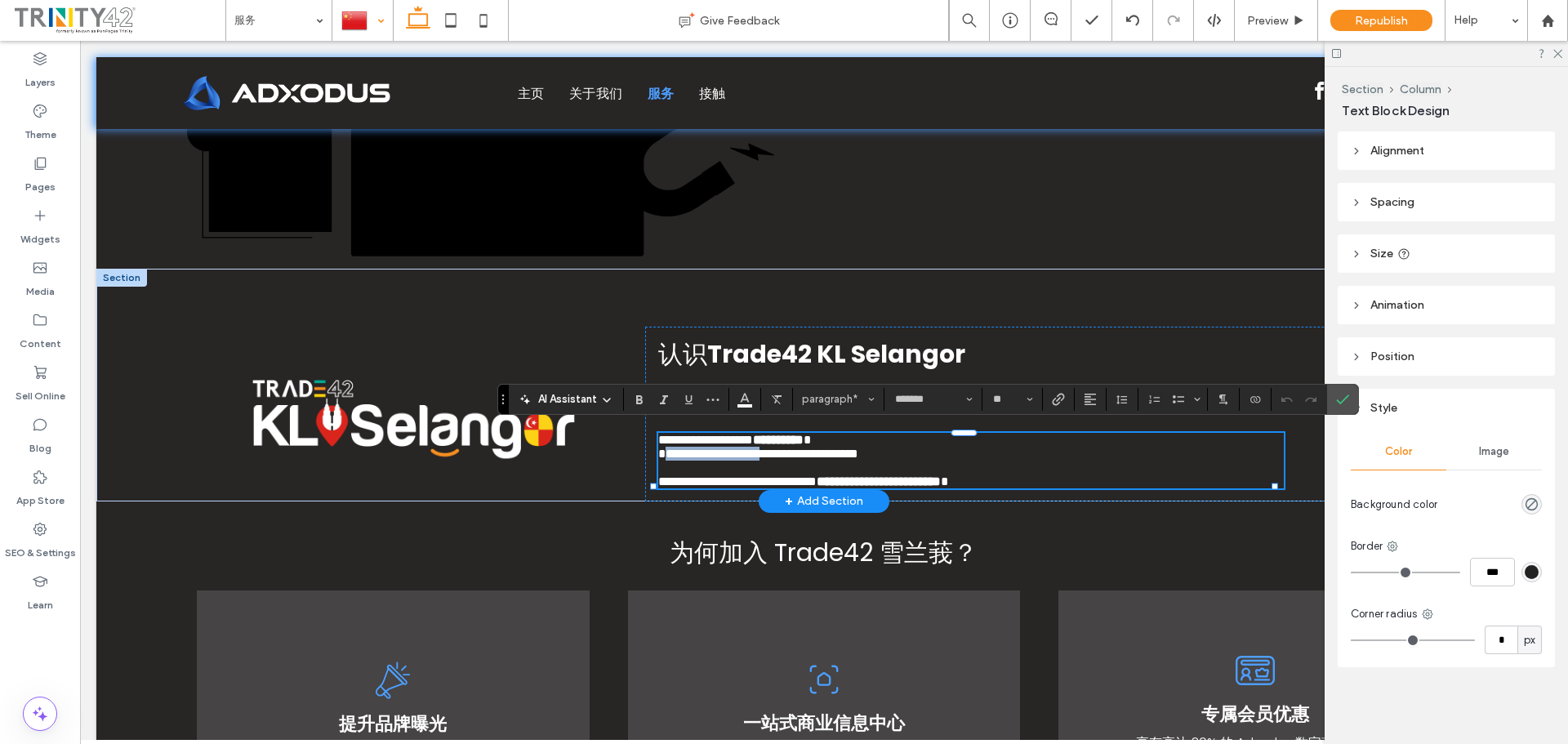 drag, startPoint x: 786, startPoint y: 457, endPoint x: 666, endPoint y: 461, distance: 120.06665 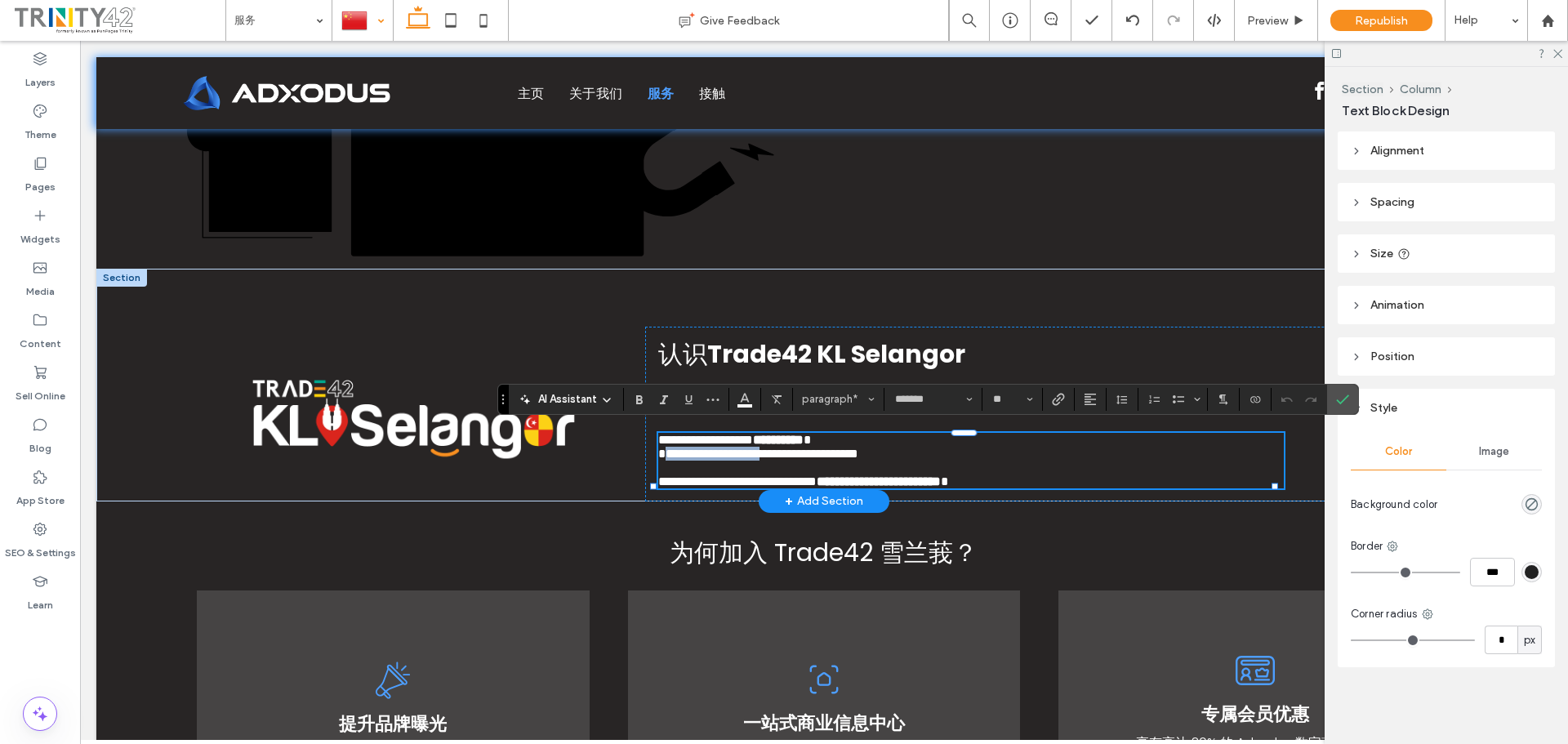 click on "**********" at bounding box center [712, 453] 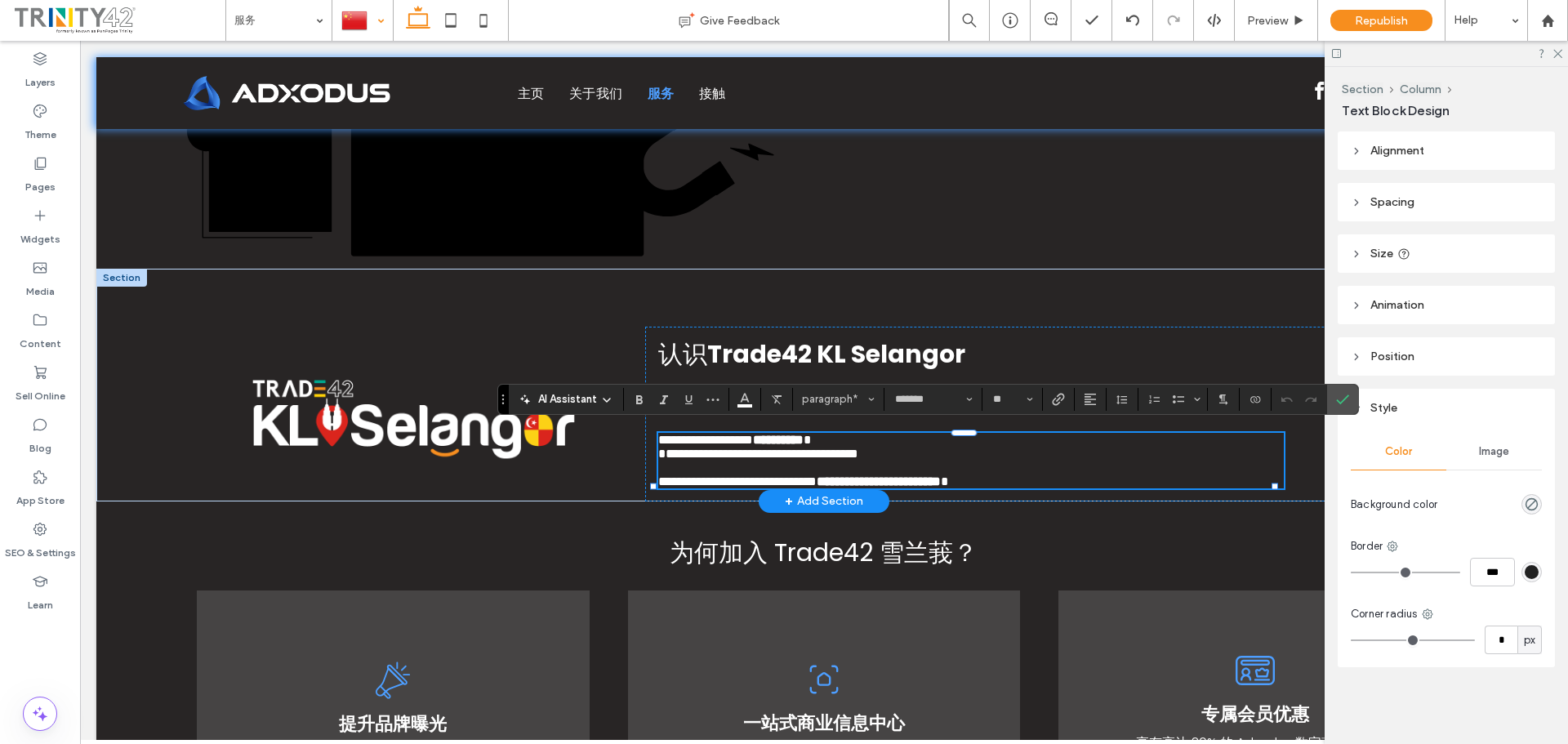 scroll, scrollTop: 0, scrollLeft: 0, axis: both 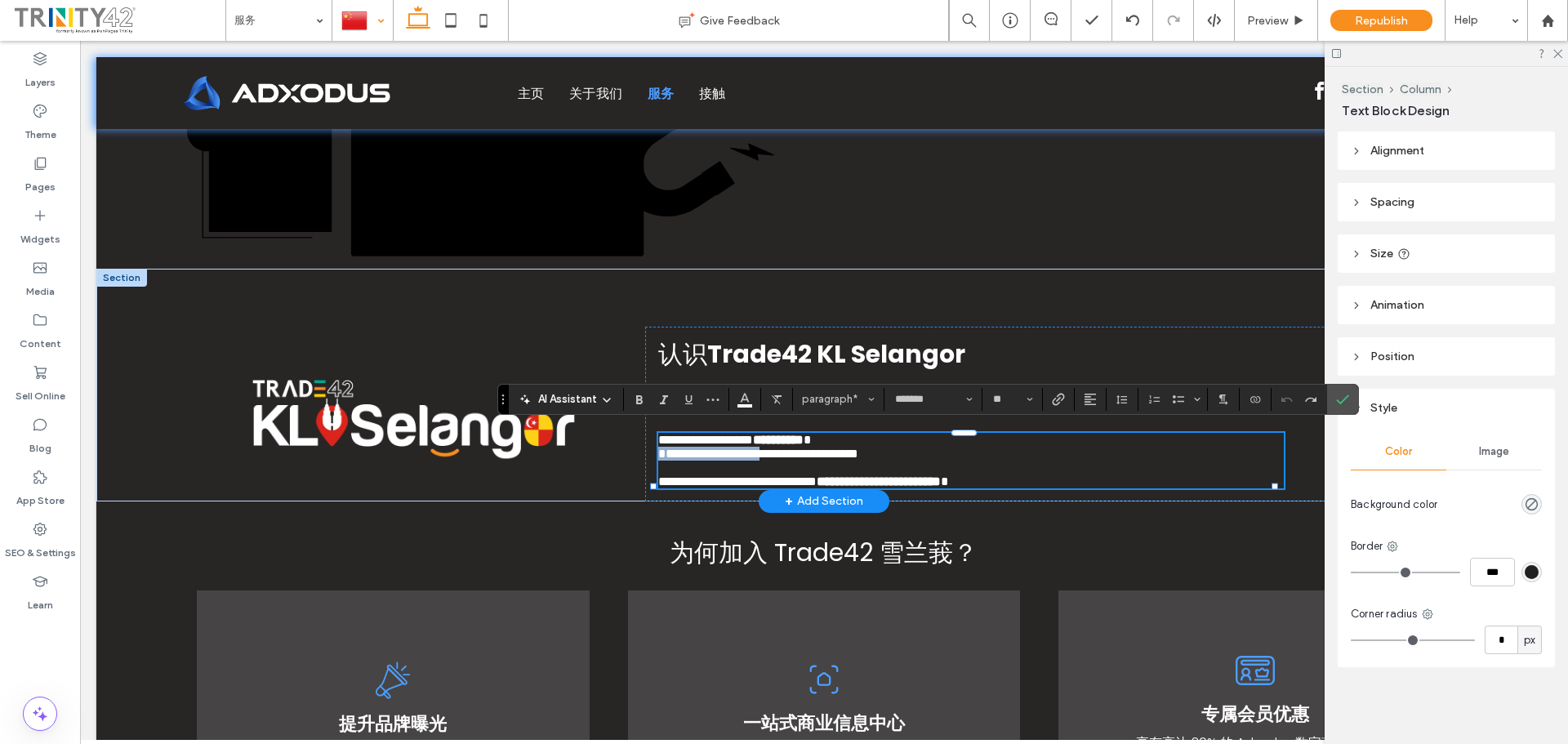 drag, startPoint x: 655, startPoint y: 456, endPoint x: 692, endPoint y: 459, distance: 37.12142 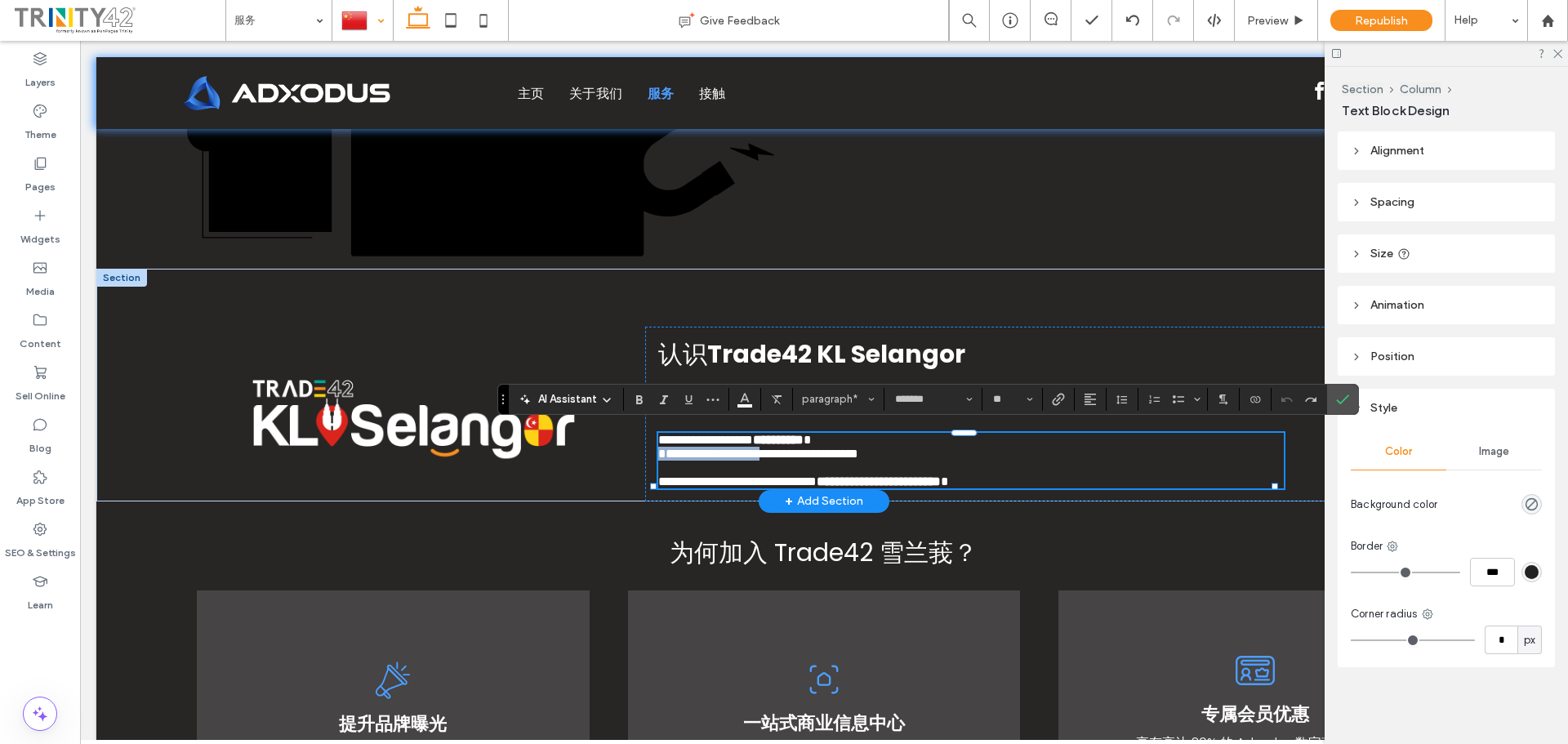 click on "*" at bounding box center [734, 447] 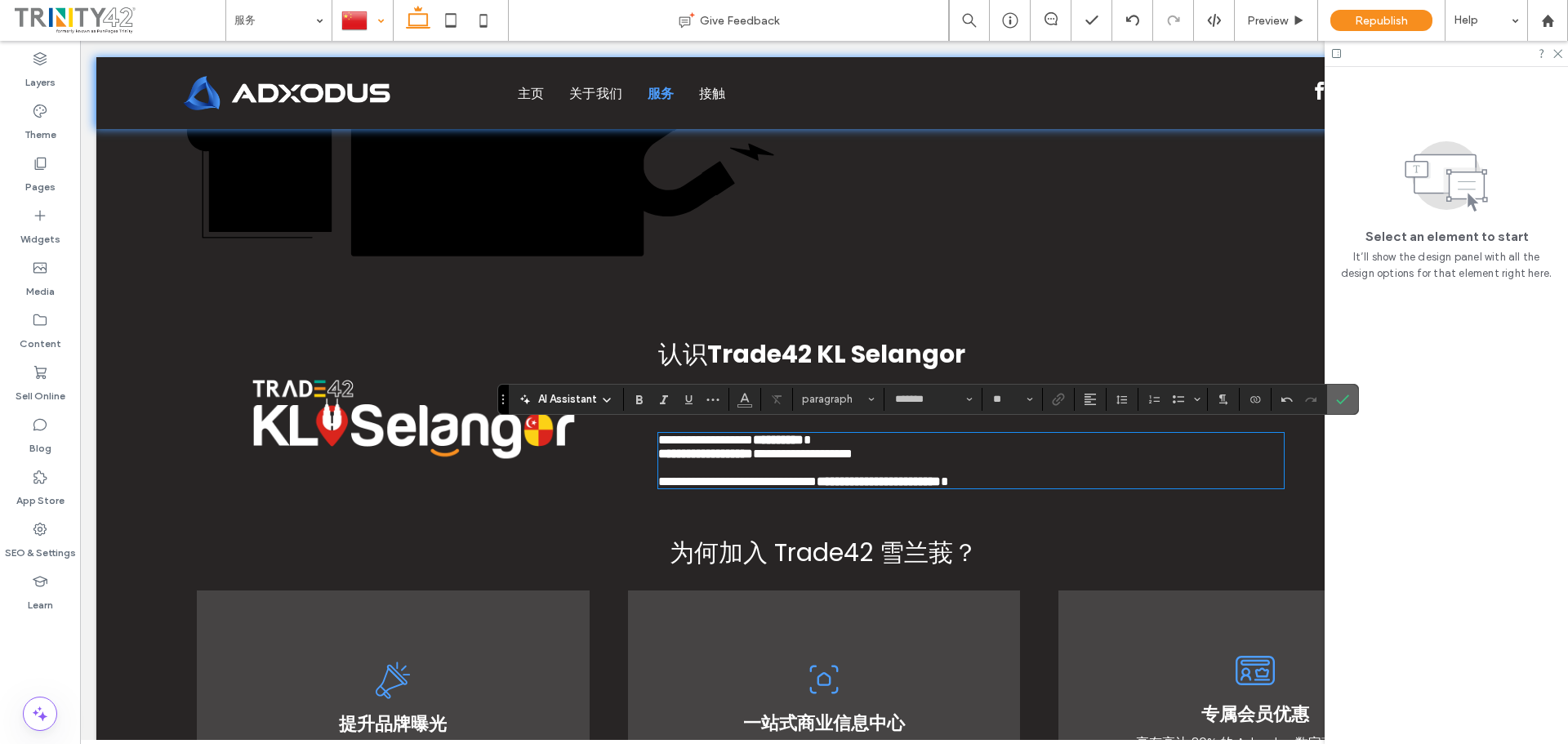click 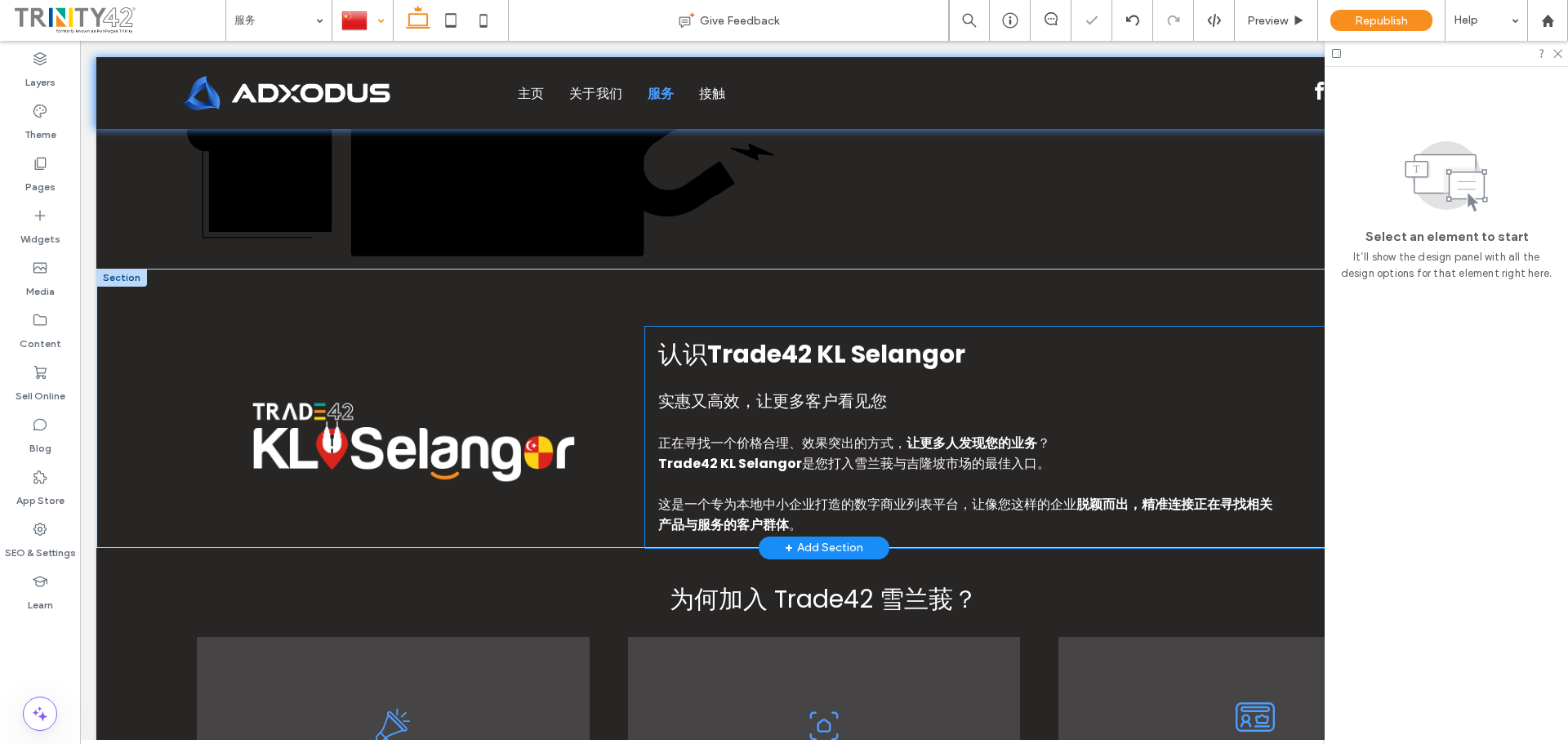 click on "认识  Trade42 KL Selangor
实惠又高效，让更多客户看见您
正在寻找一个价格合理、效果突出的方式， 让更多人发现您的业务 ？ Trade42 KL Selangor  是您打入雪兰莪与吉隆坡市场的最佳入口。 这是一个专为本地中小企业打造的数字商业列表平台，让像您这样的企业 脱颖而出，精准连接正在寻找相关产品与服务的客户群体 。" at bounding box center (1054, 437) 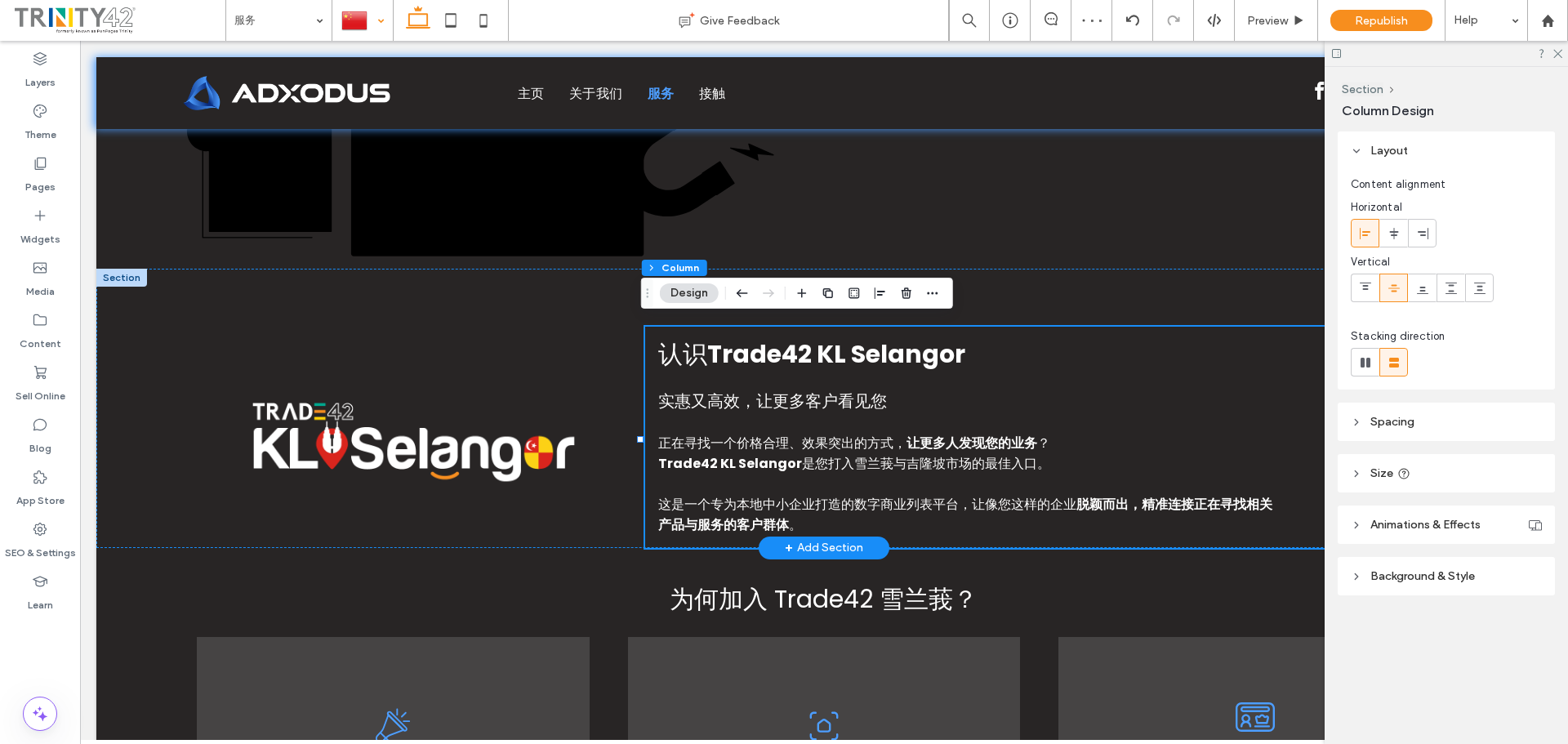 click on "认识  Trade42 KL Selangor
实惠又高效，让更多客户看见您   正在寻找一个价格合理、效果突出的方式， 让更多人发现您的业务 ？ Trade42 KL Selangor  是您打入雪兰莪与吉隆坡市场的最佳入口。 这是一个专为本地中小企业打造的数字商业列表平台，让像您这样的企业 脱颖而出，精准连接正在寻找相关产品与服务的客户群体 。" at bounding box center [1054, 437] 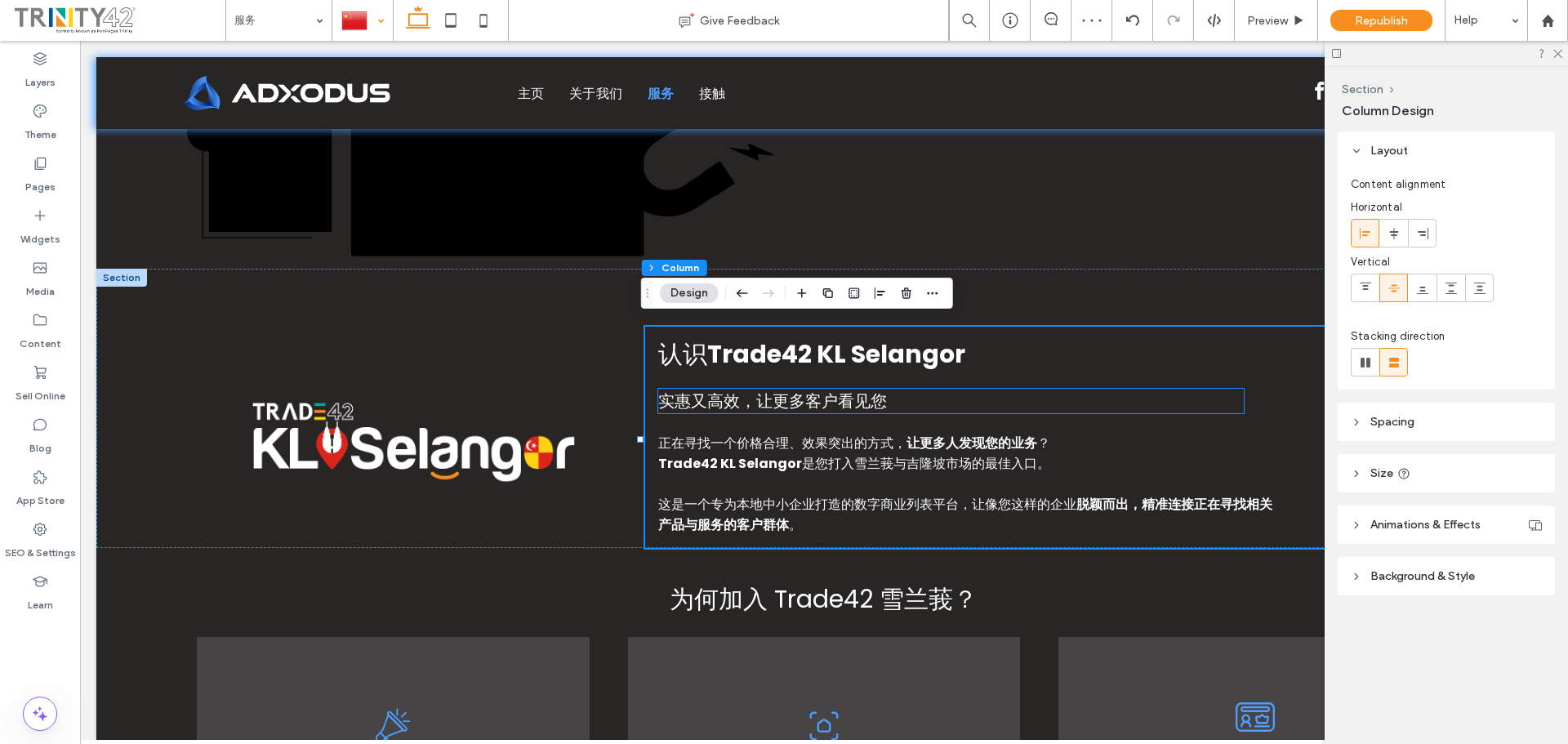 click on "实惠又高效，让更多客户看见您" at bounding box center [951, 401] 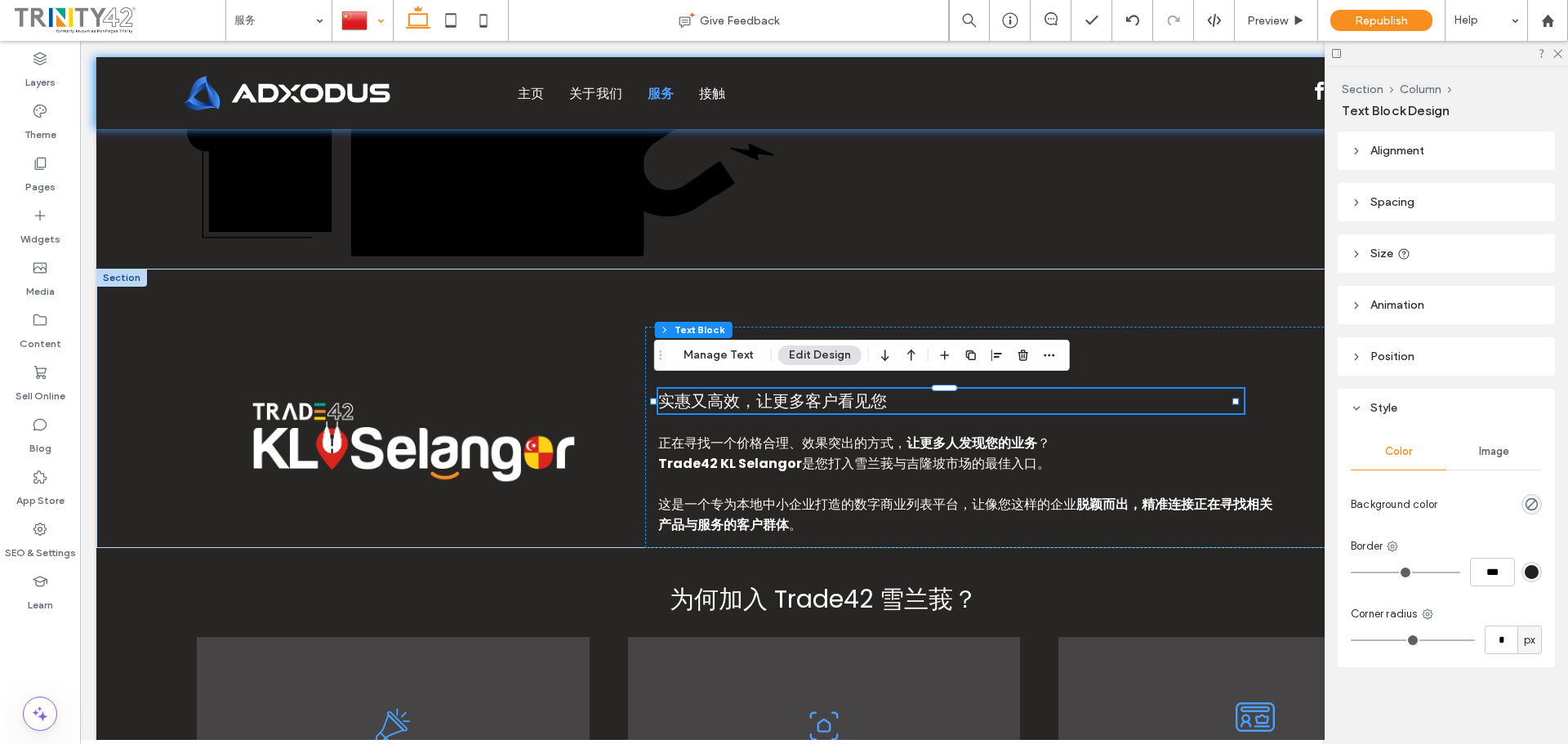 click on "Spacing" at bounding box center [1446, 202] 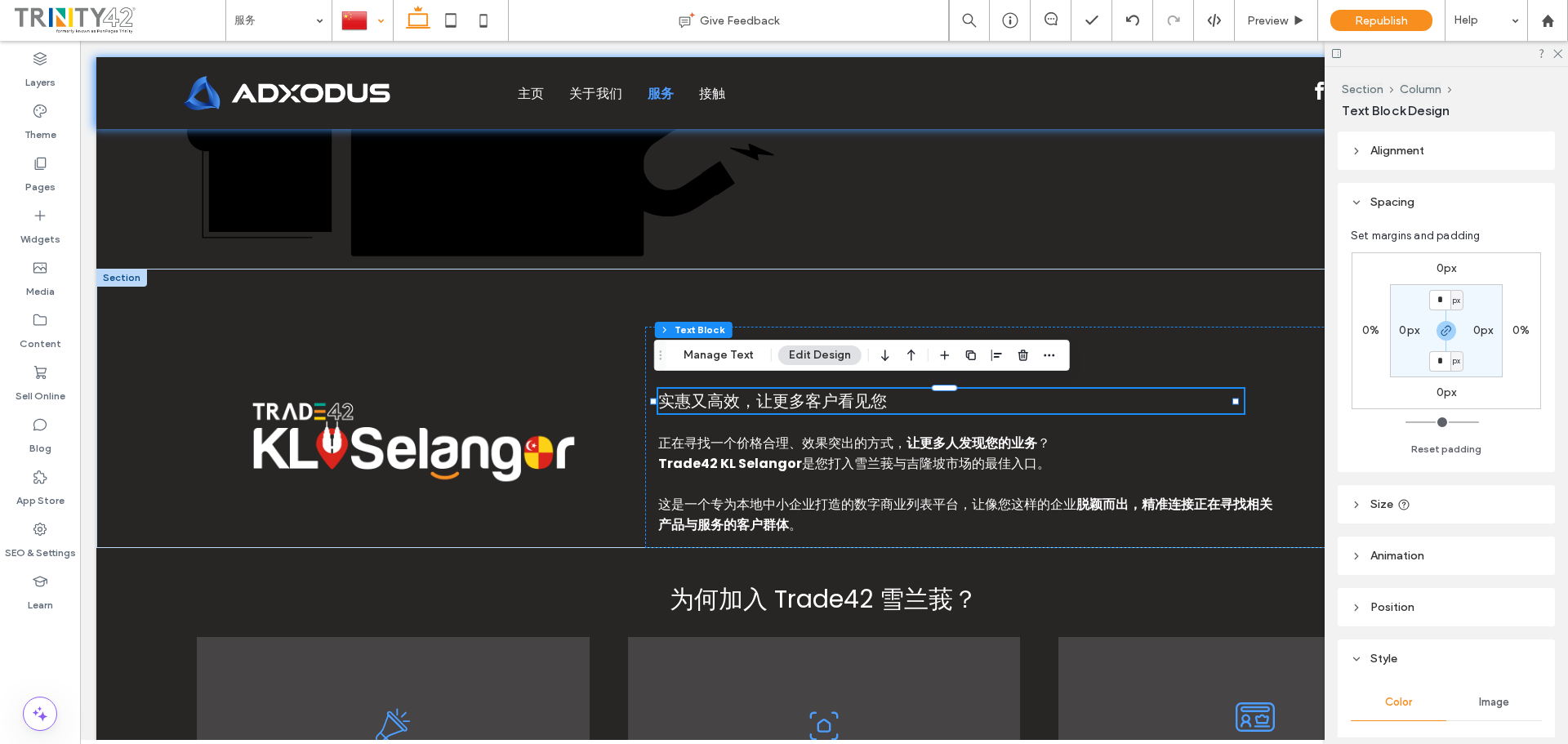 click on "0px" at bounding box center [1446, 268] 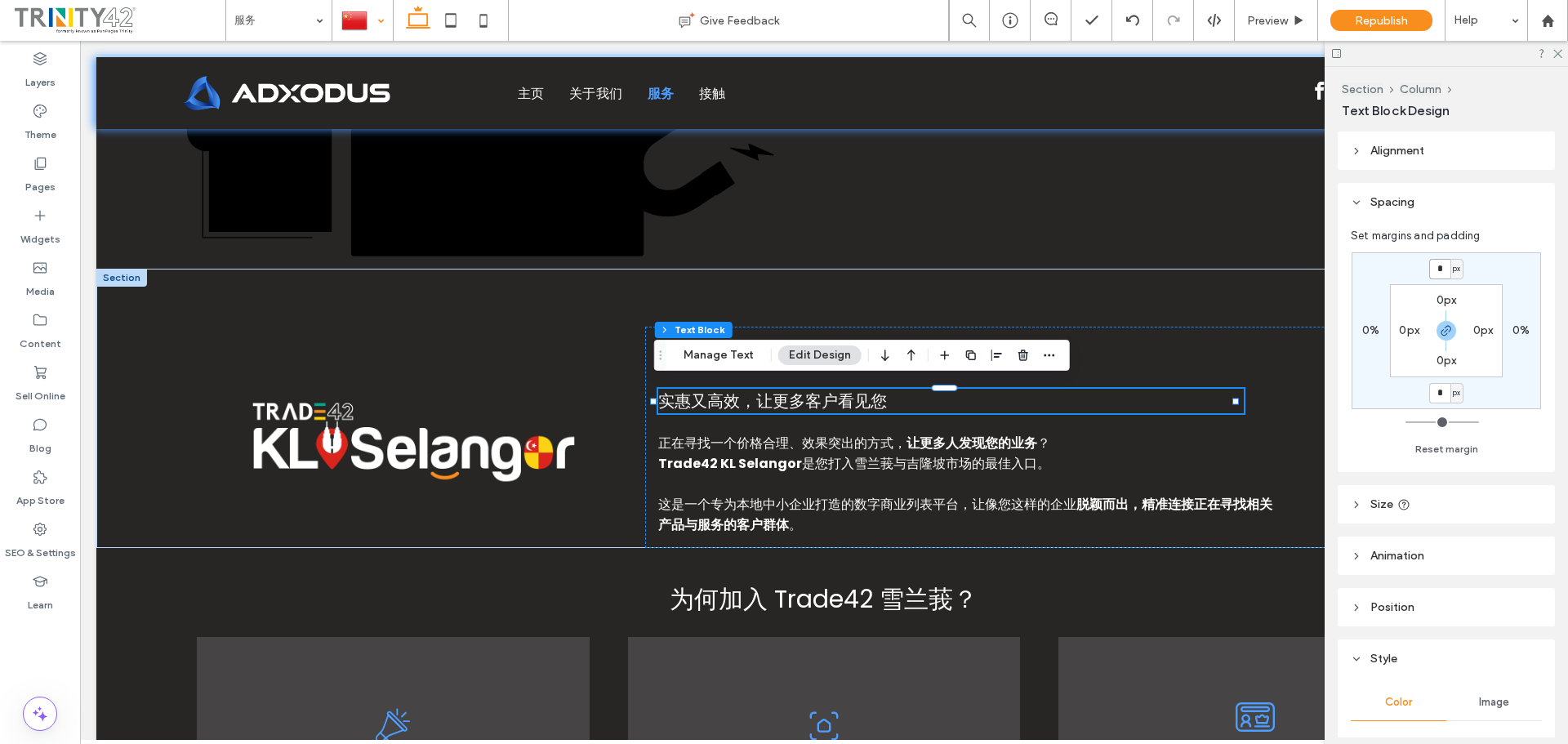 click on "*" at bounding box center (1440, 269) 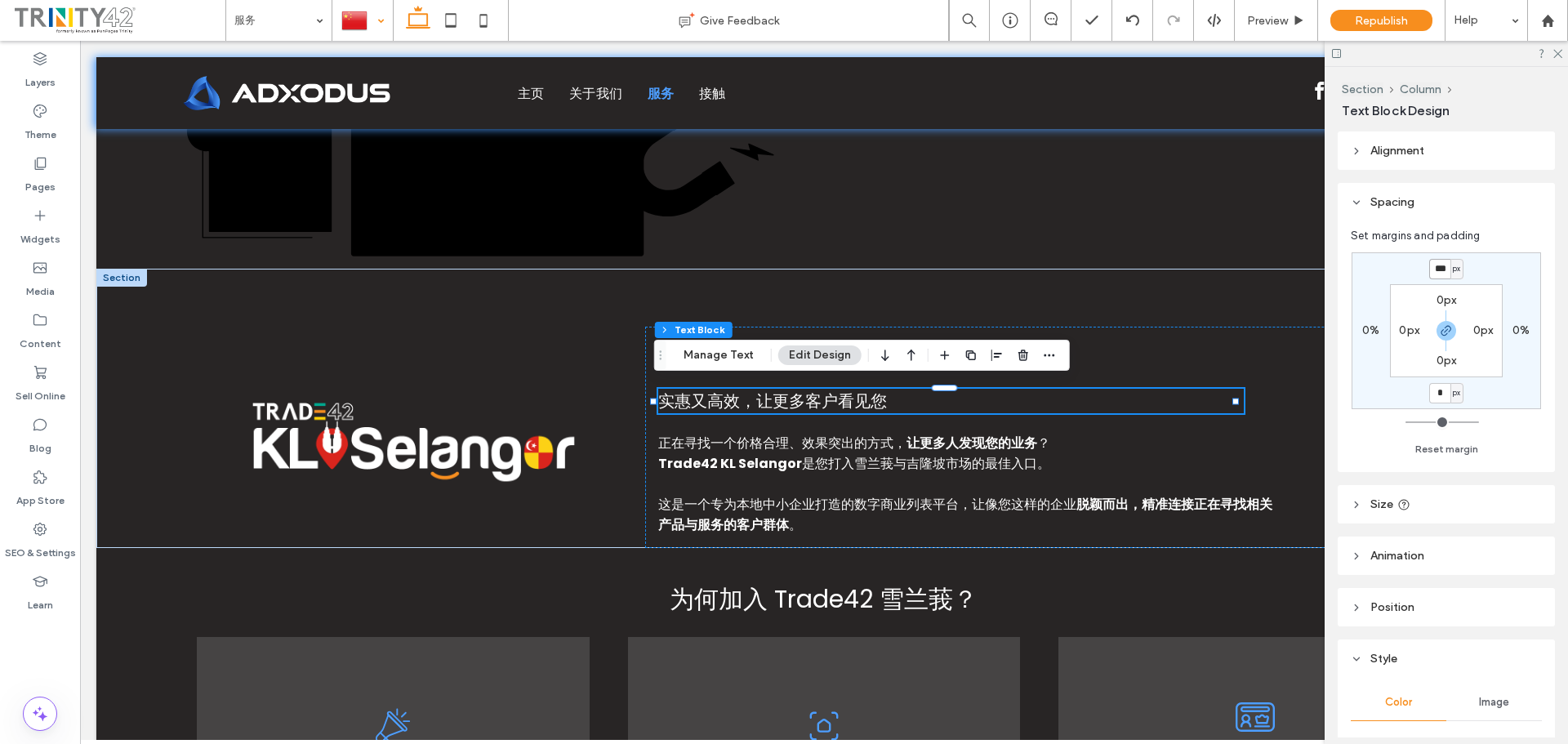 type on "***" 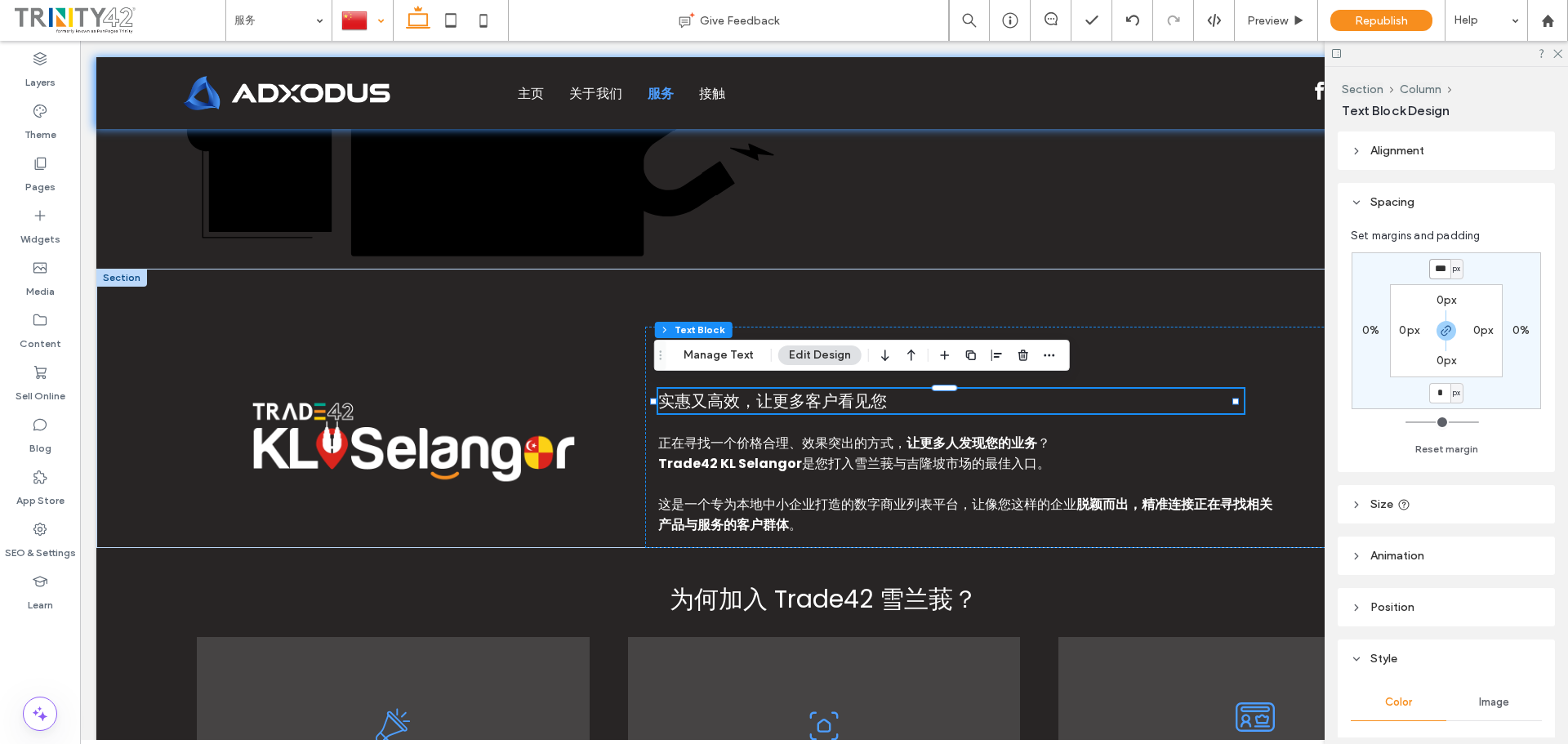 type on "*" 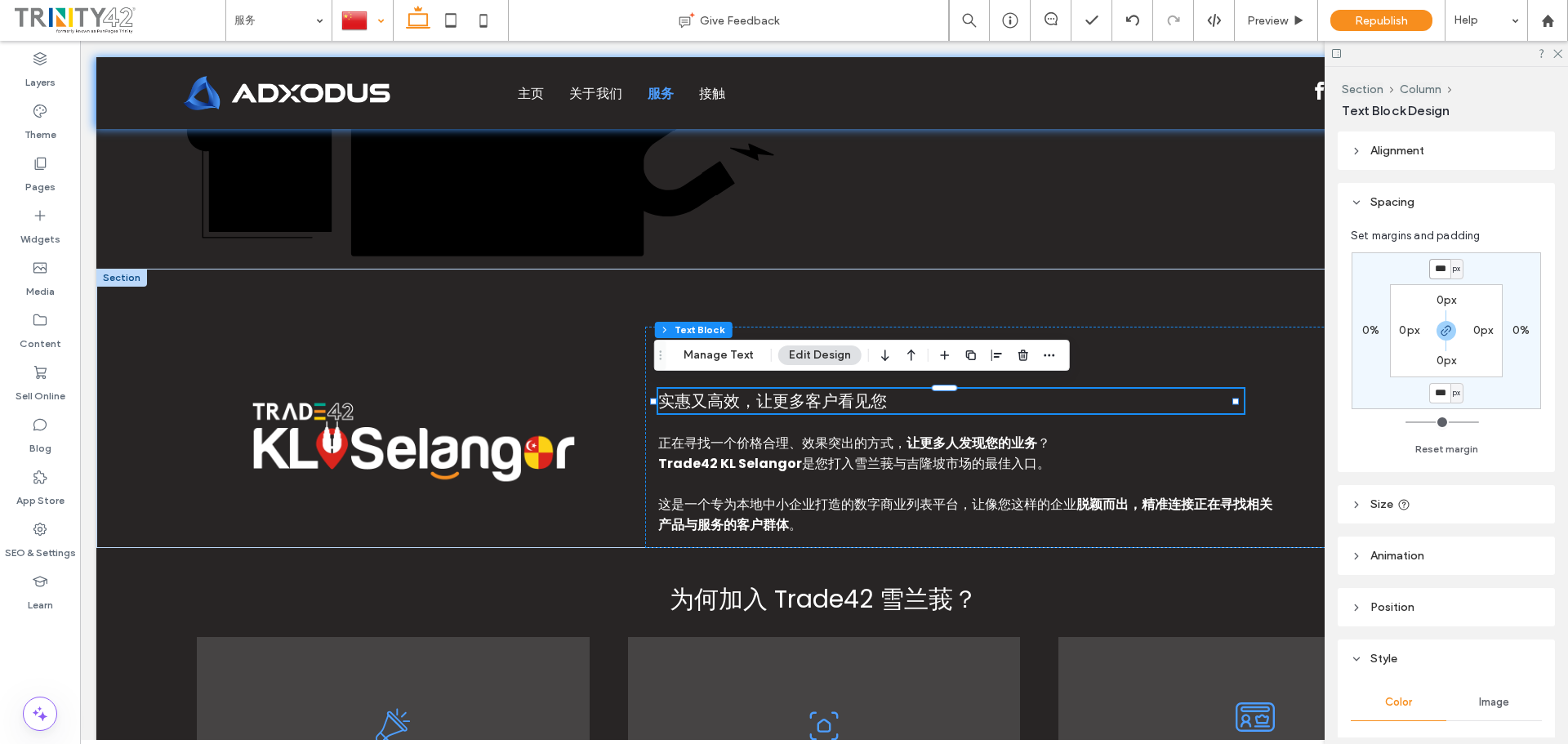 type on "*" 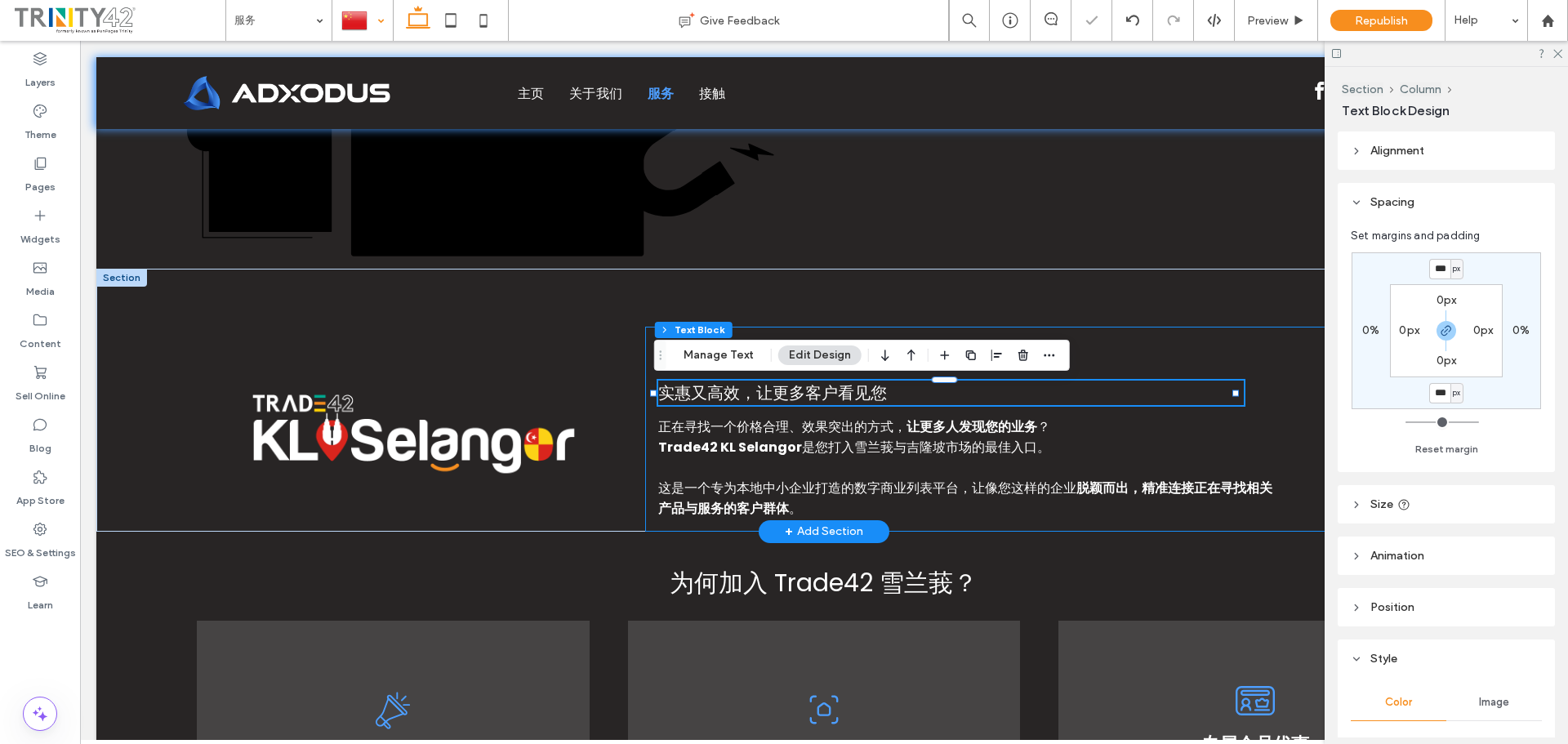click on "认识  Trade42 KL Selangor
实惠又高效，让更多客户看见您
正在寻找一个价格合理、效果突出的方式， 让更多人发现您的业务 ？ Trade42 KL Selangor  是您打入雪兰莪与吉隆坡市场的最佳入口。 这是一个专为本地中小企业打造的数字商业列表平台，让像您这样的企业 脱颖而出，精准连接正在寻找相关产品与服务的客户群体 。" at bounding box center [1054, 429] 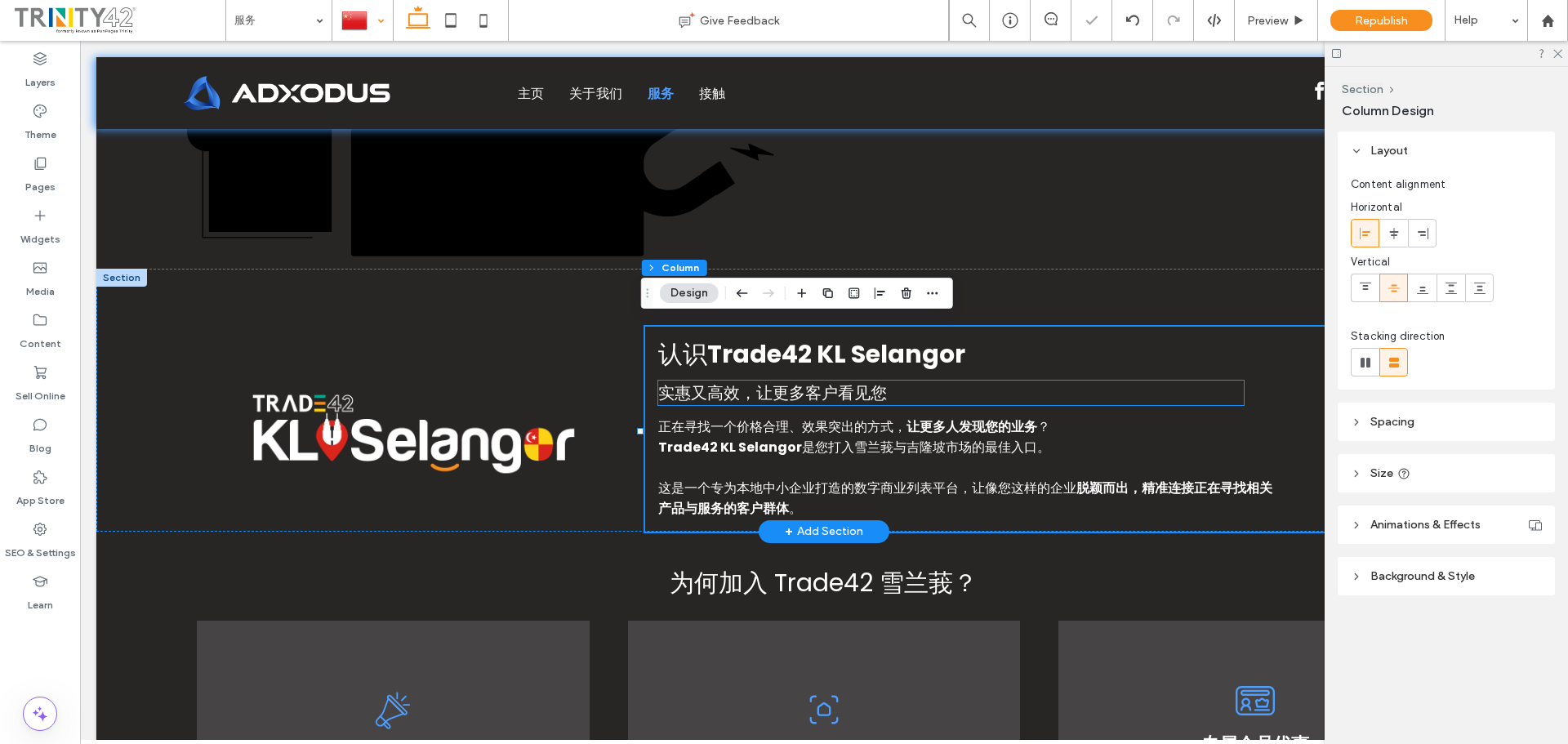 drag, startPoint x: 926, startPoint y: 381, endPoint x: 957, endPoint y: 383, distance: 31.064449 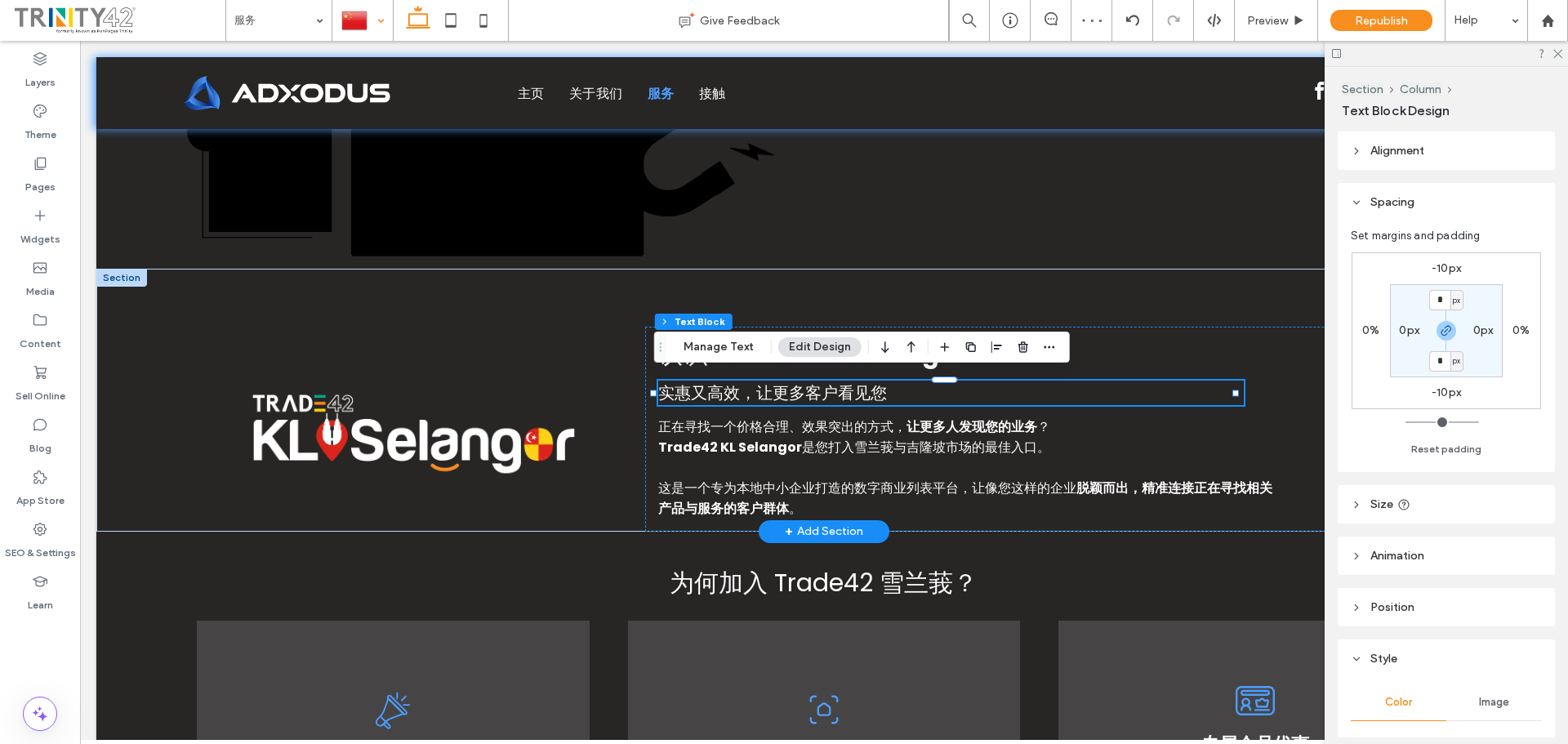 click on "-10px" at bounding box center (1446, 268) 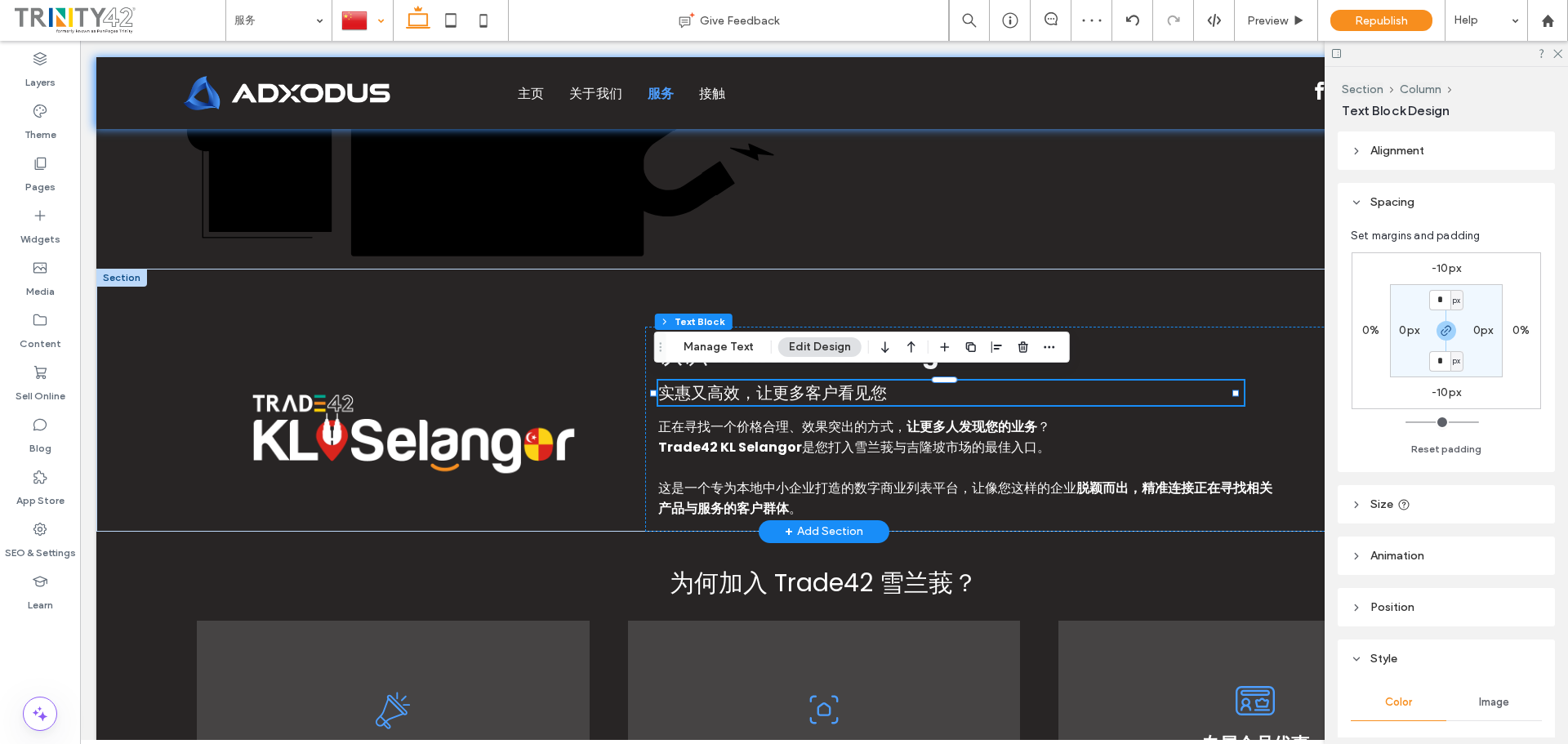 type on "*" 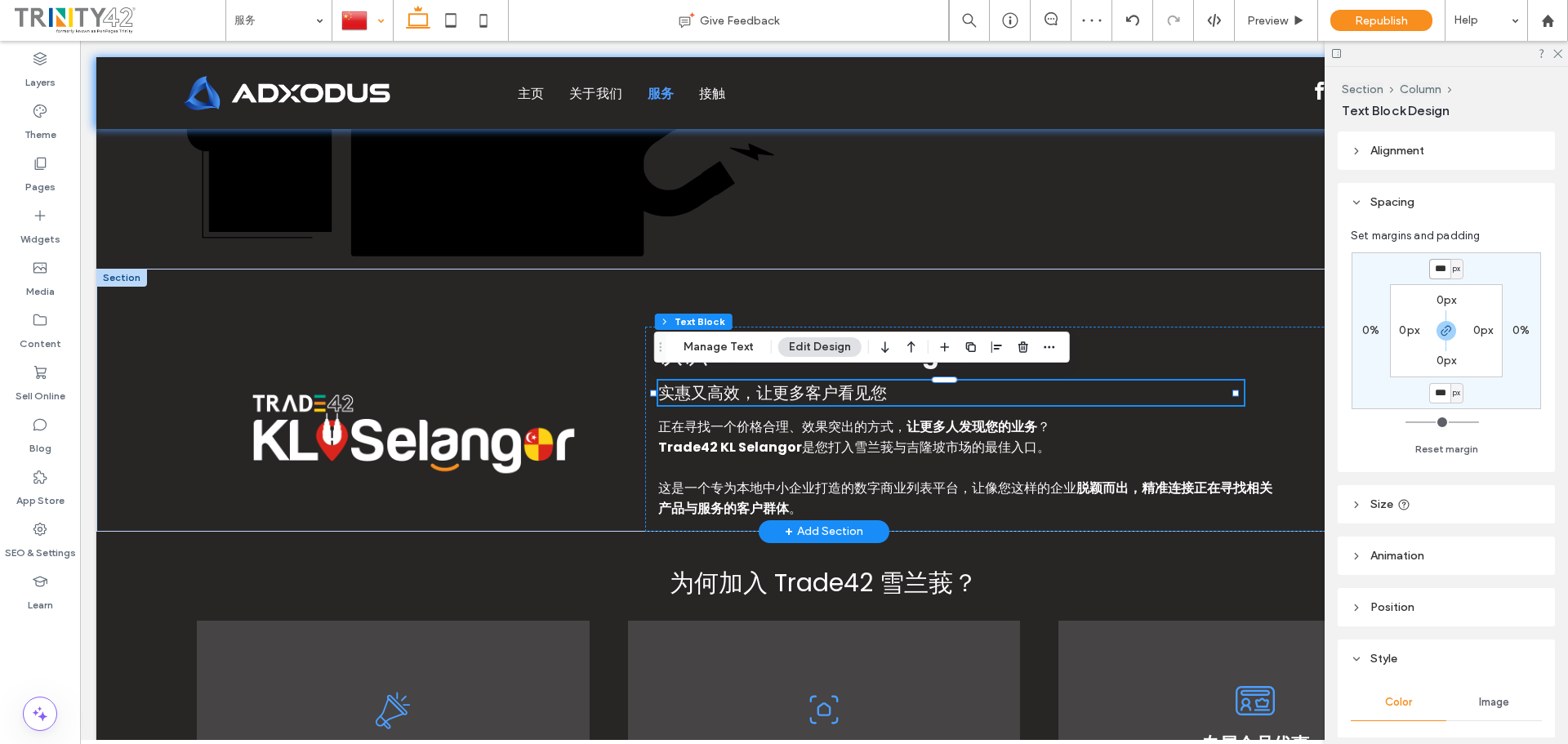 click on "***" at bounding box center [1440, 269] 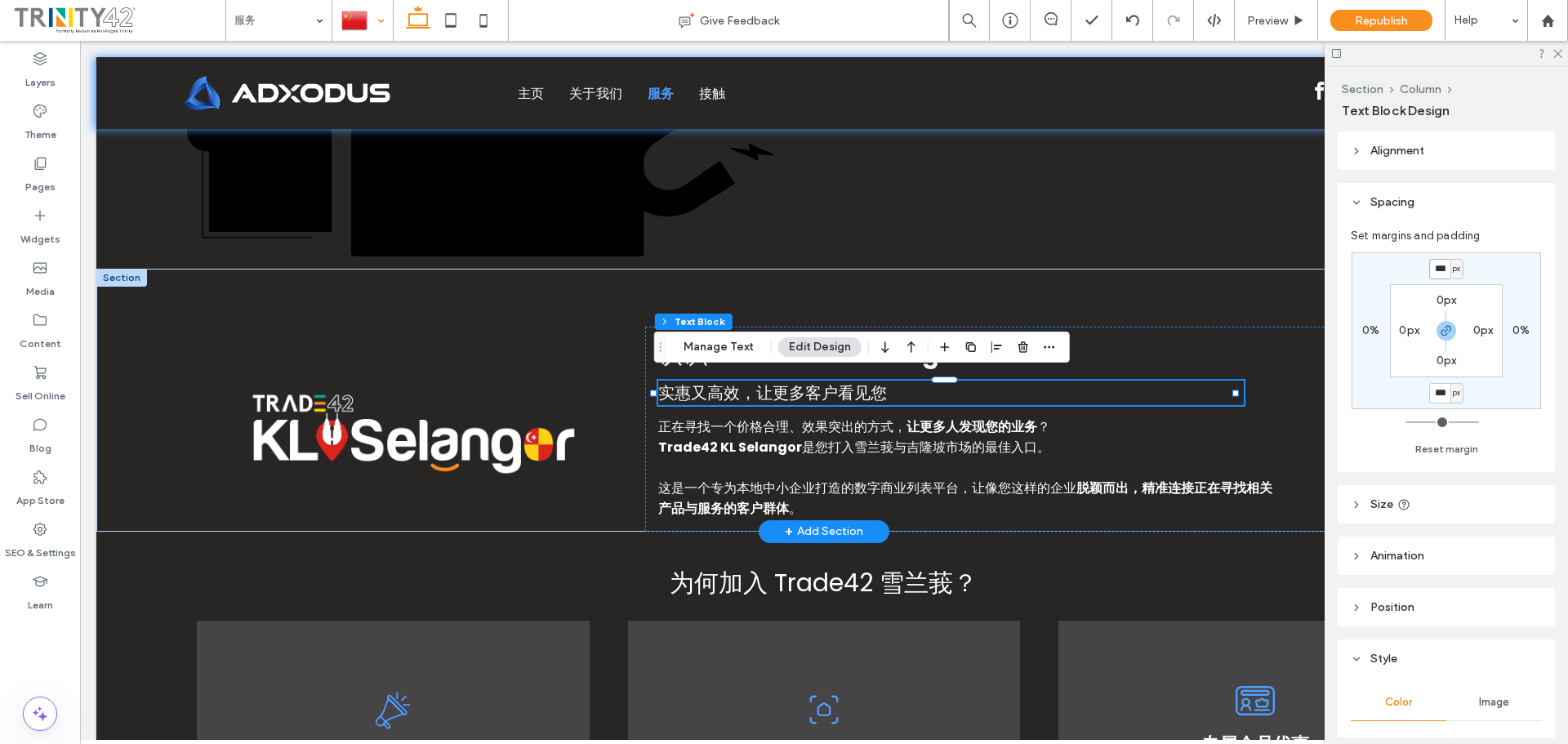 click on "***" at bounding box center (1440, 269) 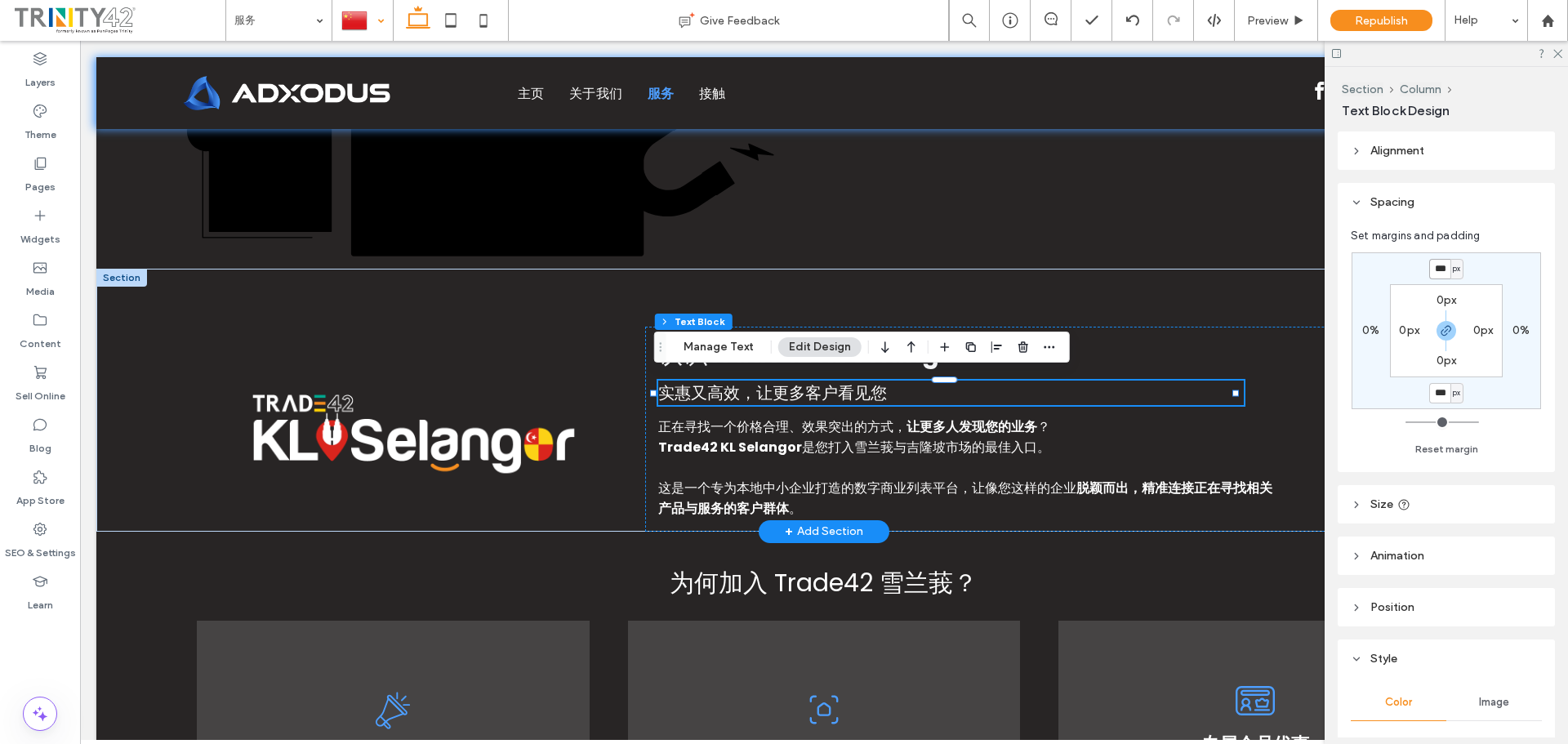 type on "*" 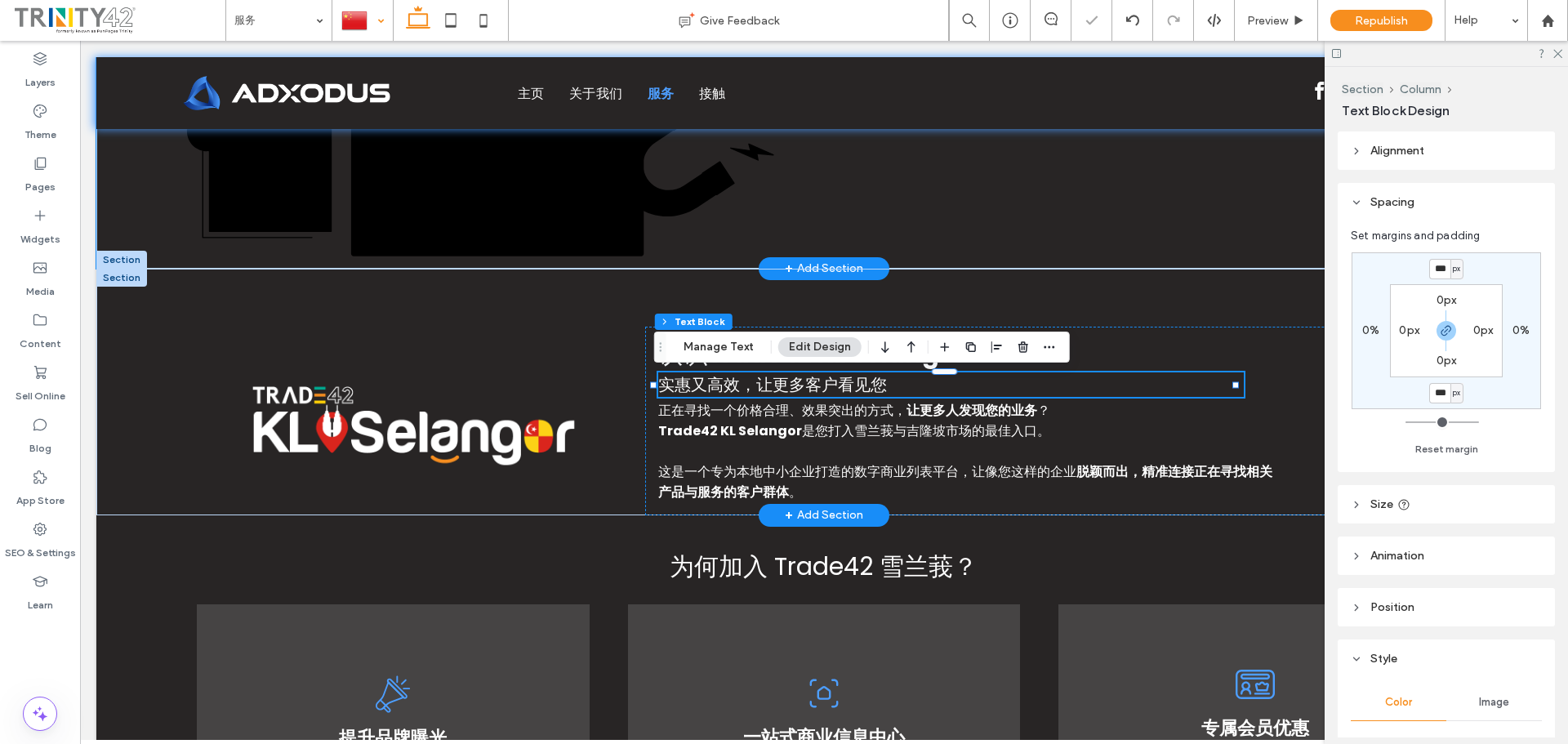 click on "An illustration of a person on social media and creating engagement" at bounding box center (824, 7) 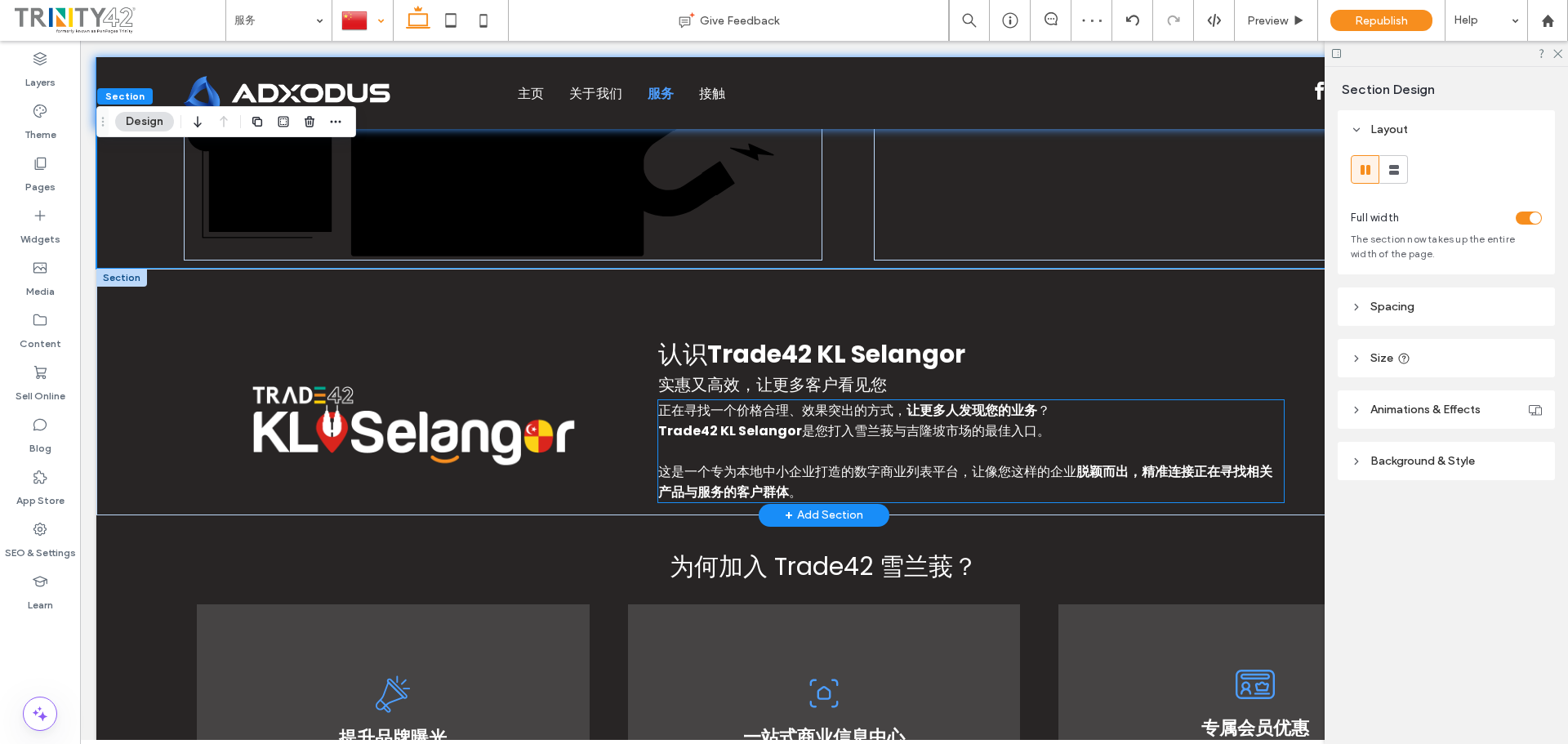 click on "让更多人发现您的业务" at bounding box center [972, 410] 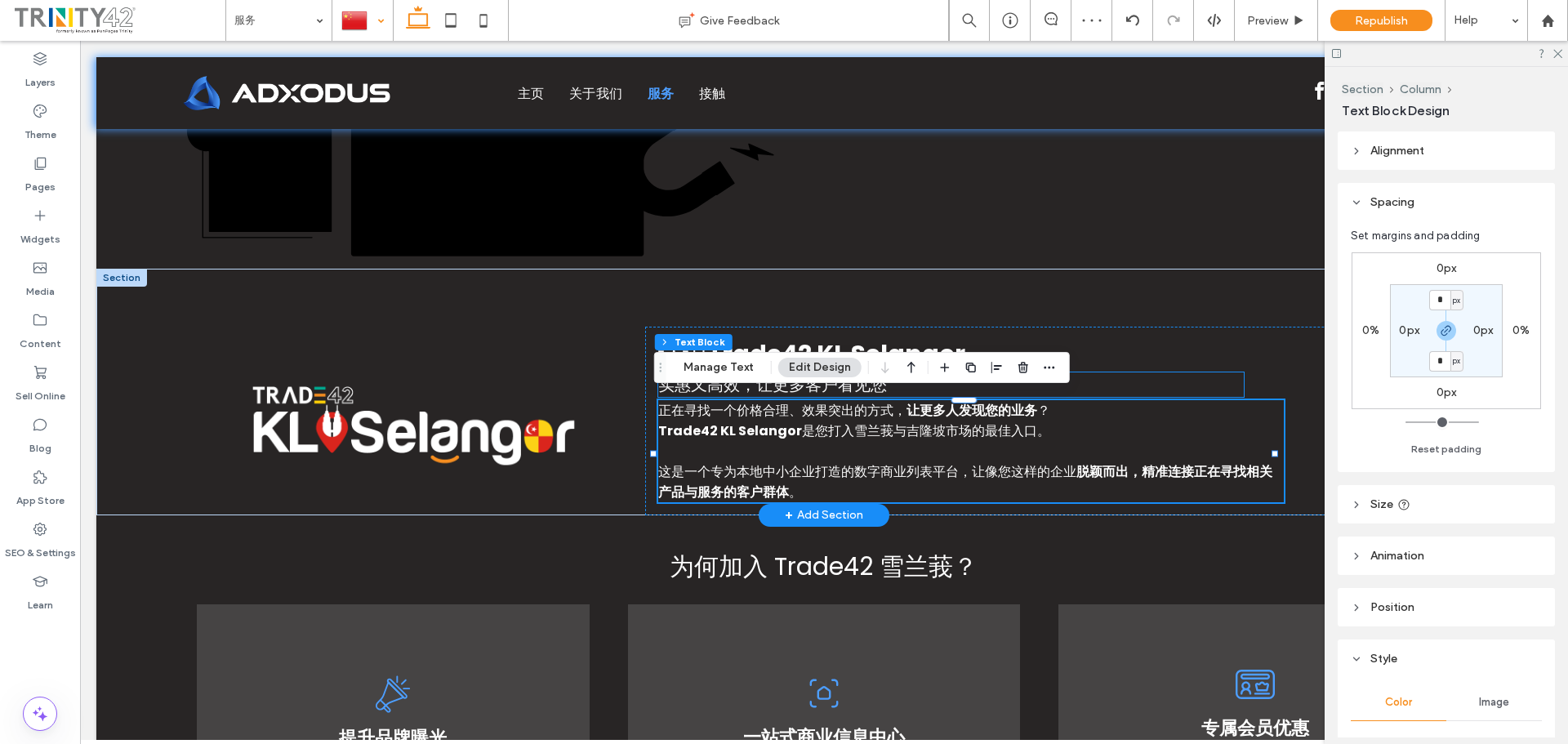drag, startPoint x: 1181, startPoint y: 380, endPoint x: 1216, endPoint y: 377, distance: 35.128336 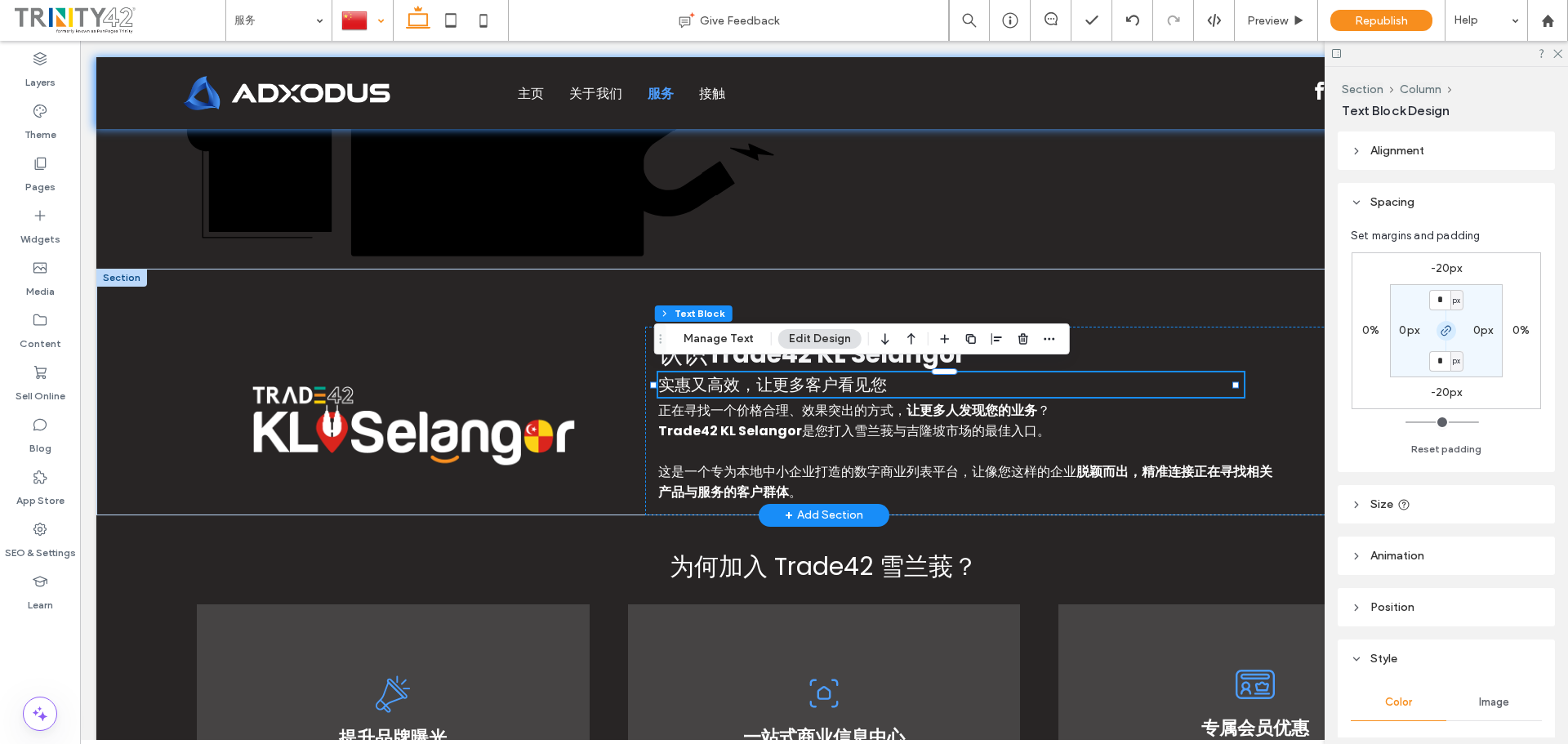 click 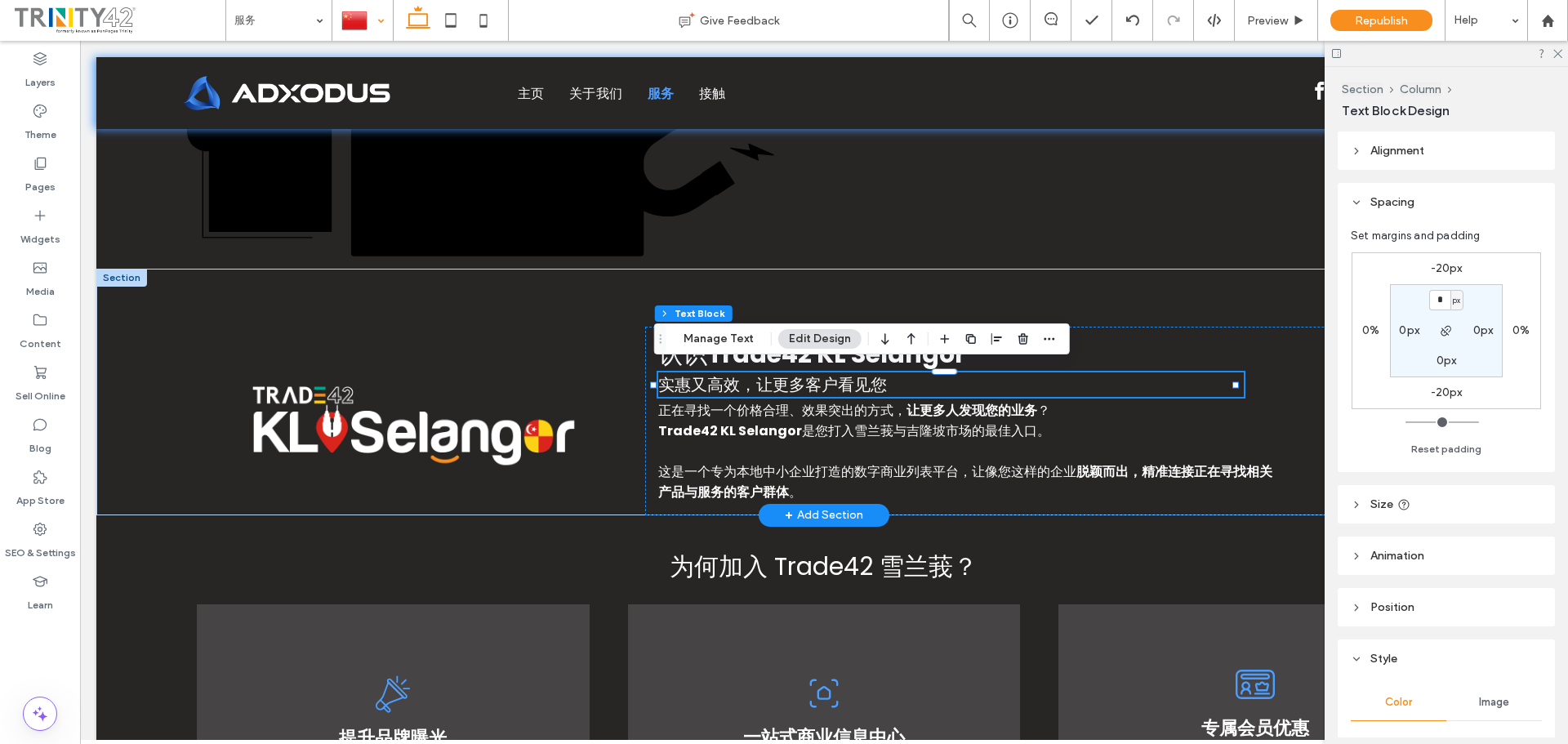 click on "-20px" at bounding box center (1446, 392) 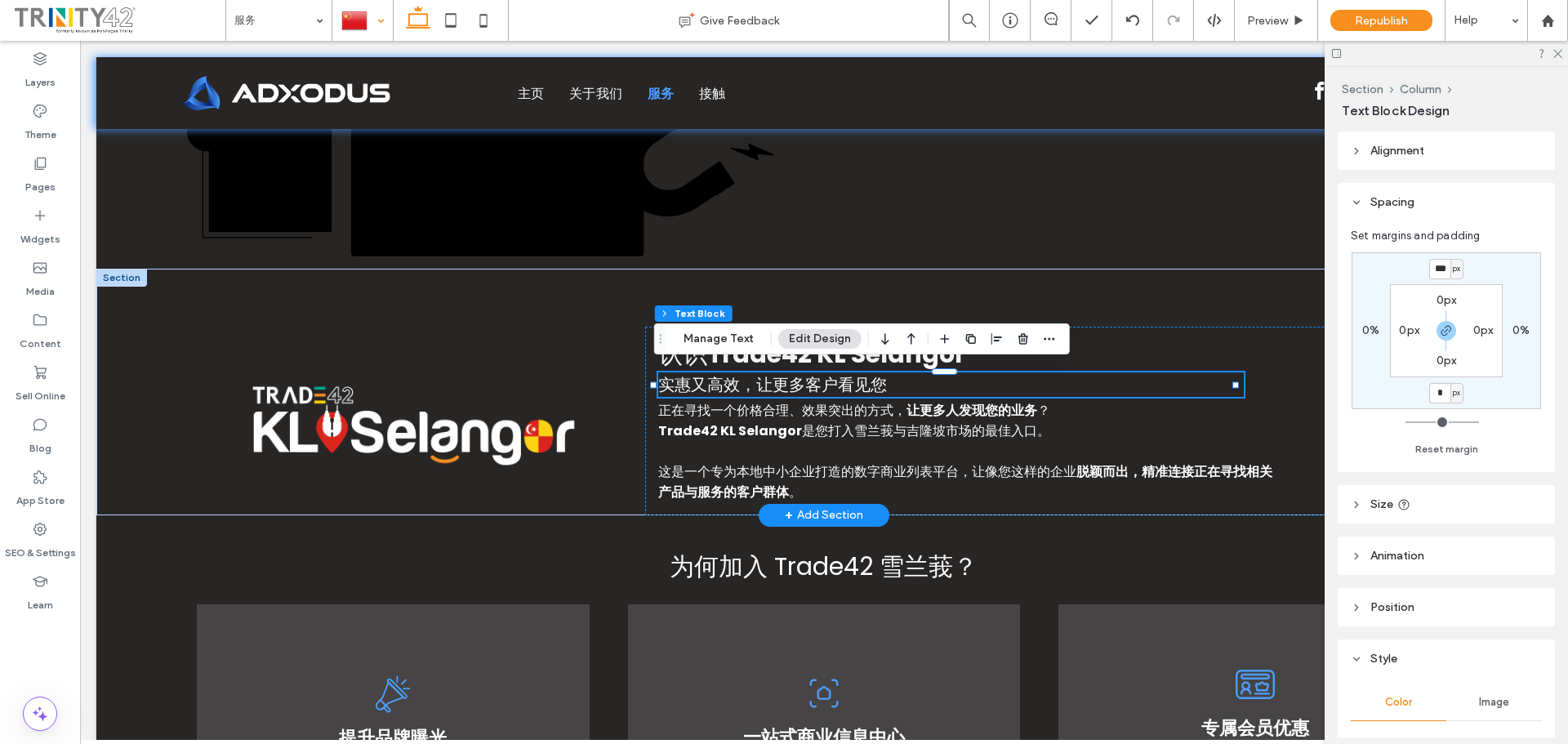 type on "*" 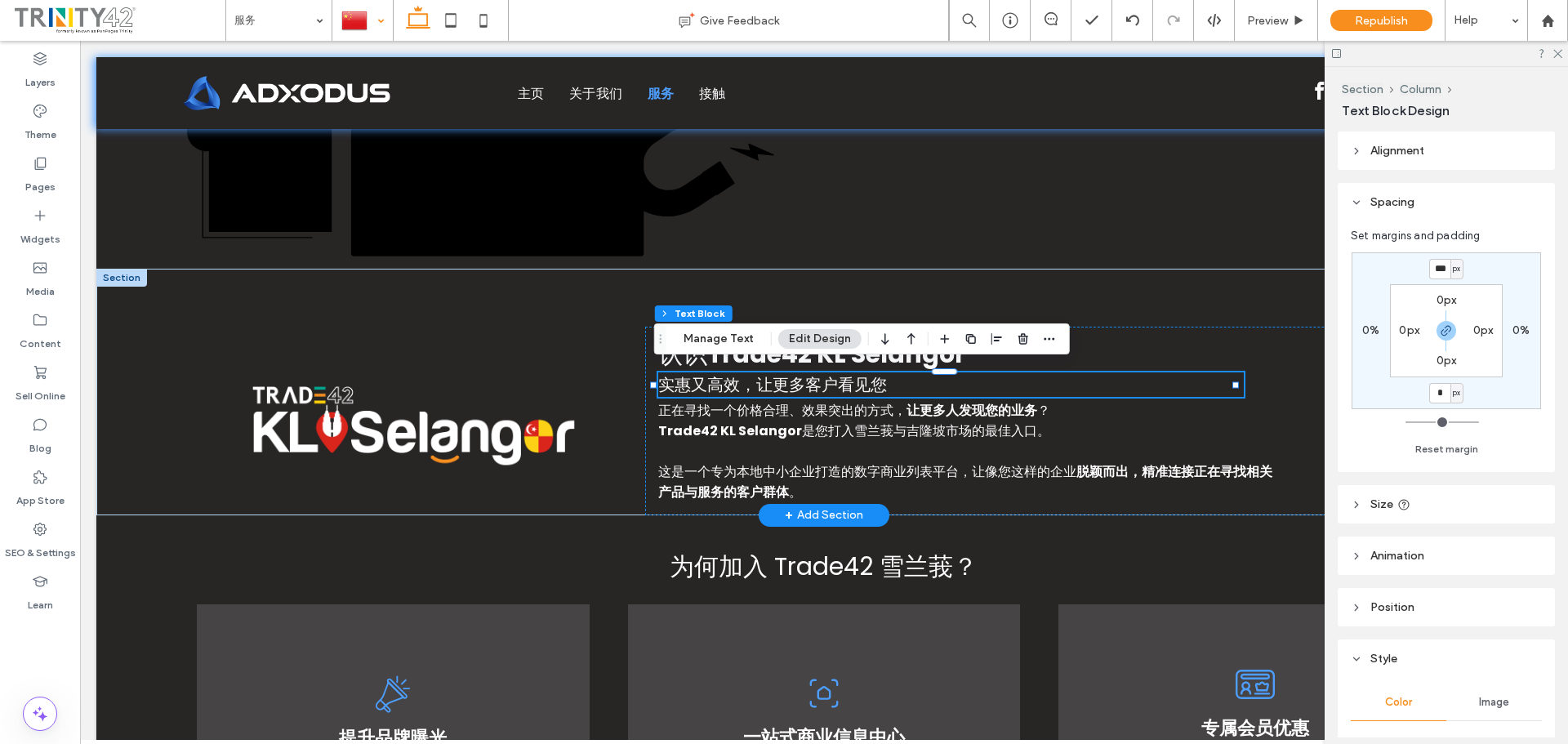 type on "*" 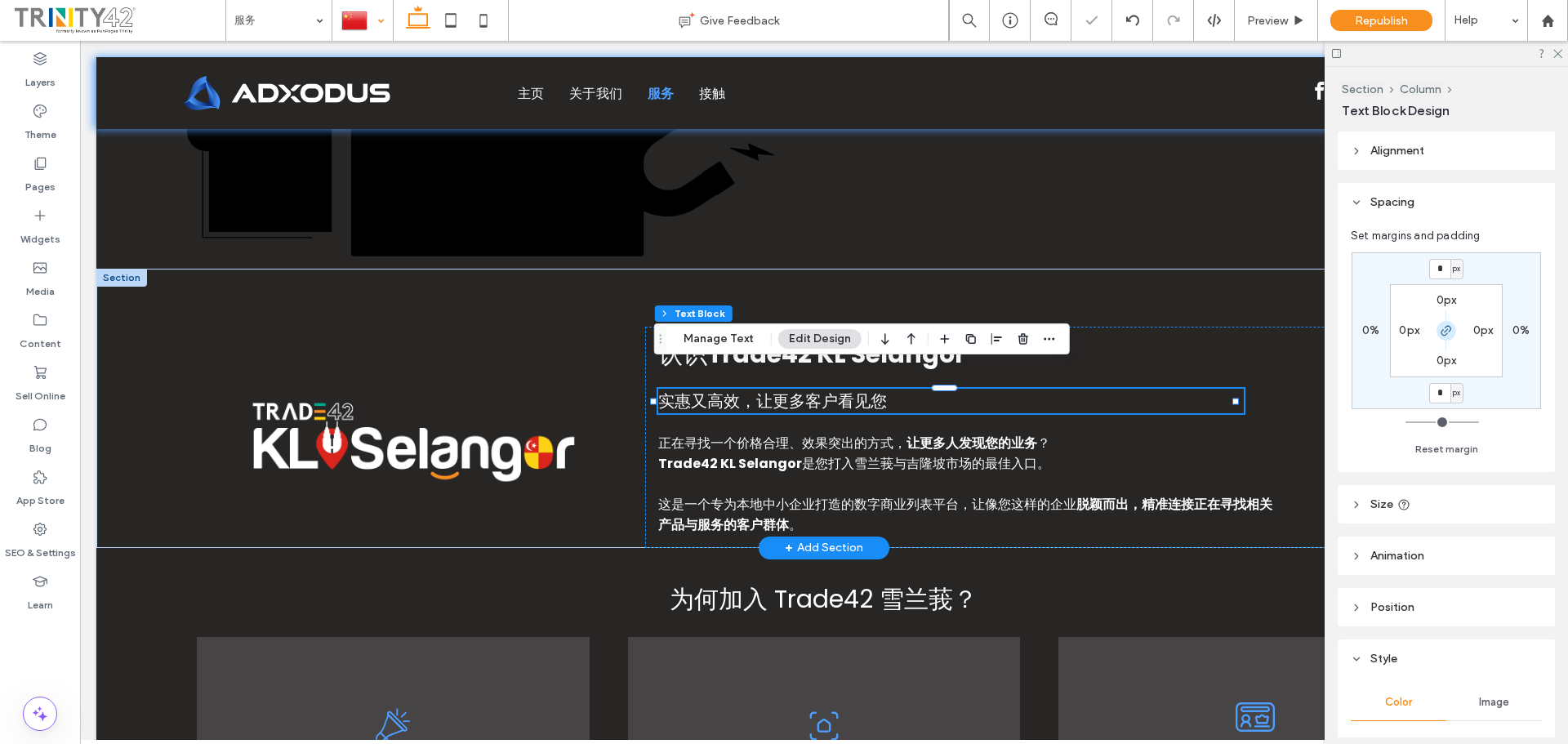 click 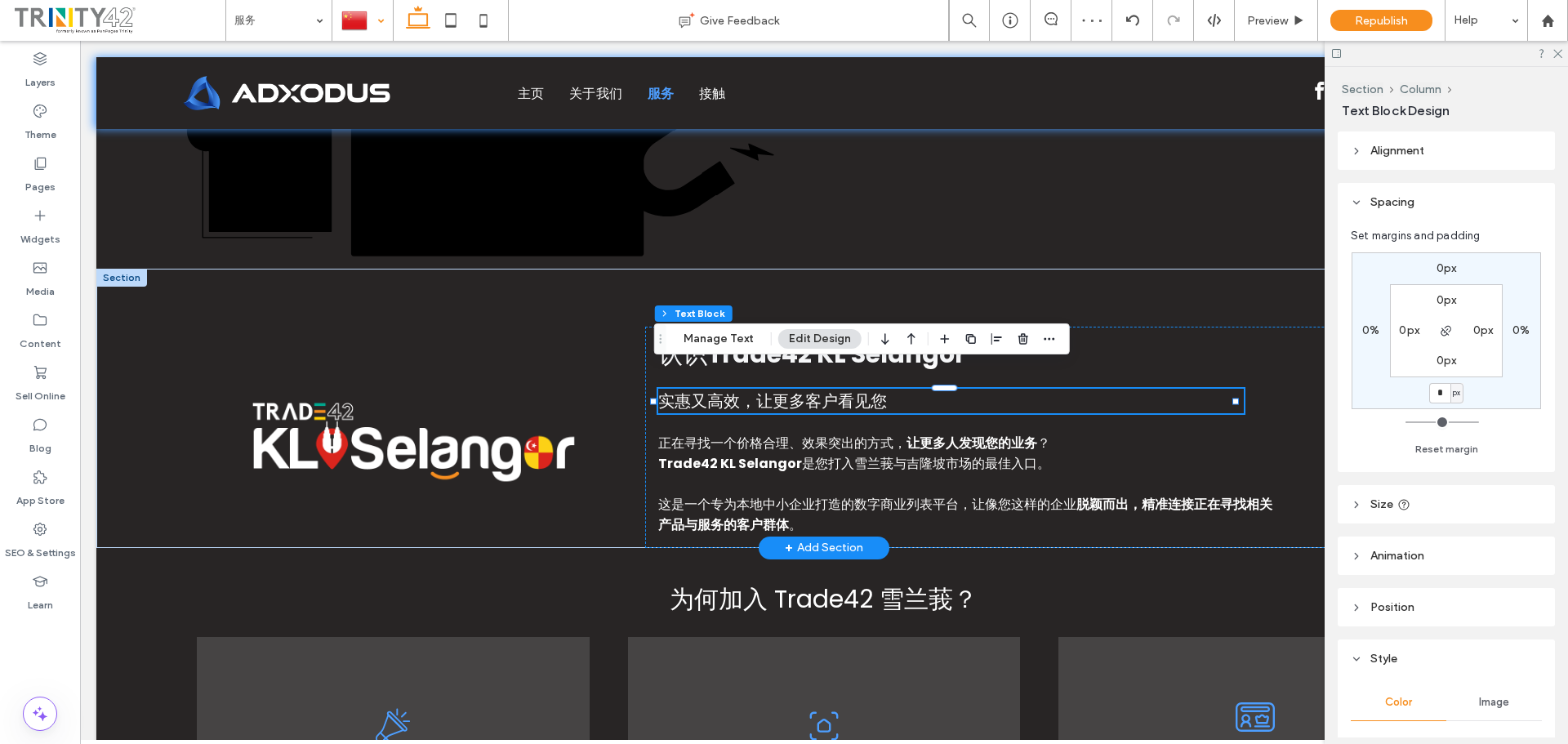 click on "0px" at bounding box center (1446, 268) 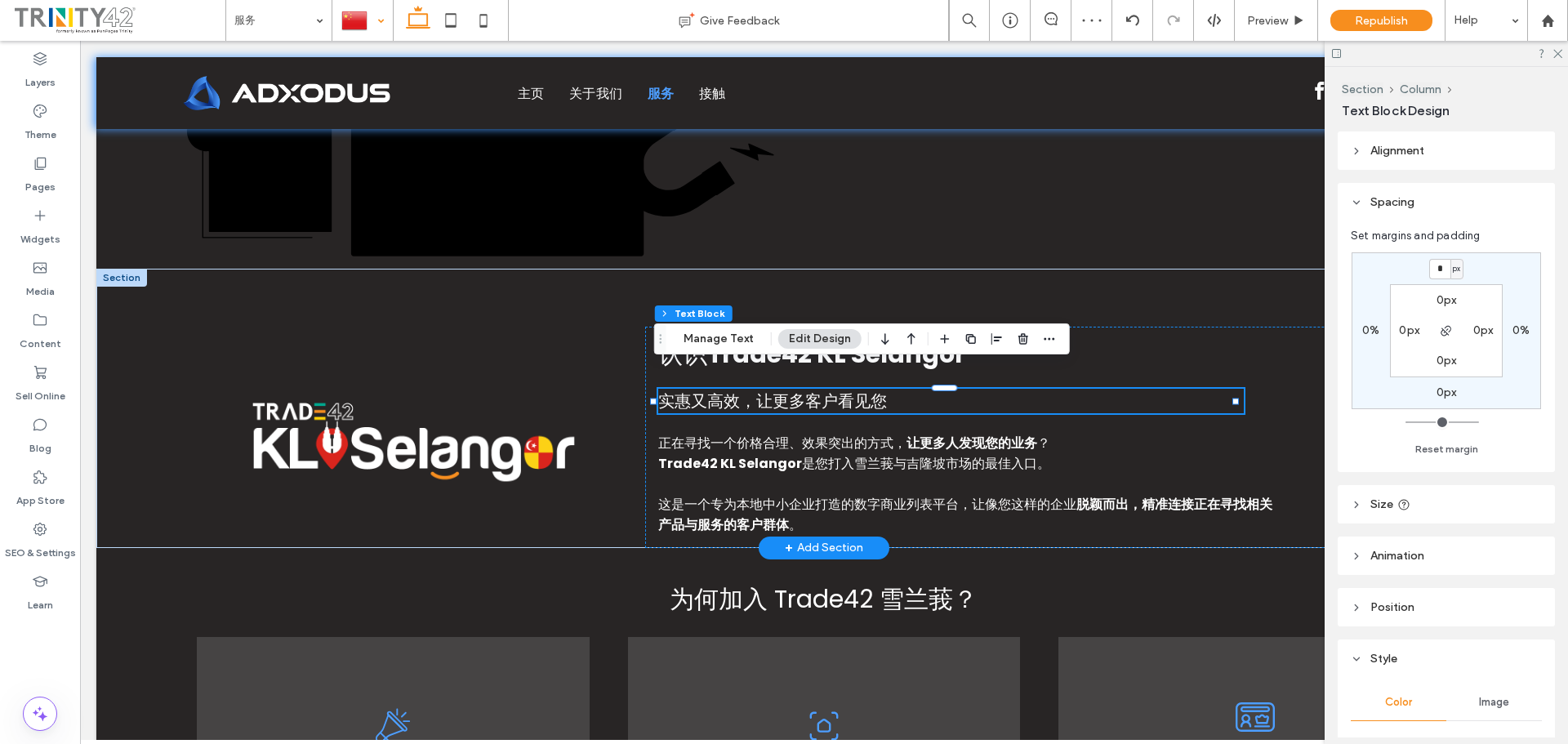 click on "*" at bounding box center [1440, 269] 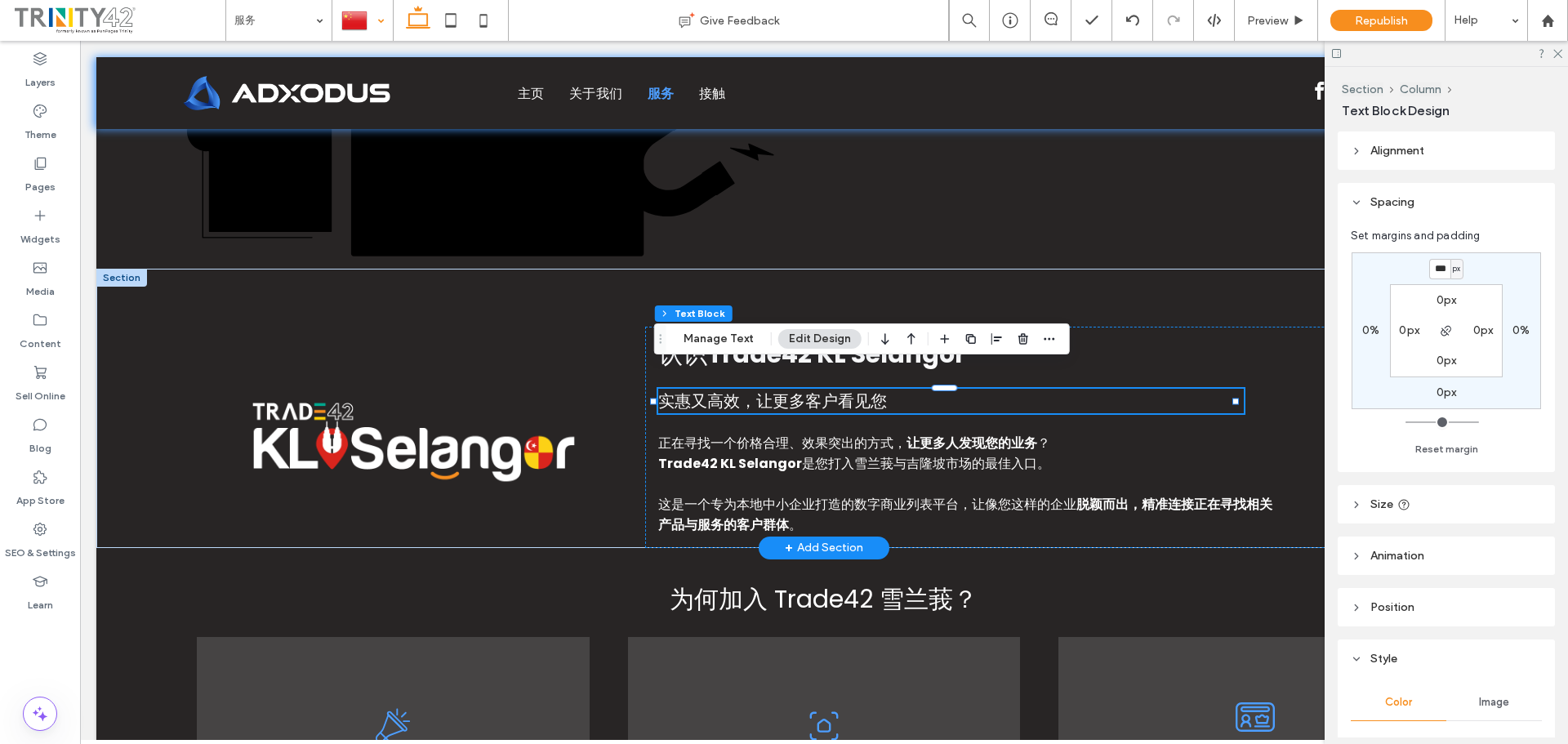 type on "***" 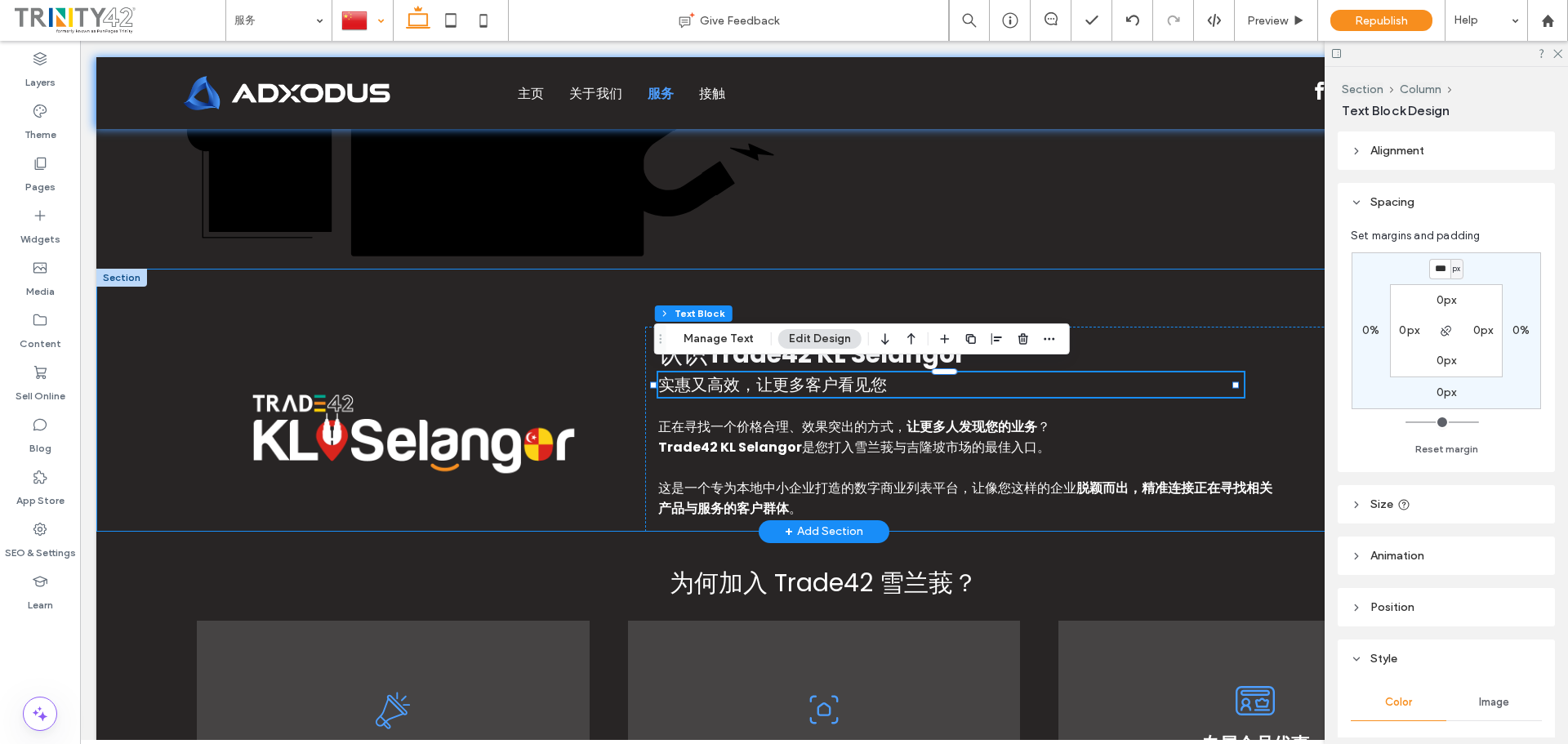 click on "认识  Trade42 KL Selangor
实惠又高效，让更多客户看见您
正在寻找一个价格合理、效果突出的方式， 让更多人发现您的业务 ？ Trade42 KL Selangor  是您打入雪兰莪与吉隆坡市场的最佳入口。 这是一个专为本地中小企业打造的数字商业列表平台，让像您这样的企业 脱颖而出，精准连接正在寻找相关产品与服务的客户群体 。" at bounding box center (824, 400) 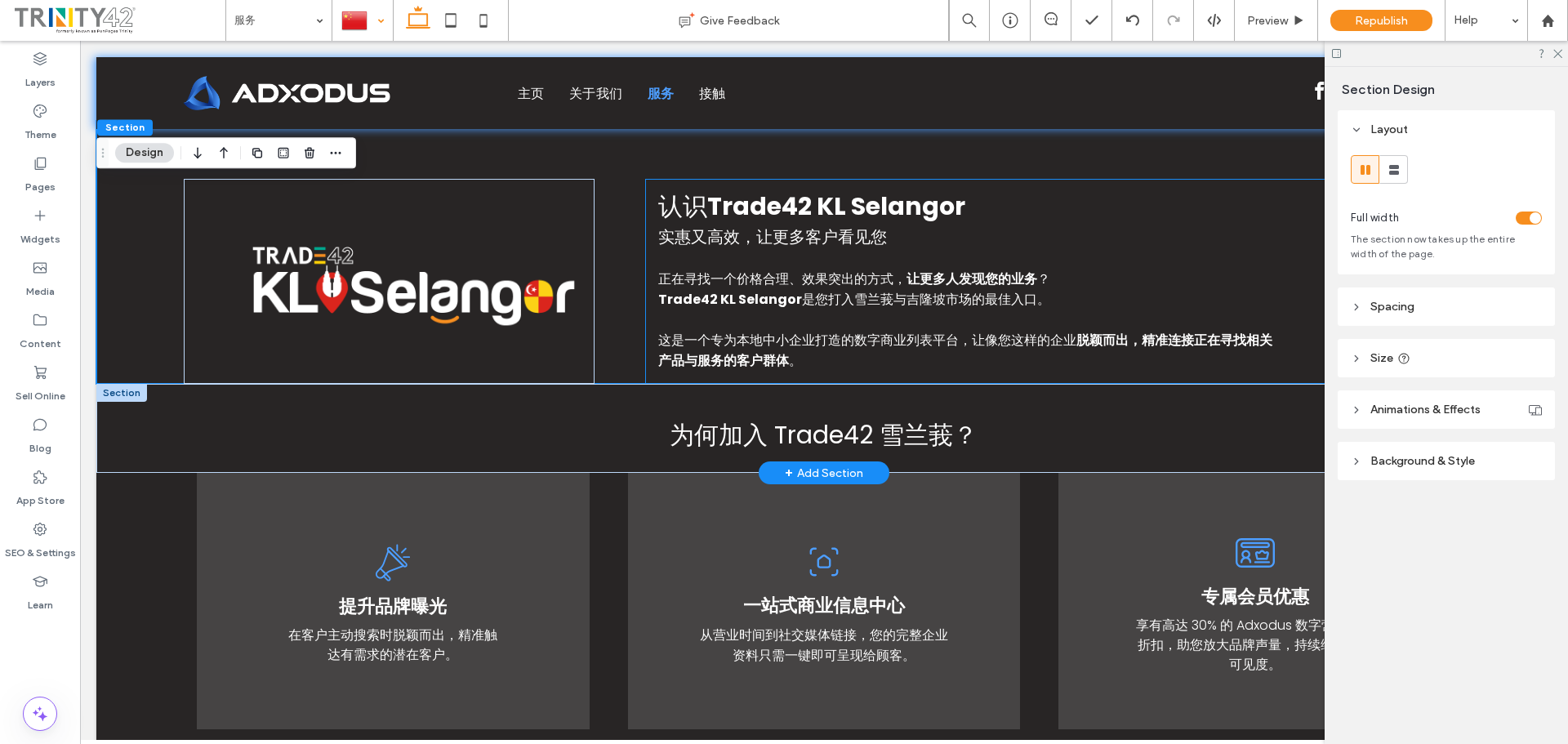 scroll, scrollTop: 490, scrollLeft: 0, axis: vertical 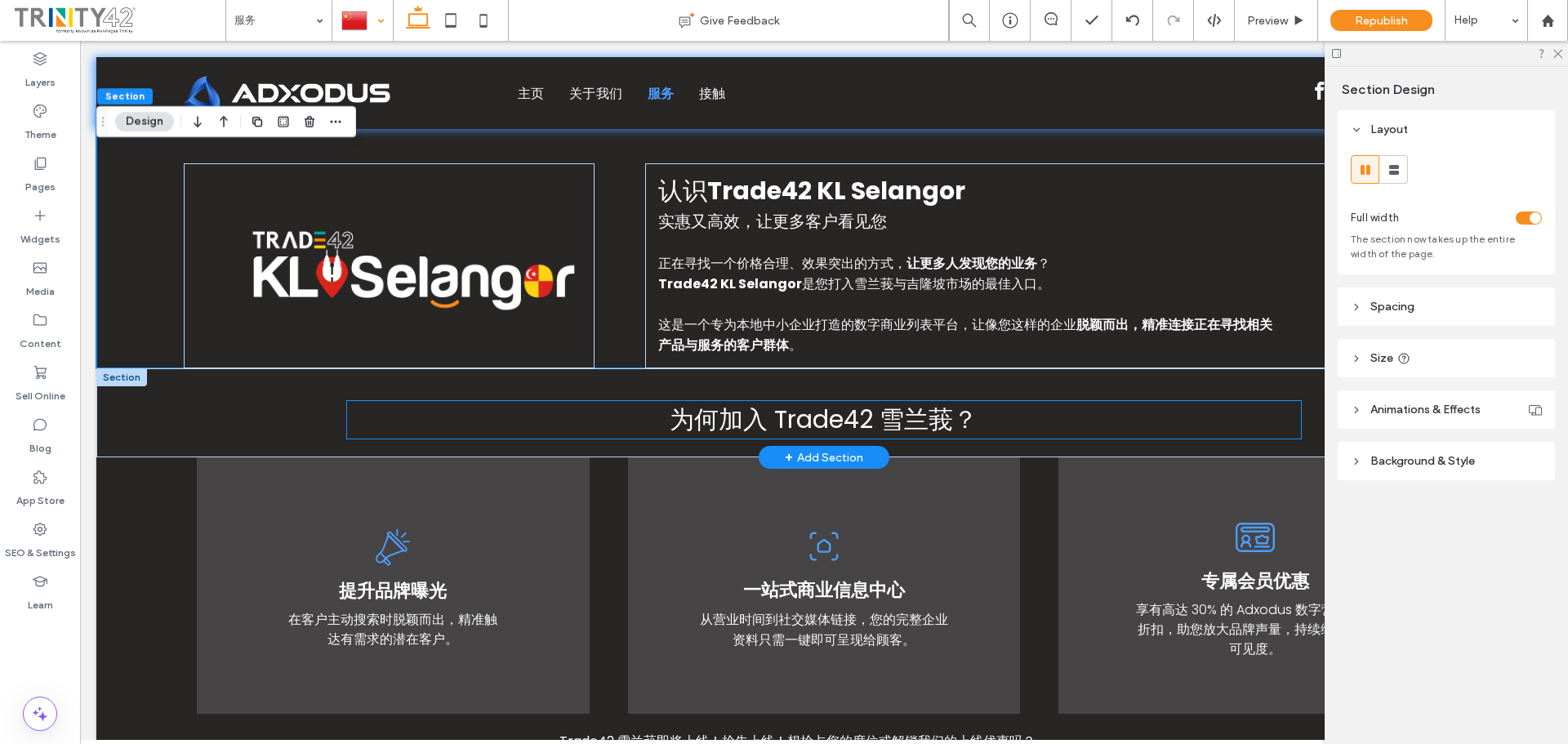 click on "为何加入 Trade42 雪兰莪？" at bounding box center (823, 419) 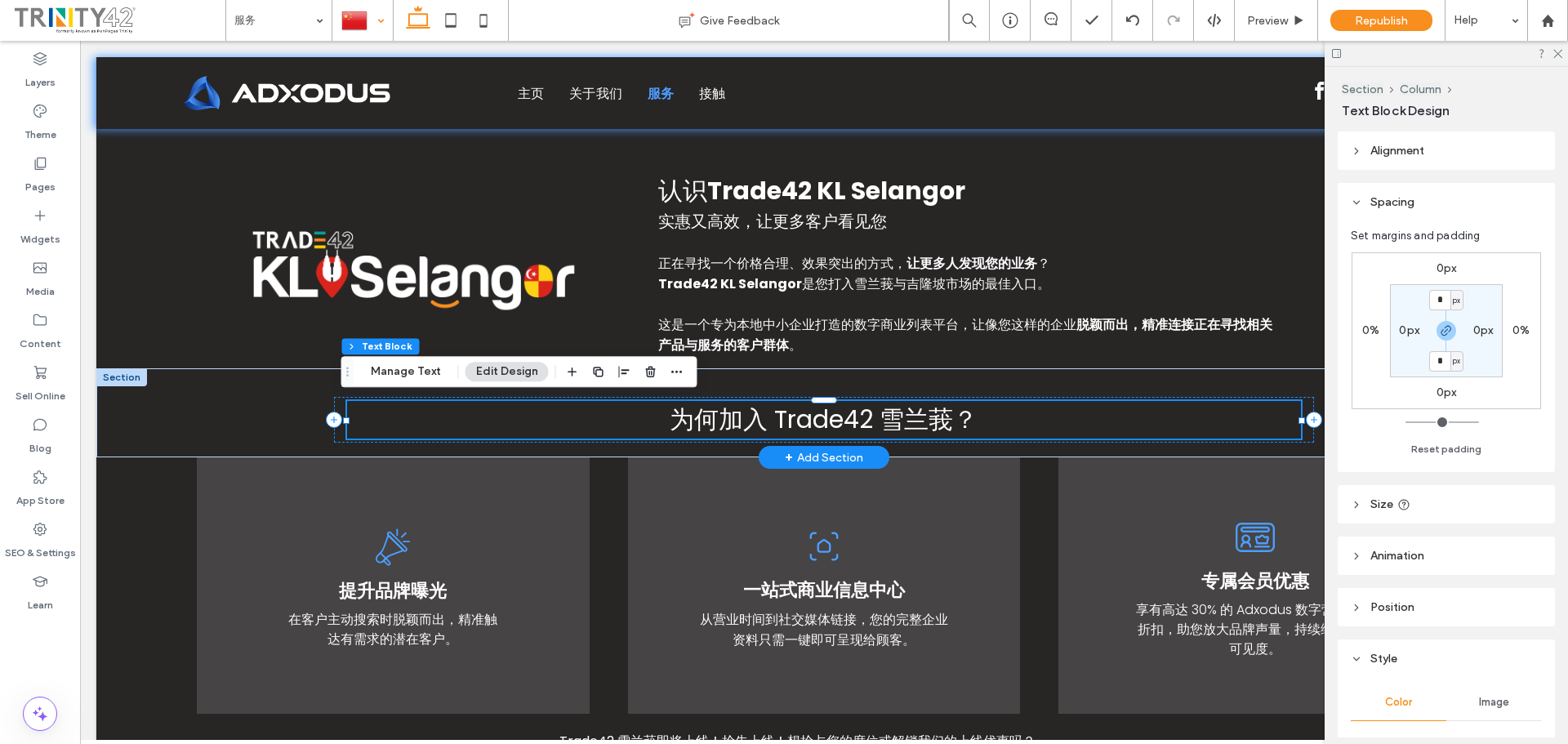 click on "为何加入 Trade42 雪兰莪？" at bounding box center (823, 419) 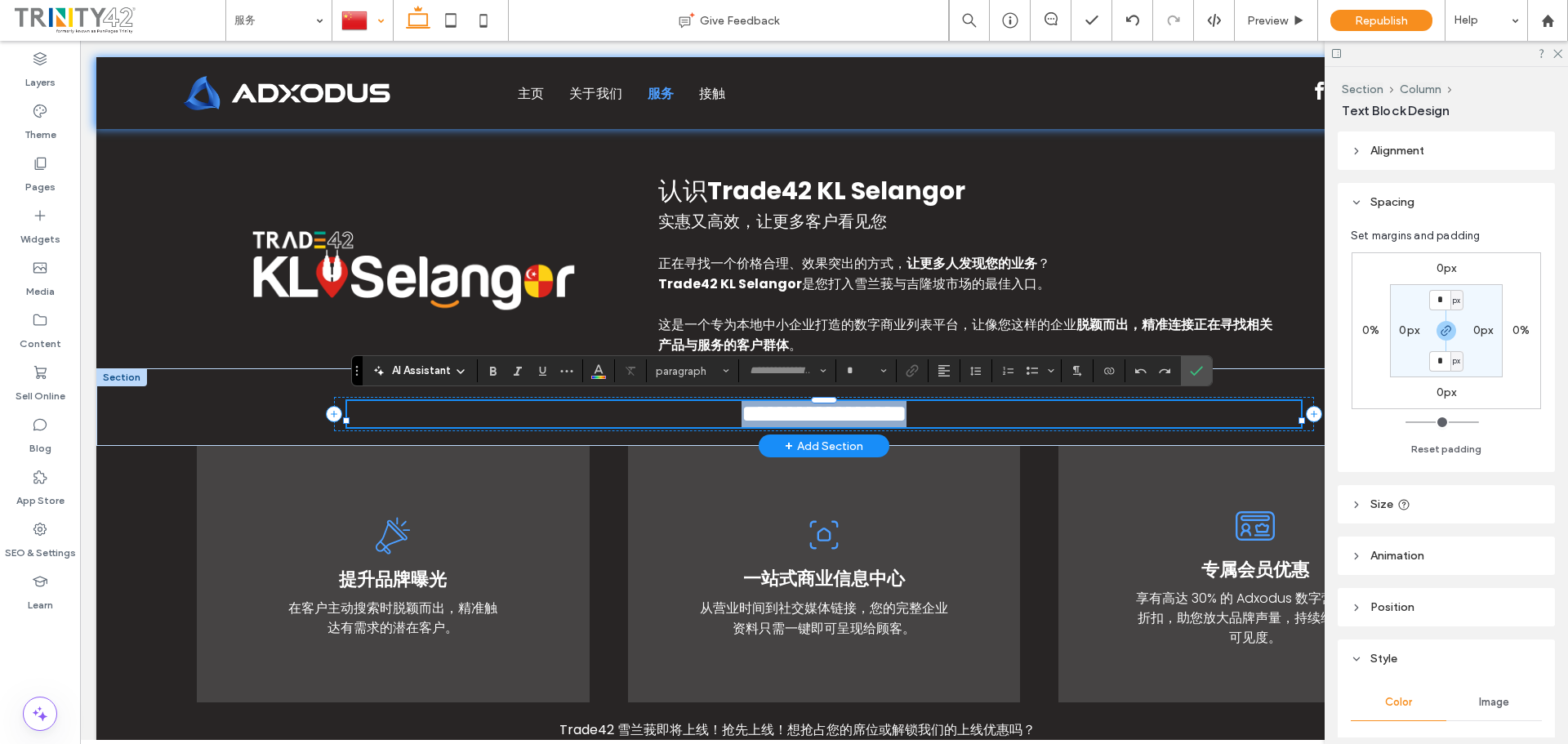 type on "*******" 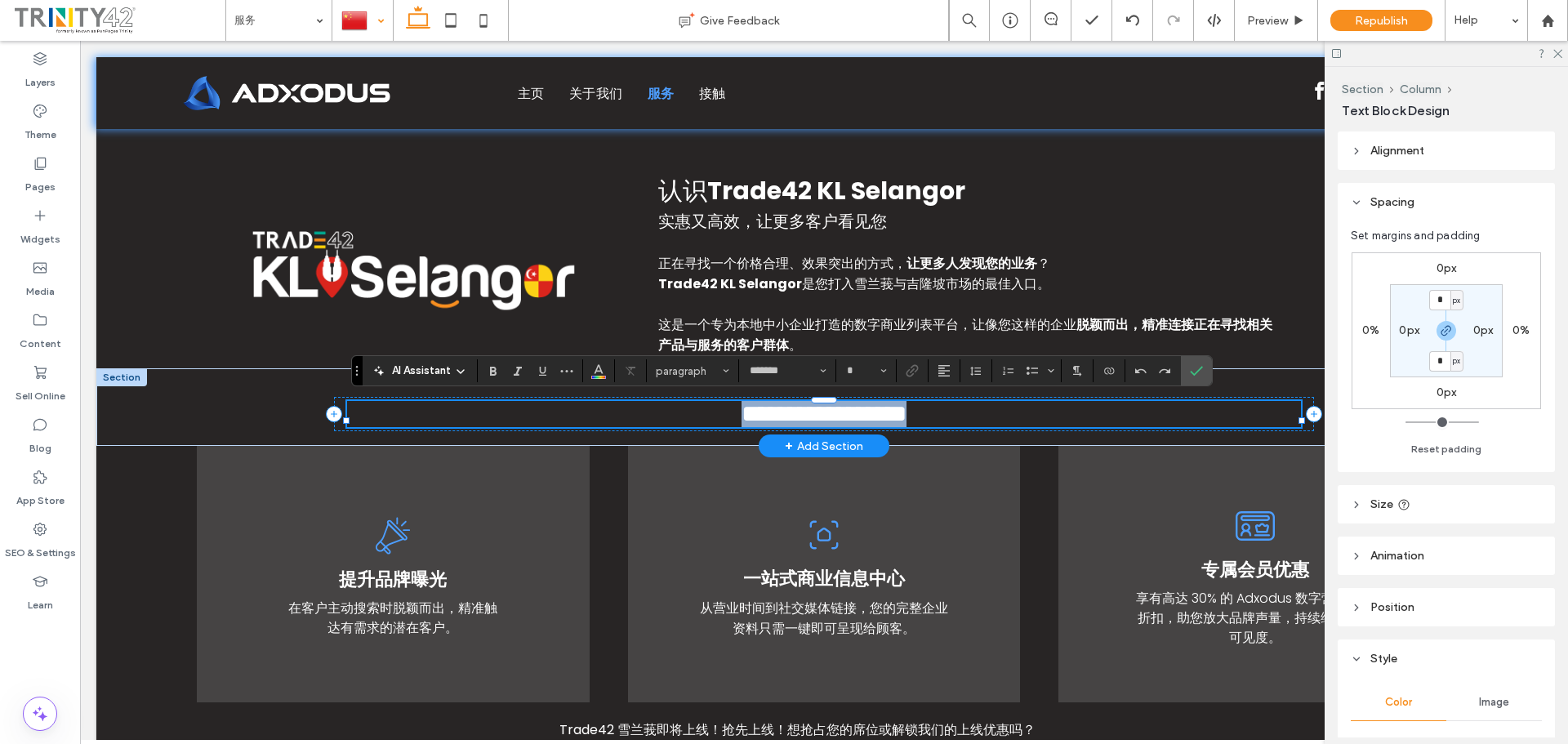 type on "**" 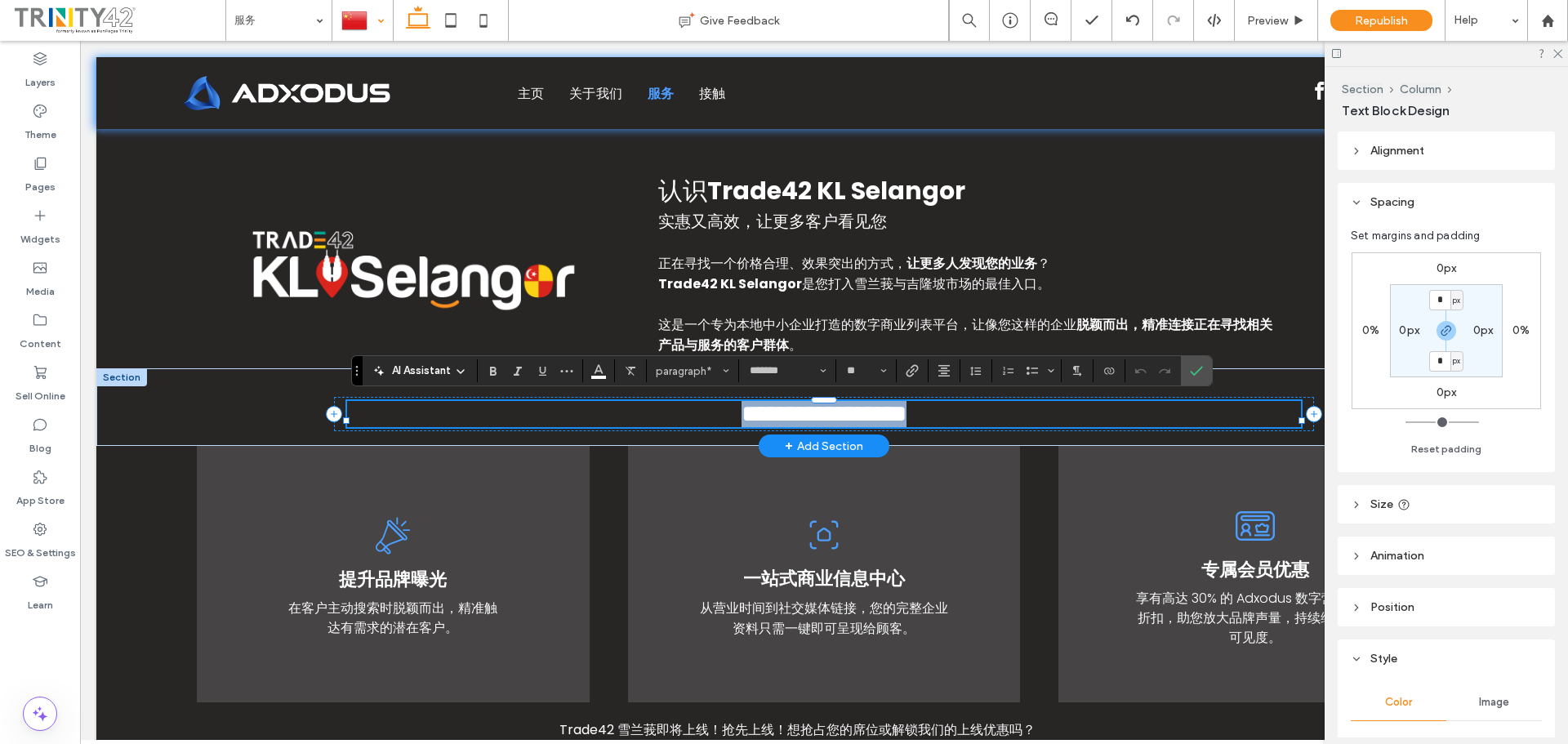 click on "**********" at bounding box center (824, 413) 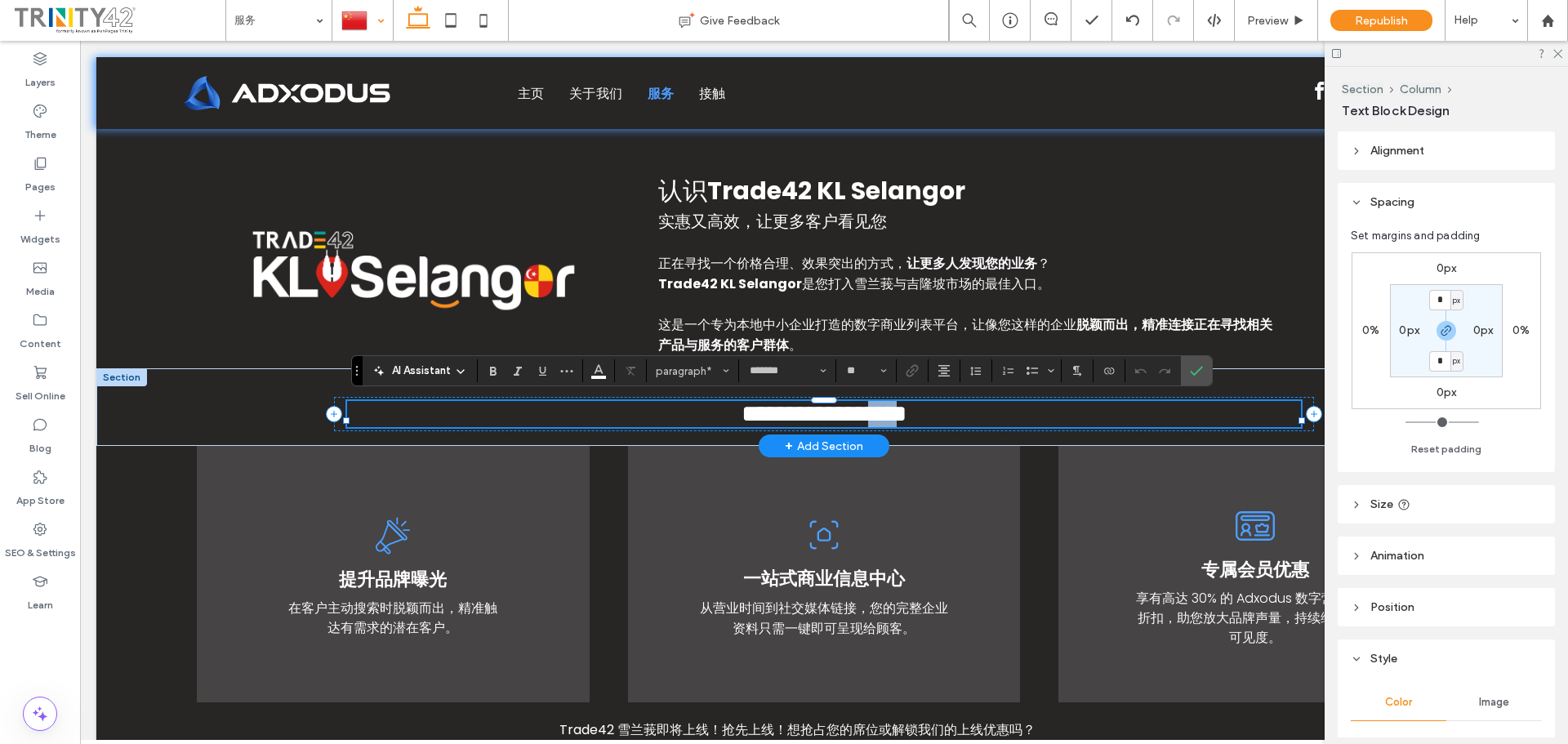 drag, startPoint x: 946, startPoint y: 421, endPoint x: 956, endPoint y: 417, distance: 11 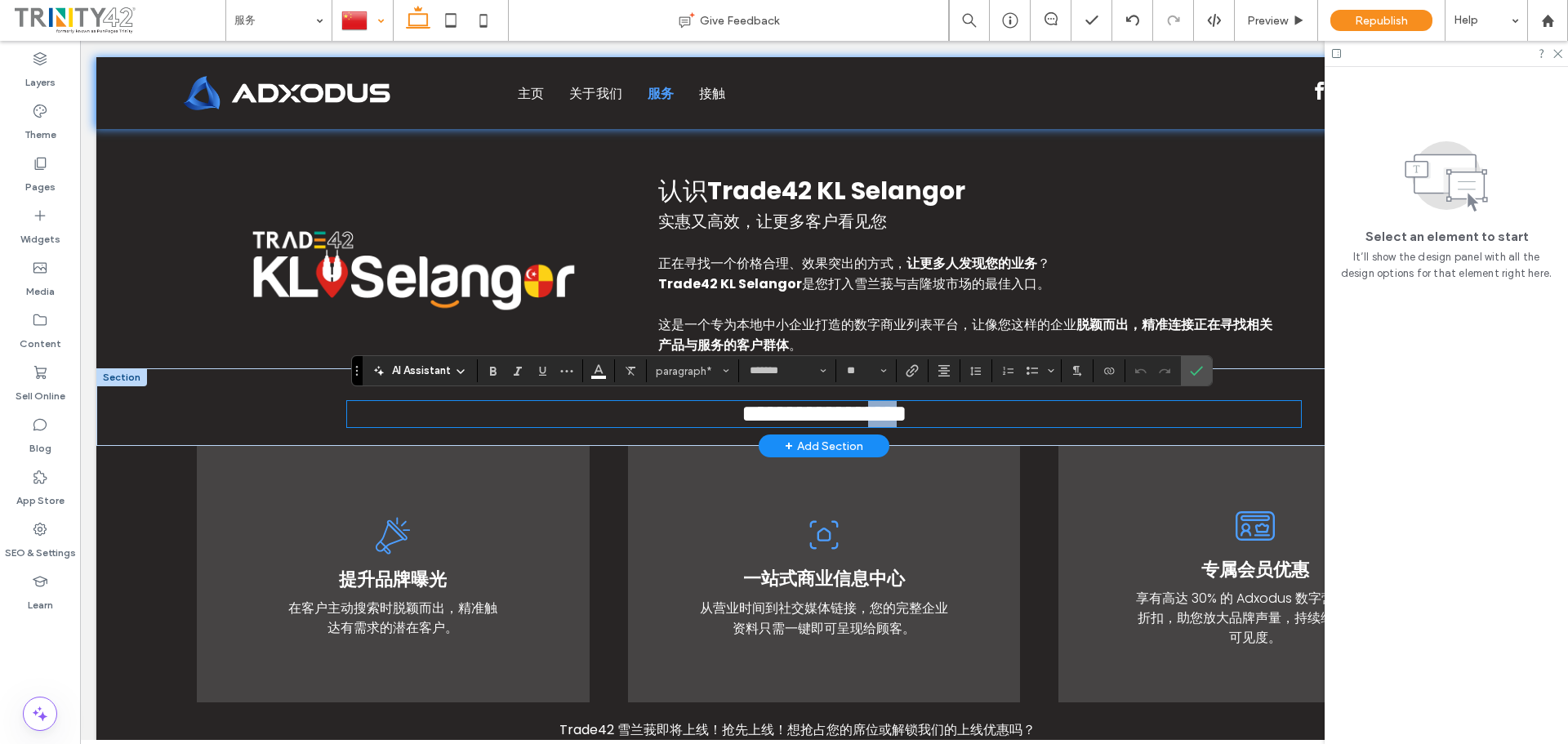 type 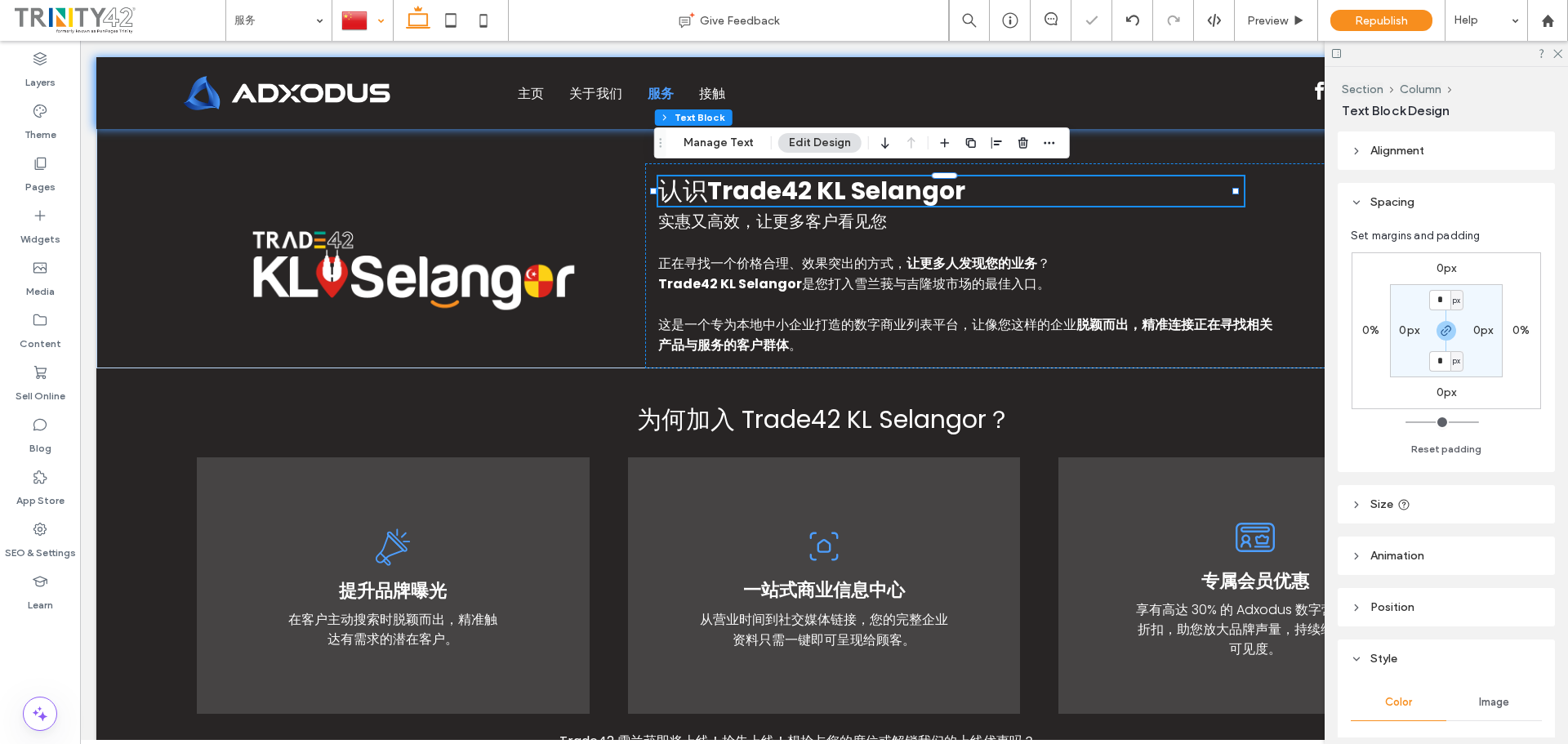 click on "认识" at bounding box center (683, 190) 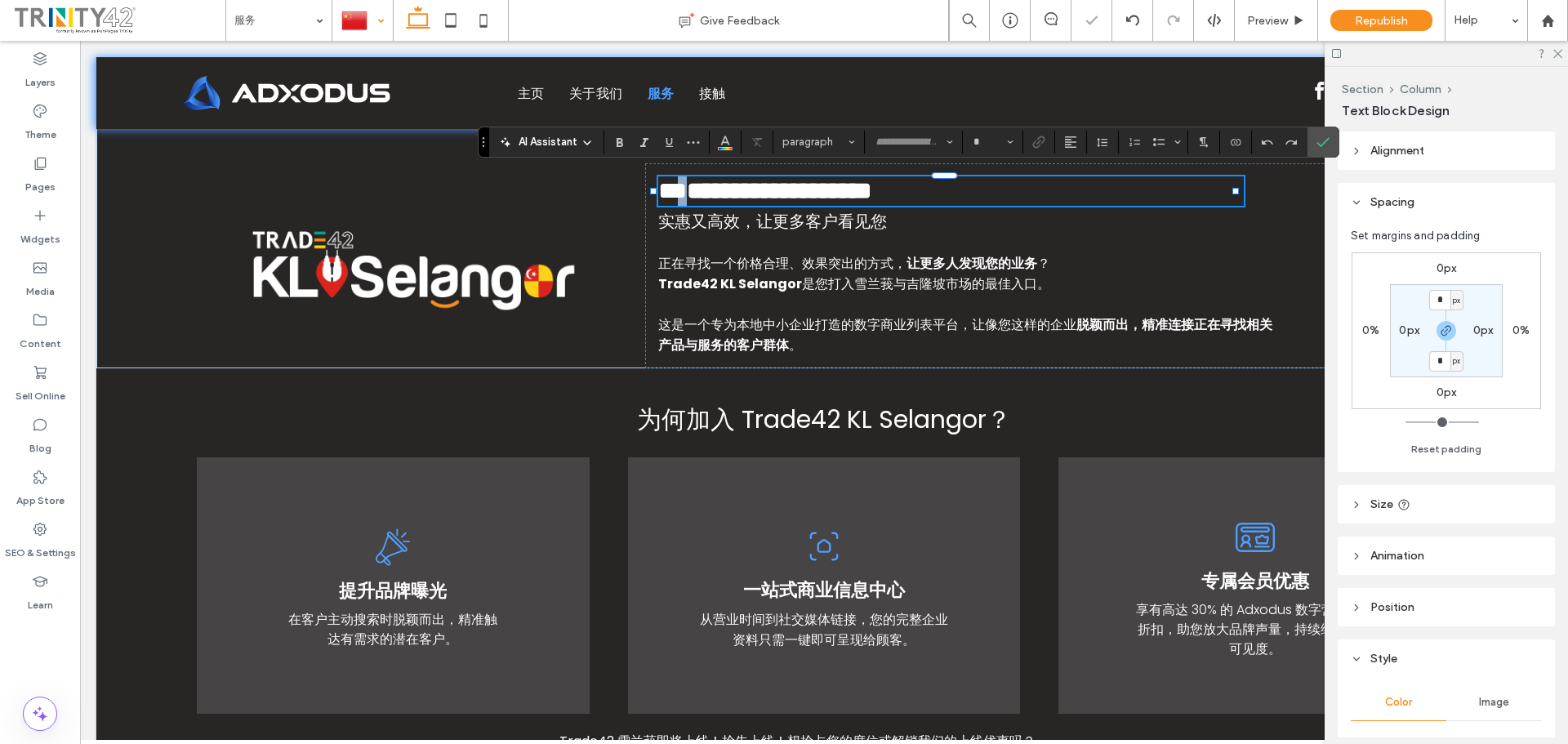 type on "*******" 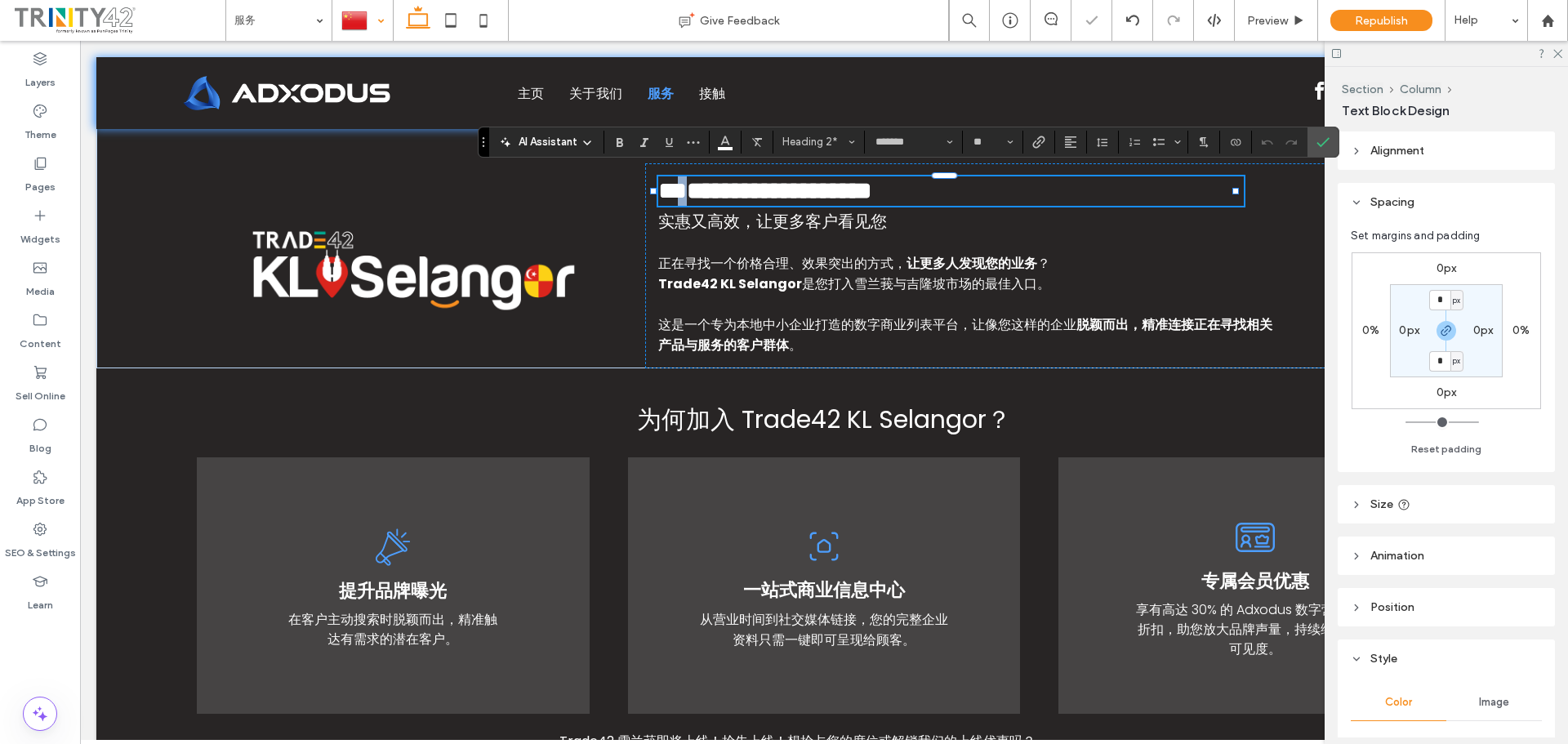 click on "**" at bounding box center [672, 190] 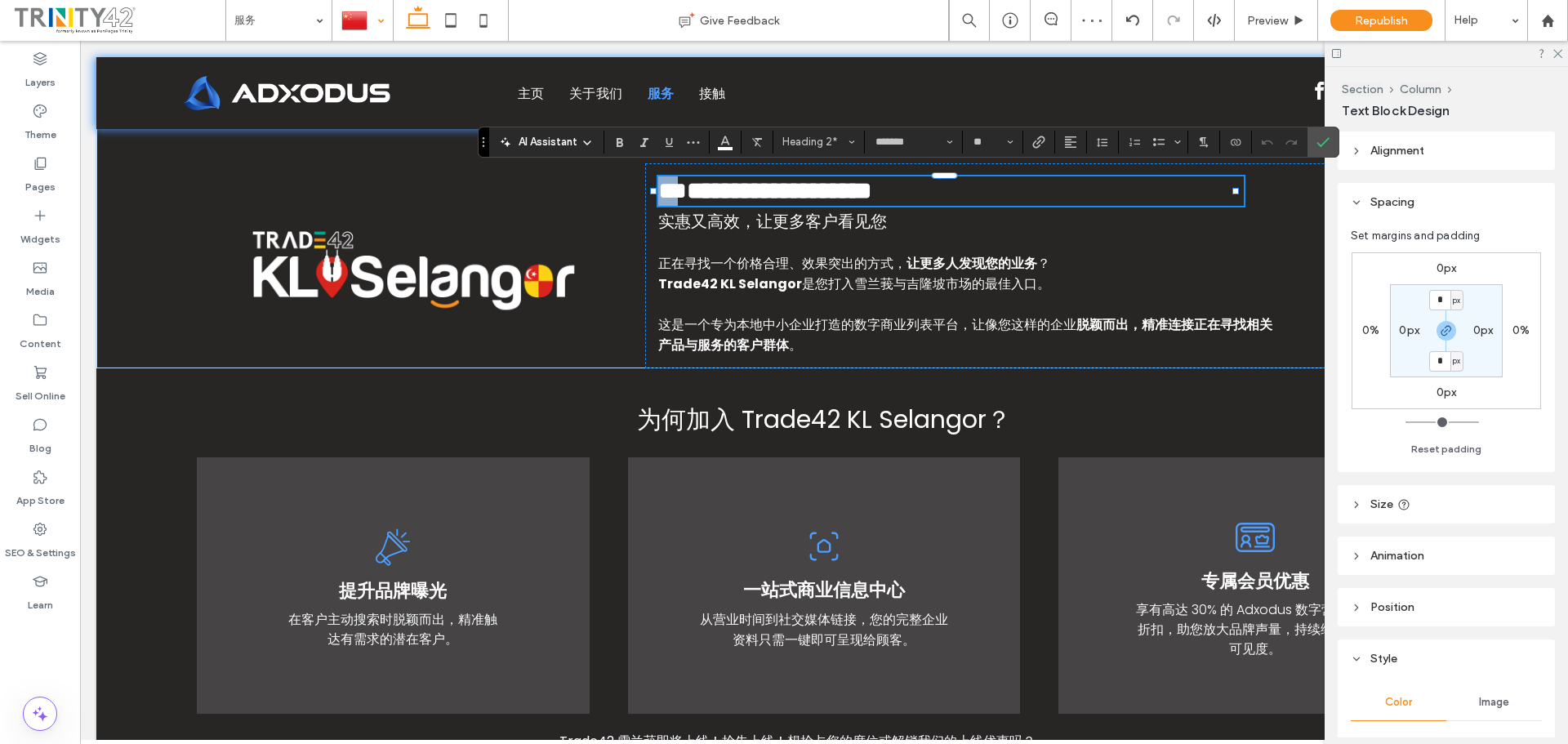 drag, startPoint x: 690, startPoint y: 184, endPoint x: 656, endPoint y: 184, distance: 34 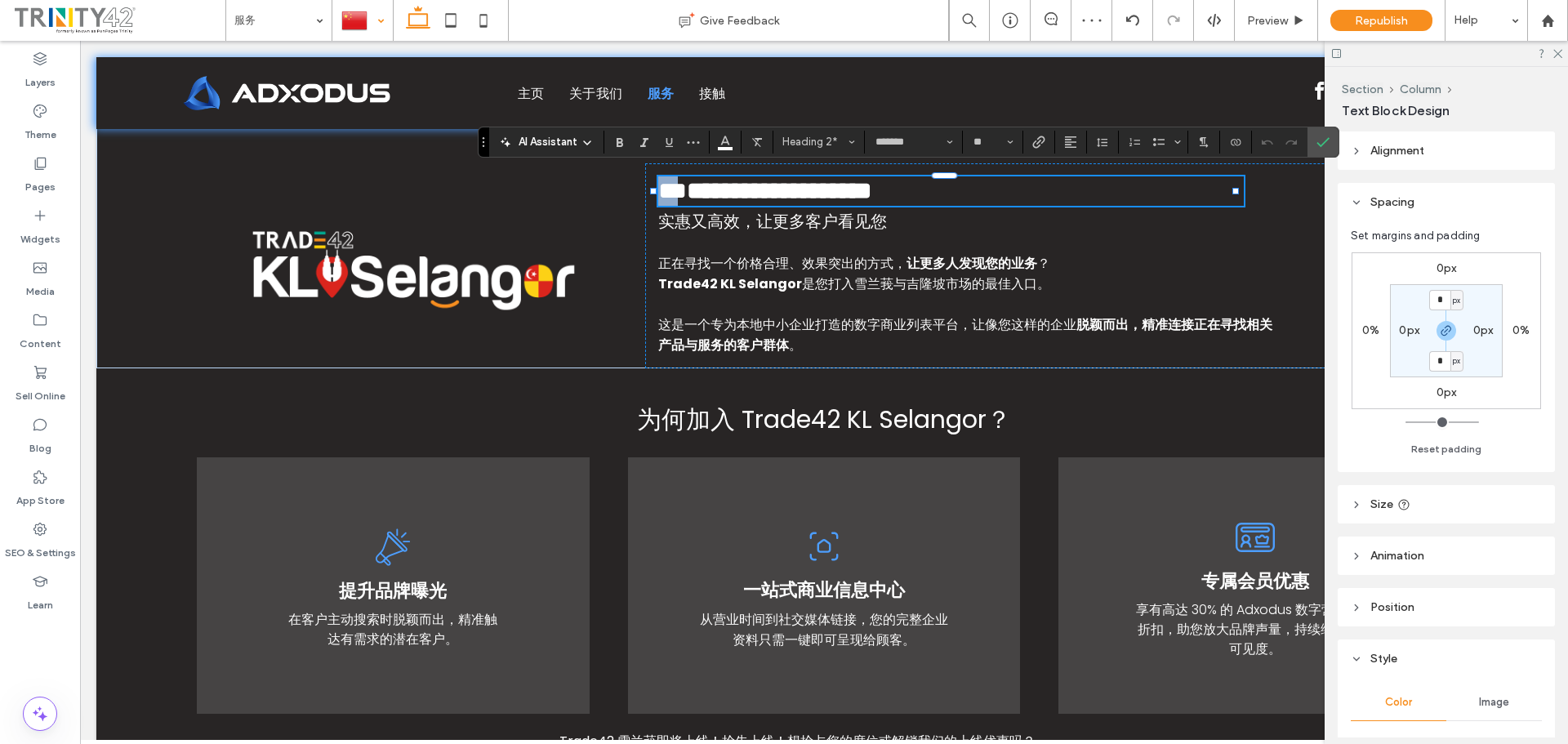 click on "**********" at bounding box center [824, 237] 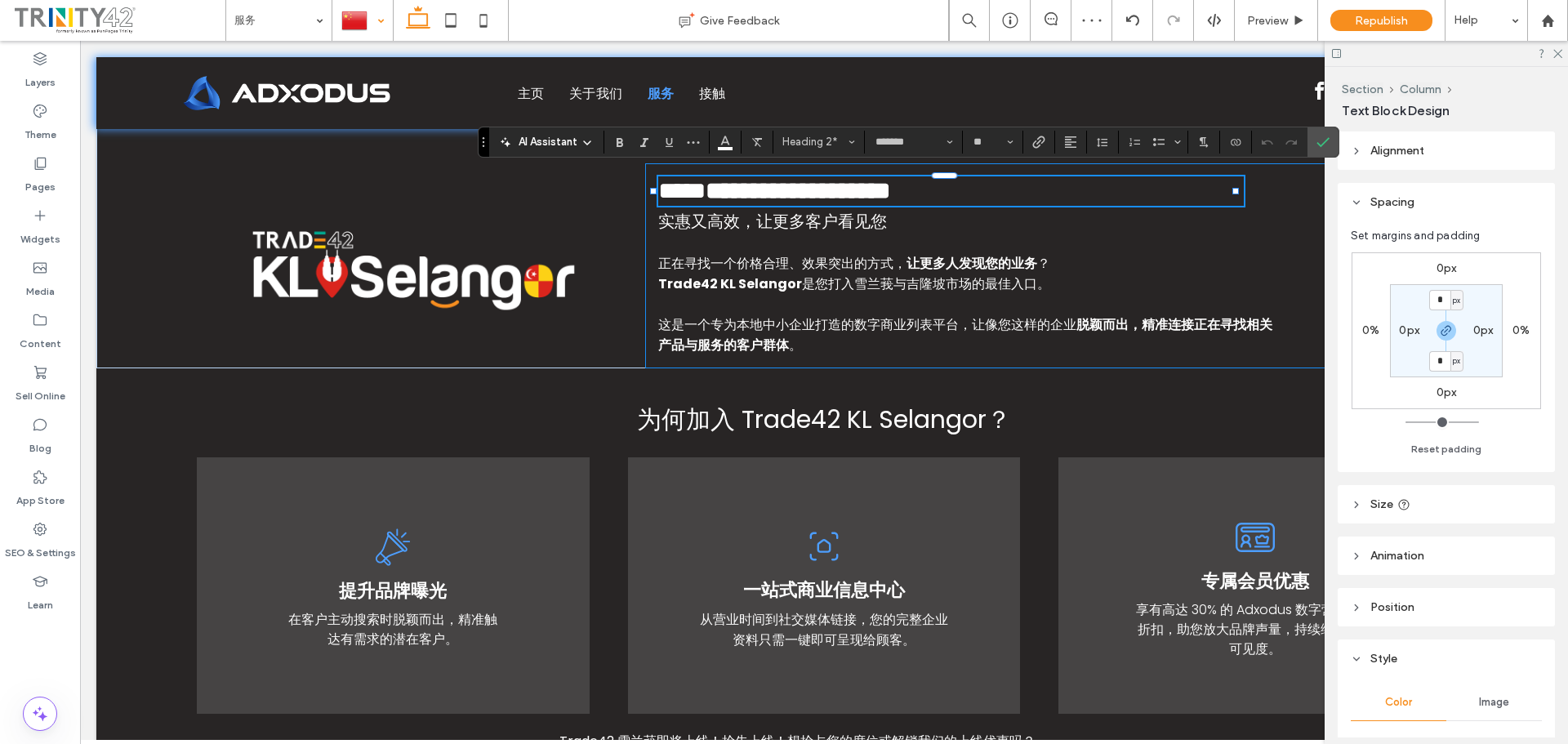 scroll, scrollTop: 0, scrollLeft: 0, axis: both 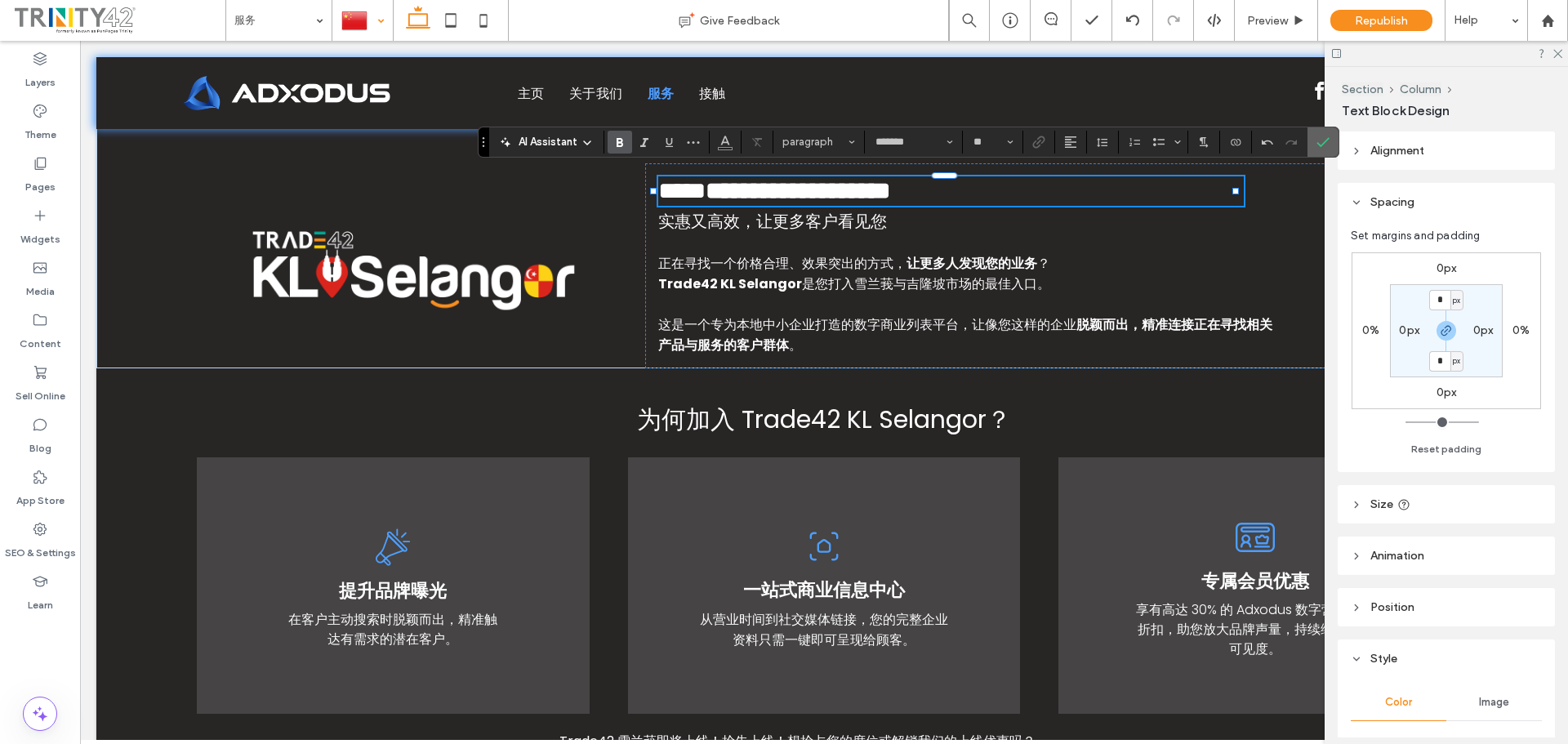 click 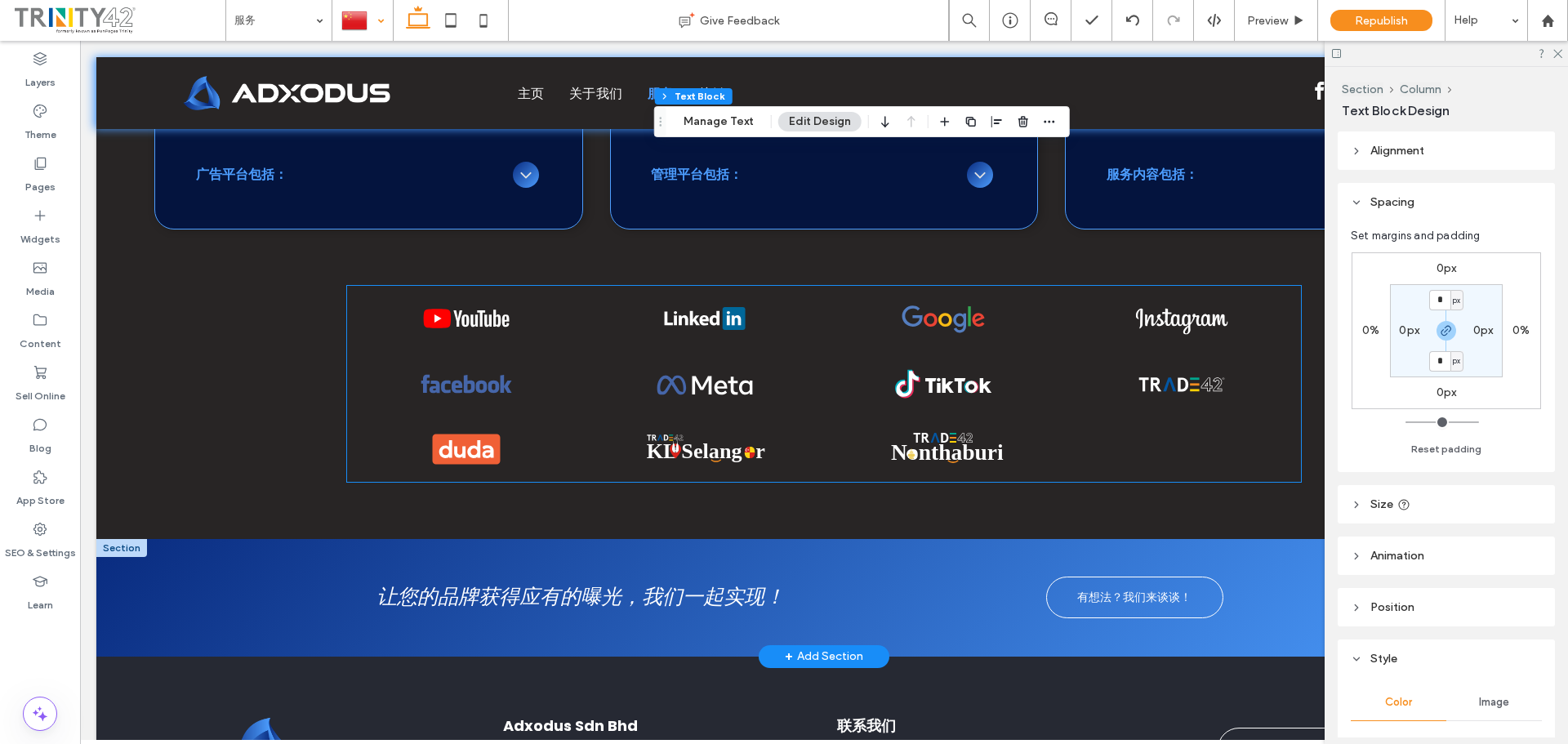 scroll, scrollTop: 1876, scrollLeft: 0, axis: vertical 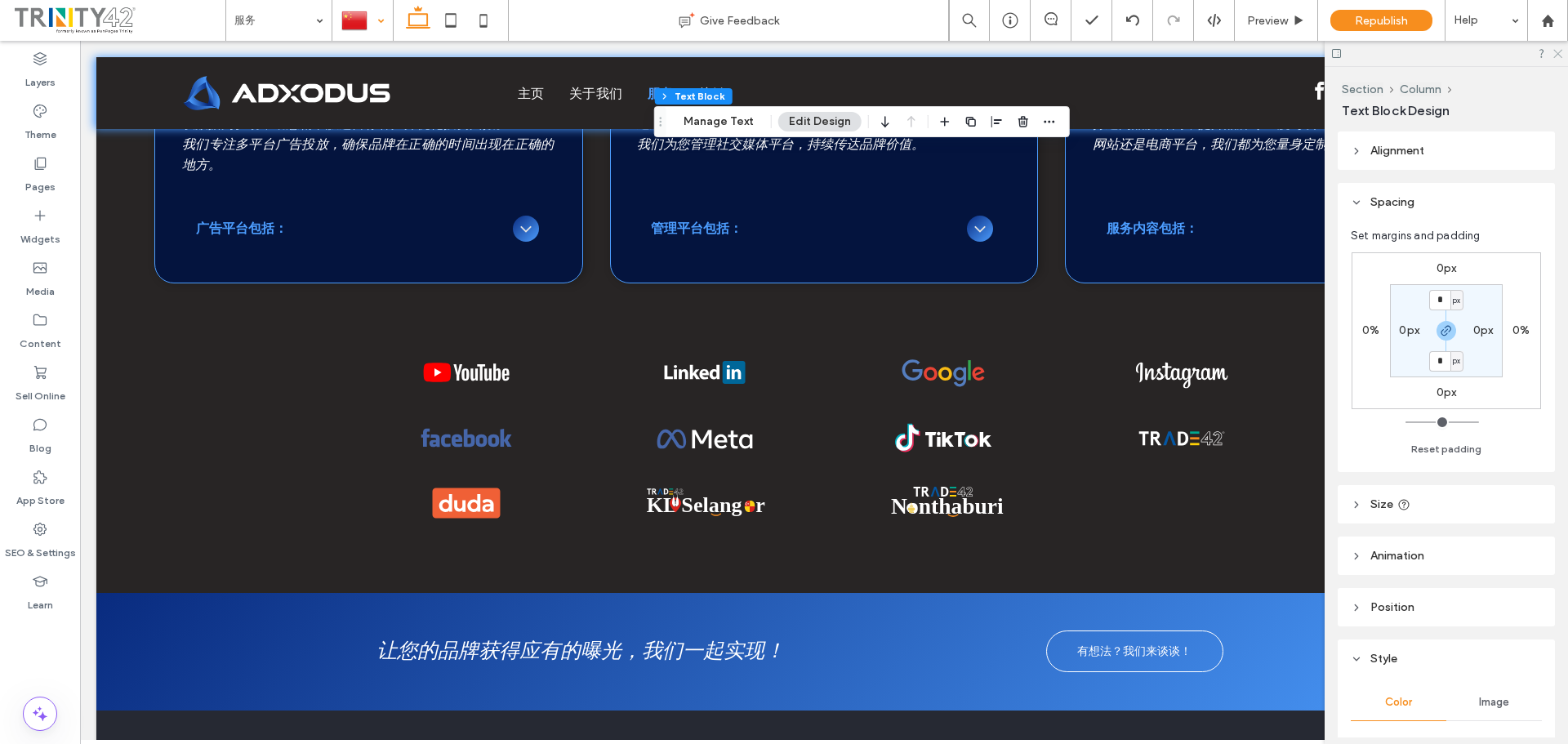 click 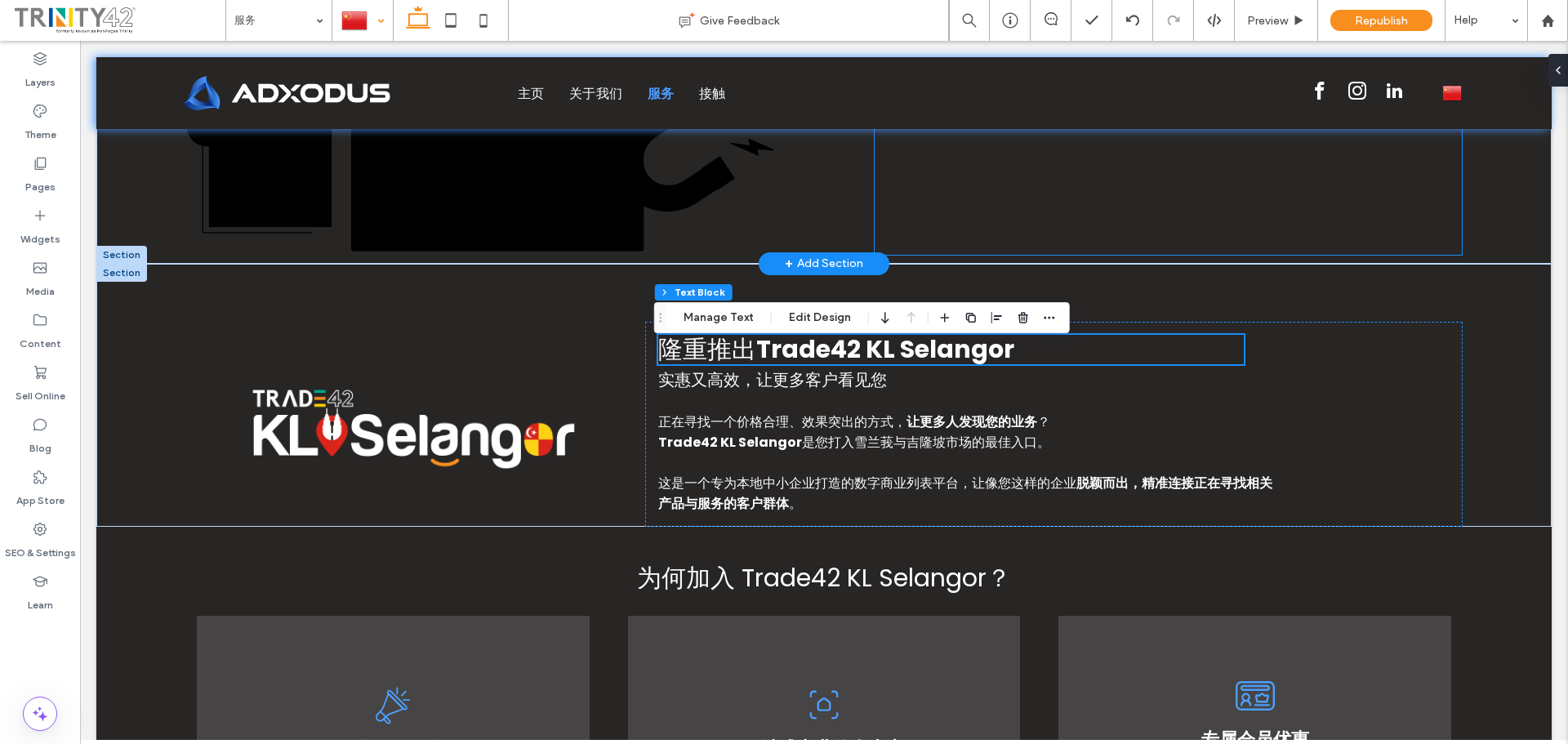 scroll, scrollTop: 0, scrollLeft: 0, axis: both 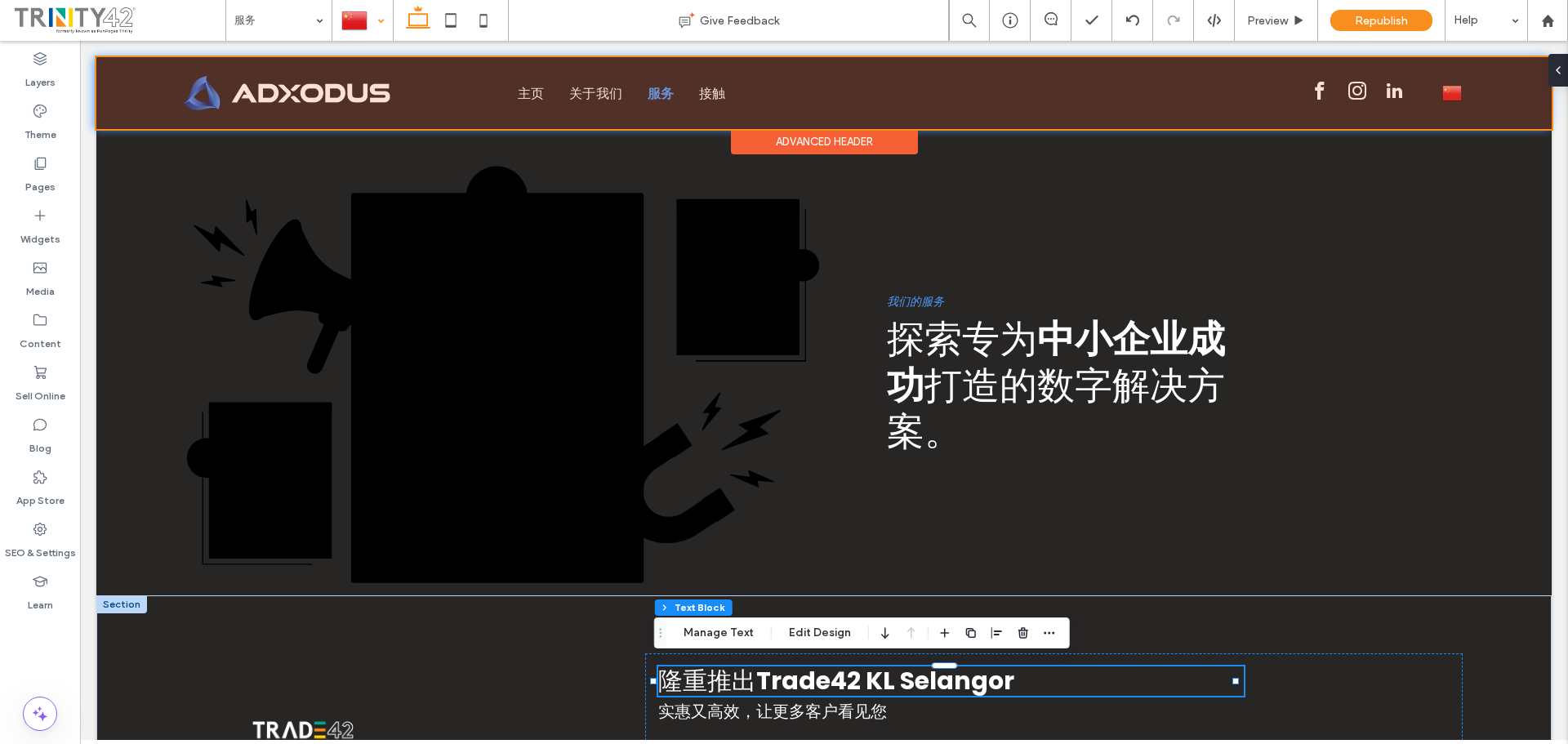 click at bounding box center [824, 93] 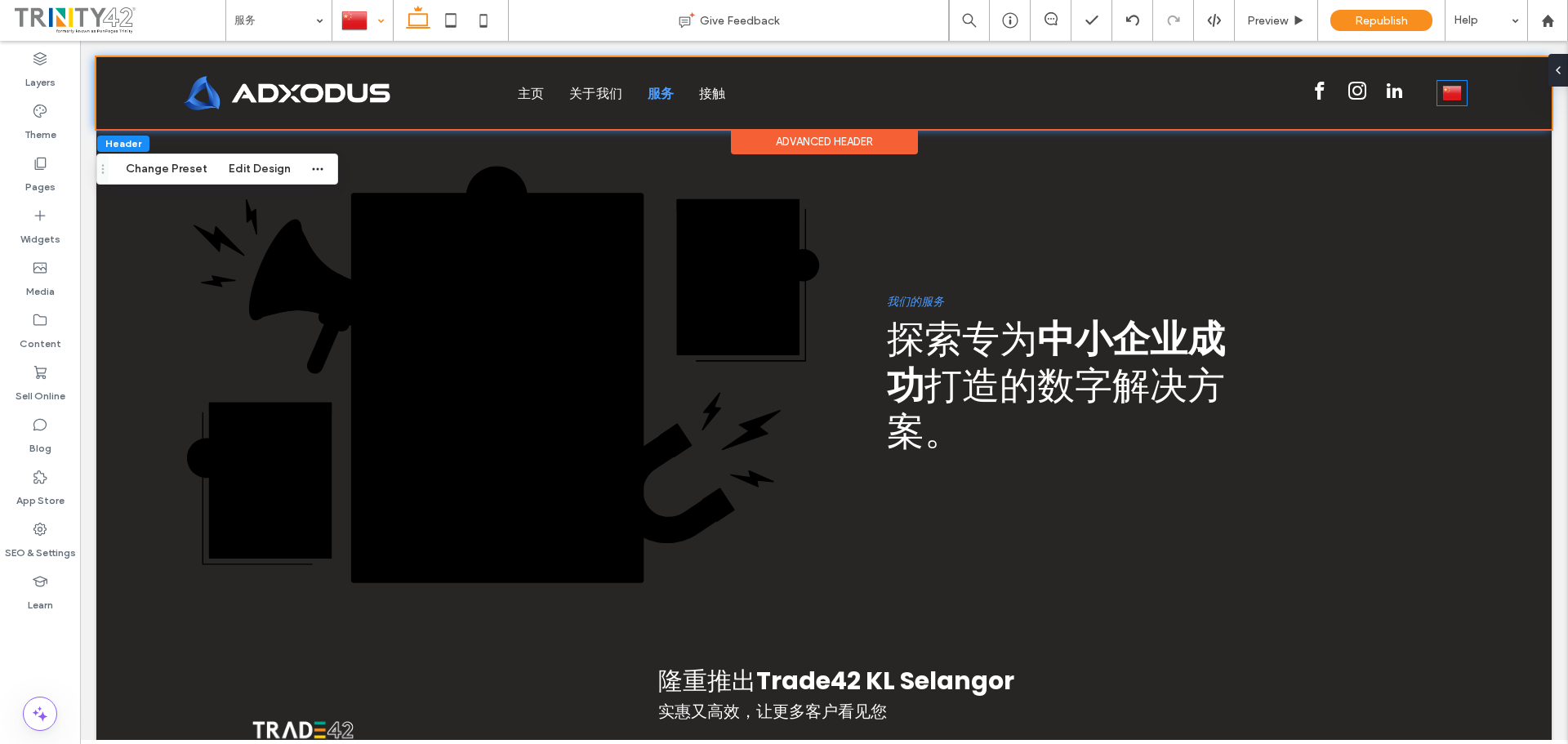 click at bounding box center (1452, 93) 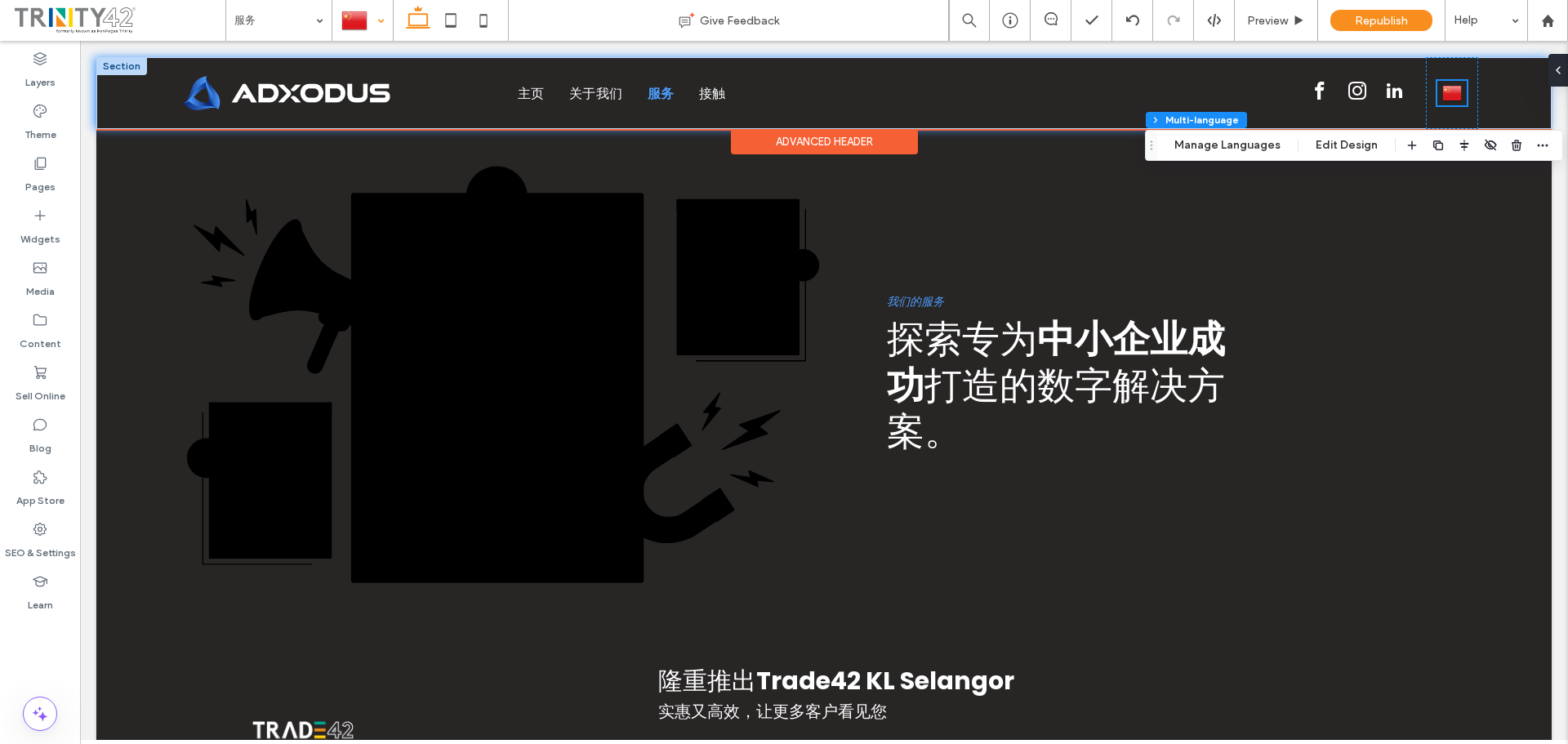 click at bounding box center [1452, 93] 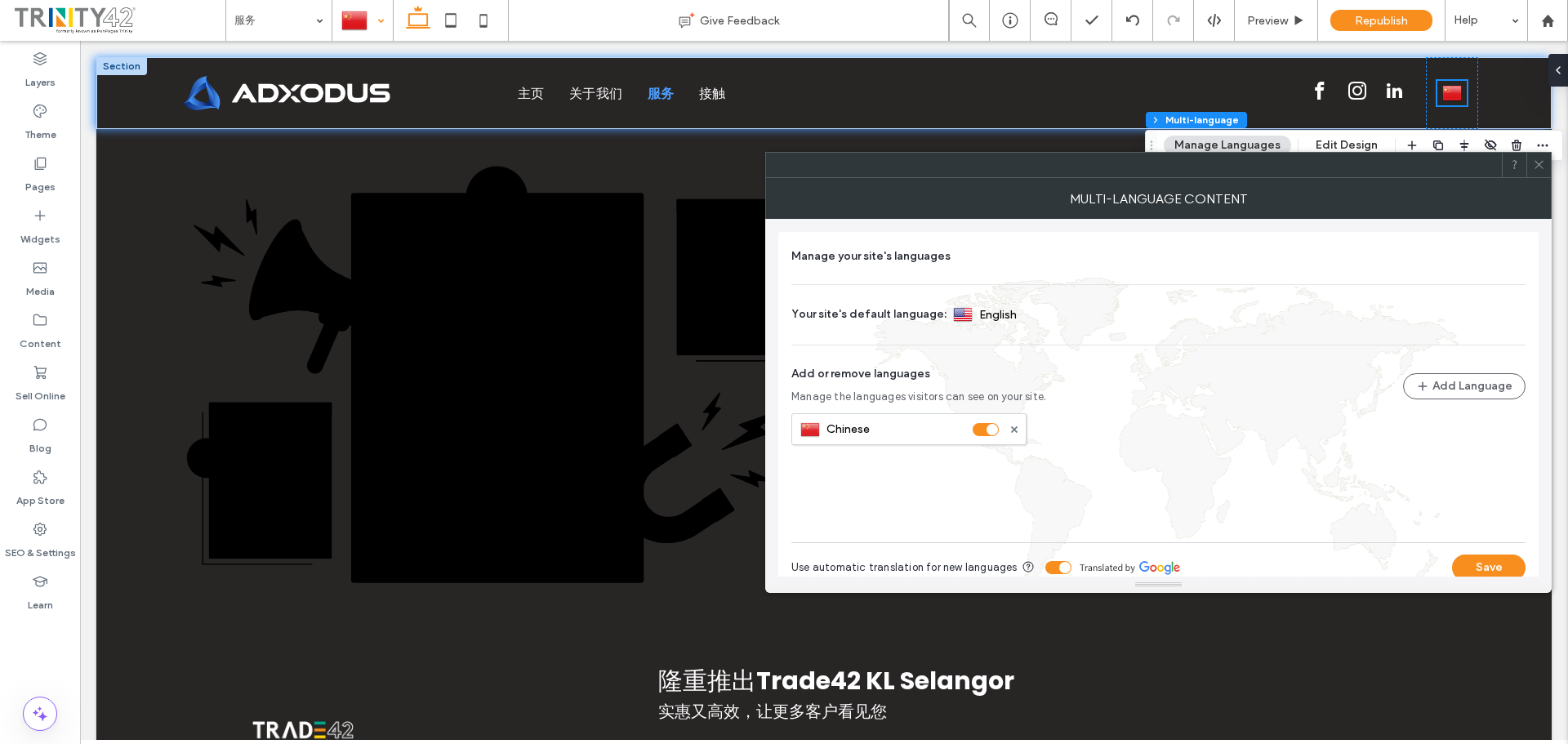 click 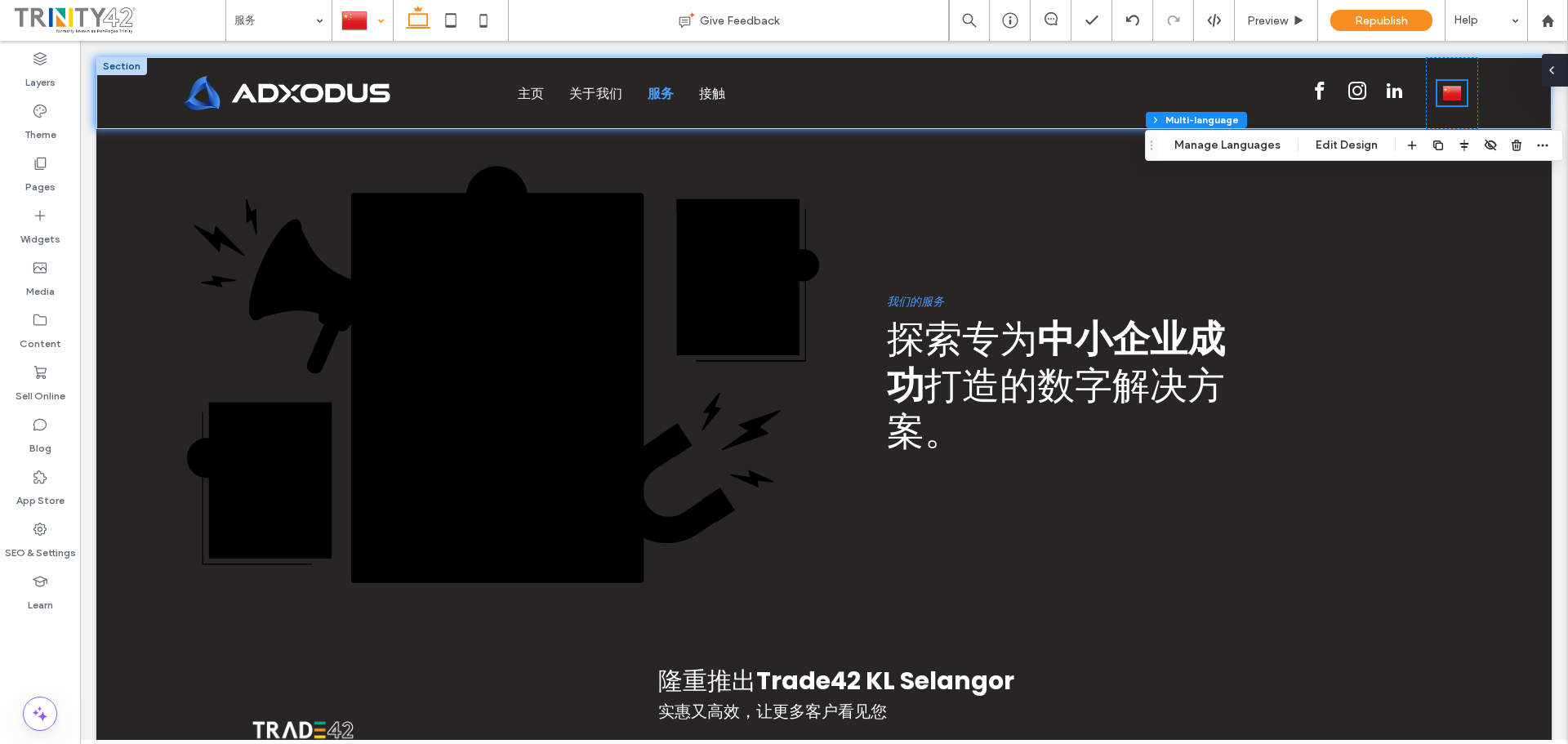 drag, startPoint x: 1555, startPoint y: 73, endPoint x: 1475, endPoint y: 32, distance: 89.89438 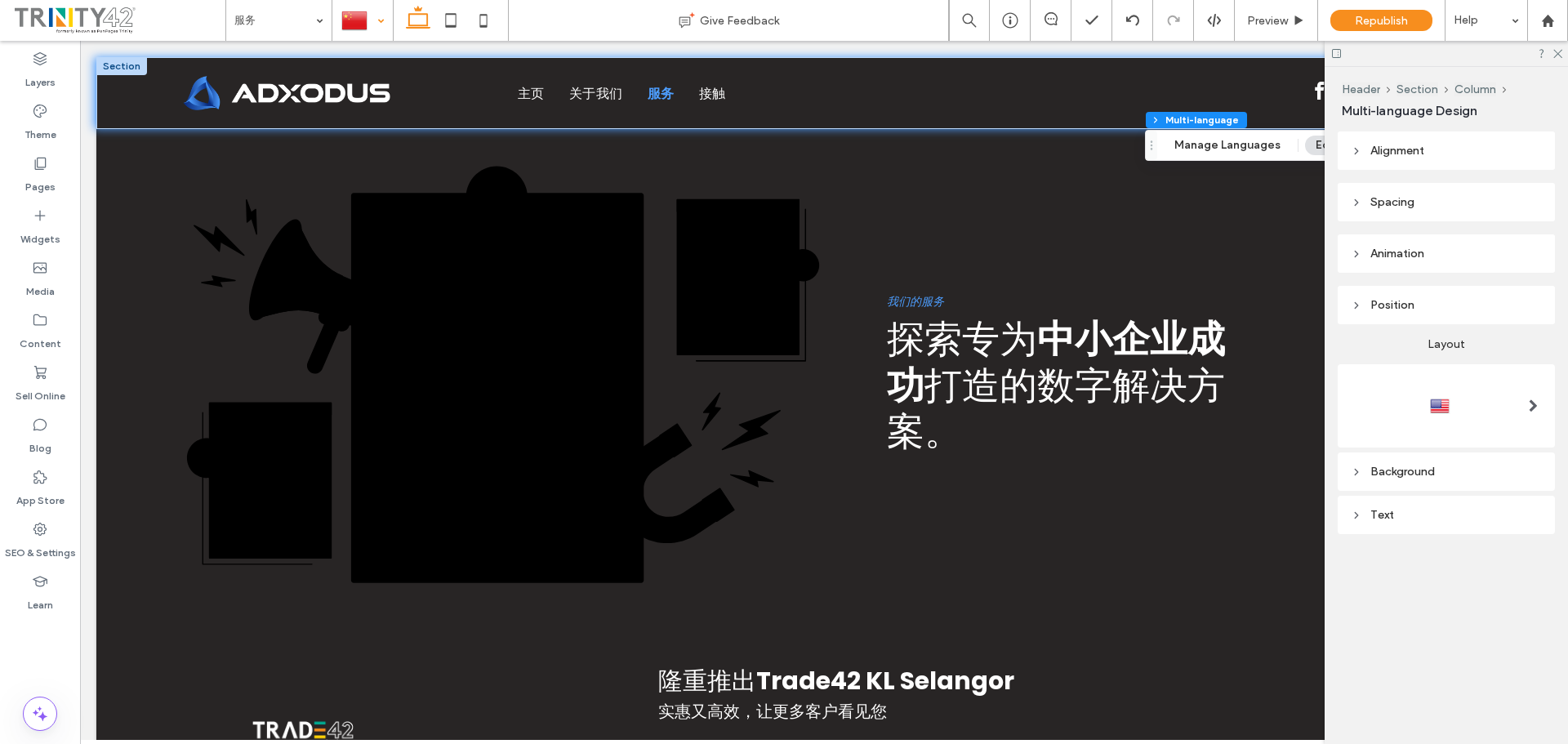 click at bounding box center [1446, 406] 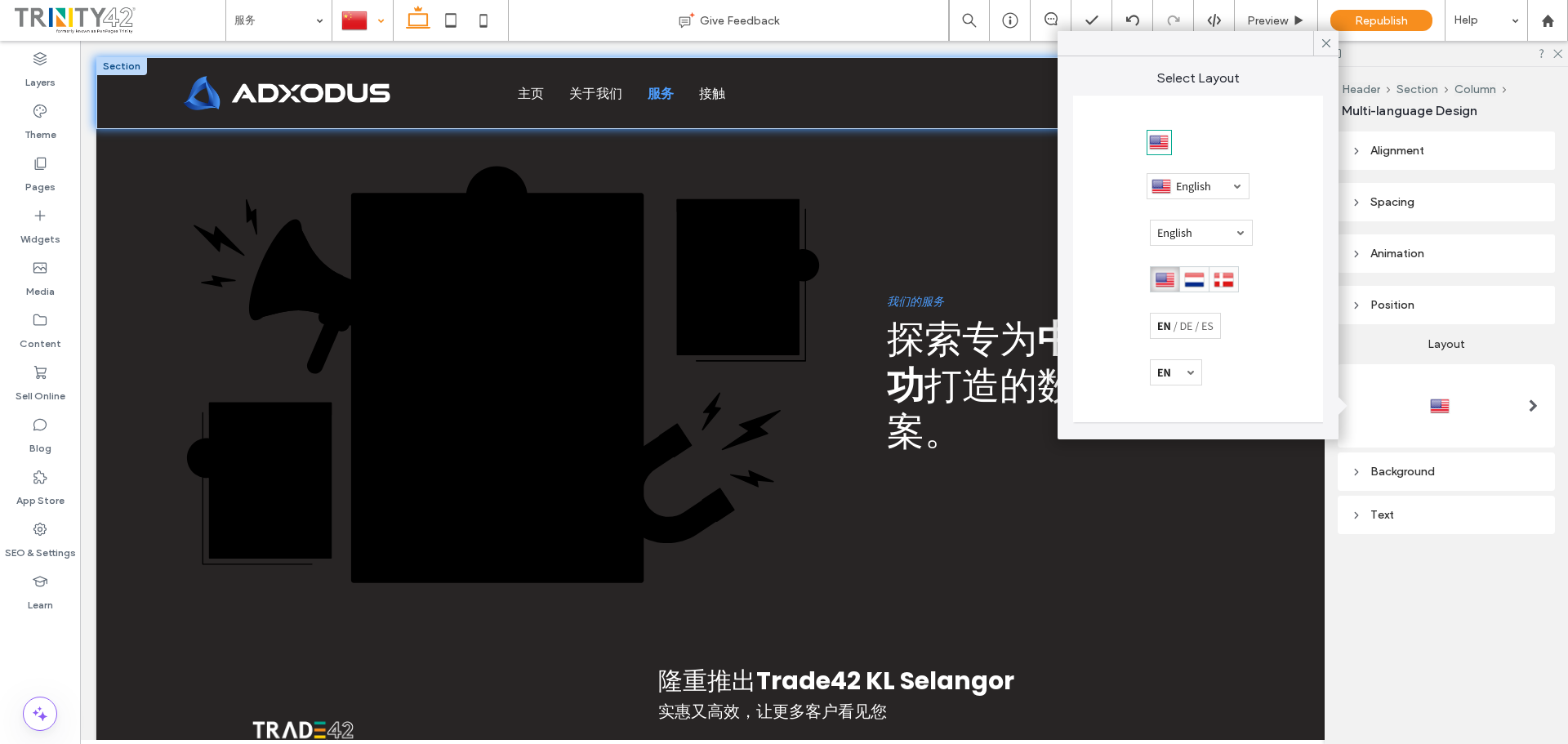 click at bounding box center [1185, 326] 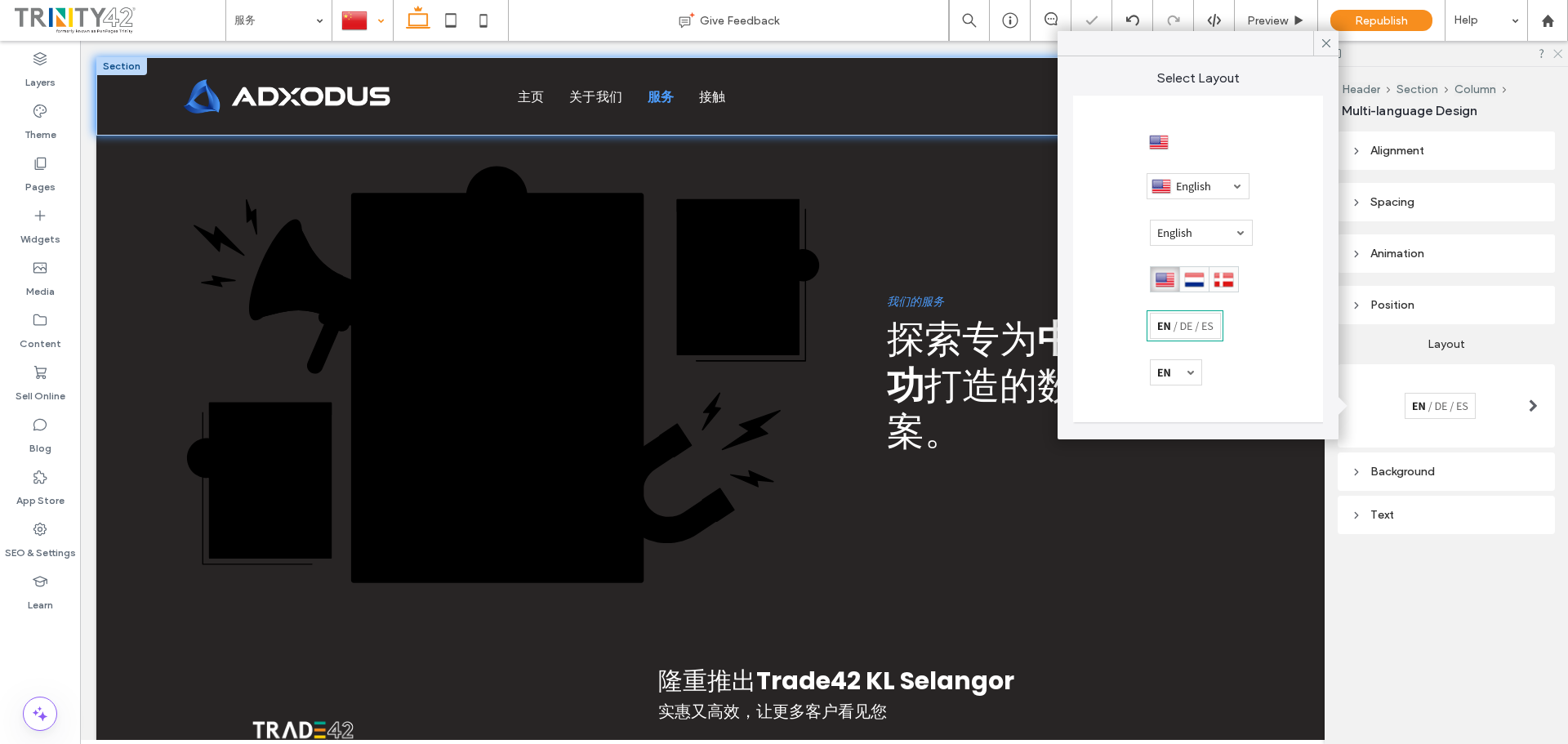 click 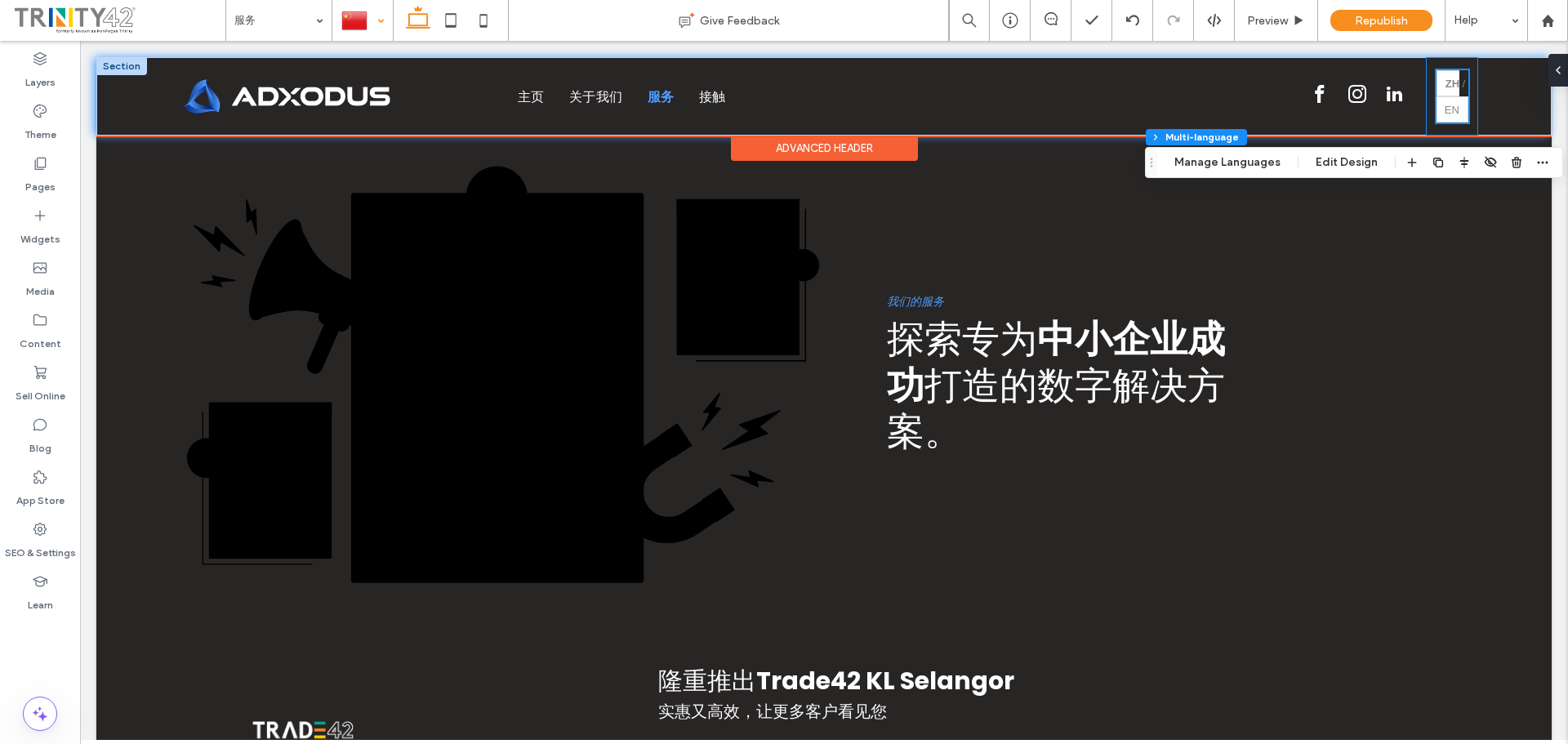 click on "简体中文
zh
English
en" at bounding box center (1452, 96) 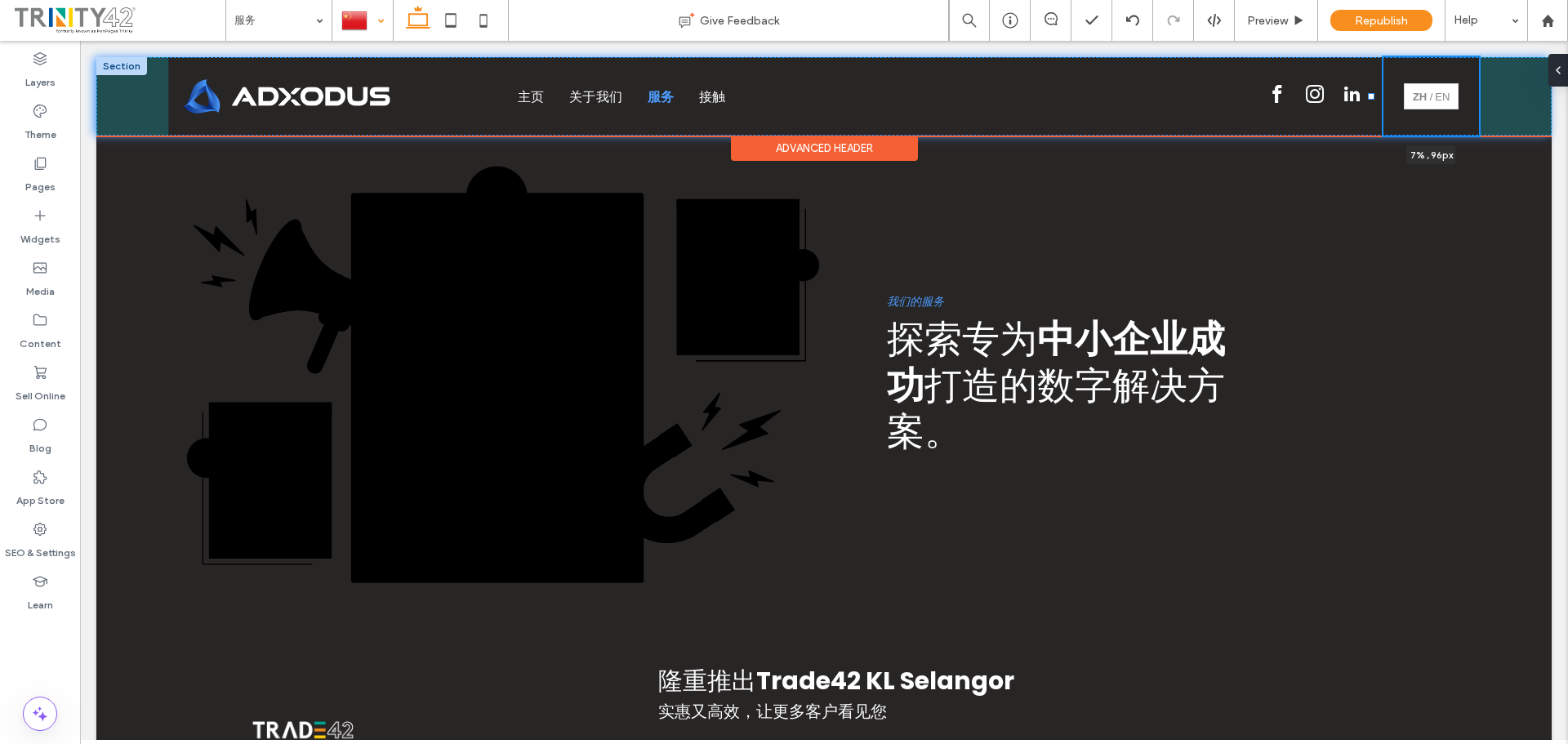 drag, startPoint x: 1414, startPoint y: 95, endPoint x: 1371, endPoint y: 94, distance: 43.011626 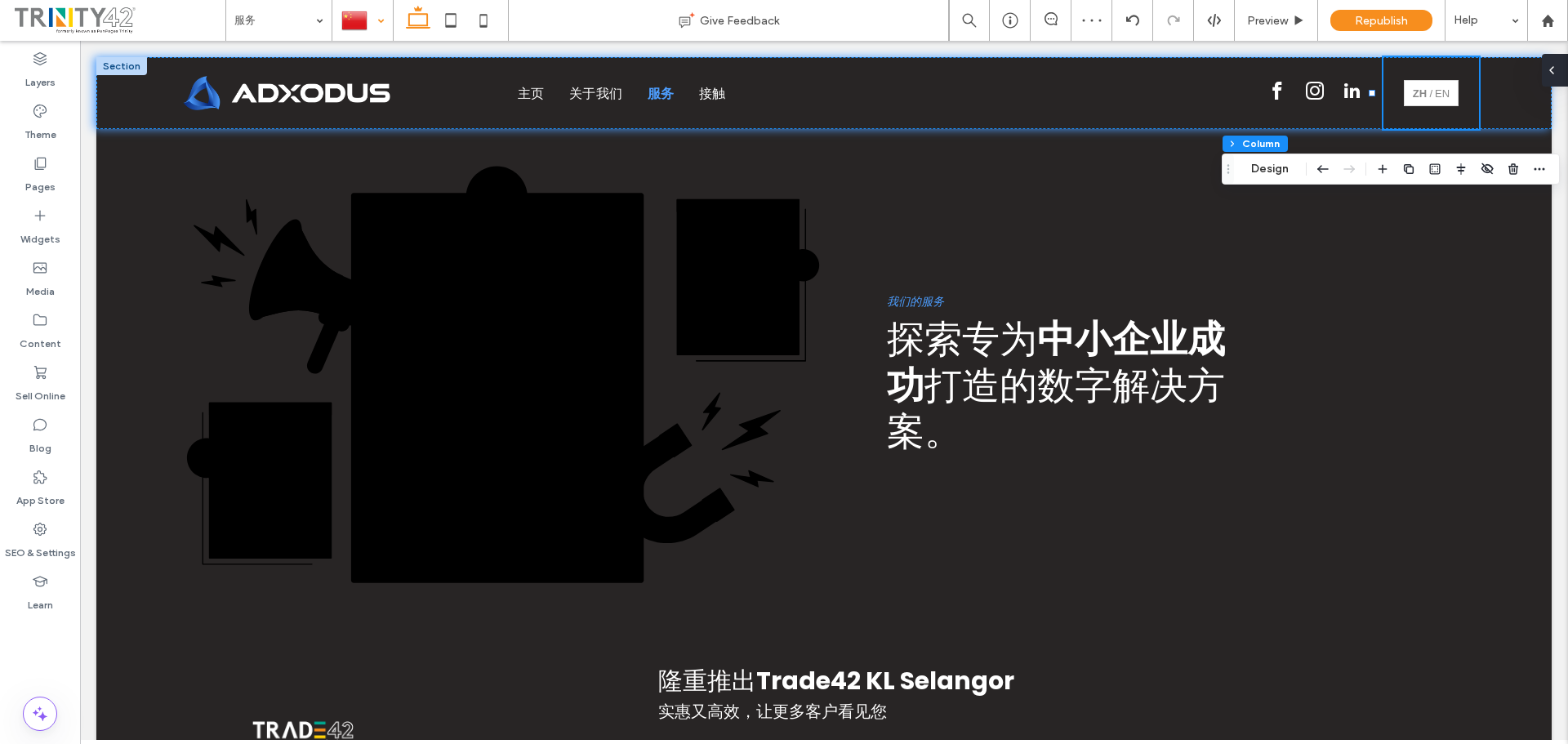 drag, startPoint x: 1558, startPoint y: 73, endPoint x: 1477, endPoint y: 33, distance: 90.33825 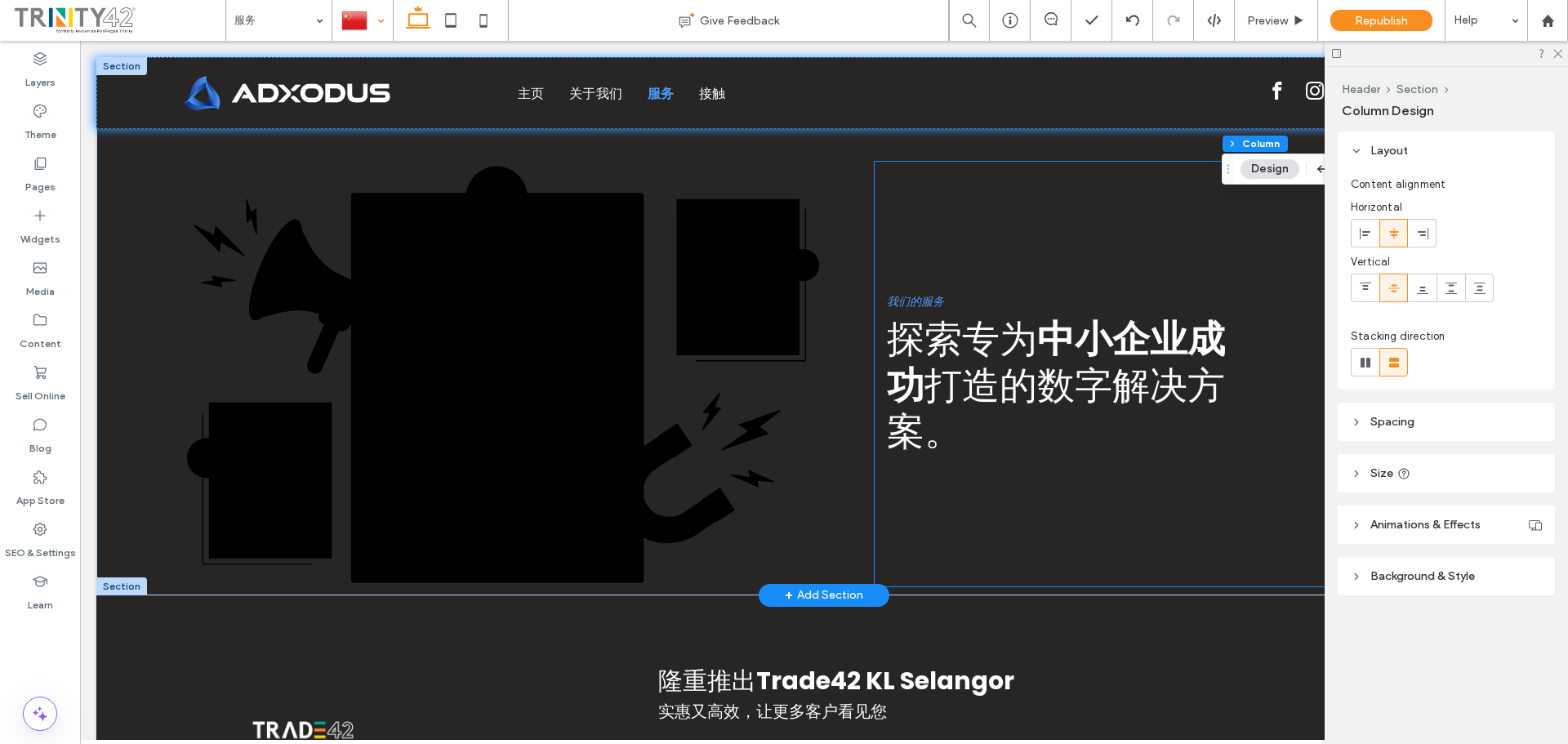 click on "我们的服务
探索专为 中小企业成功 打造的数字解决方案。" at bounding box center [1169, 374] 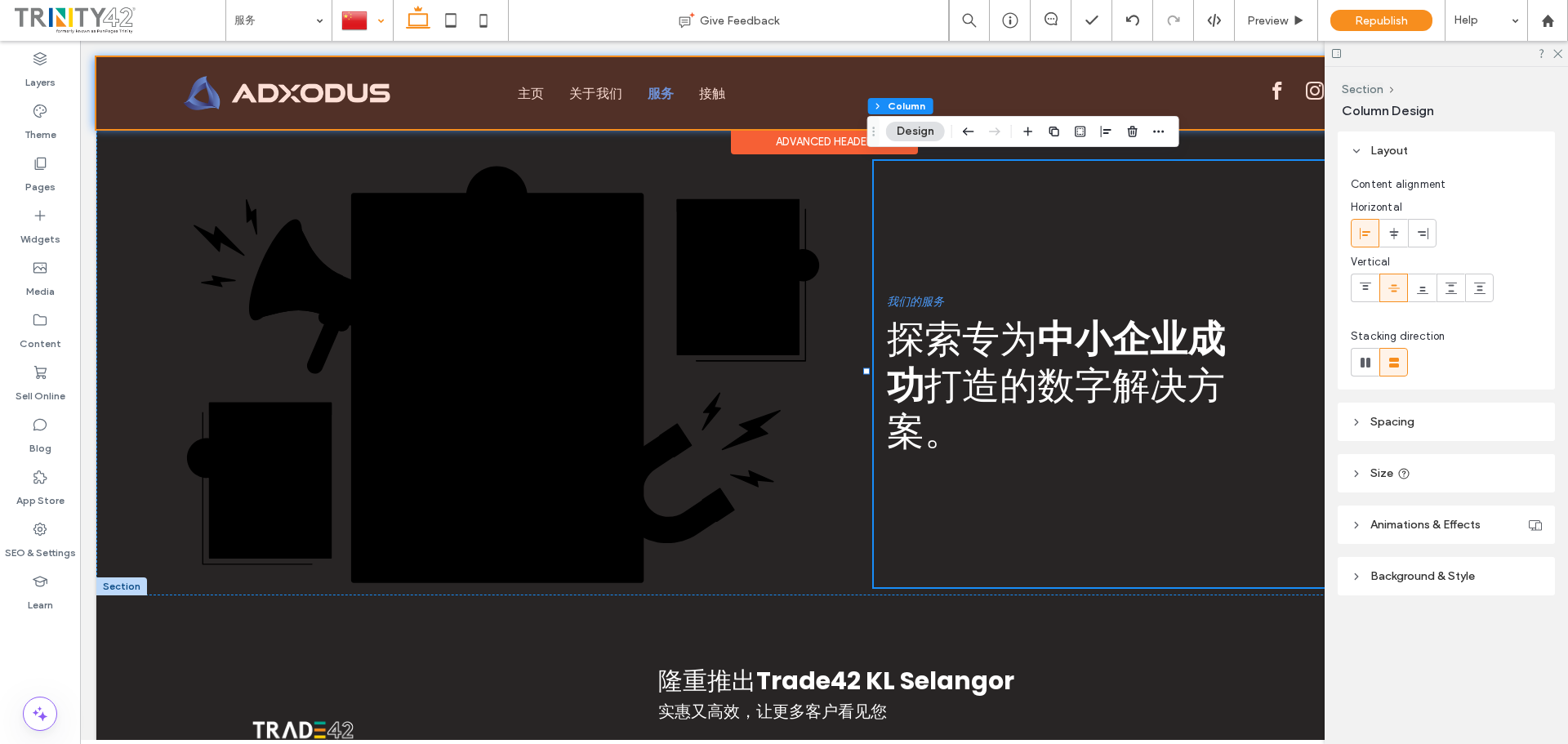 click at bounding box center (824, 93) 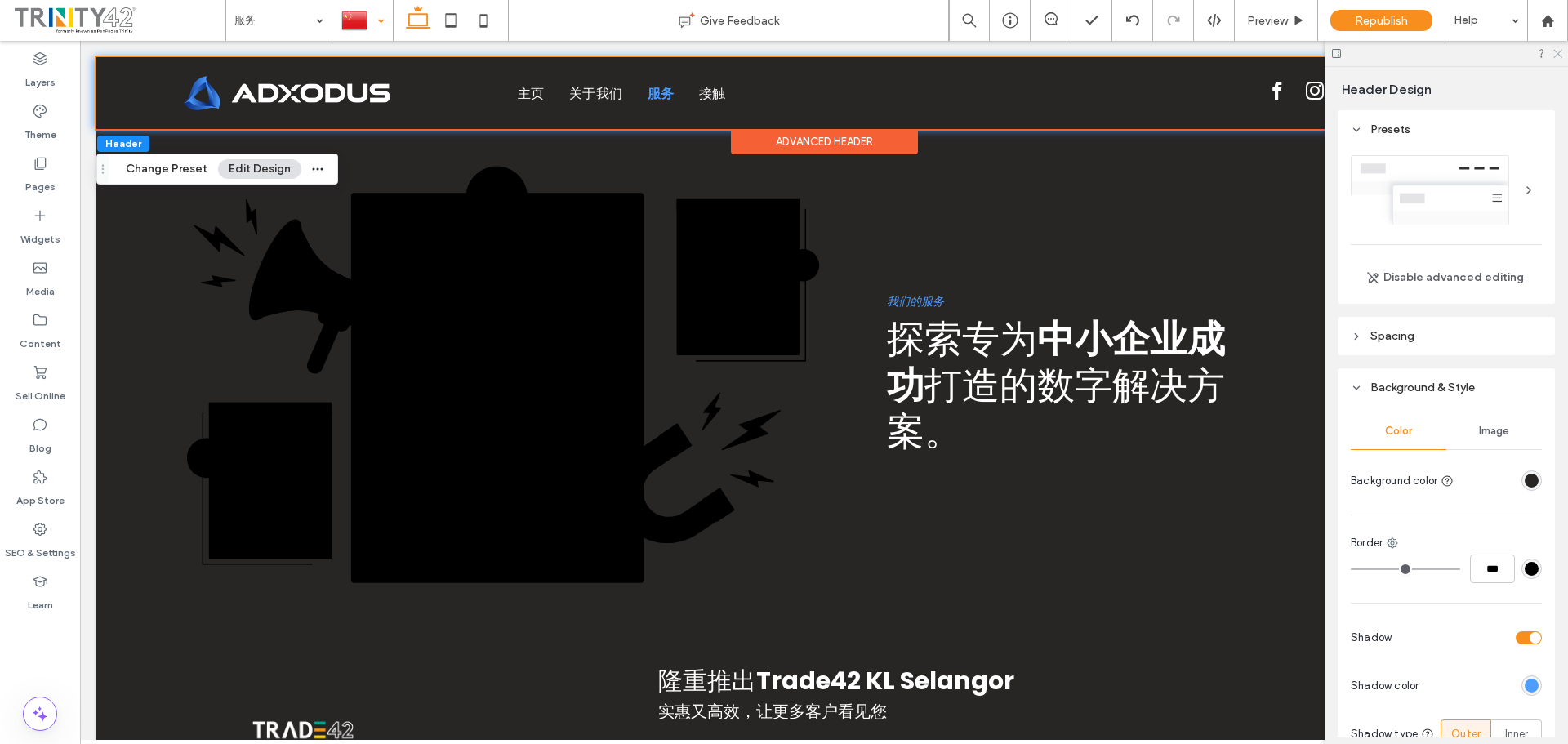 click 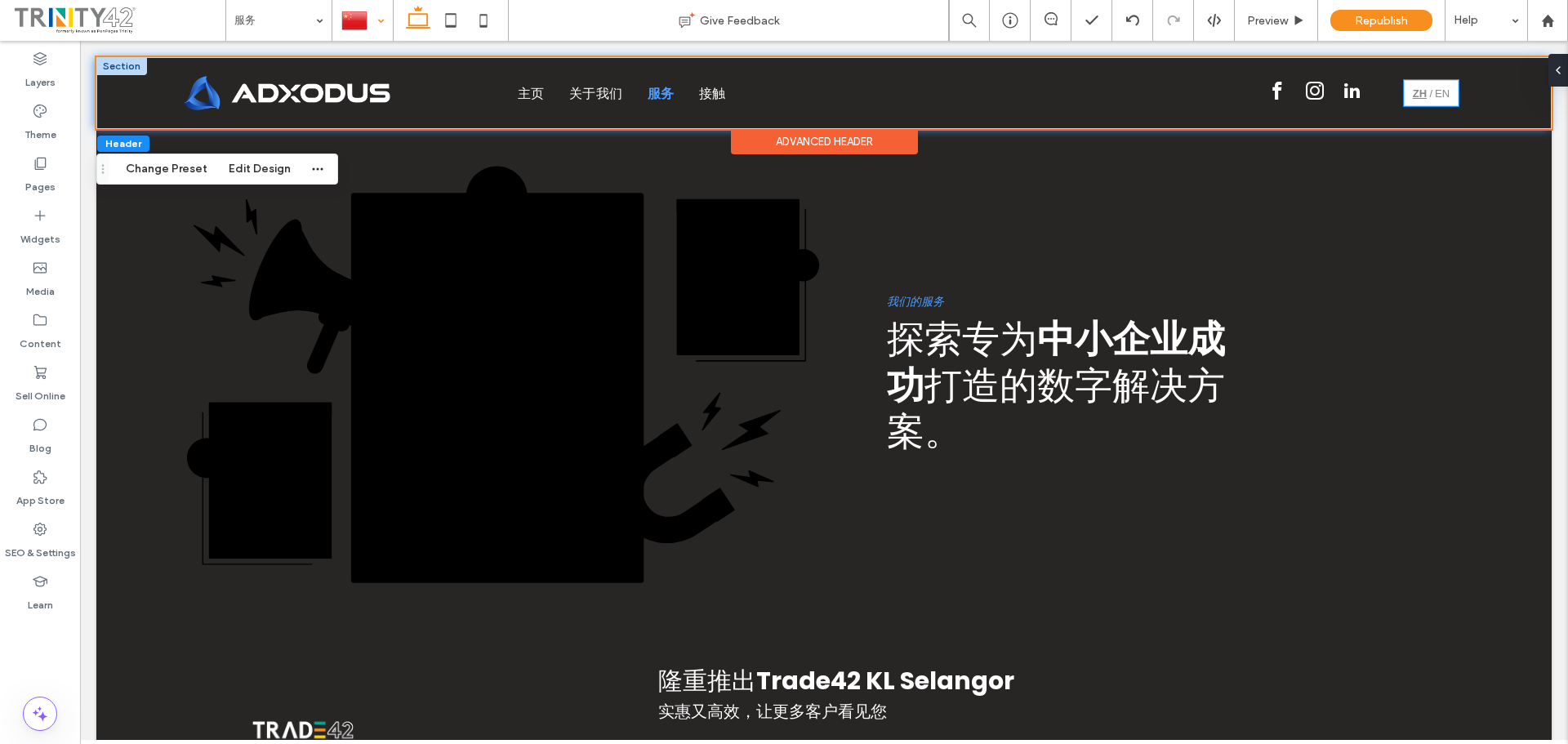 click on "简体中文
zh" at bounding box center (1415, 93) 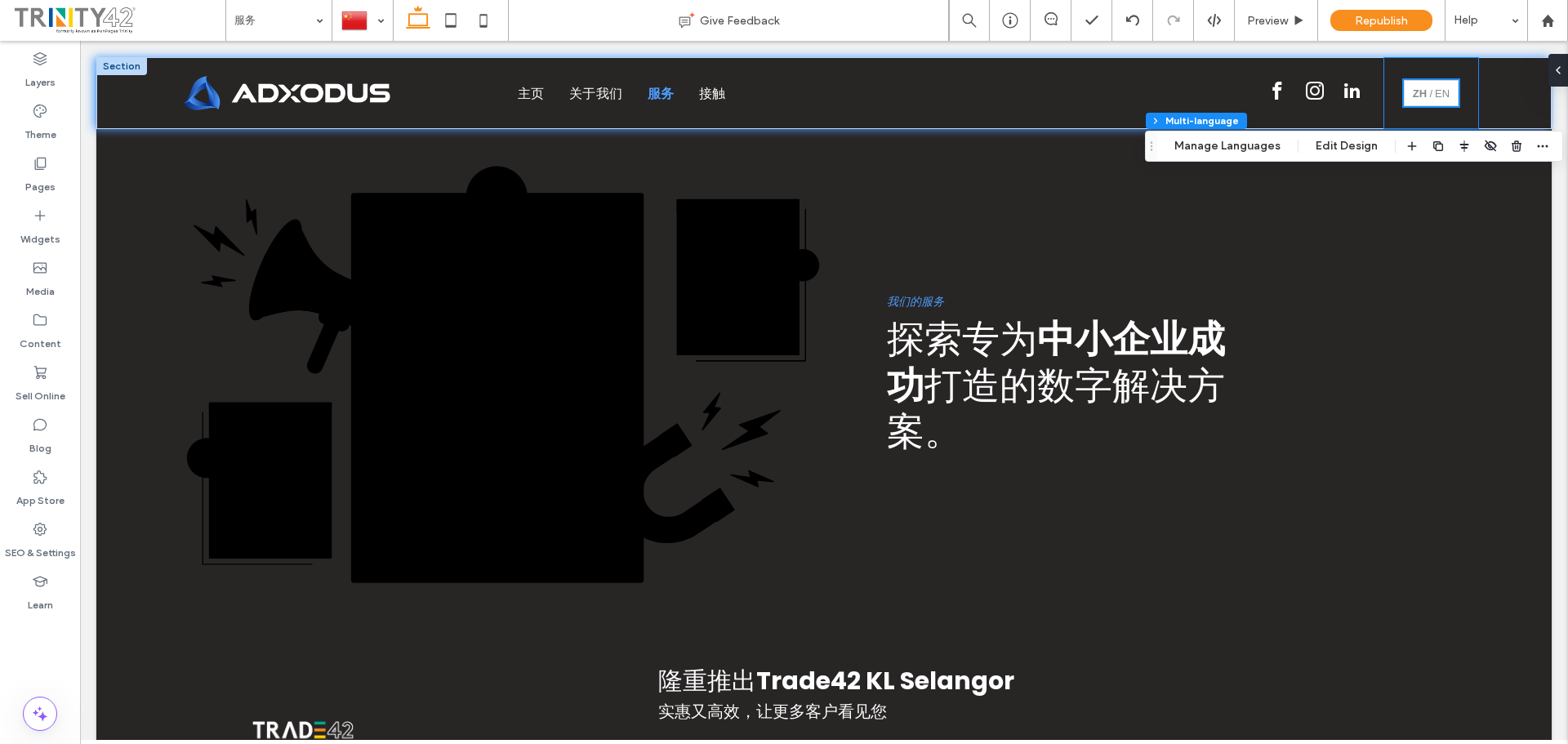 scroll, scrollTop: 0, scrollLeft: 0, axis: both 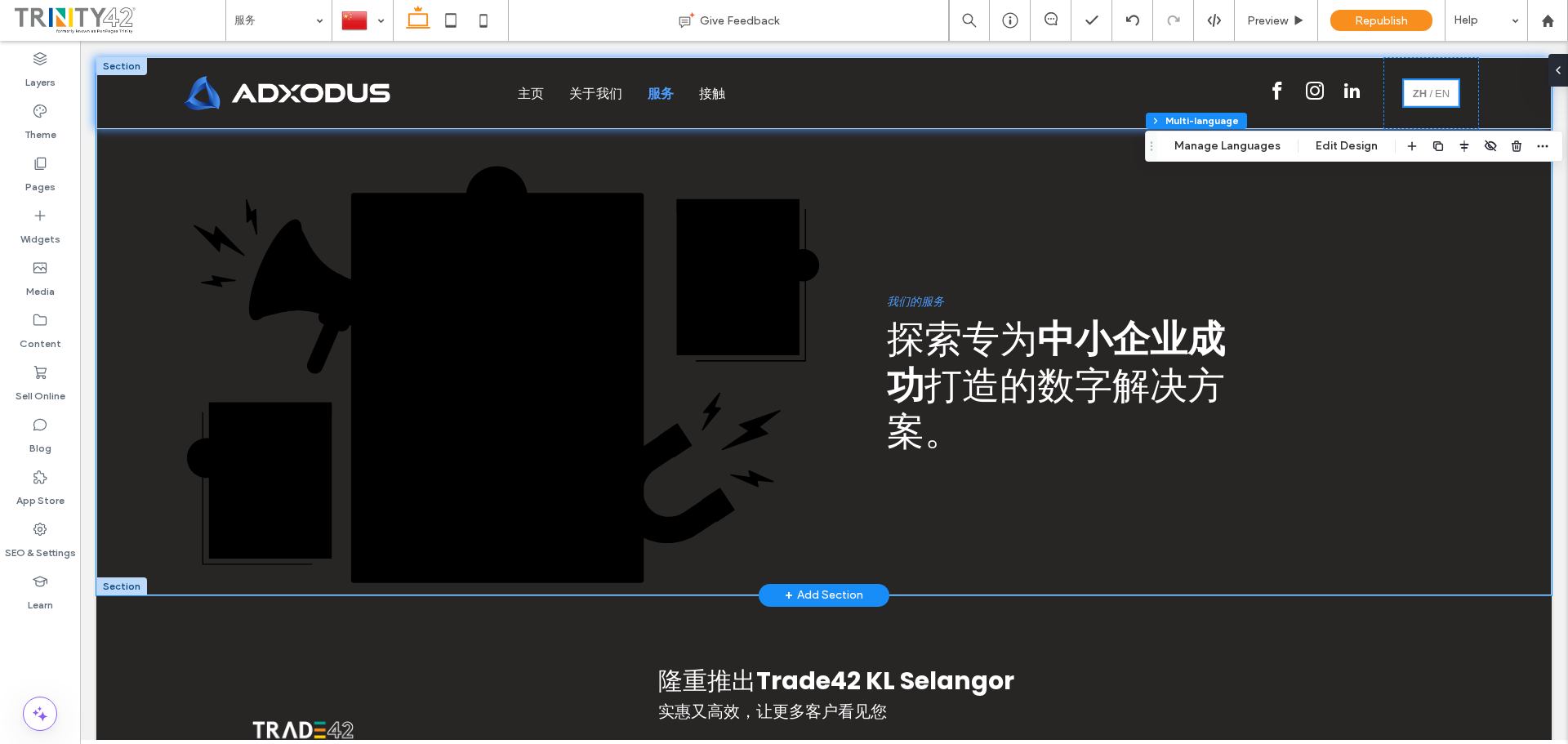click on "An illustration of a person on social media and creating engagement" at bounding box center [824, 334] 